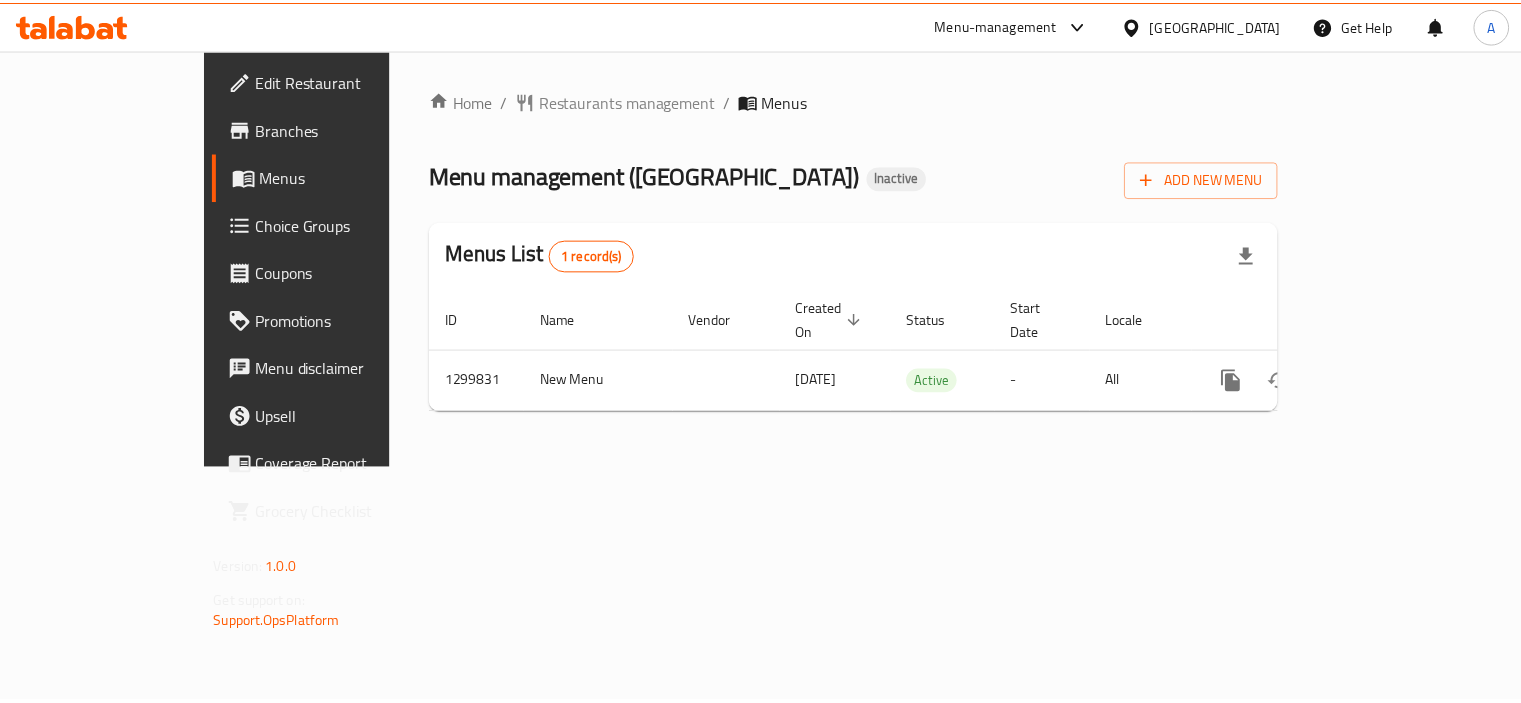 scroll, scrollTop: 0, scrollLeft: 0, axis: both 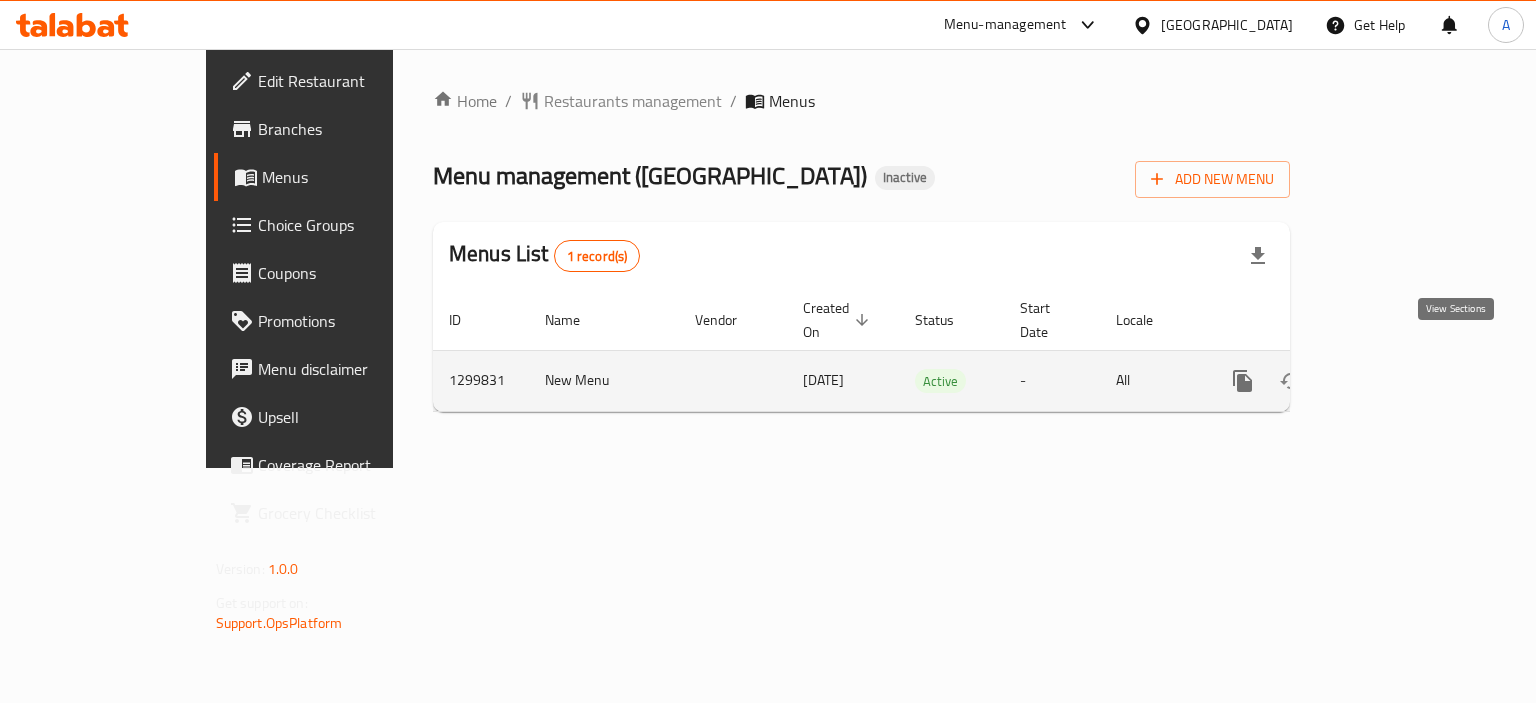 click 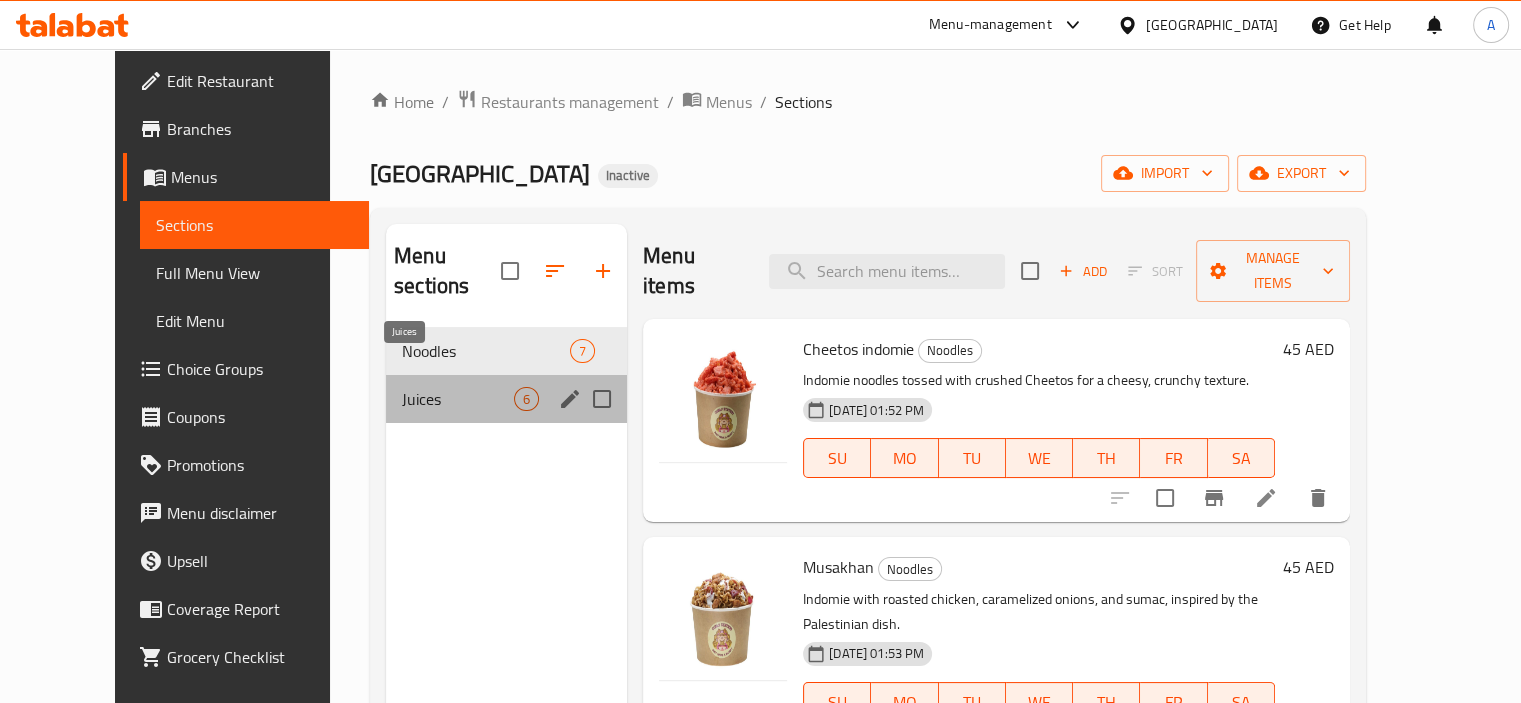 click on "Juices" at bounding box center [458, 399] 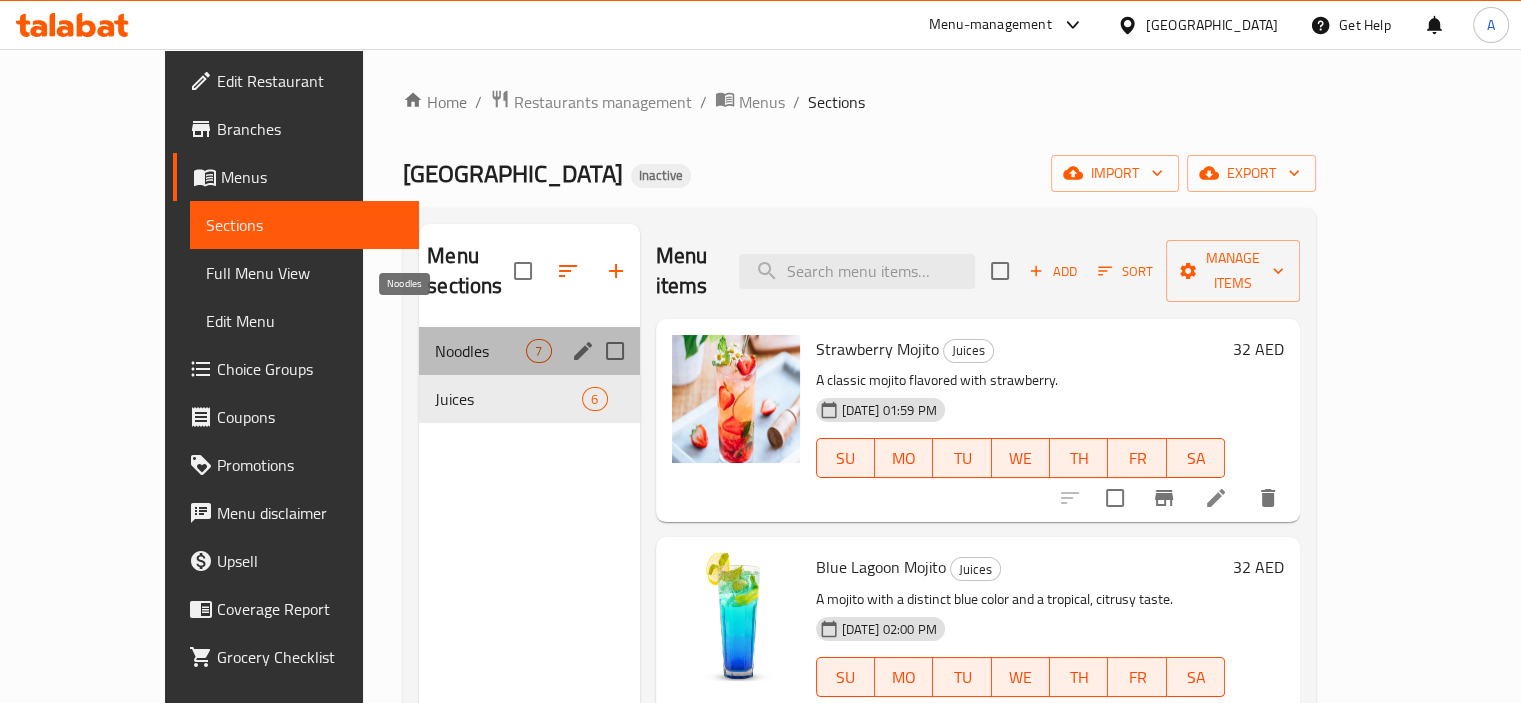 click on "Noodles" at bounding box center [480, 351] 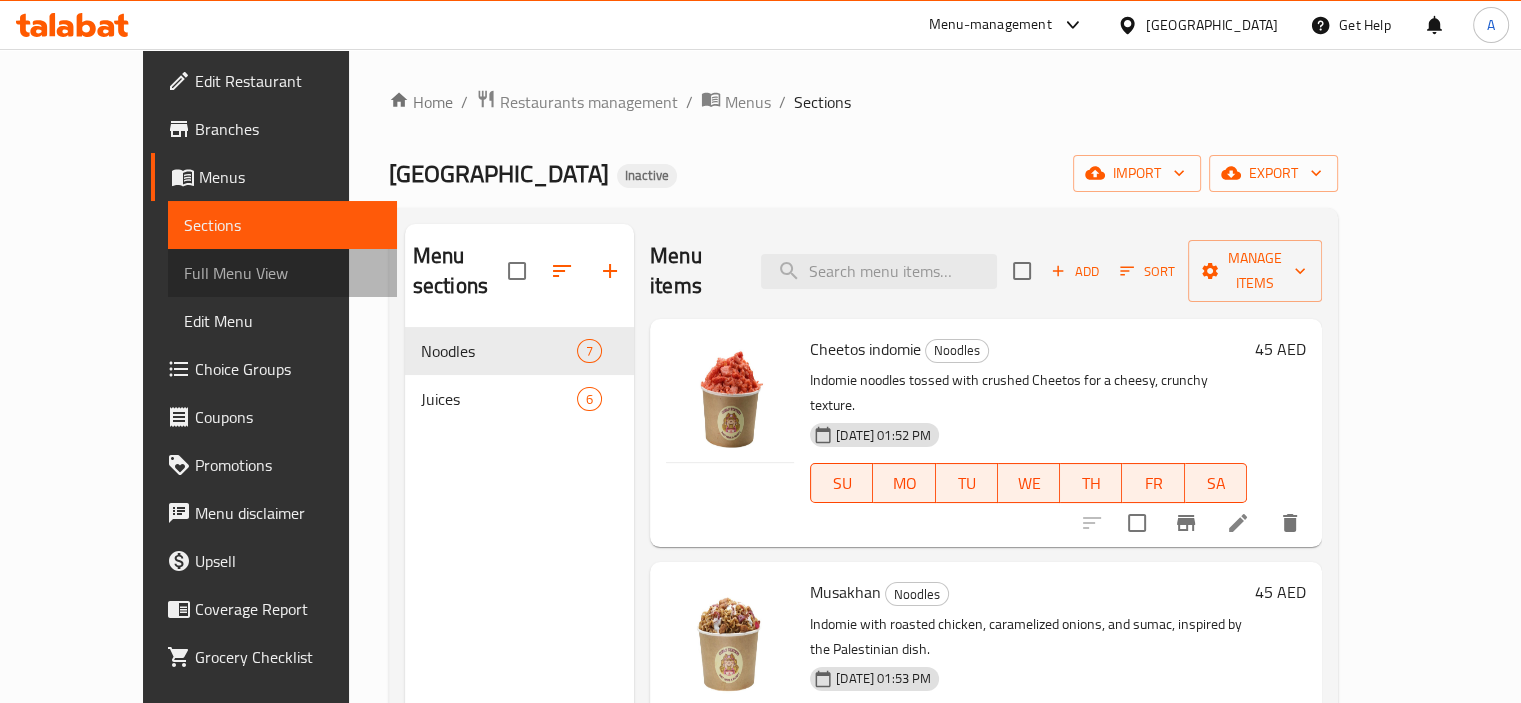 click on "Full Menu View" at bounding box center (282, 273) 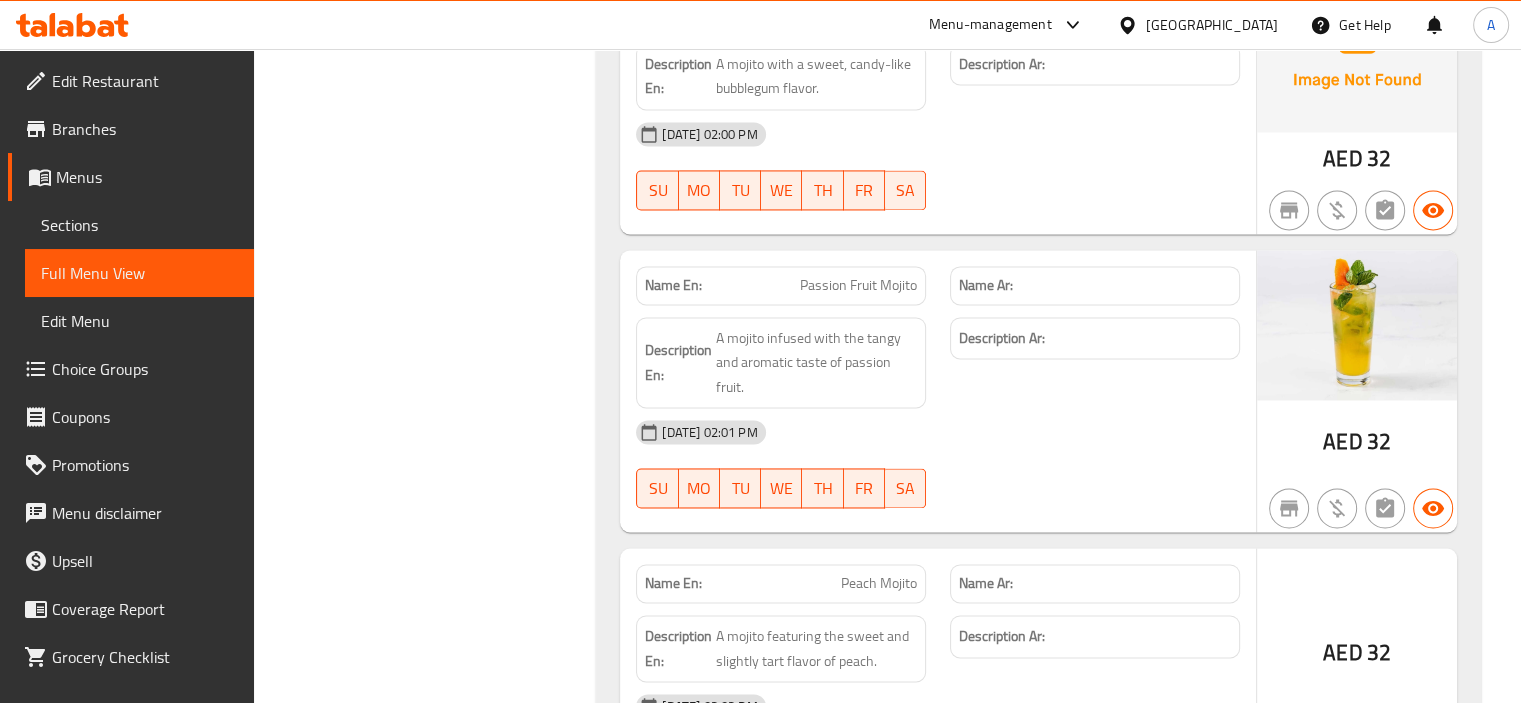 scroll, scrollTop: 3536, scrollLeft: 0, axis: vertical 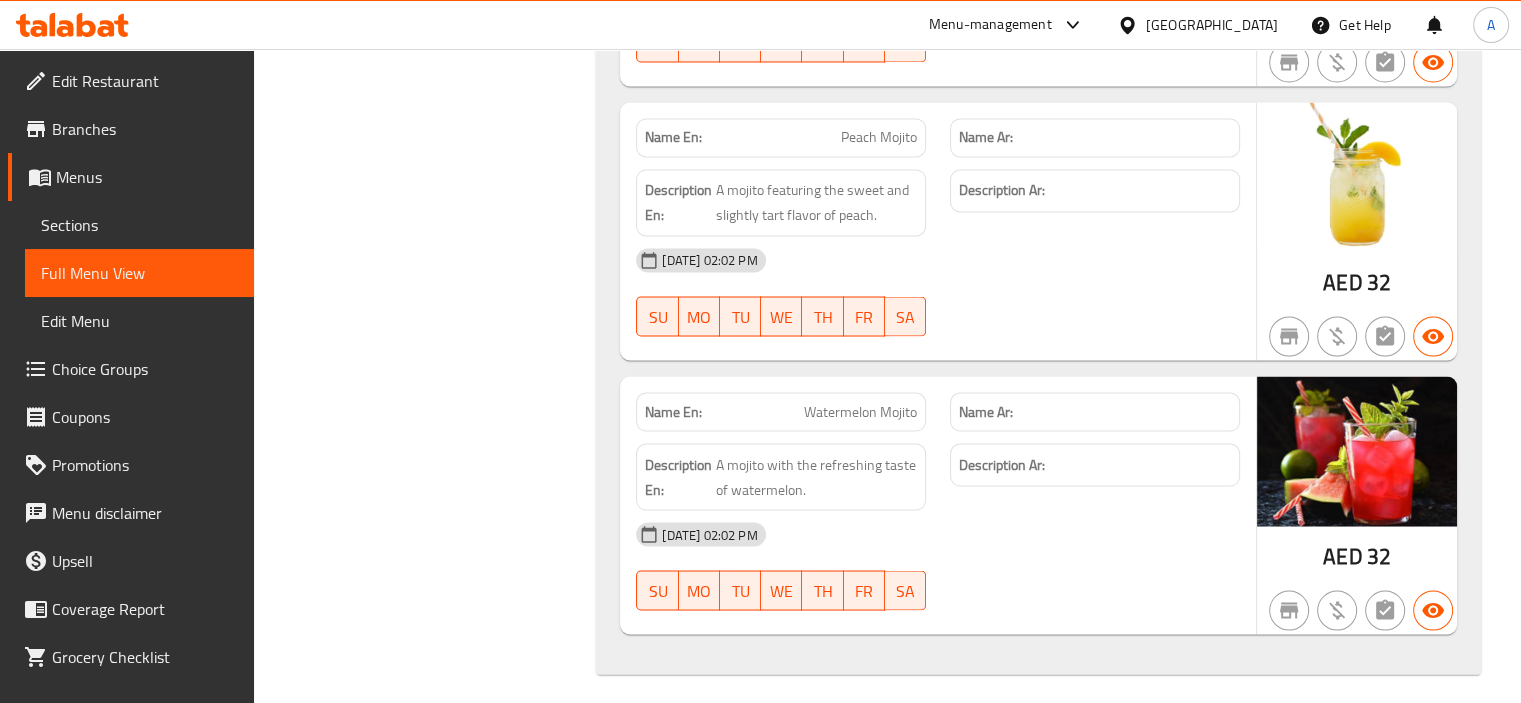 type 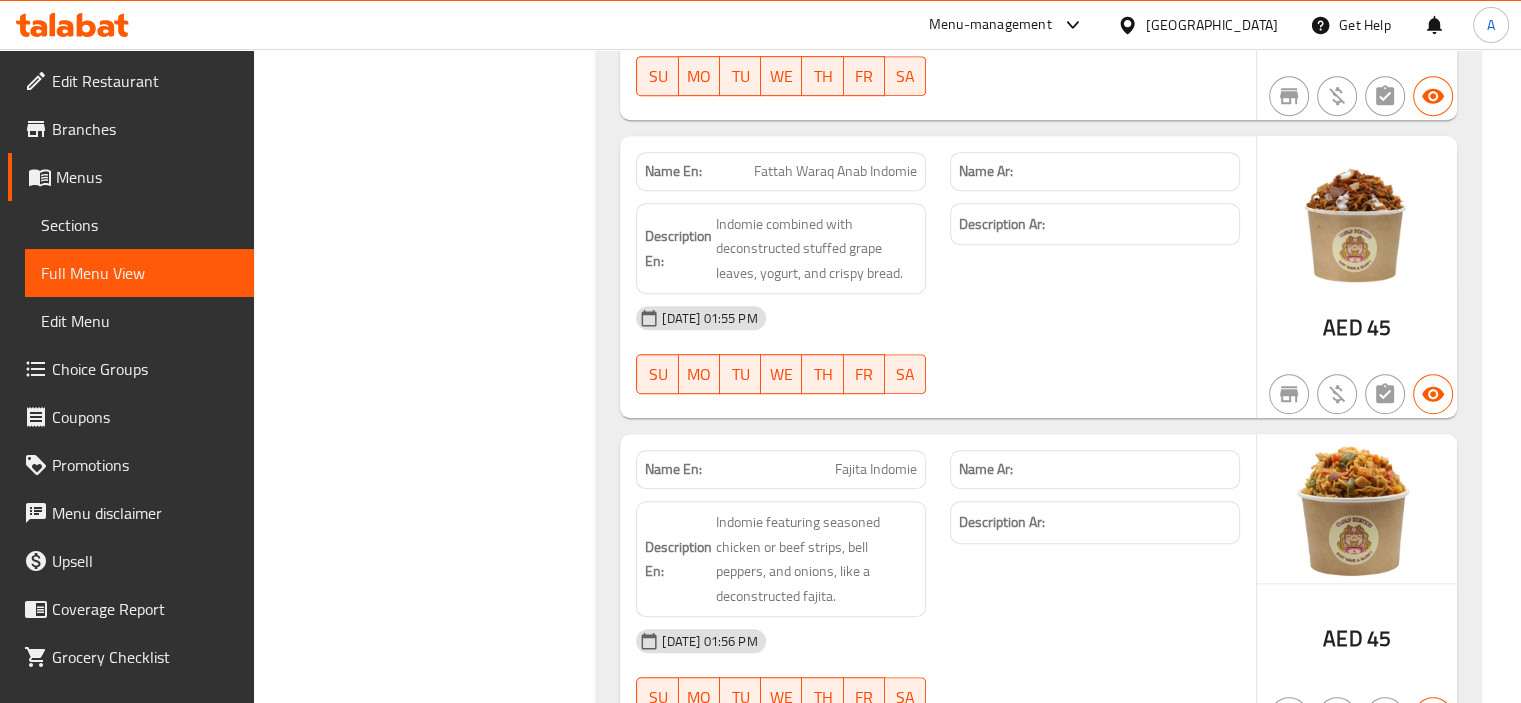scroll, scrollTop: 460, scrollLeft: 0, axis: vertical 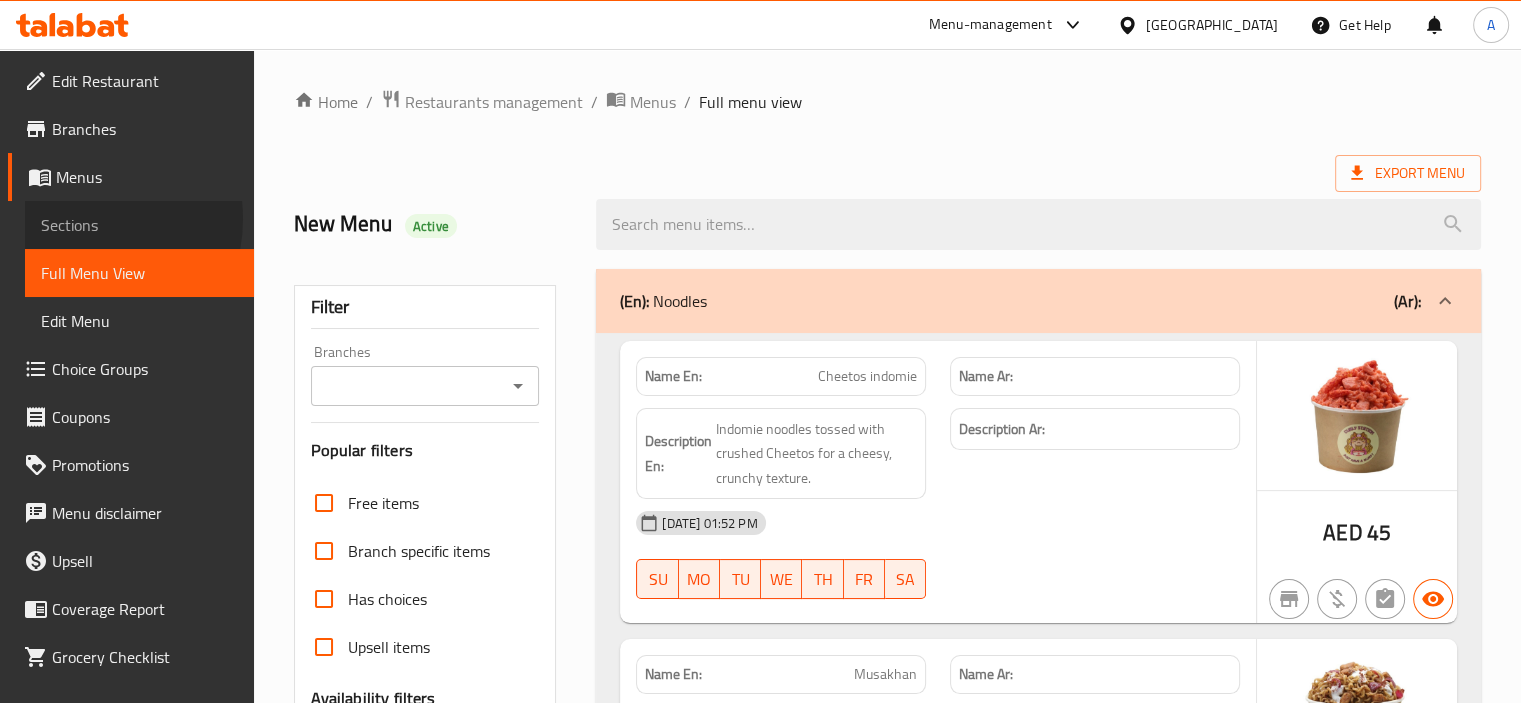 click on "Sections" at bounding box center [139, 225] 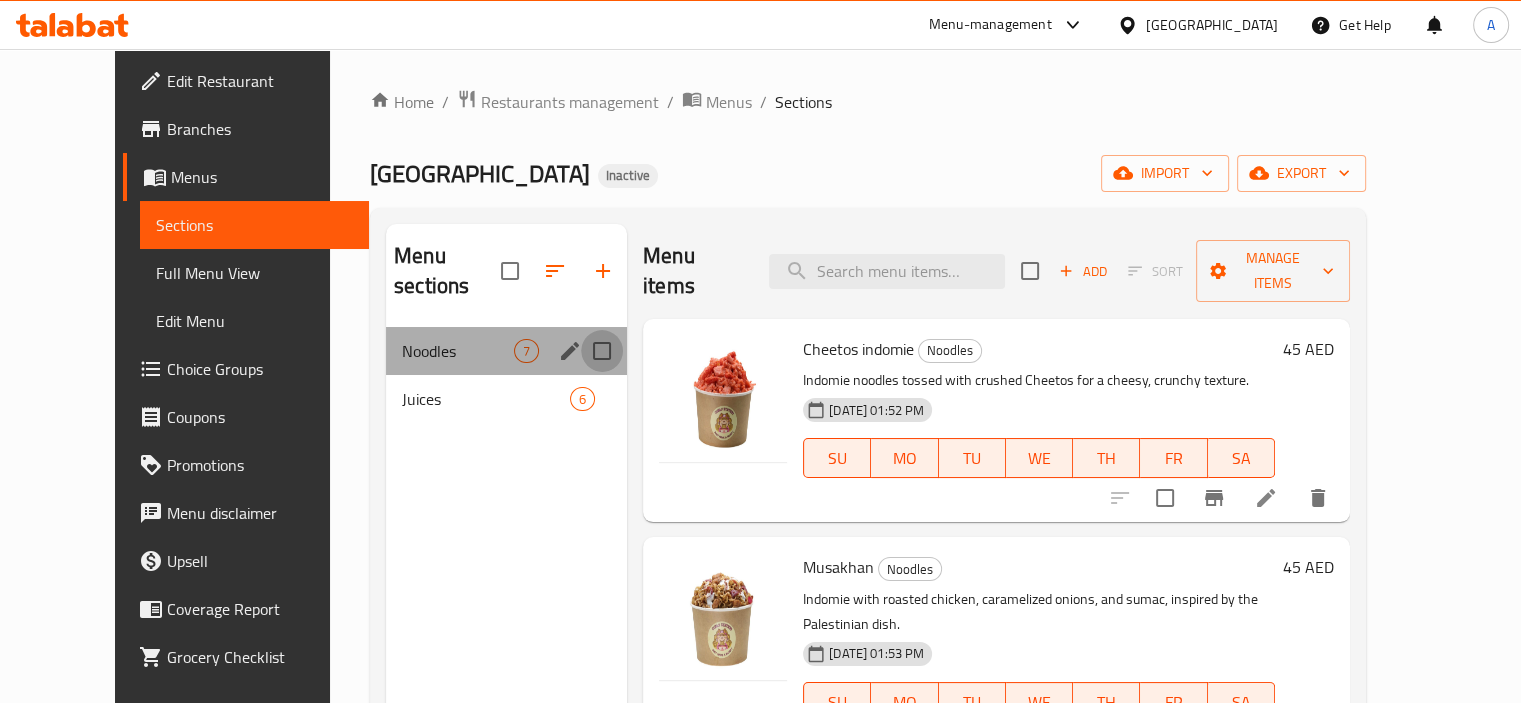click at bounding box center [602, 351] 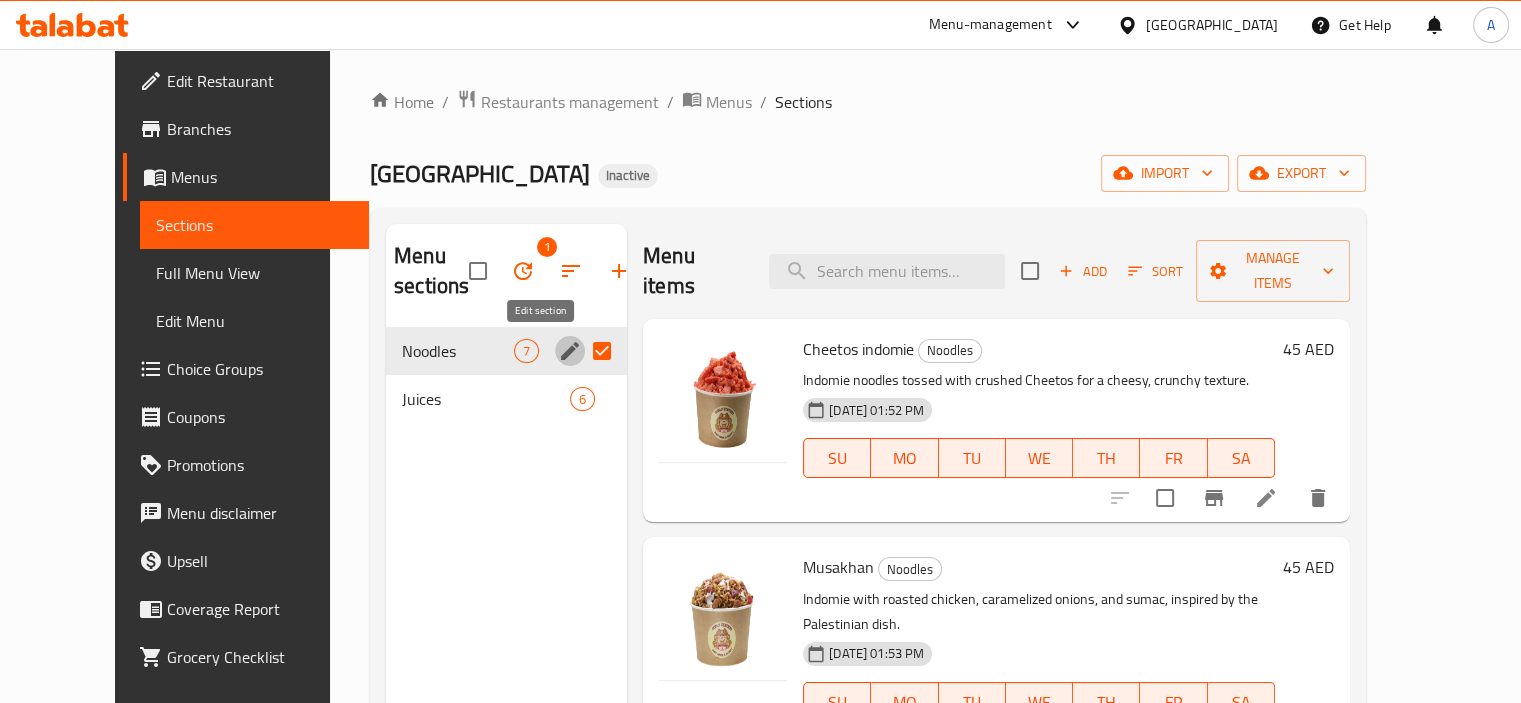 click 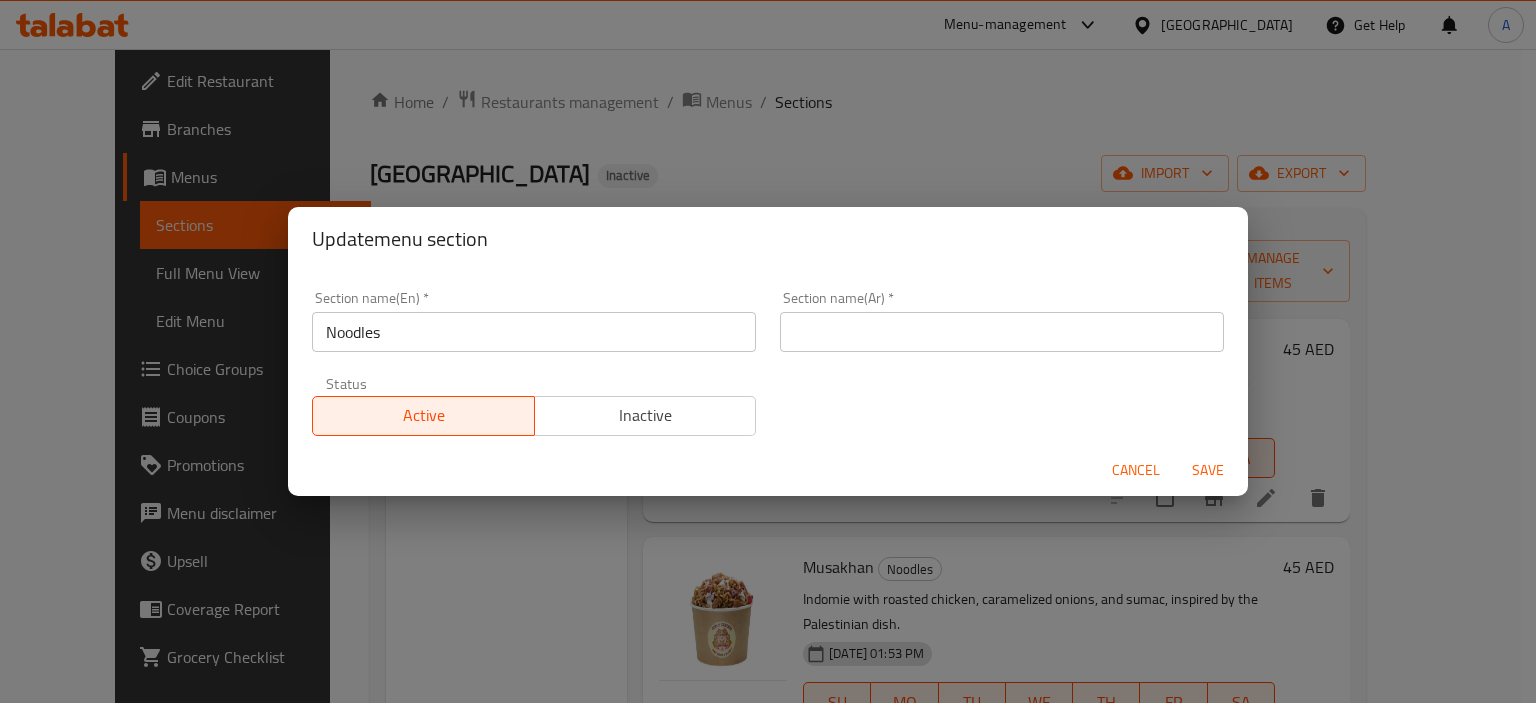 type 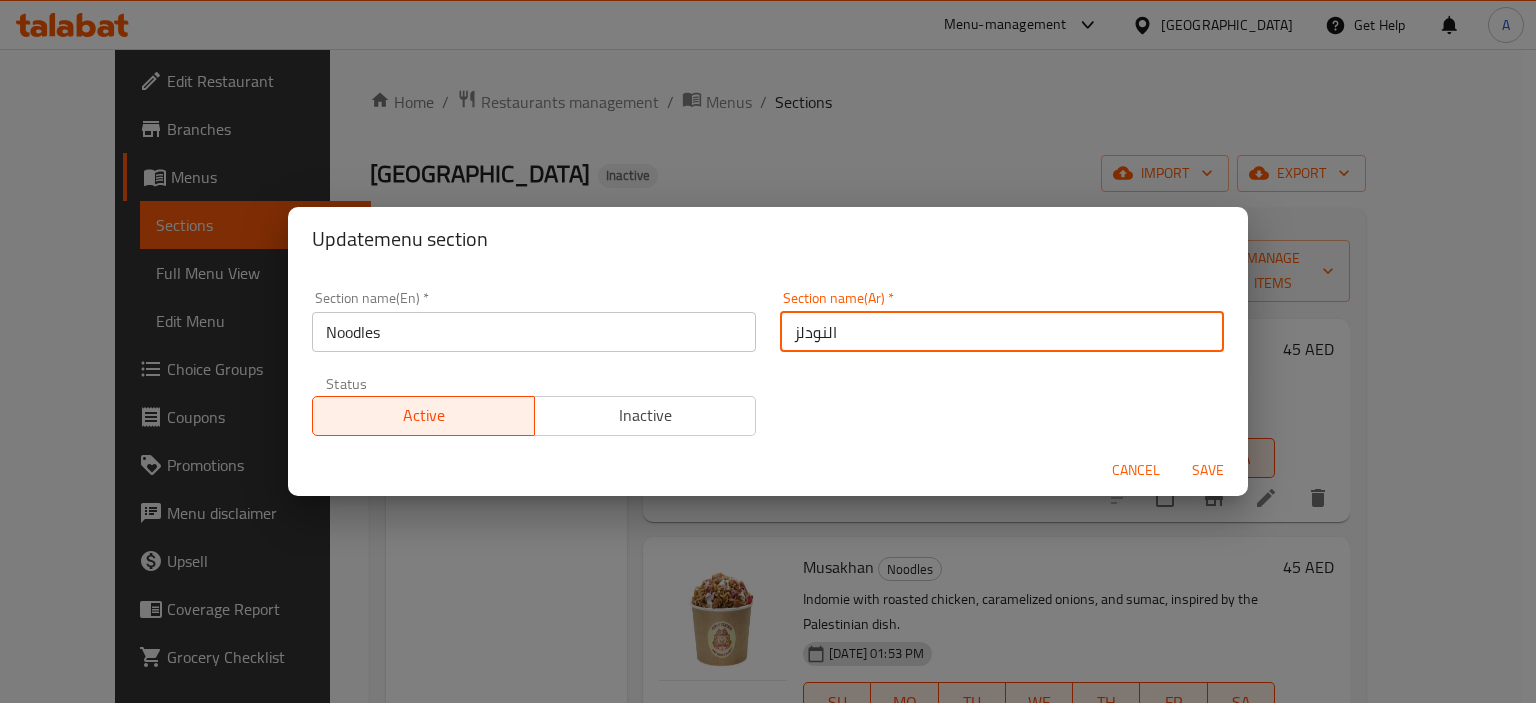 type on "النودلز" 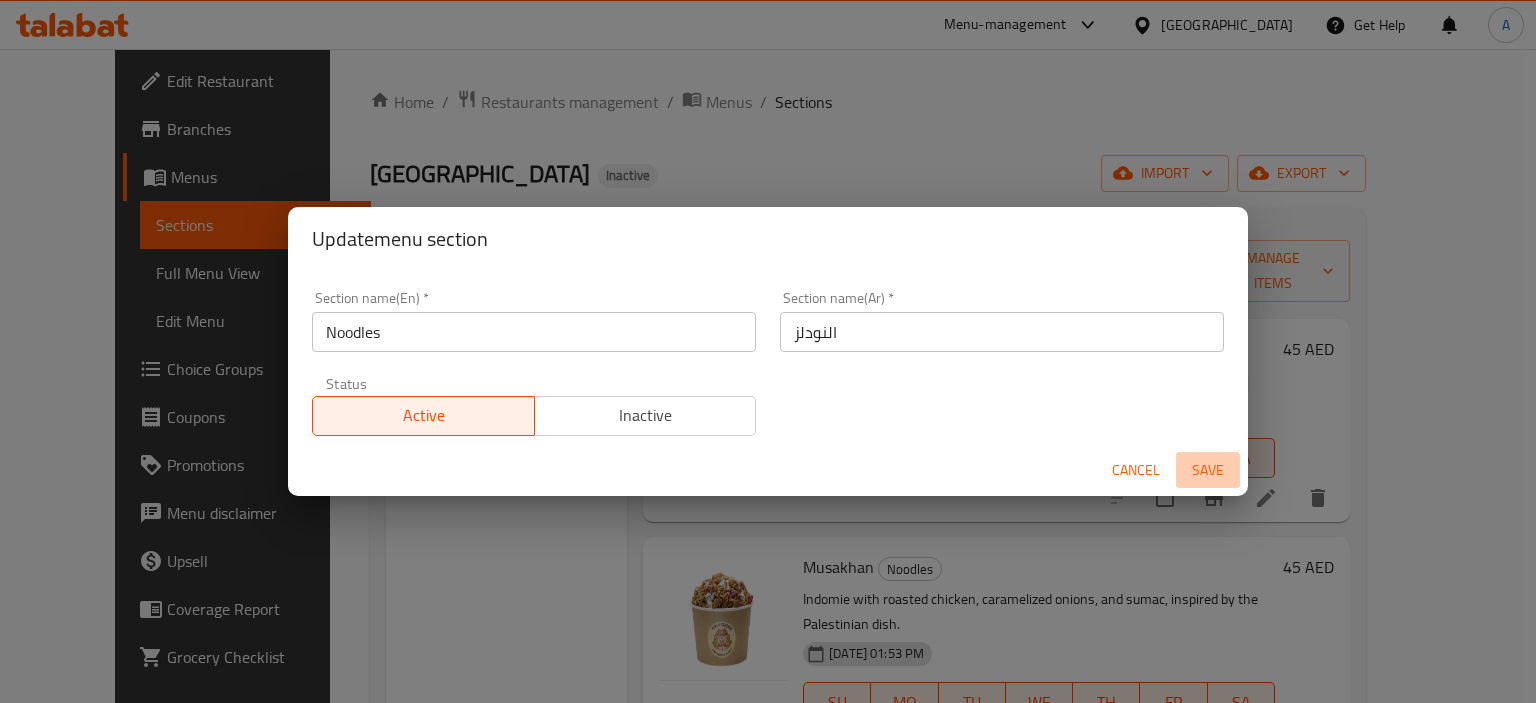 click on "Save" at bounding box center [1208, 470] 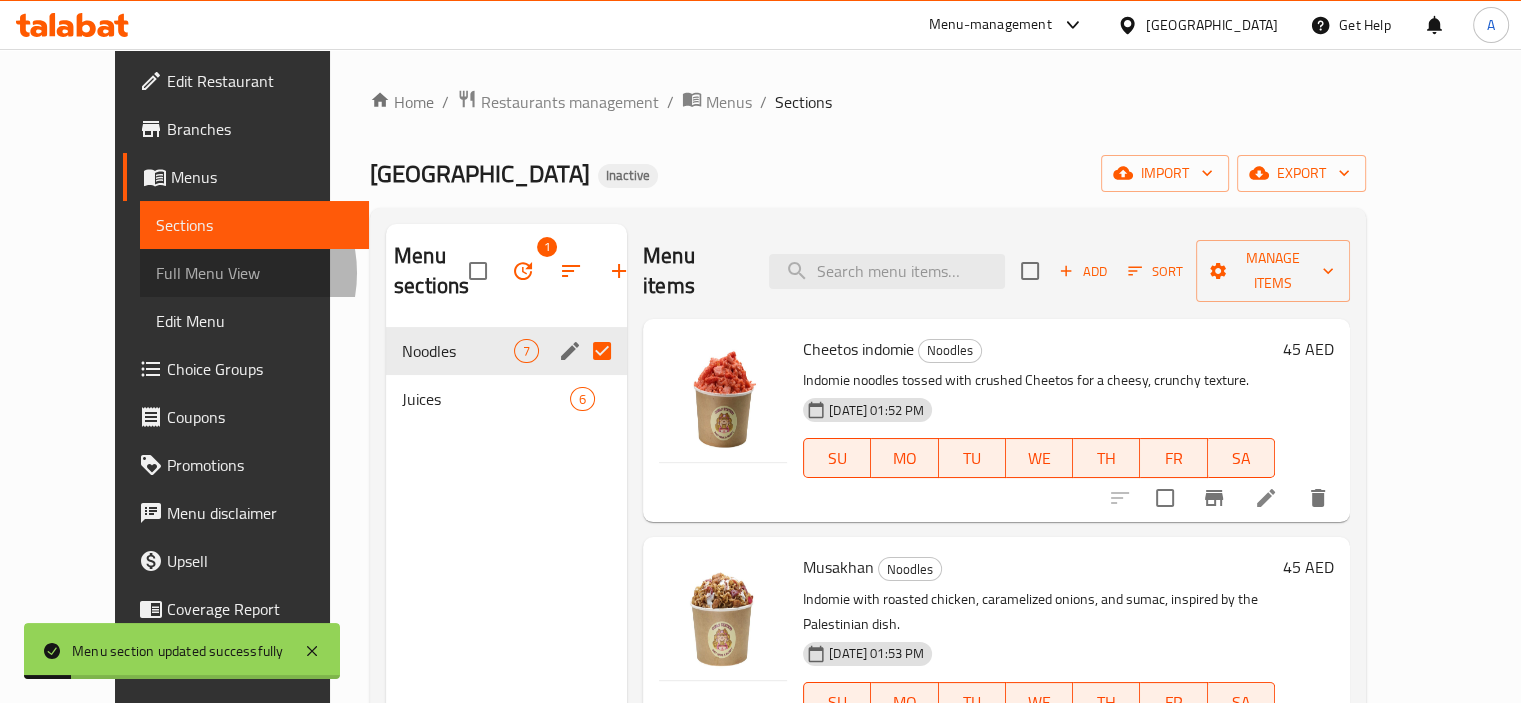 click on "Full Menu View" at bounding box center [254, 273] 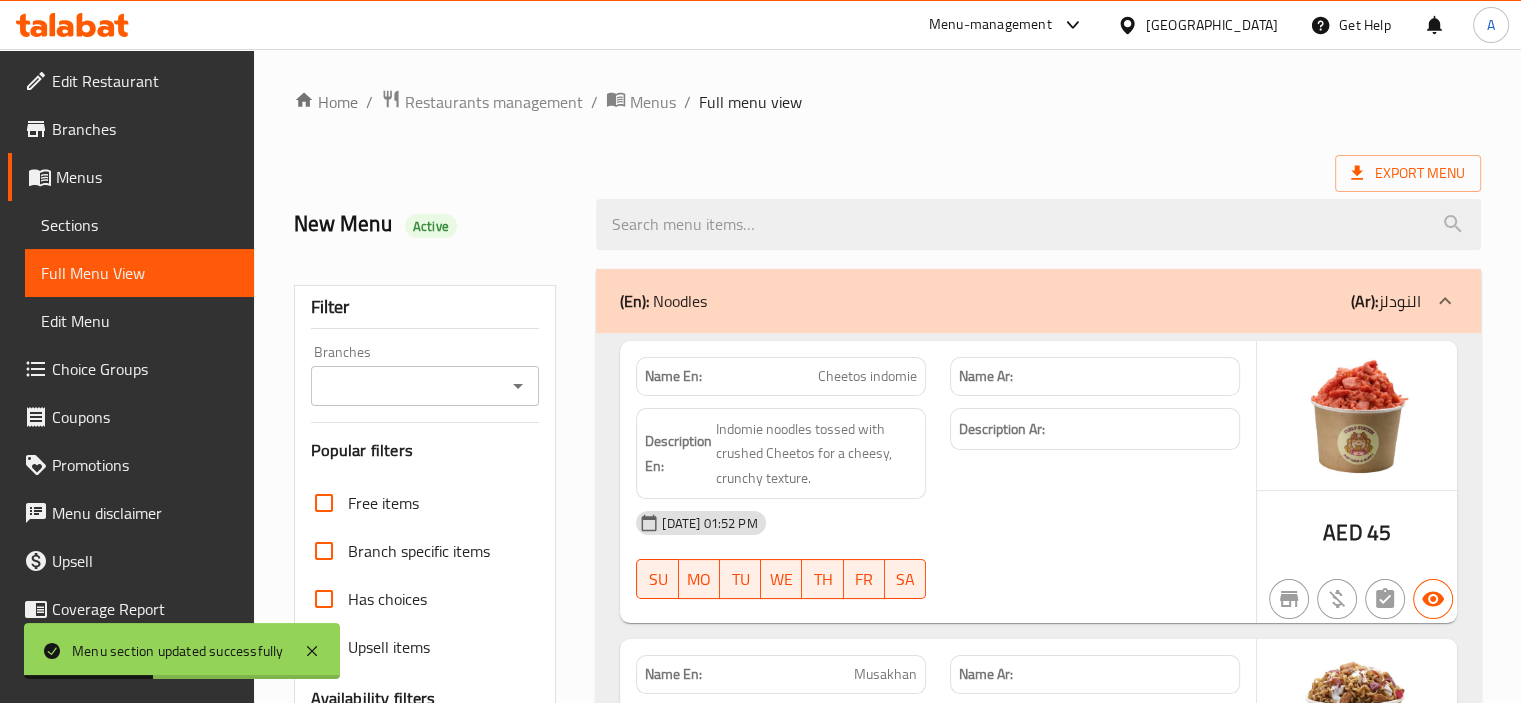scroll, scrollTop: 615, scrollLeft: 0, axis: vertical 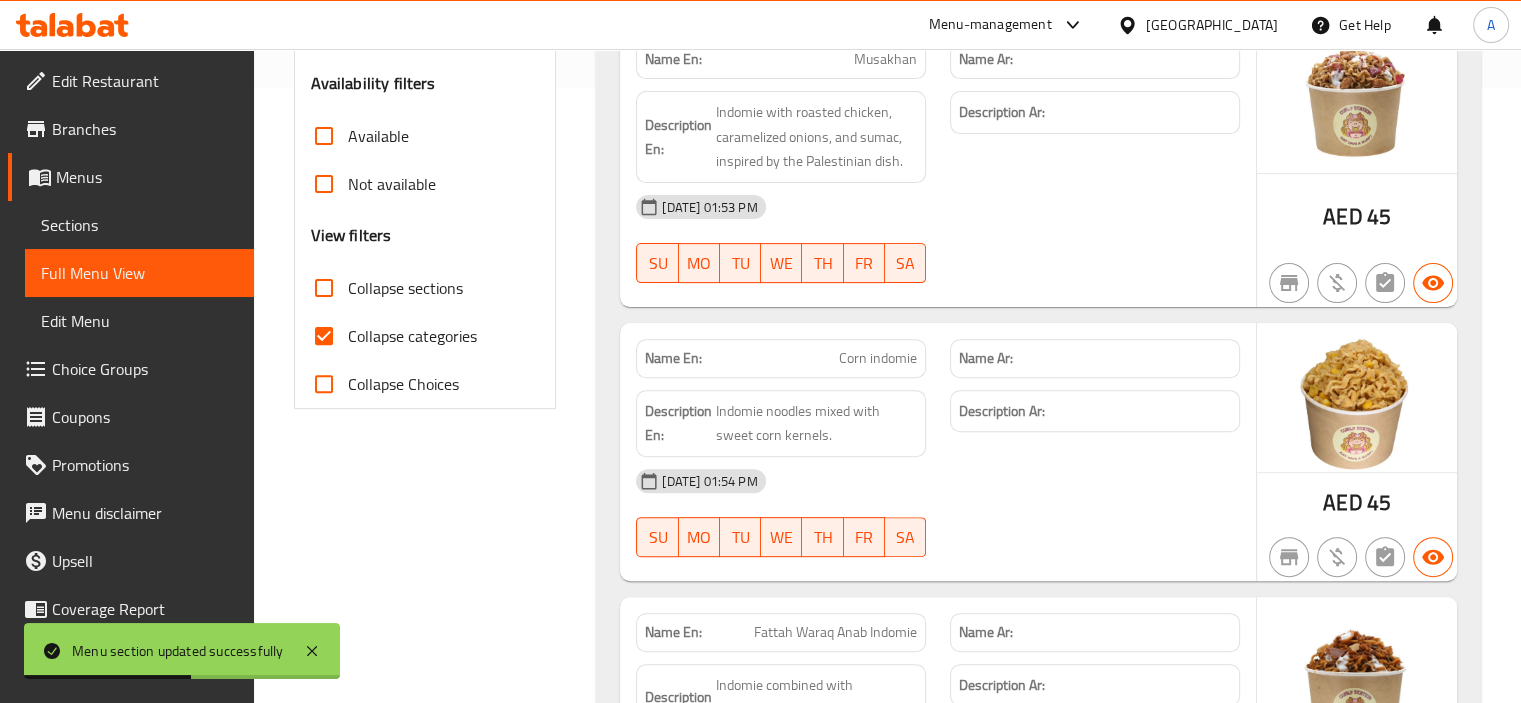 click on "Collapse categories" at bounding box center [412, 336] 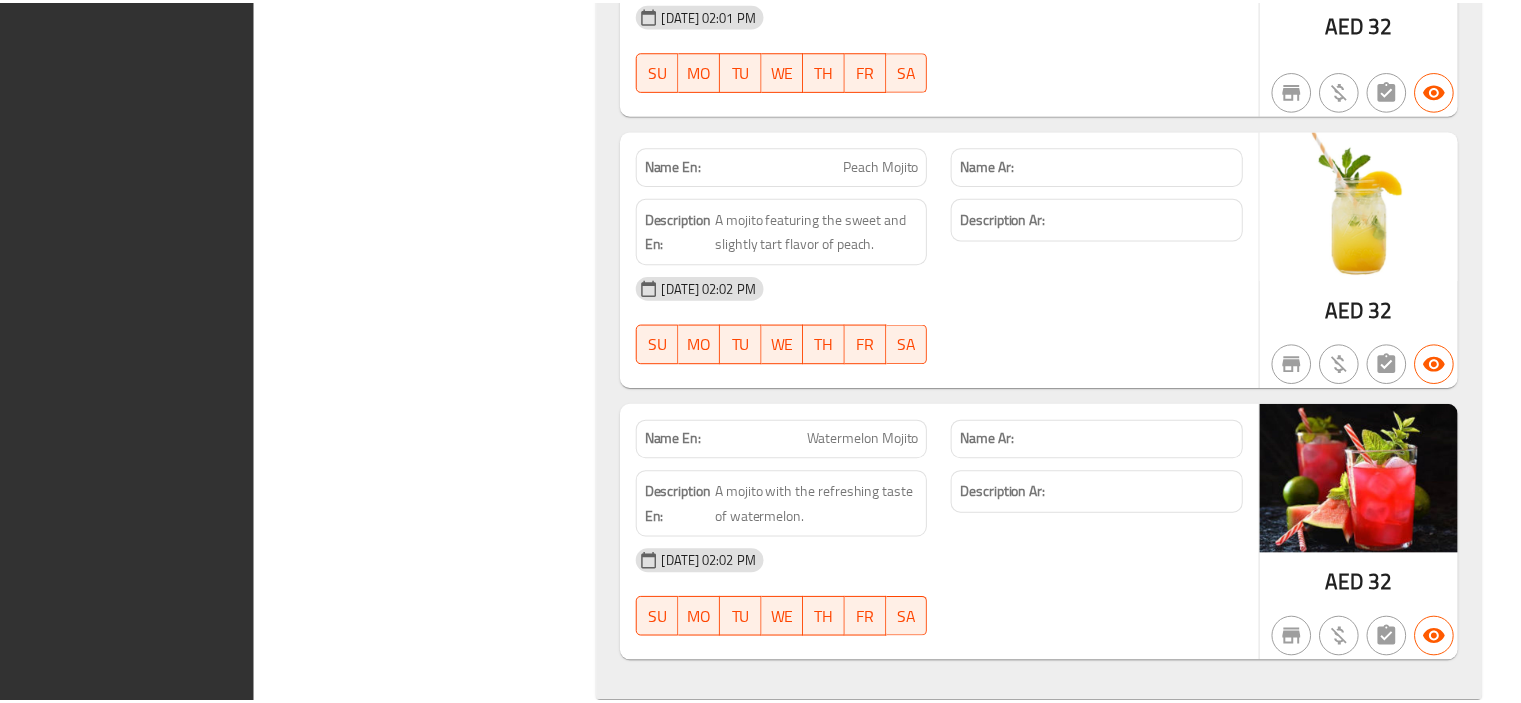 scroll, scrollTop: 3512, scrollLeft: 0, axis: vertical 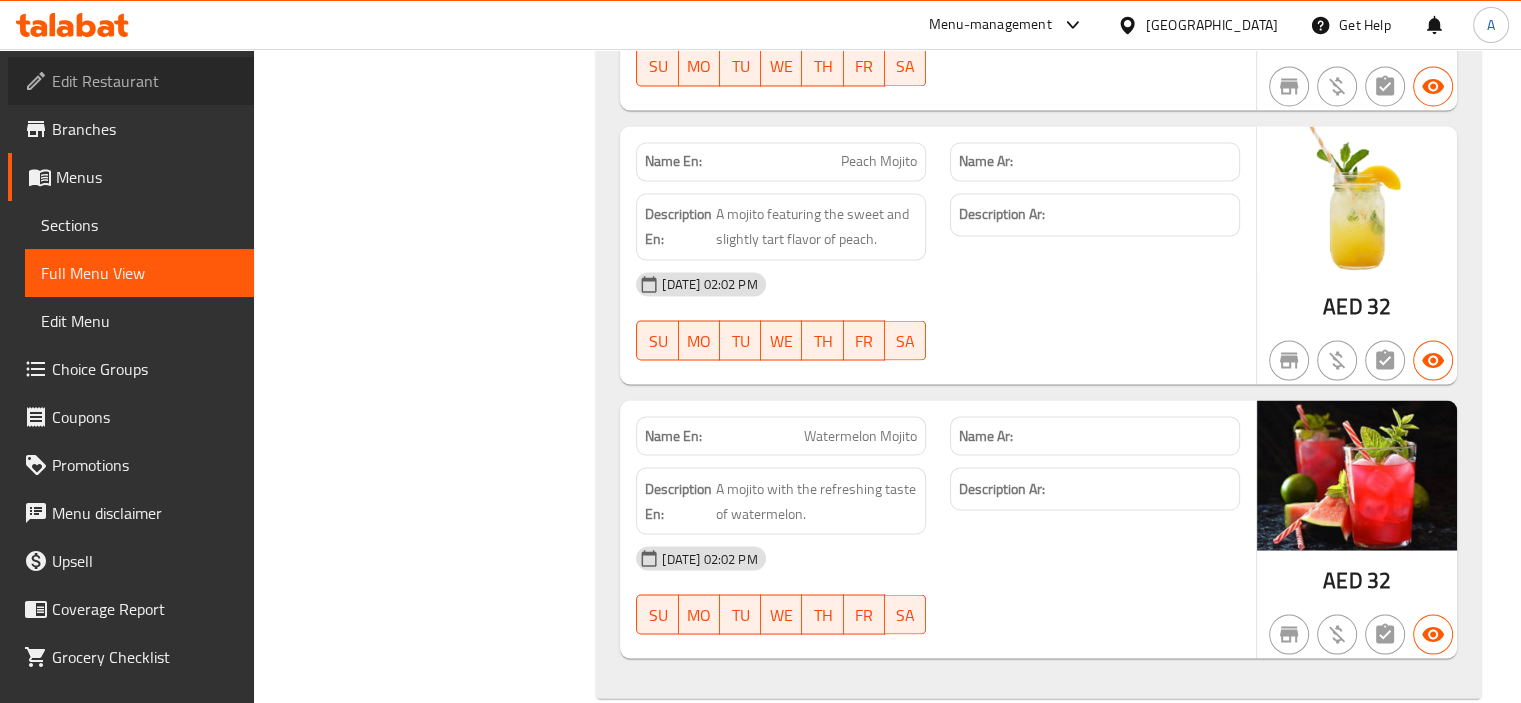 click on "Edit Restaurant" at bounding box center [145, 81] 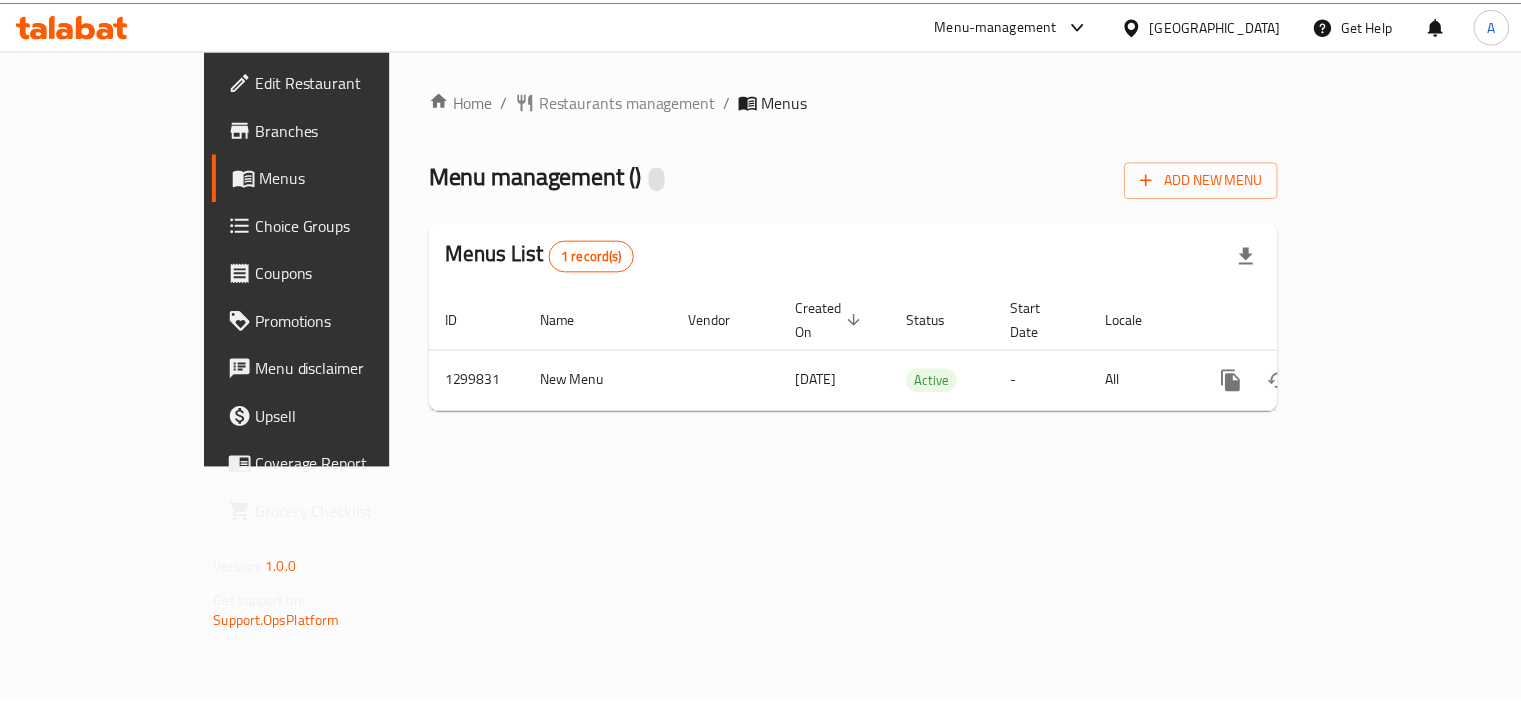 scroll, scrollTop: 0, scrollLeft: 0, axis: both 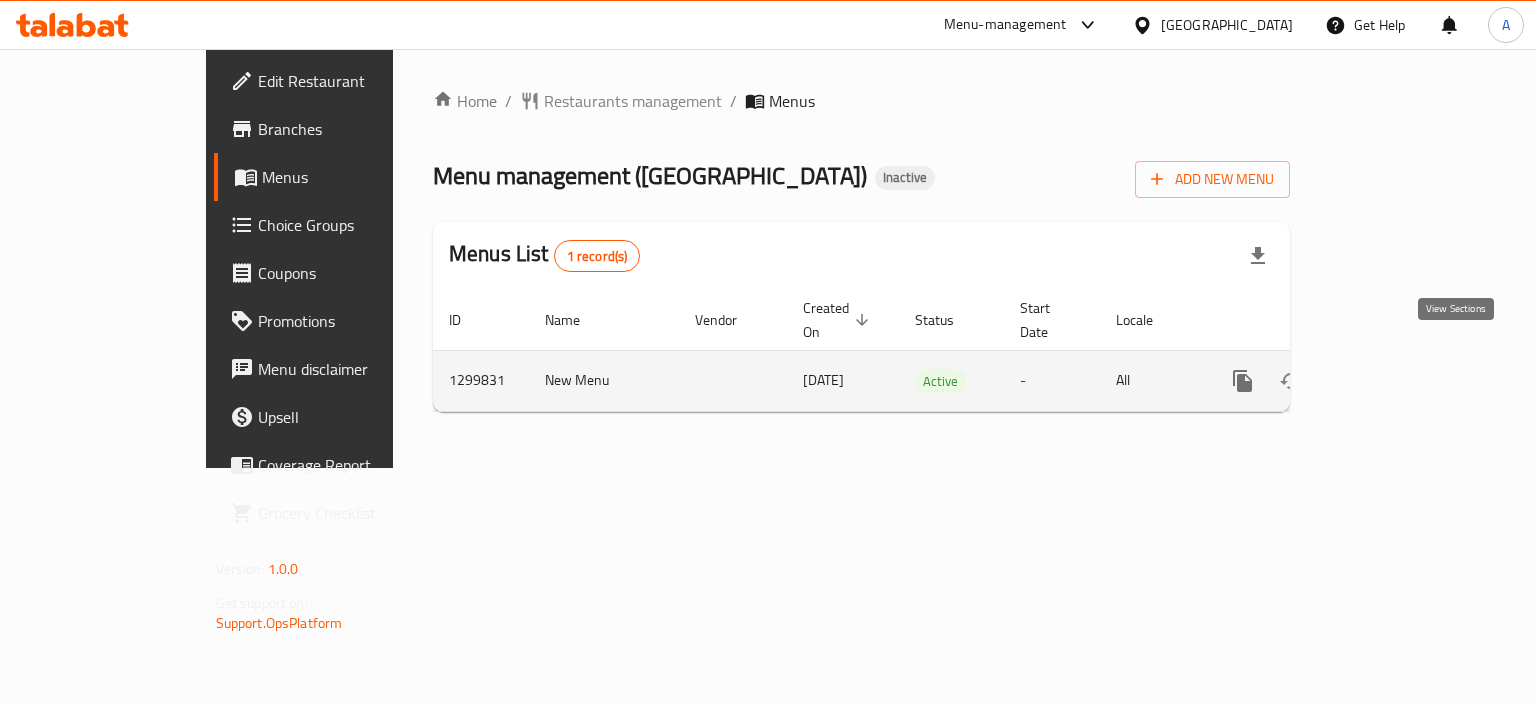 click 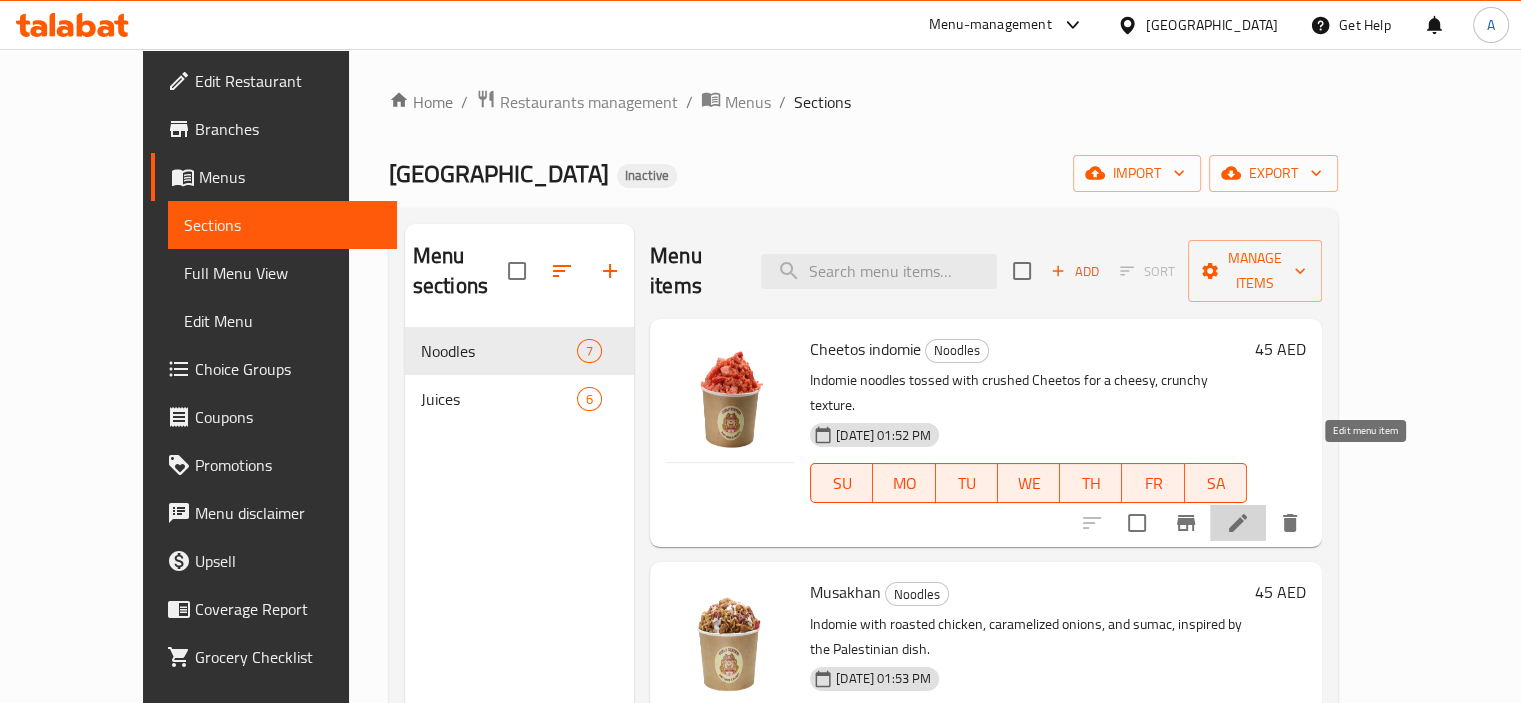 click 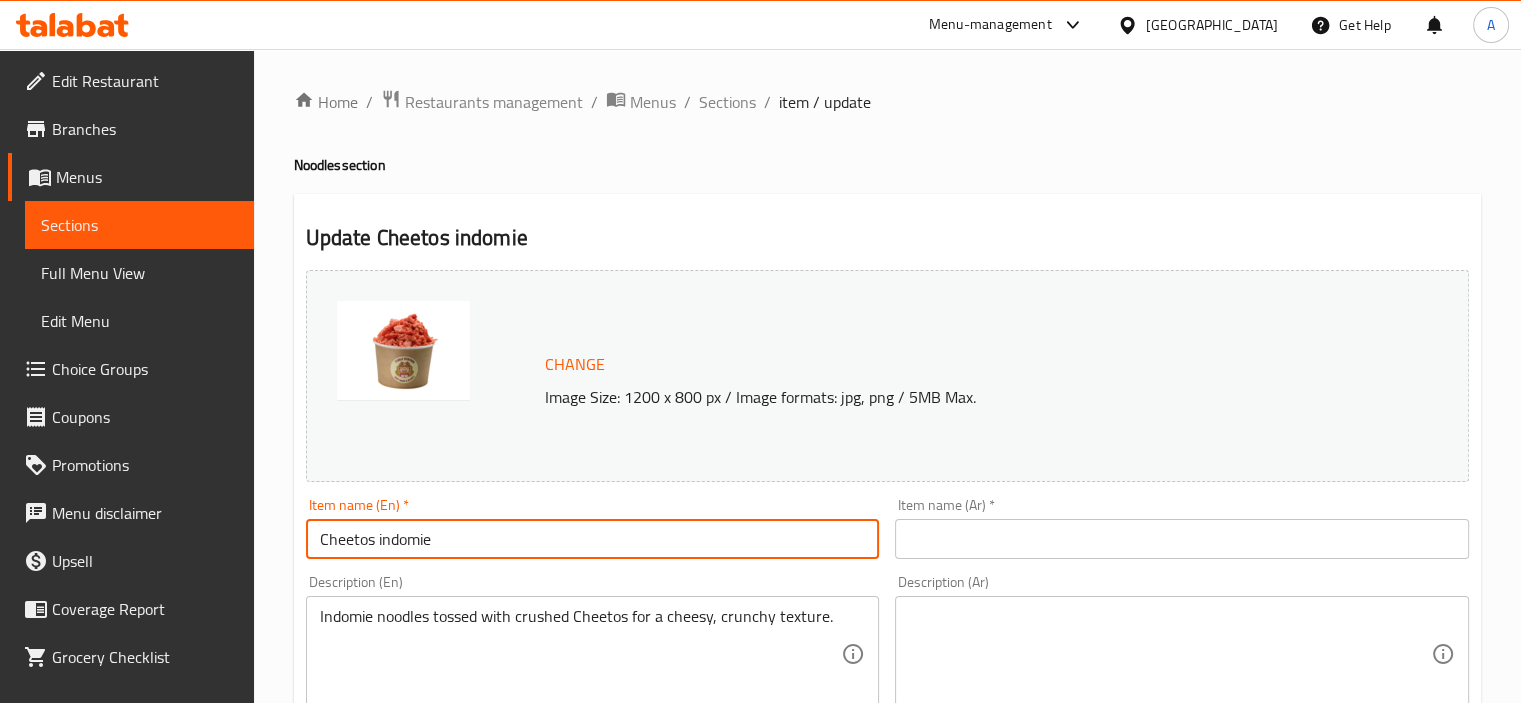 click on "Cheetos indomie" at bounding box center (593, 539) 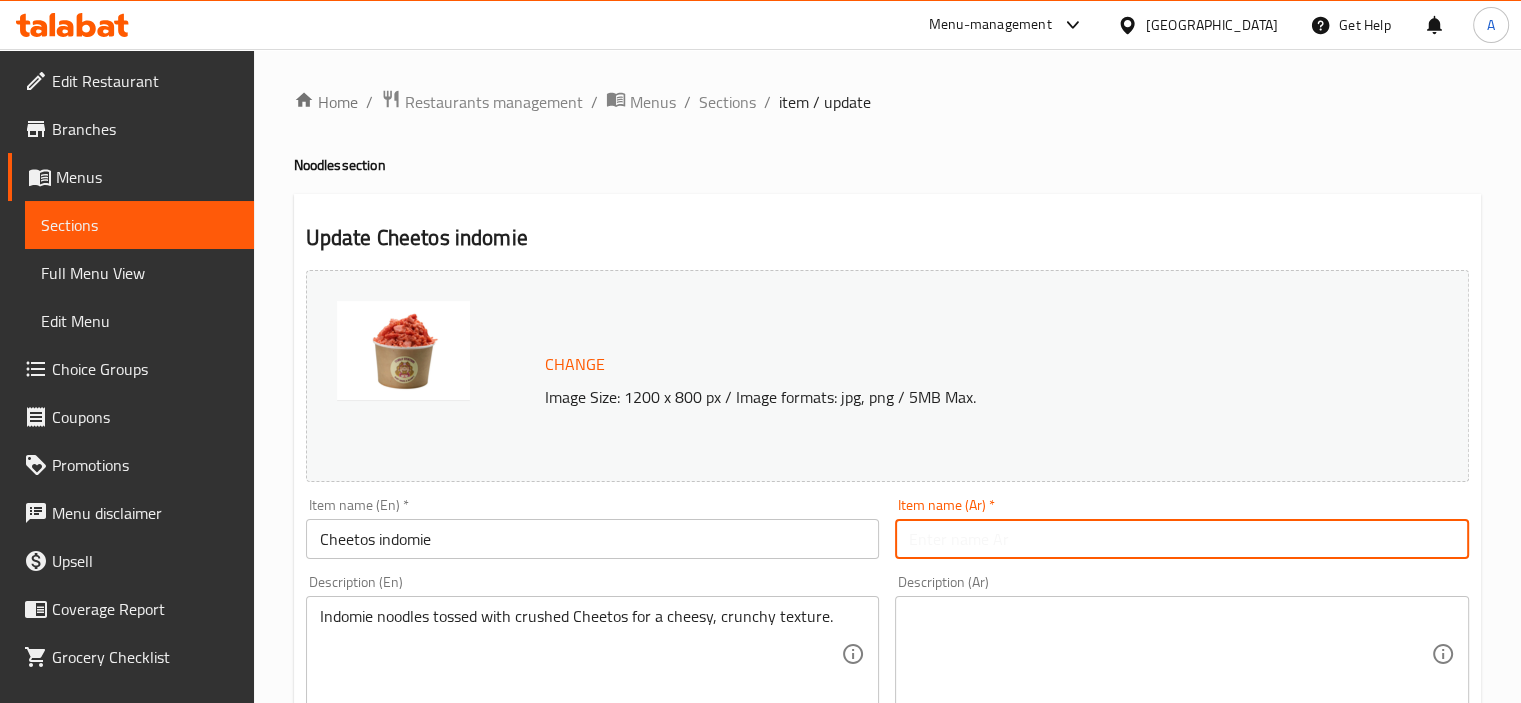 paste on "إندومي" 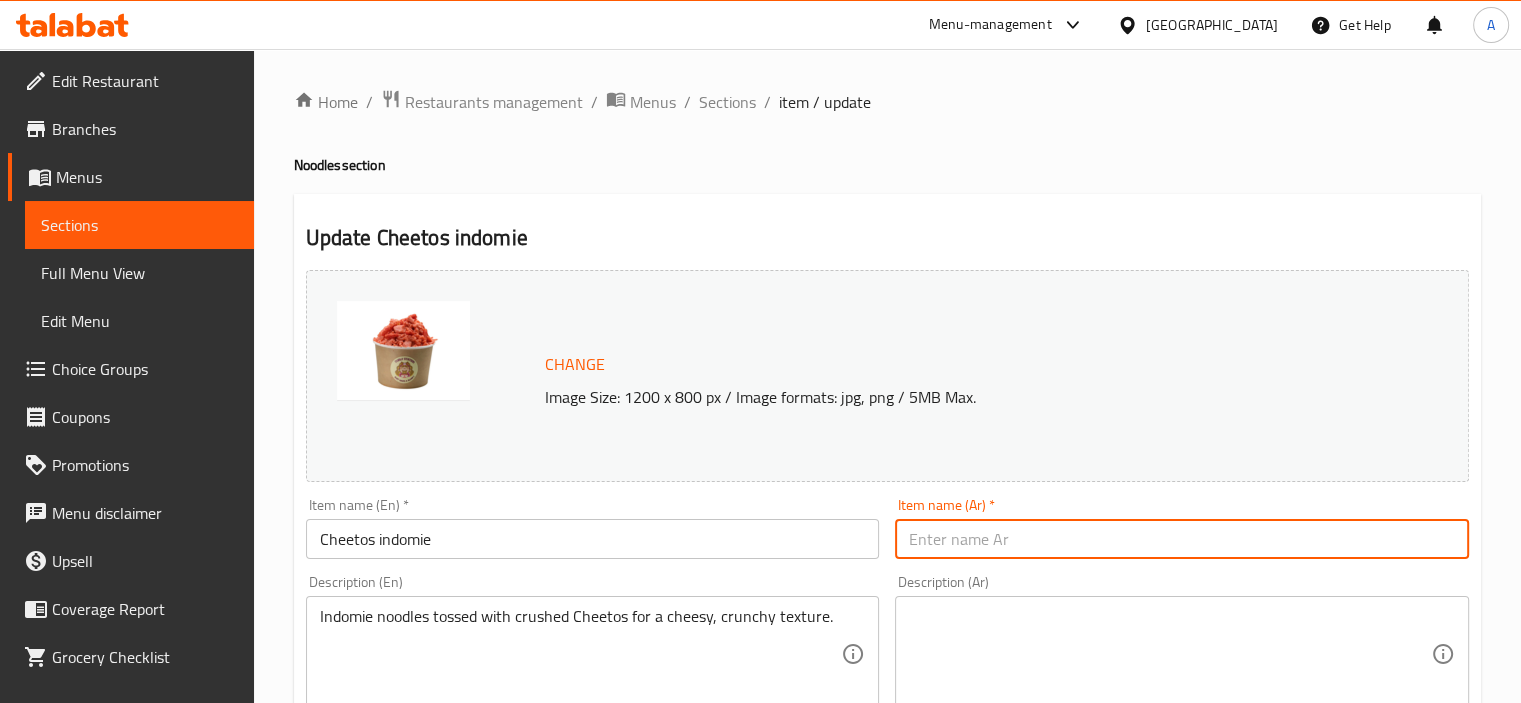 click at bounding box center (1182, 539) 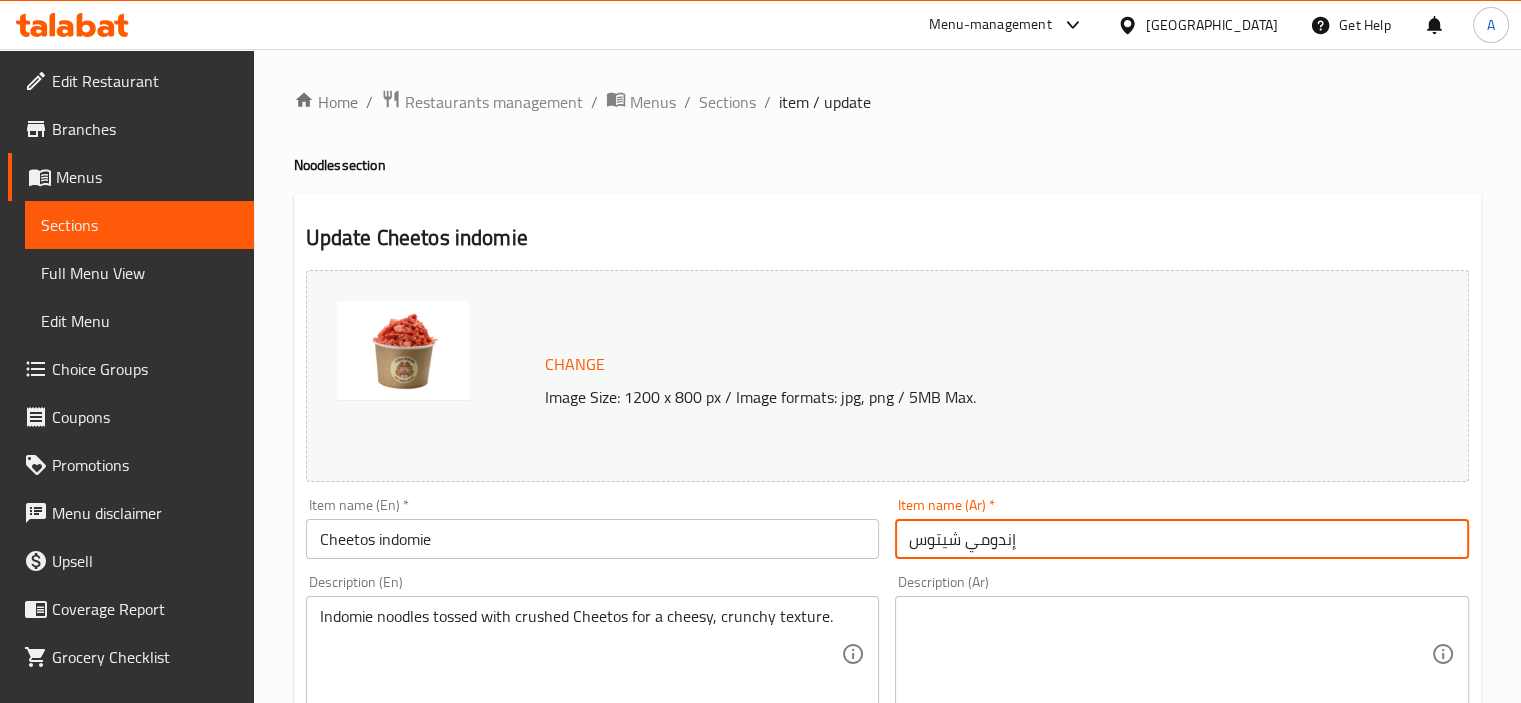 type on "إندومي شيتوس" 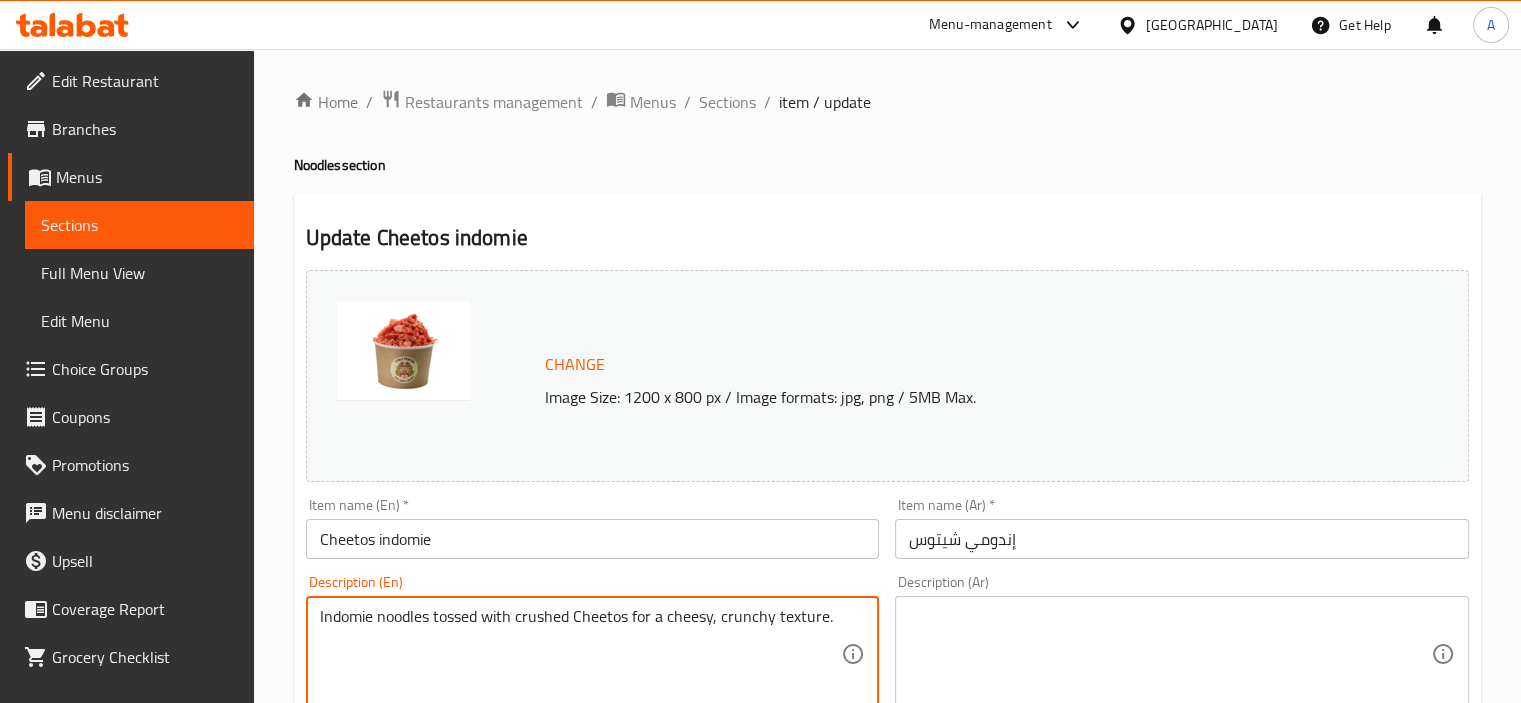 click on "Indomie noodles tossed with crushed Cheetos for a cheesy, crunchy texture." at bounding box center [581, 654] 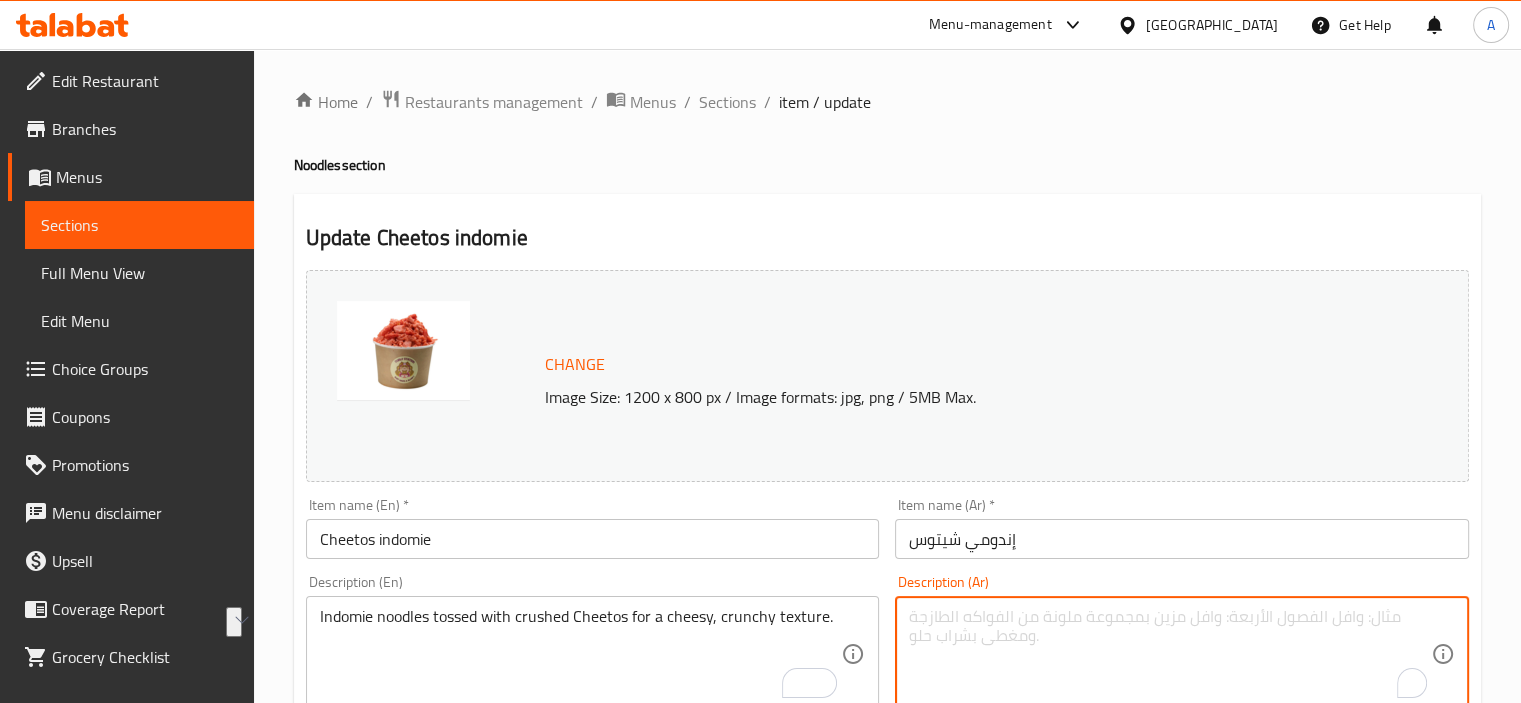 paste on "نودلز إندومي ممزوجة مع شيتوس المطحون للحصول على ملمس جبن مقرمش." 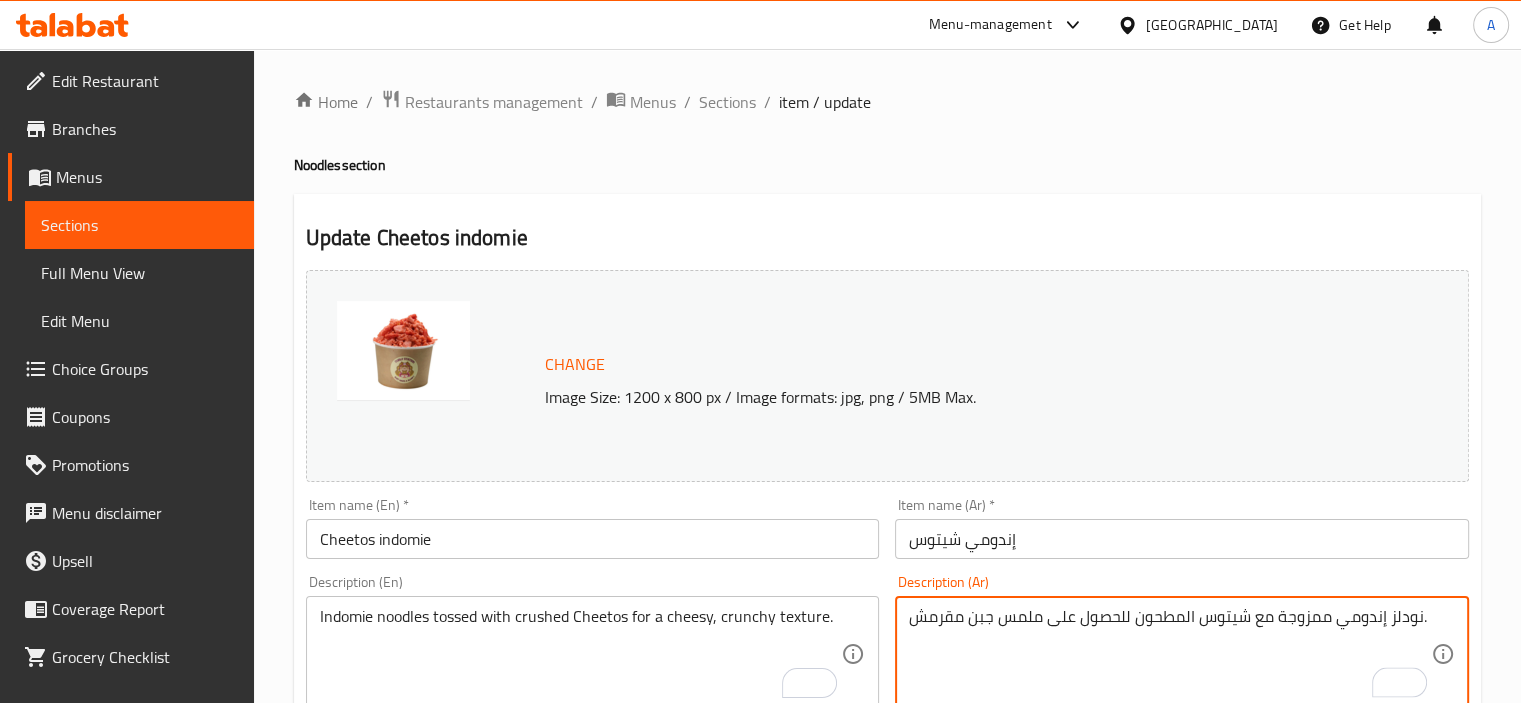 click on "نودلز إندومي ممزوجة مع شيتوس المطحون للحصول على ملمس جبن مقرمش." at bounding box center (1170, 654) 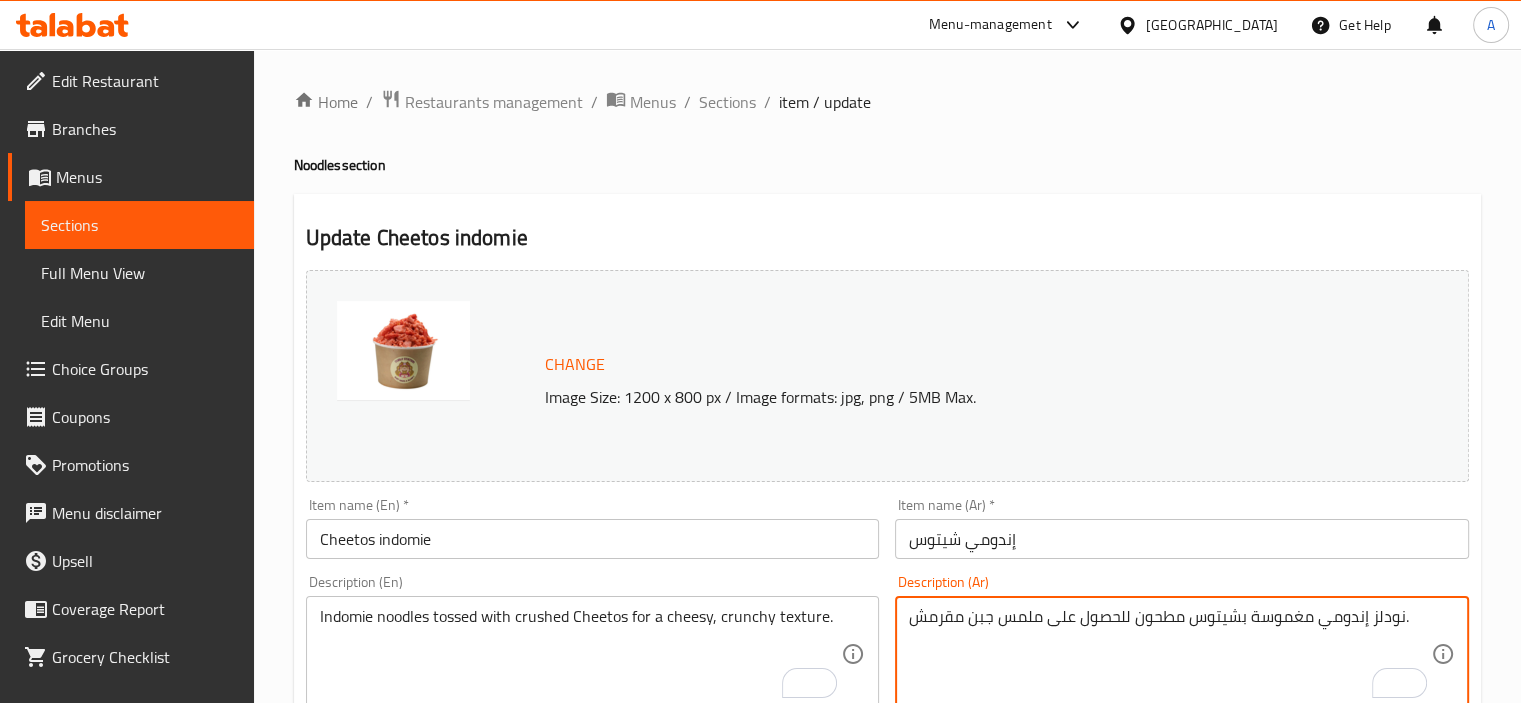 click on "نودلز إندومي مغموسة بشيتوس مطحون للحصول على ملمس جبن مقرمش." at bounding box center (1170, 654) 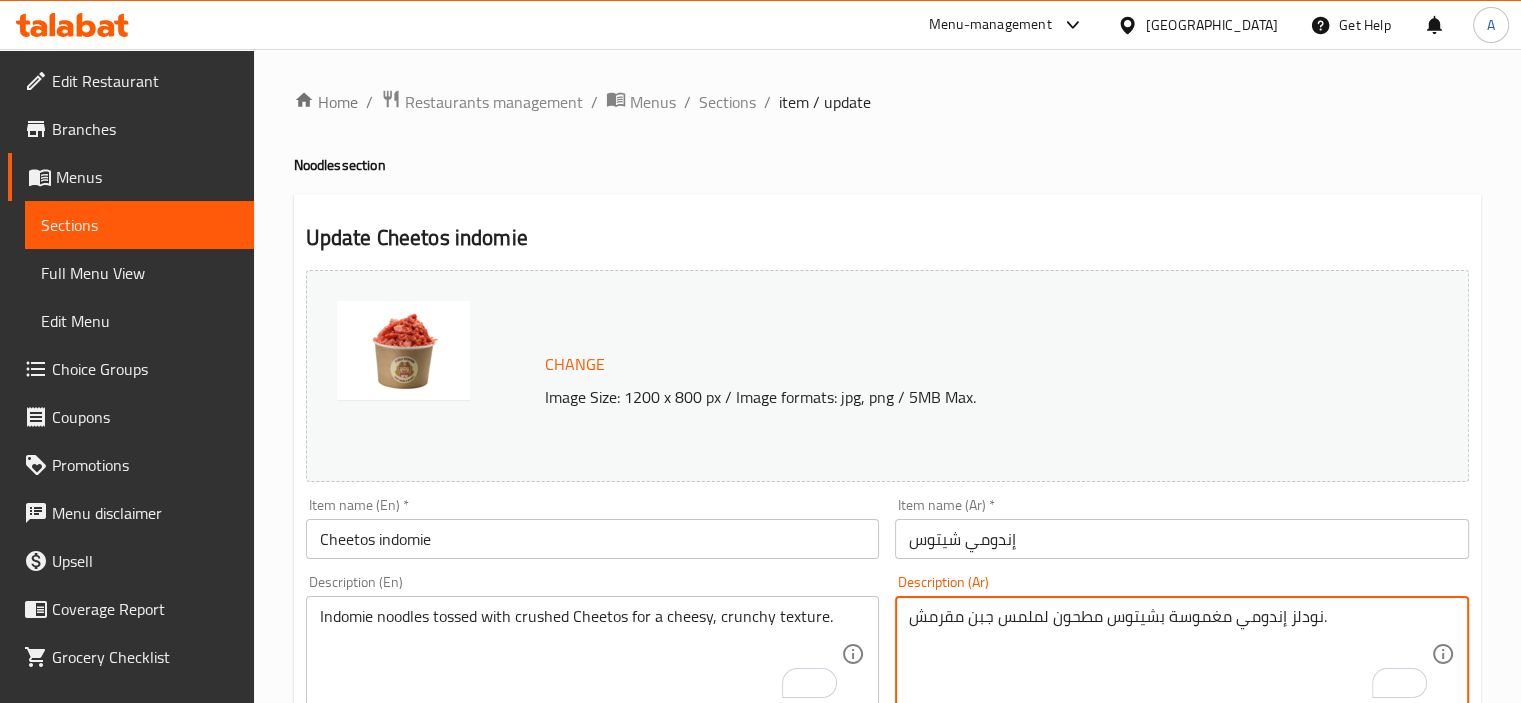 click on "نودلز إندومي مغموسة بشيتوس مطحون لملمس جبن مقرمش." at bounding box center (1170, 654) 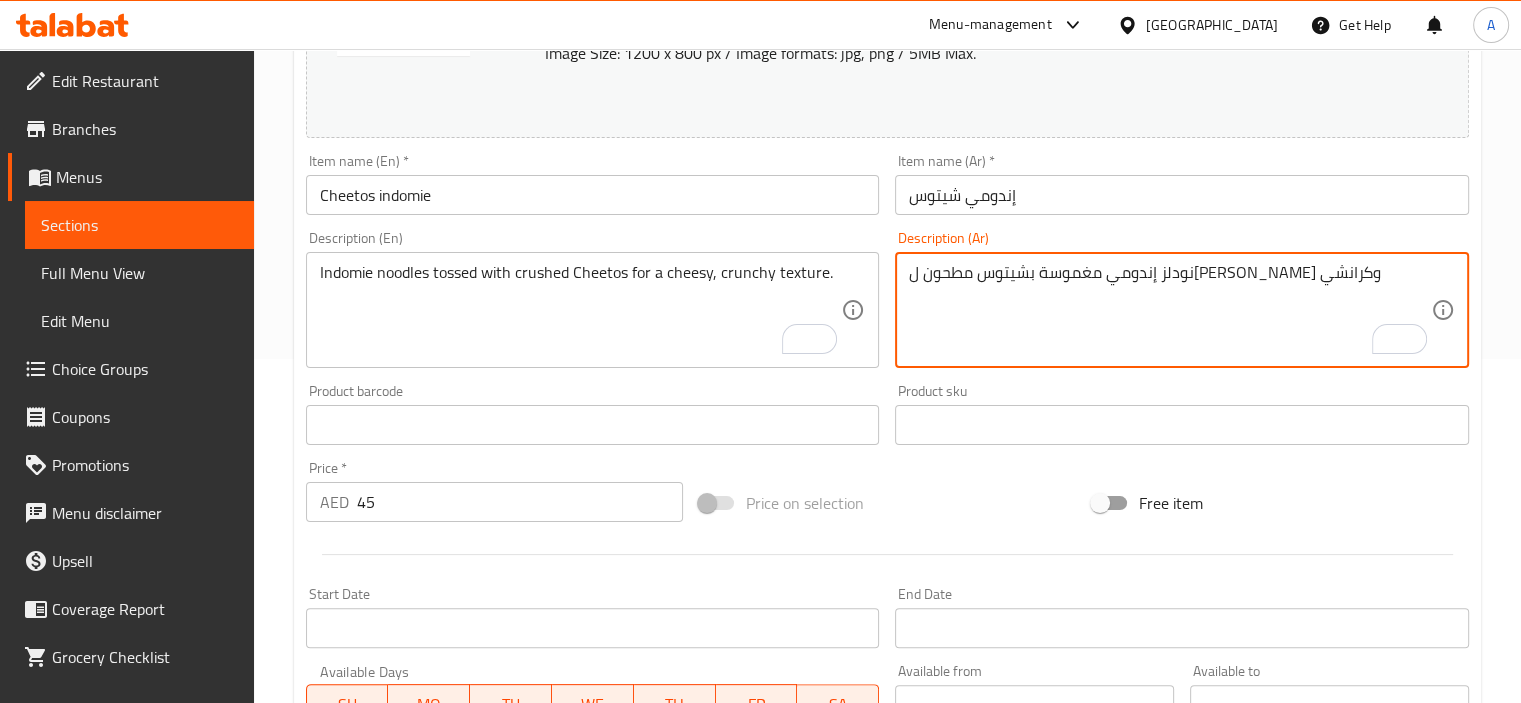 scroll, scrollTop: 417, scrollLeft: 0, axis: vertical 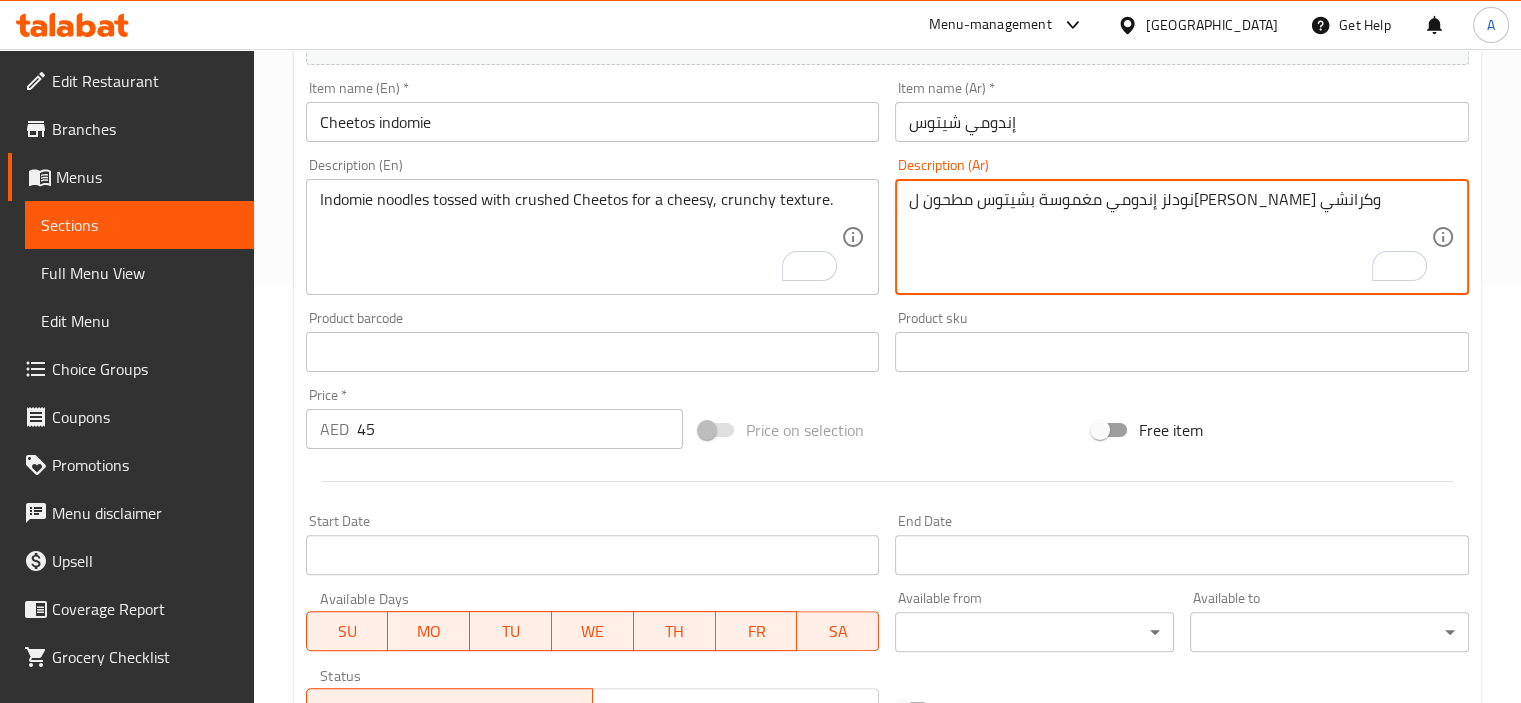 type on "نودلز إندومي مغموسة بشيتوس مطحون لملمس تشيزي وكرانشي" 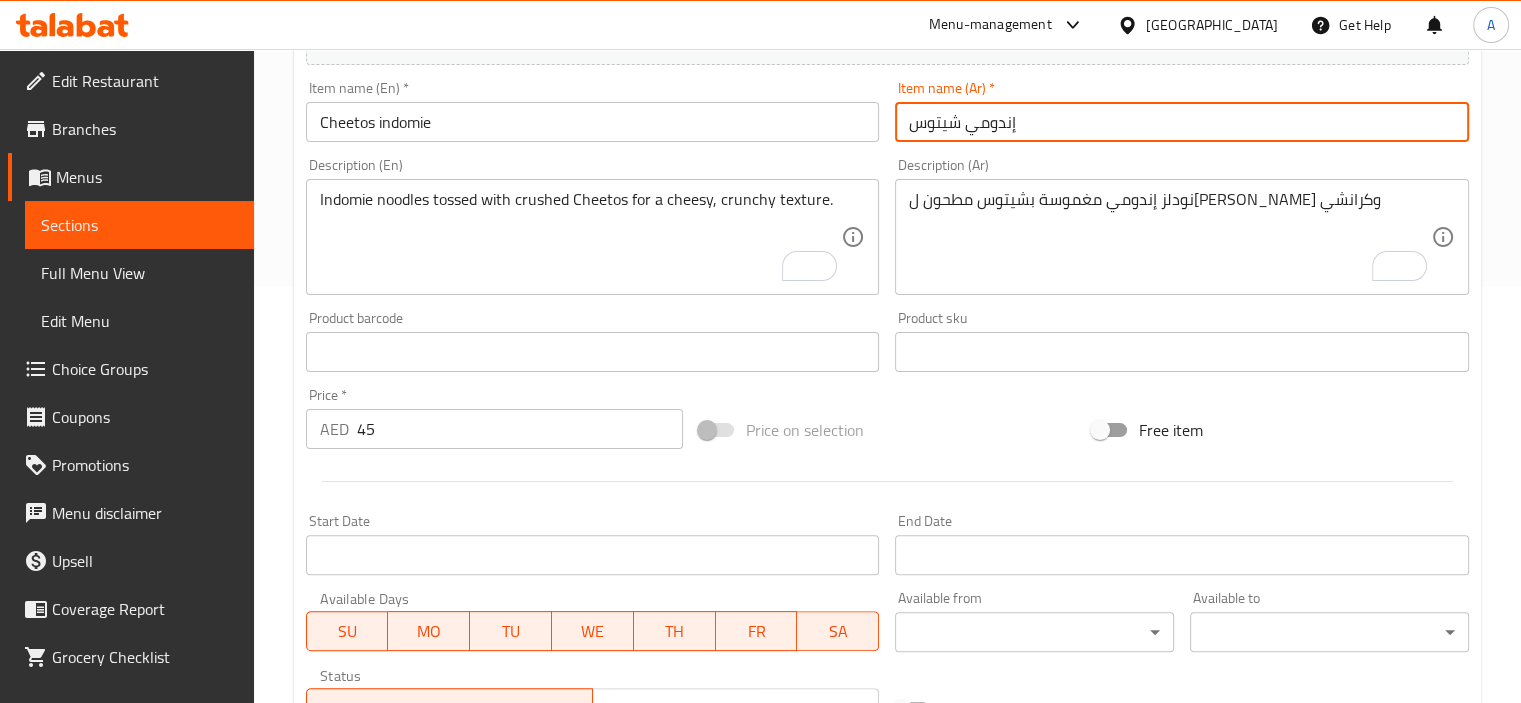 click on "Update" at bounding box center [445, 938] 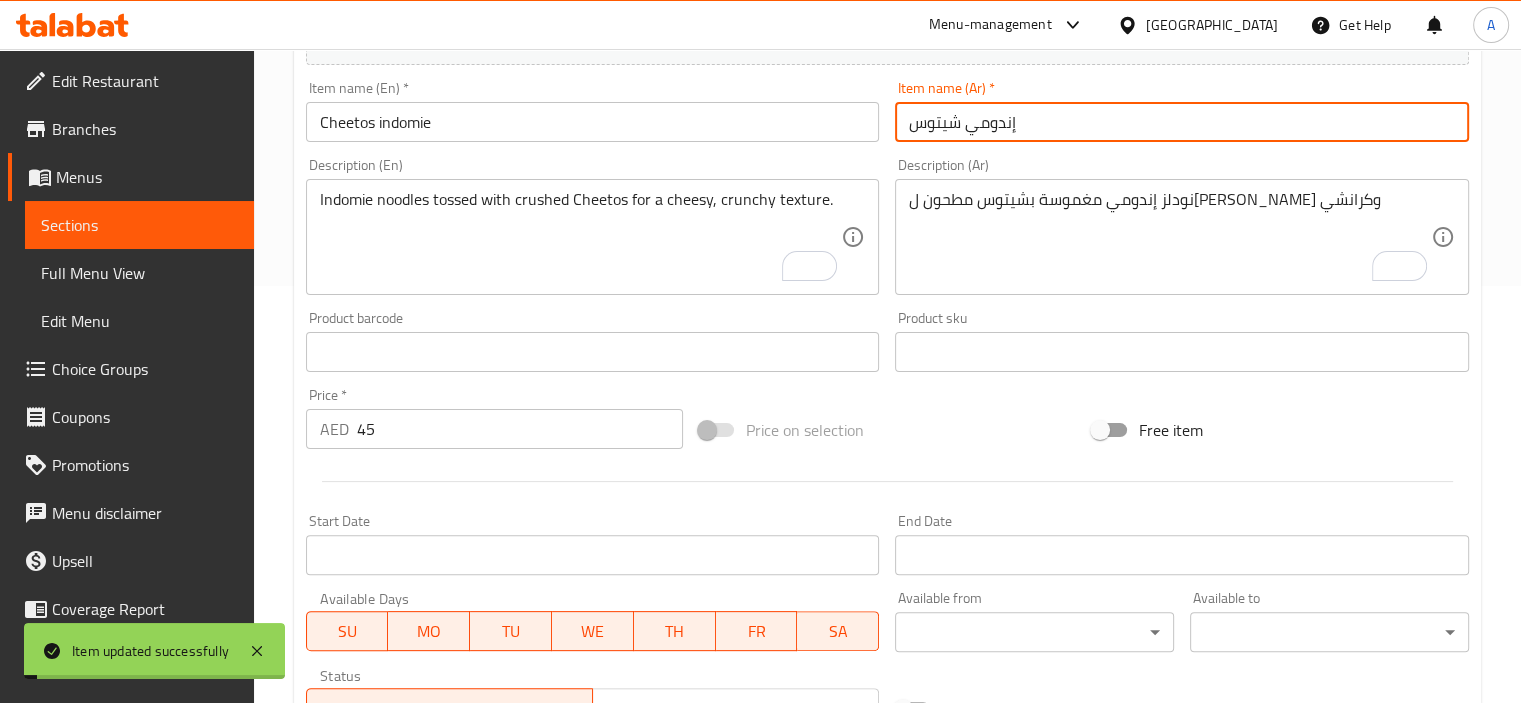 scroll, scrollTop: 0, scrollLeft: 0, axis: both 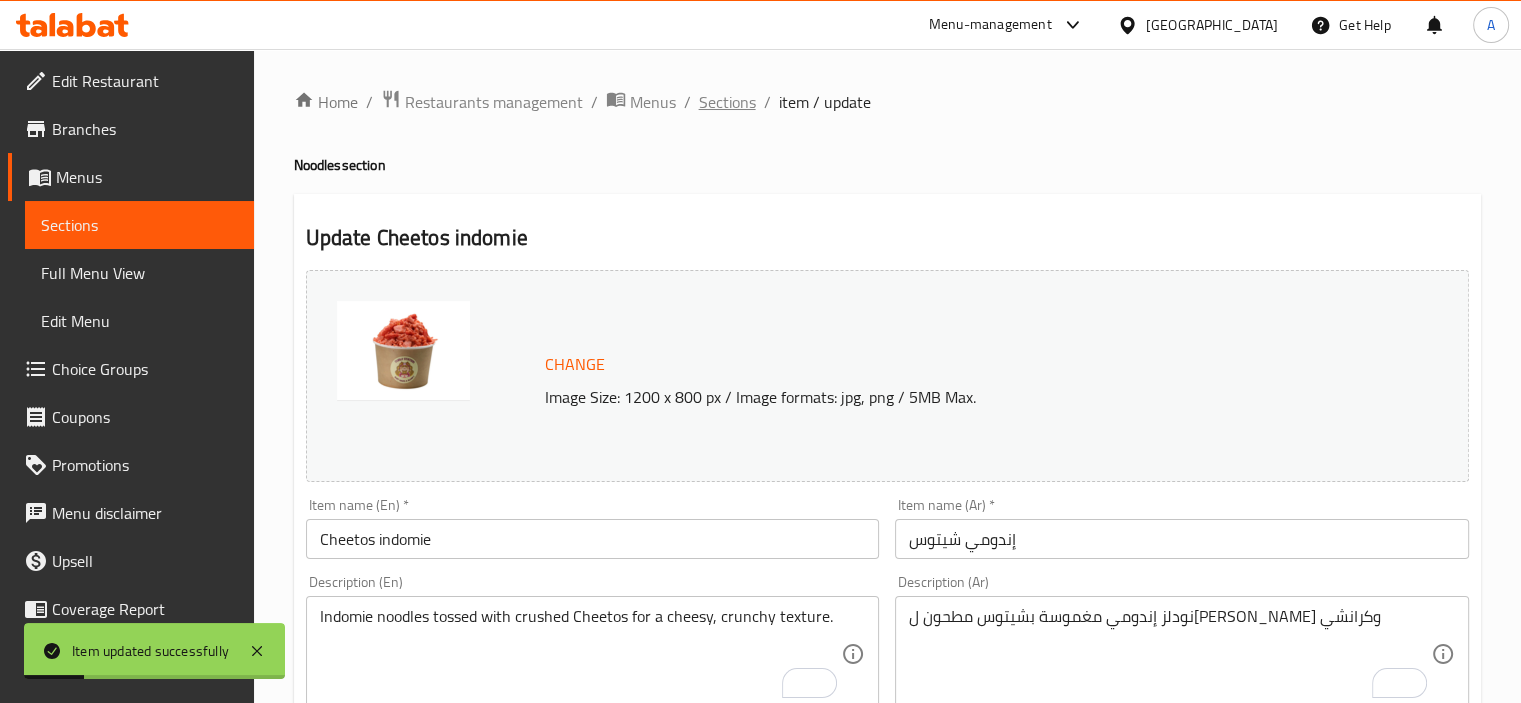 click on "Sections" at bounding box center (727, 102) 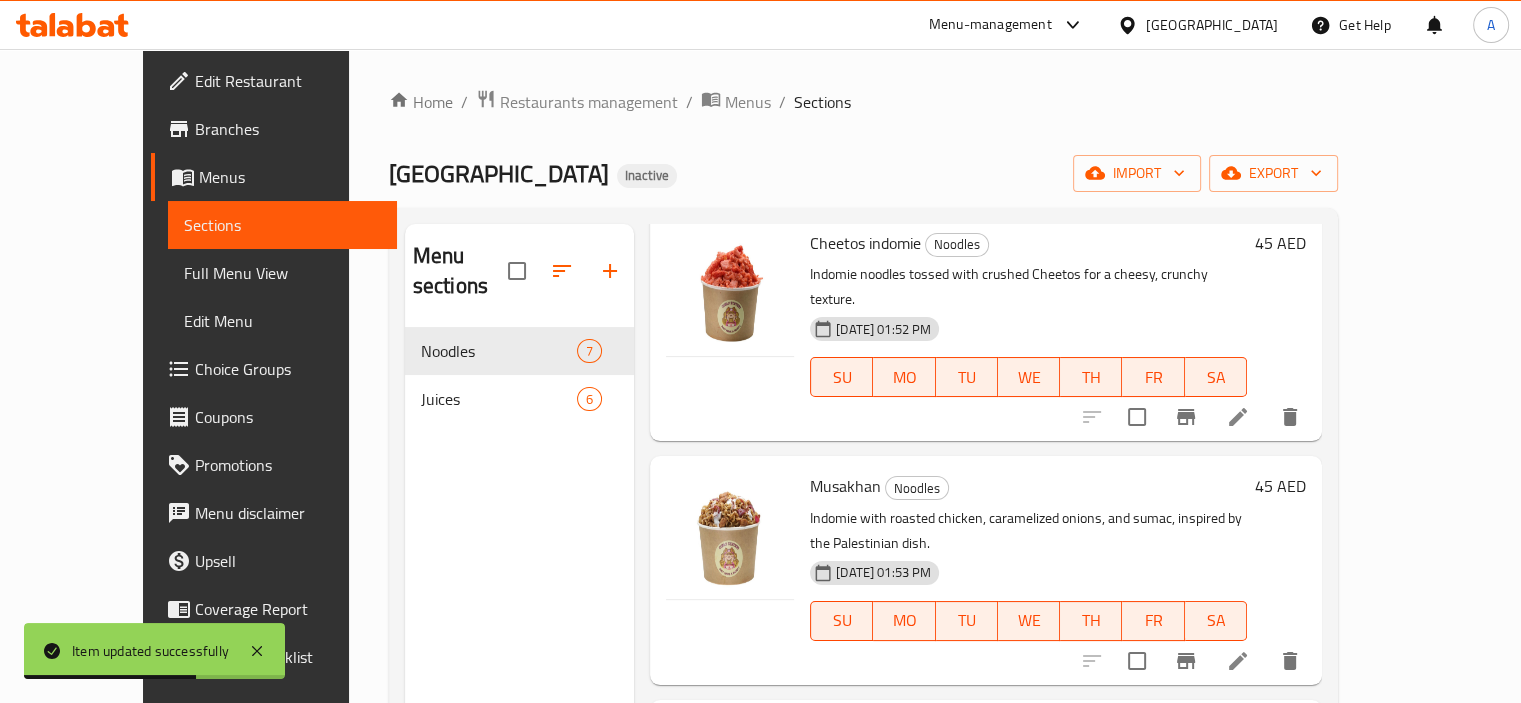 scroll, scrollTop: 125, scrollLeft: 0, axis: vertical 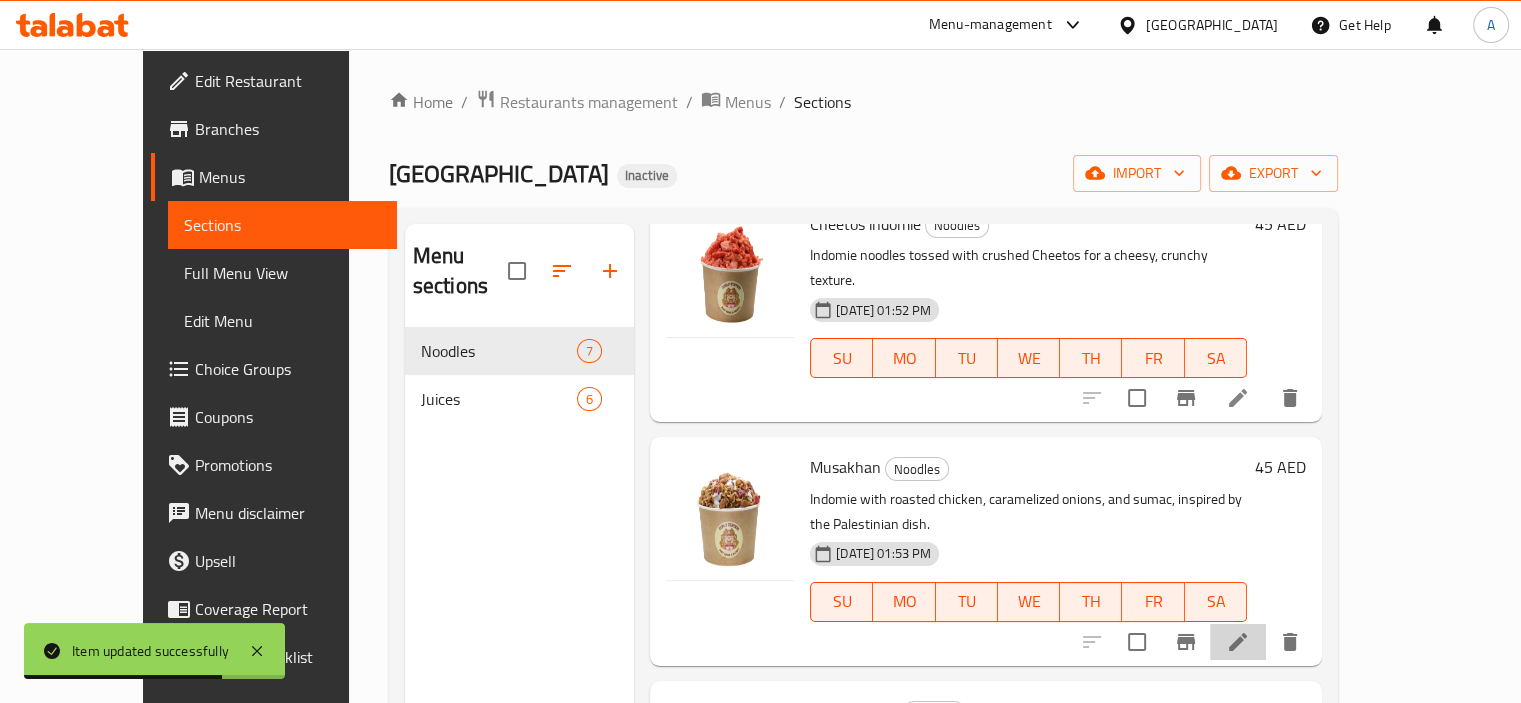 click at bounding box center [1238, 642] 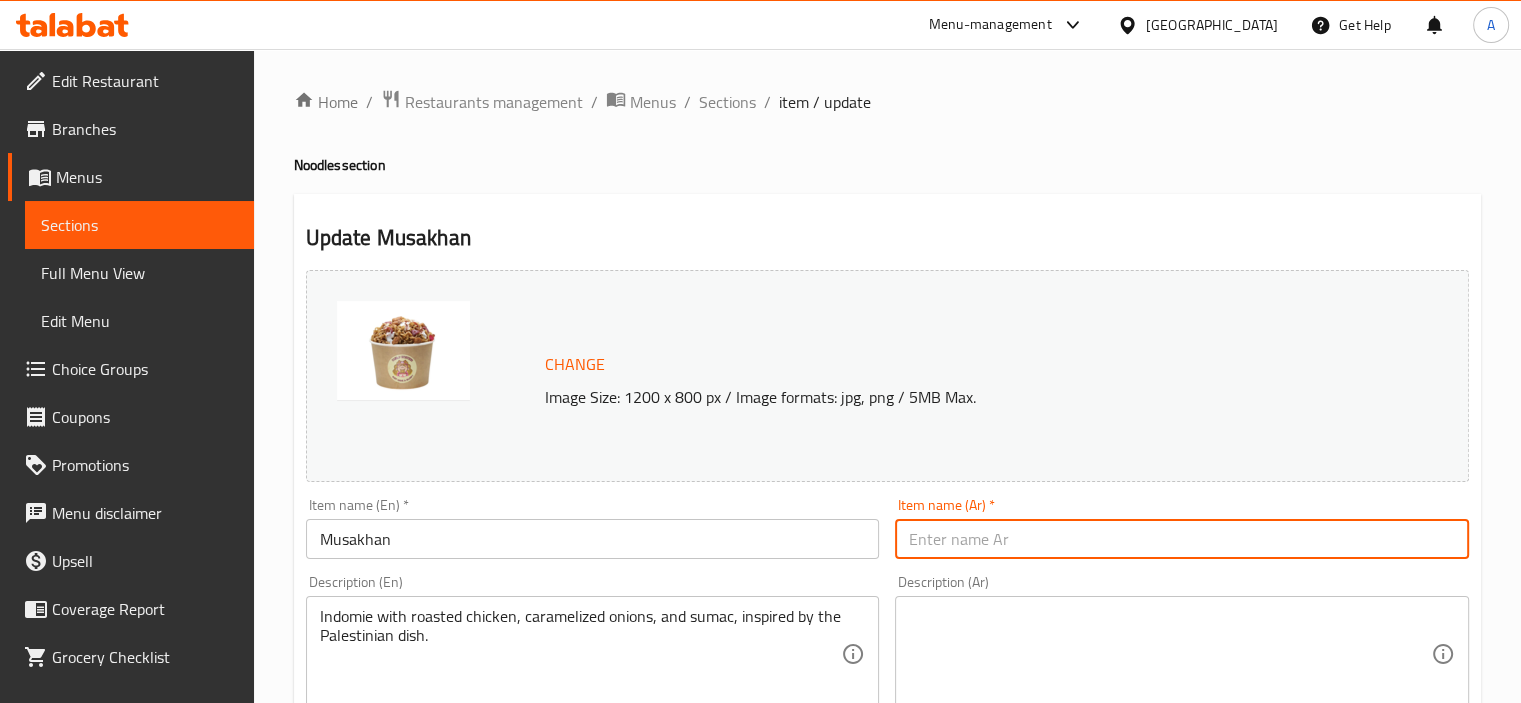 click at bounding box center (1182, 539) 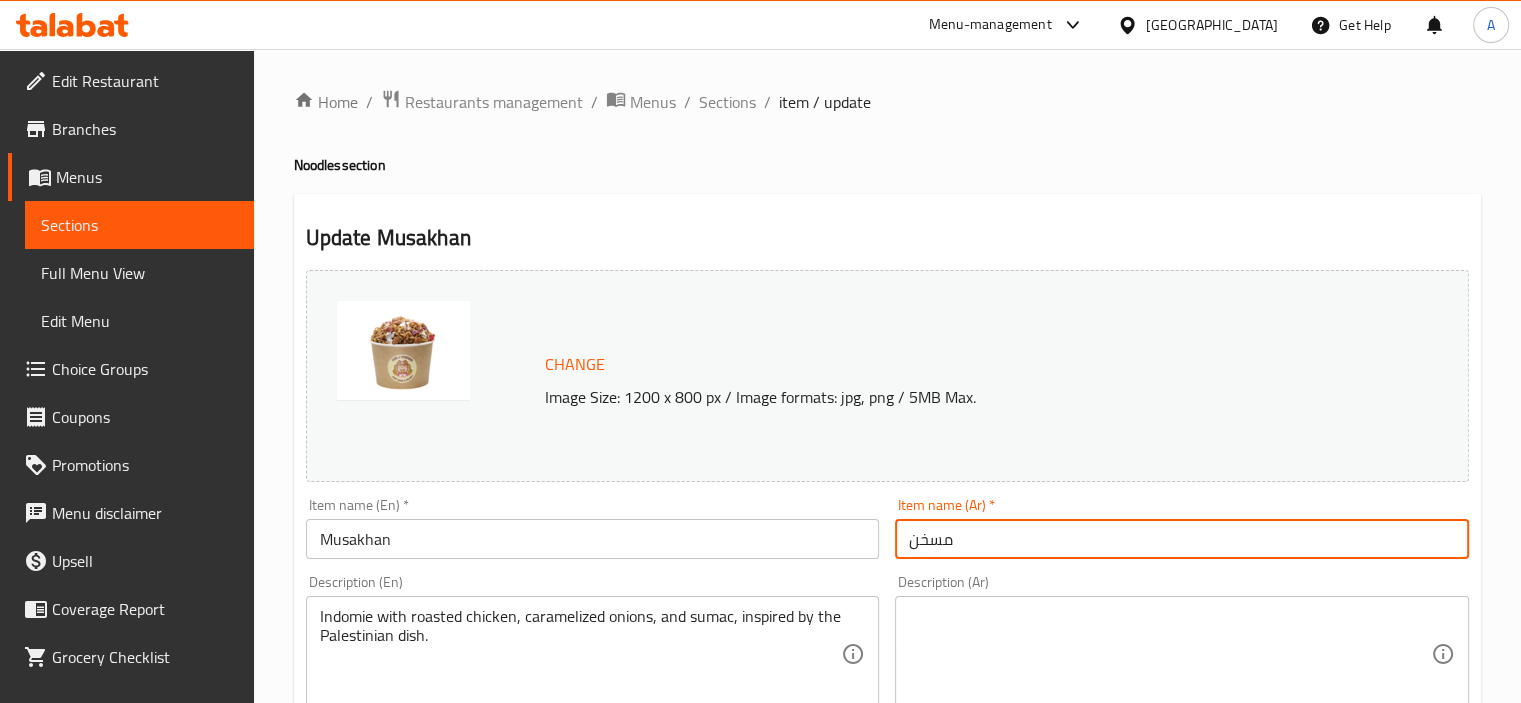 type on "مسخن" 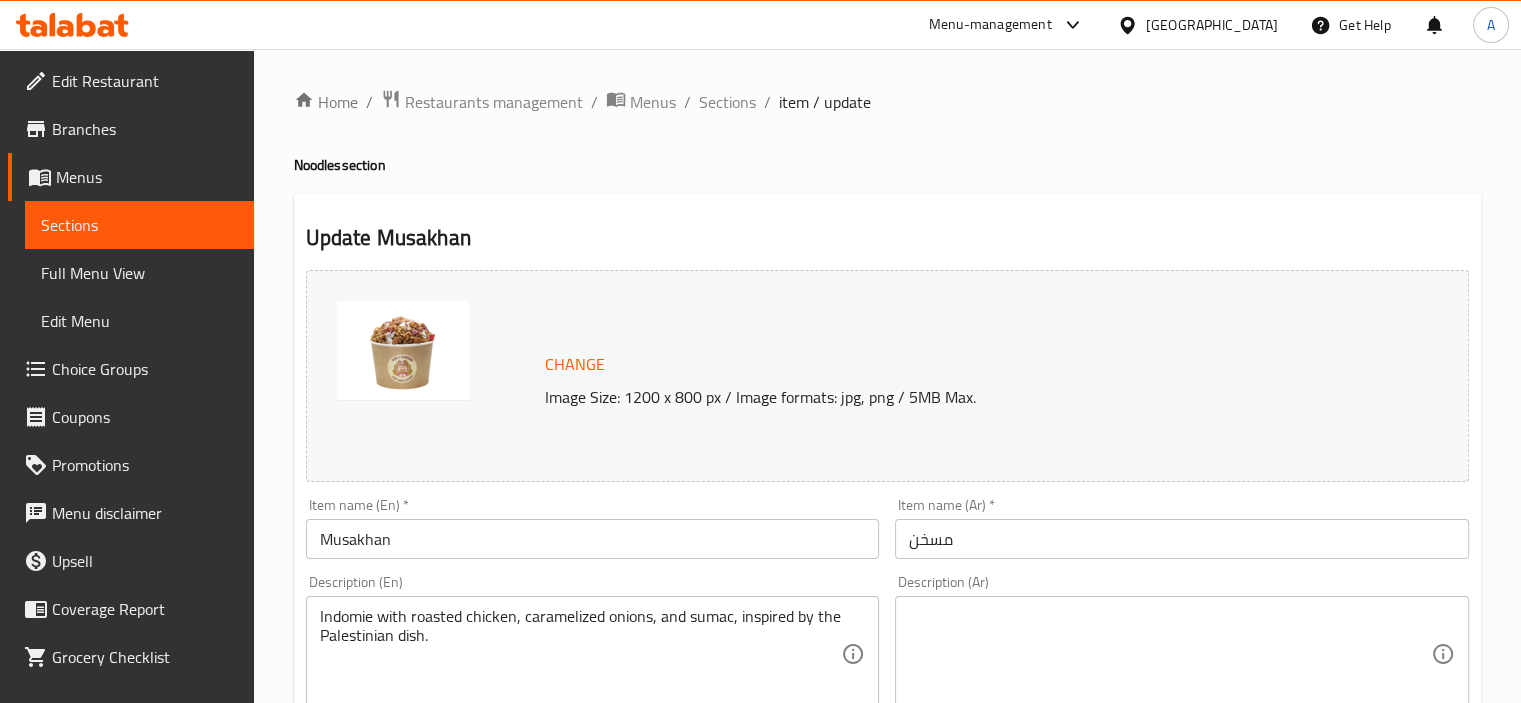 click on "Indomie with roasted chicken, caramelized onions, and sumac, inspired by the Palestinian dish. Description (En)" at bounding box center [593, 654] 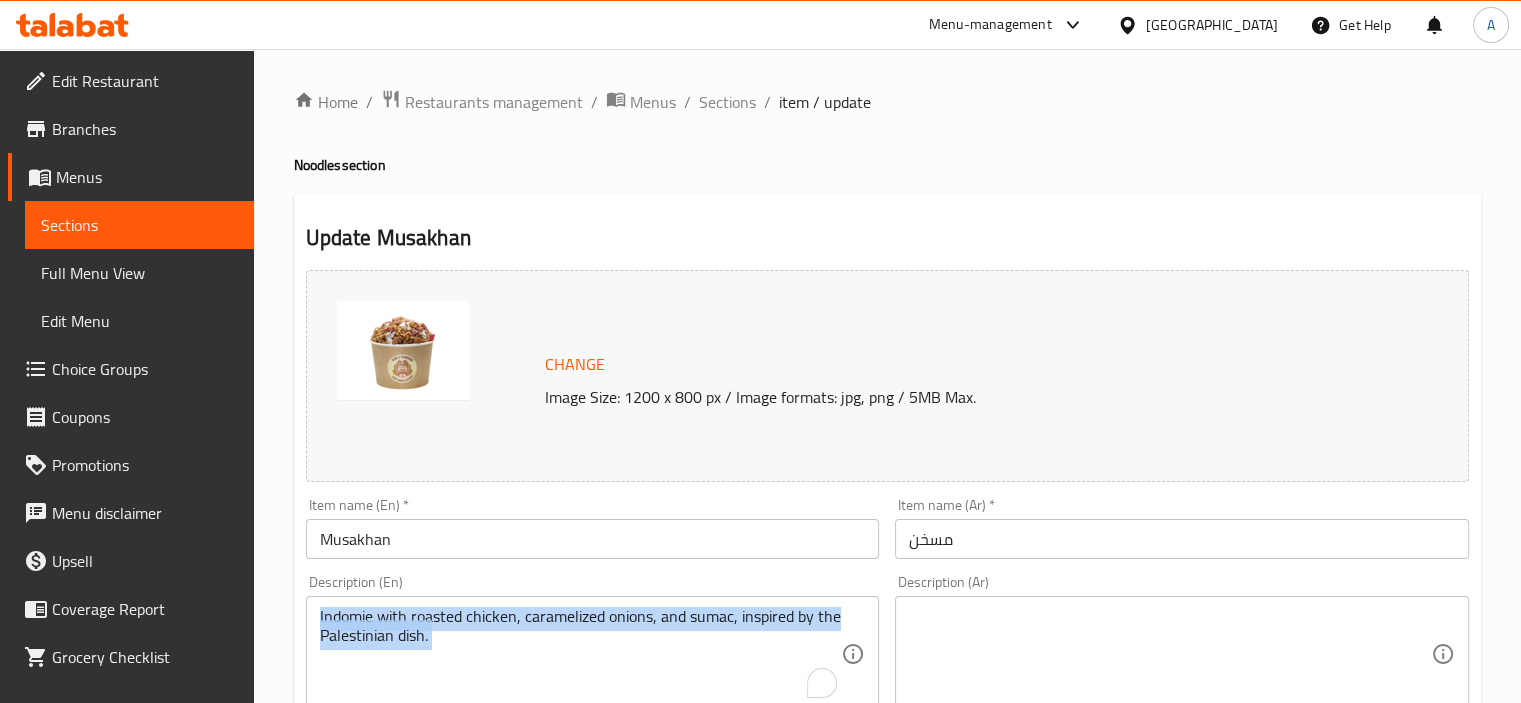 click on "Indomie with roasted chicken, caramelized onions, and sumac, inspired by the Palestinian dish. Description (En)" at bounding box center (593, 654) 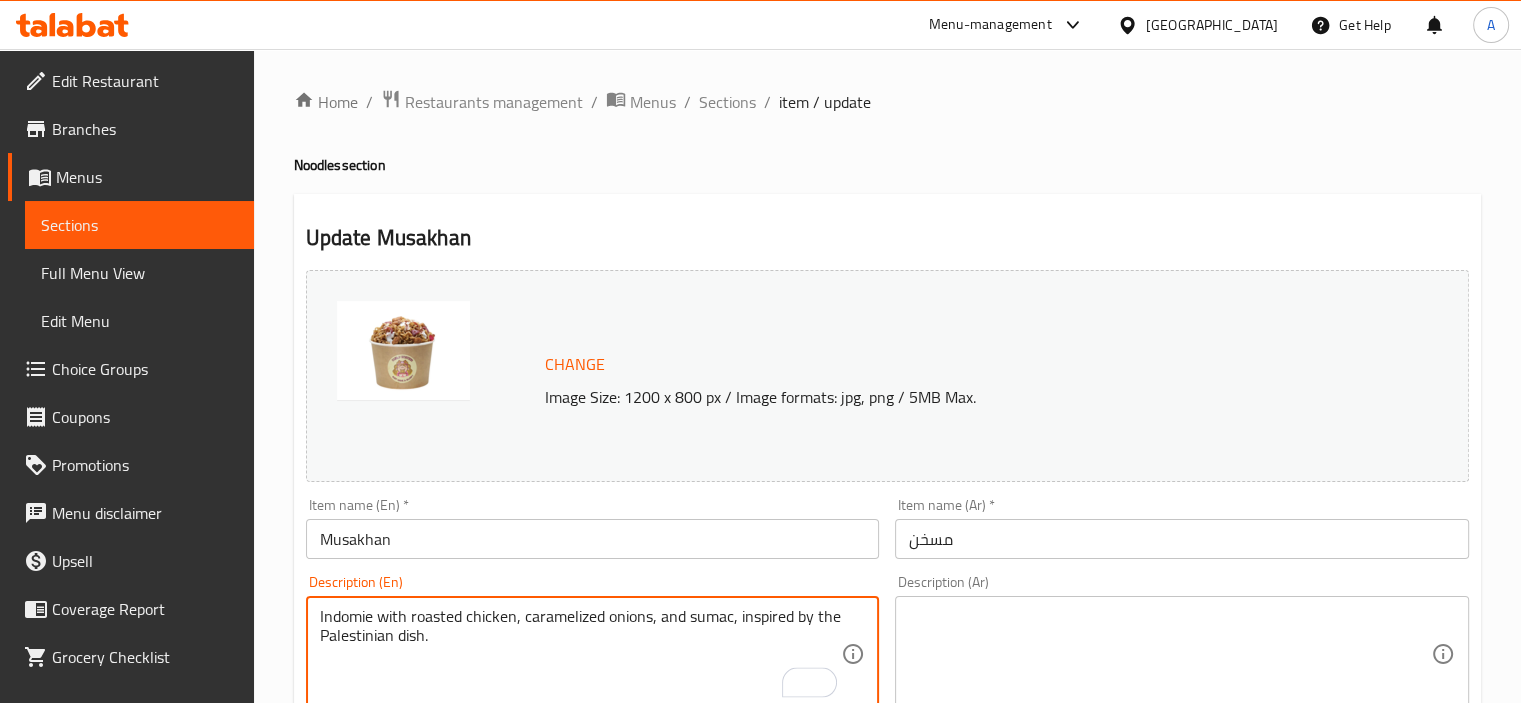 click on "Indomie with roasted chicken, caramelized onions, and sumac, inspired by the Palestinian dish." at bounding box center [581, 654] 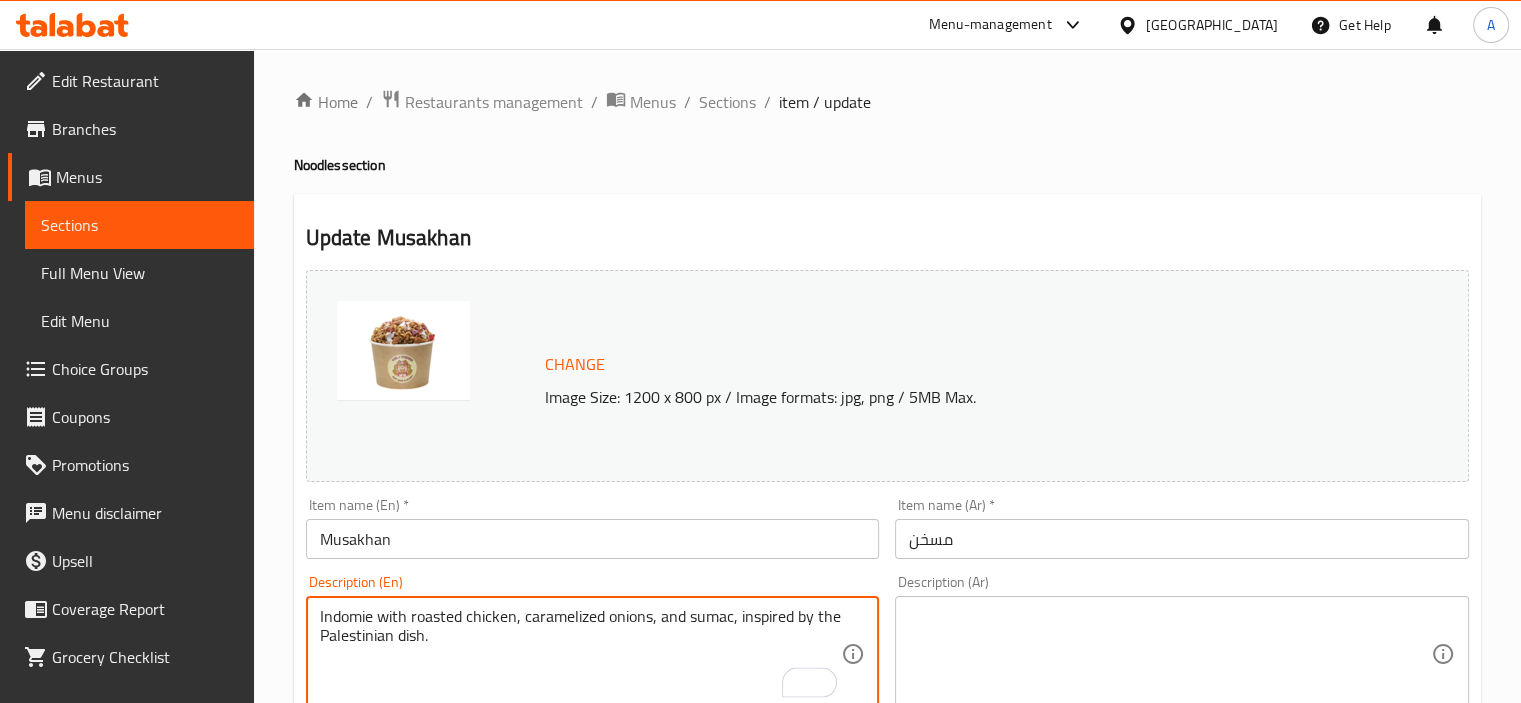 click on "Indomie with roasted chicken, caramelized onions, and sumac, inspired by the Palestinian dish." at bounding box center [581, 654] 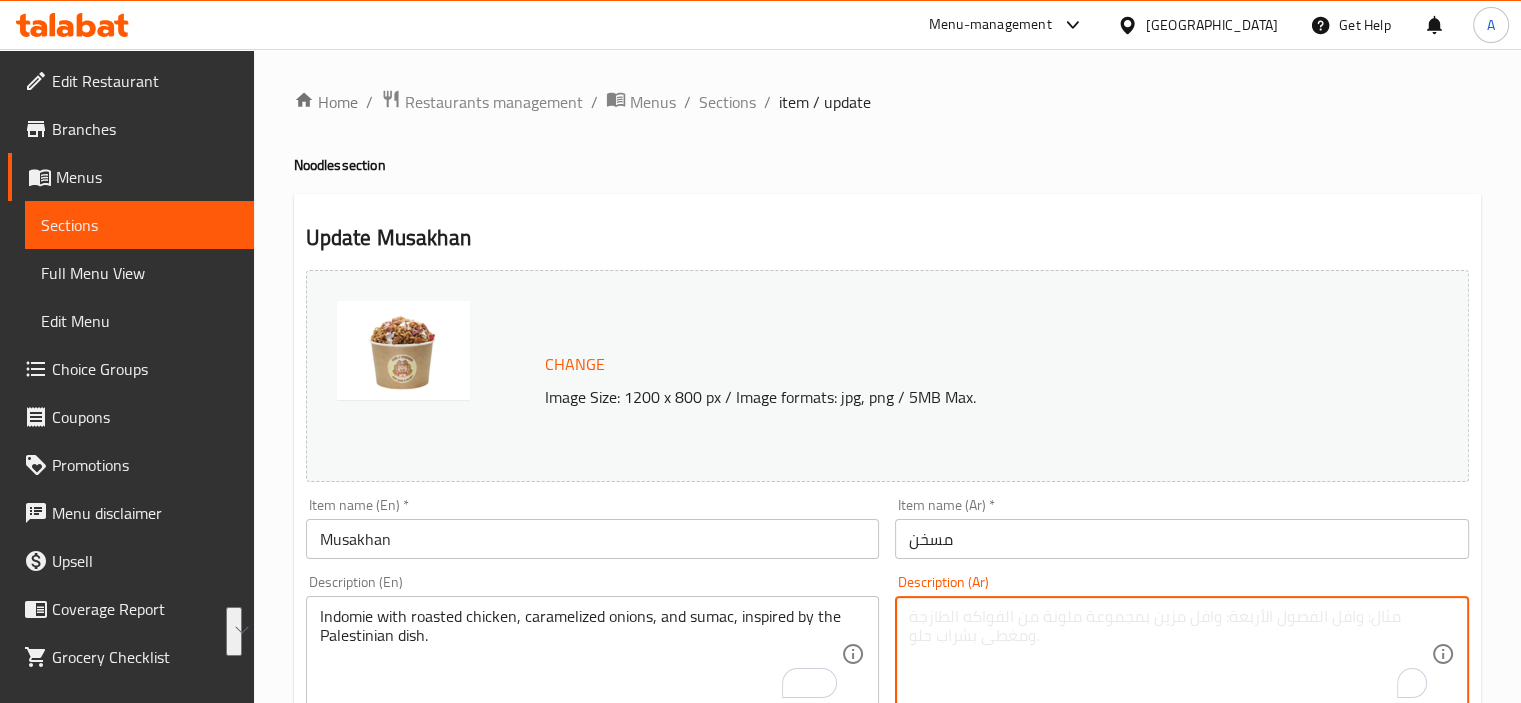 click at bounding box center [1170, 654] 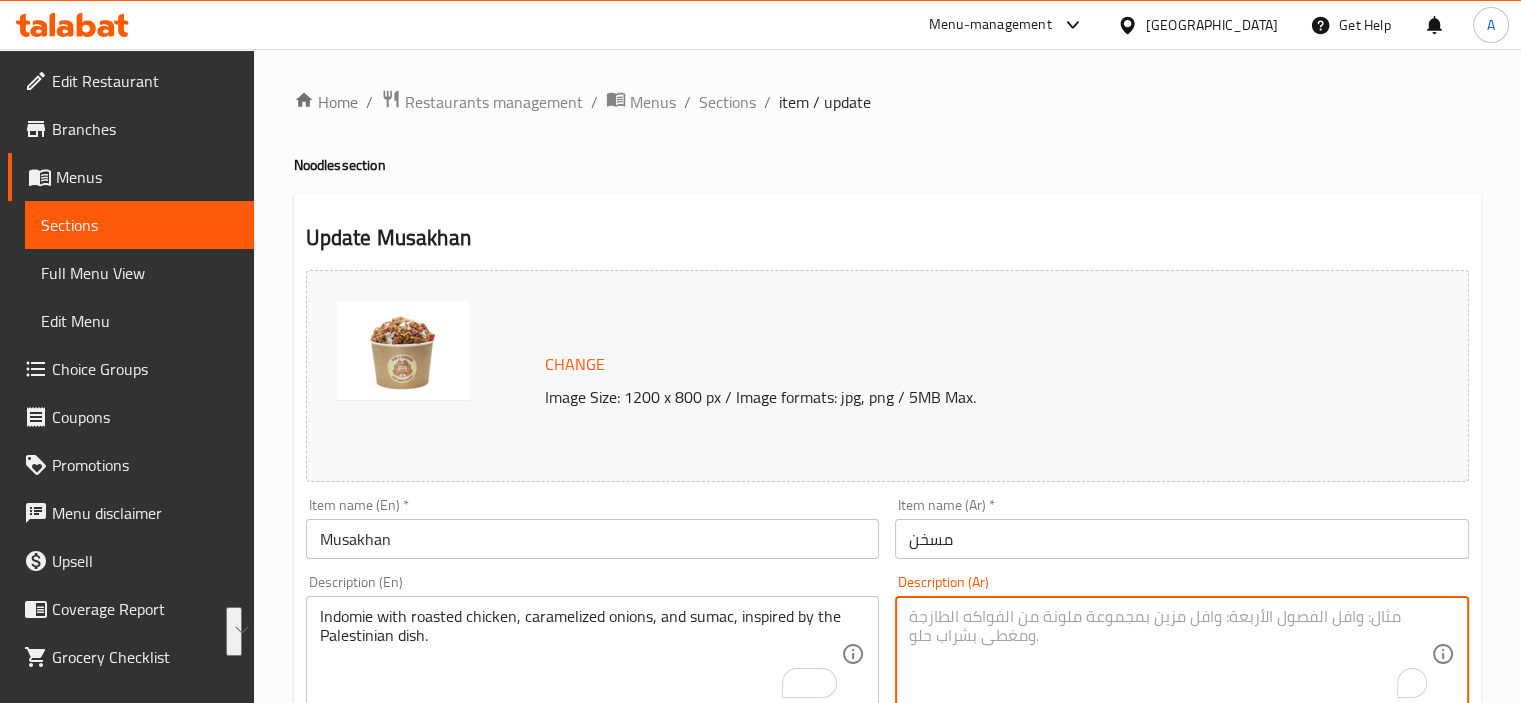 paste on "إندومي مع الدجاج المشوي والبصل المكرمل والسماق، مستوحاة من الطبق الفلسطيني." 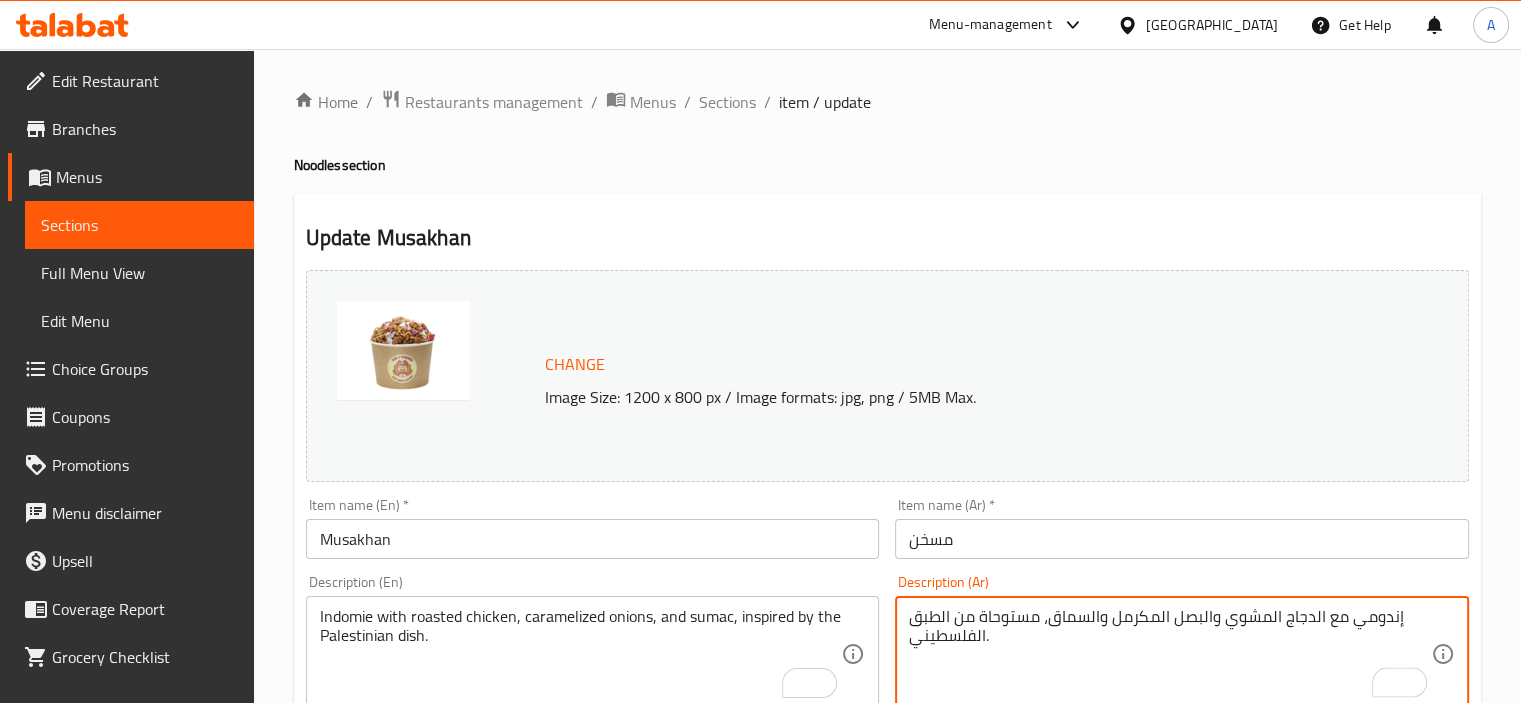 click on "إندومي مع الدجاج المشوي والبصل المكرمل والسماق، مستوحاة من الطبق الفلسطيني." at bounding box center (1170, 654) 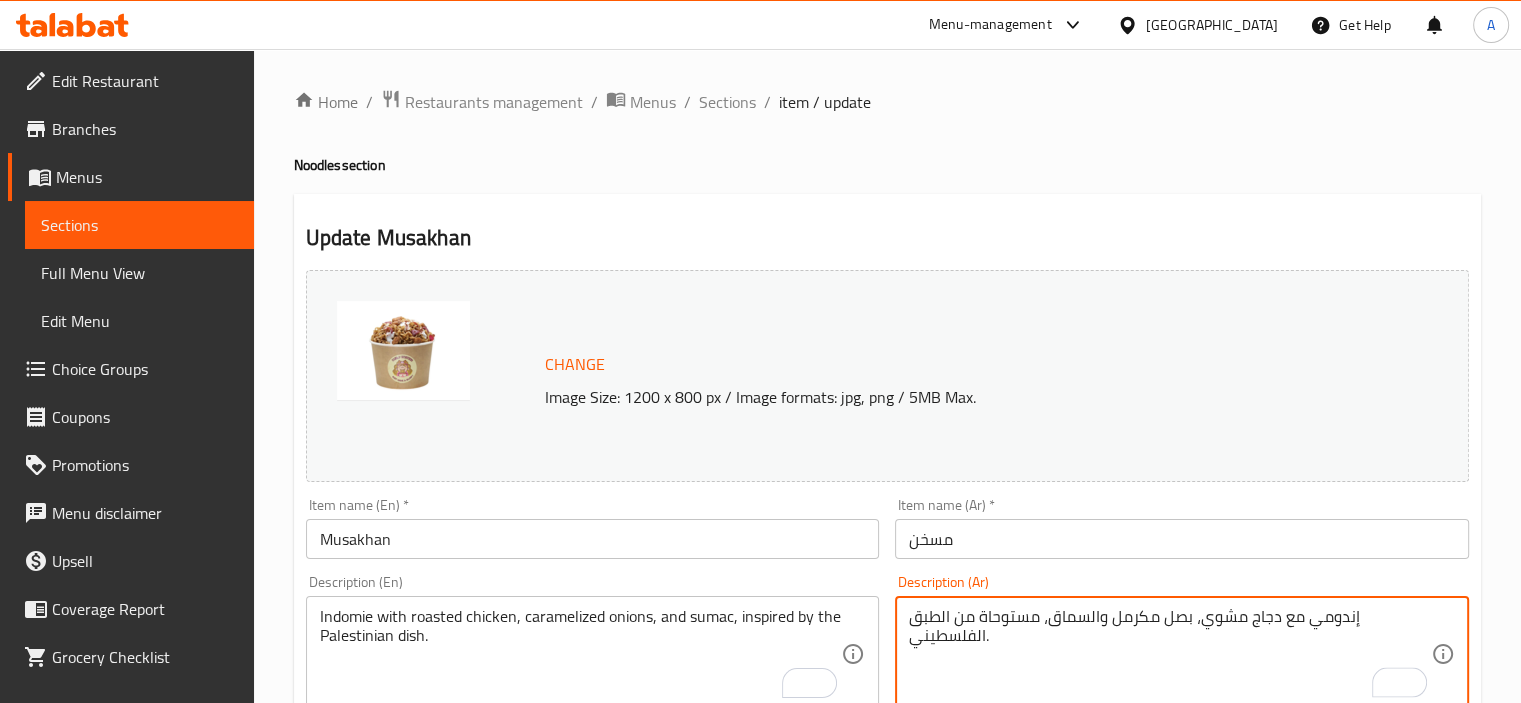 click on "إندومي مع دجاج مشوي، بصل مكرمل والسماق، مستوحاة من الطبق الفلسطيني." at bounding box center [1170, 654] 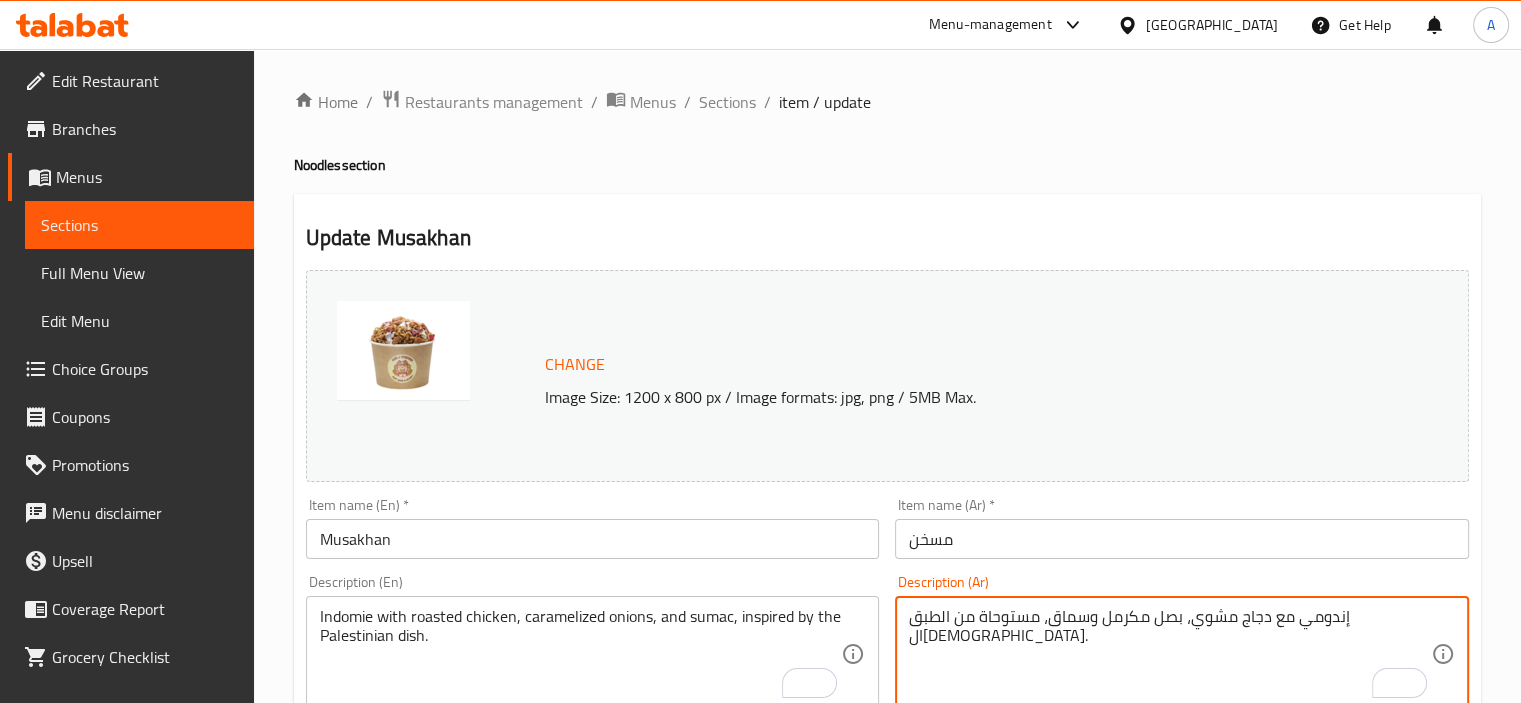 type on "إندومي مع دجاج مشوي، بصل مكرمل وسماق، مستوحاة من الطبق الفلسطيني." 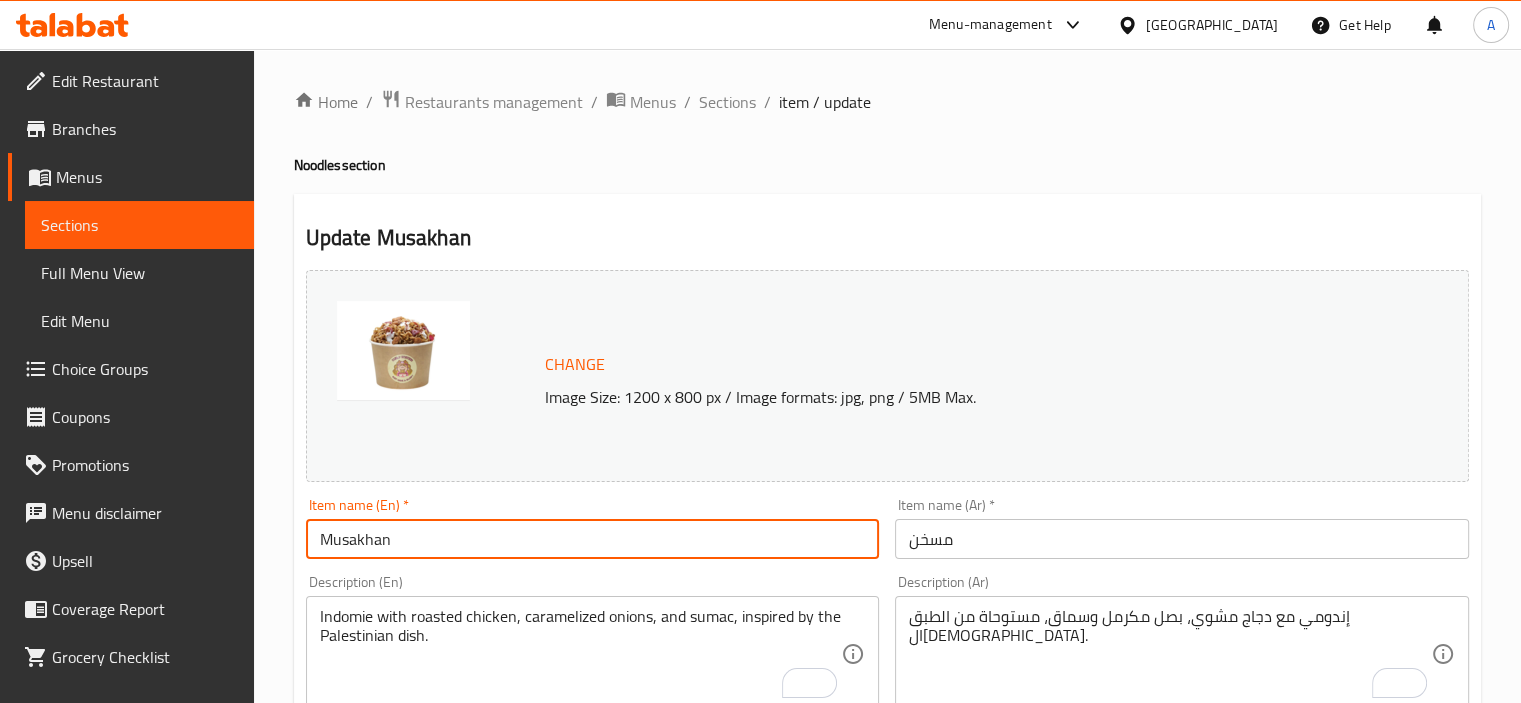 click on "Musakhan" at bounding box center (593, 539) 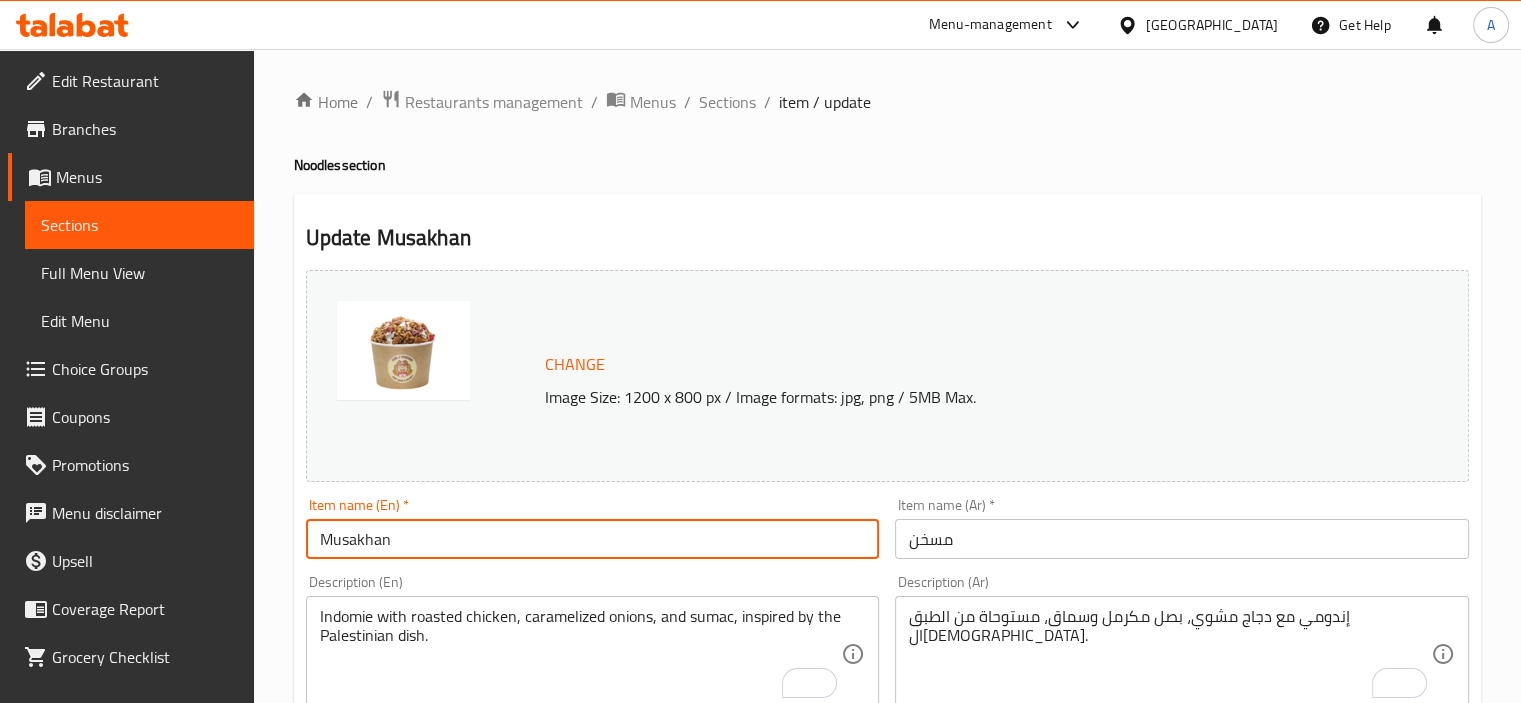 click on "Update" at bounding box center [445, 1355] 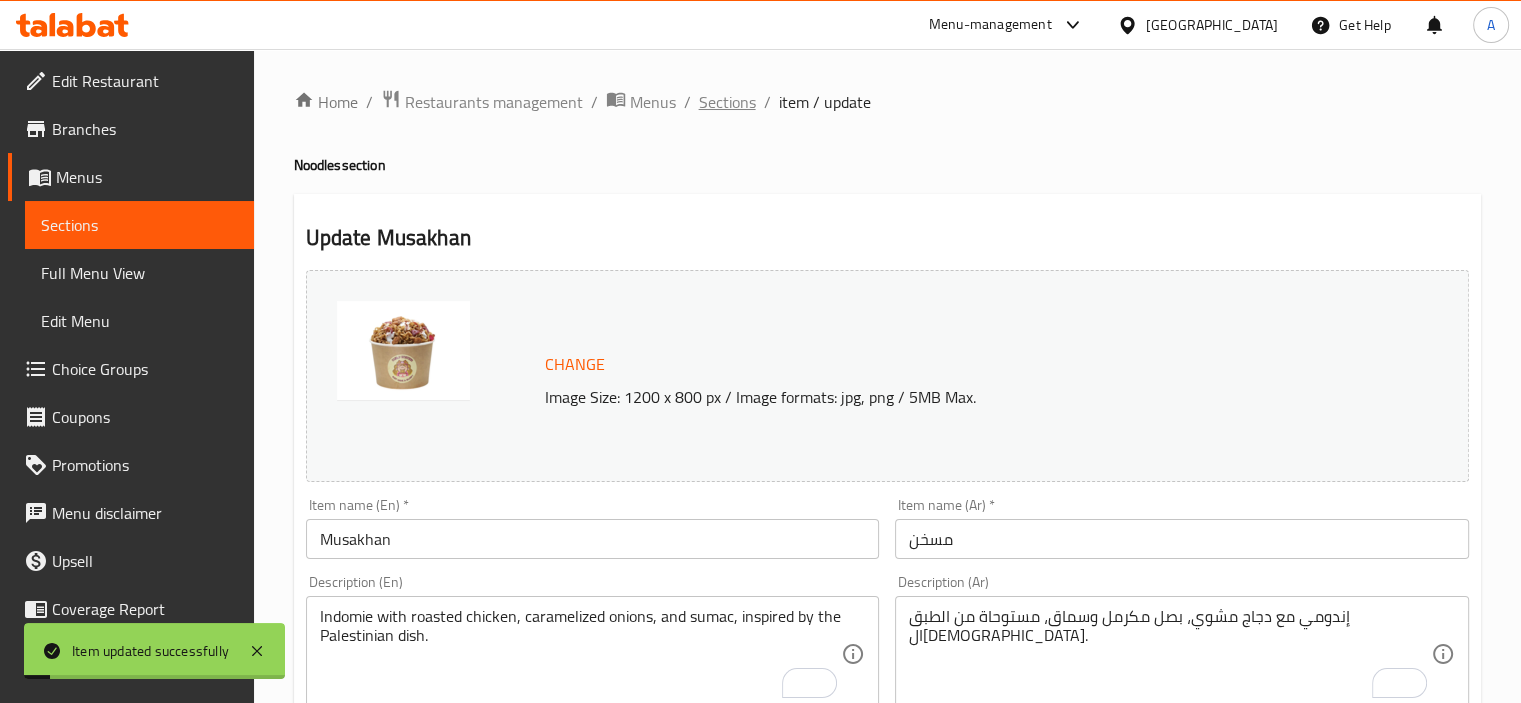 click on "Sections" at bounding box center (727, 102) 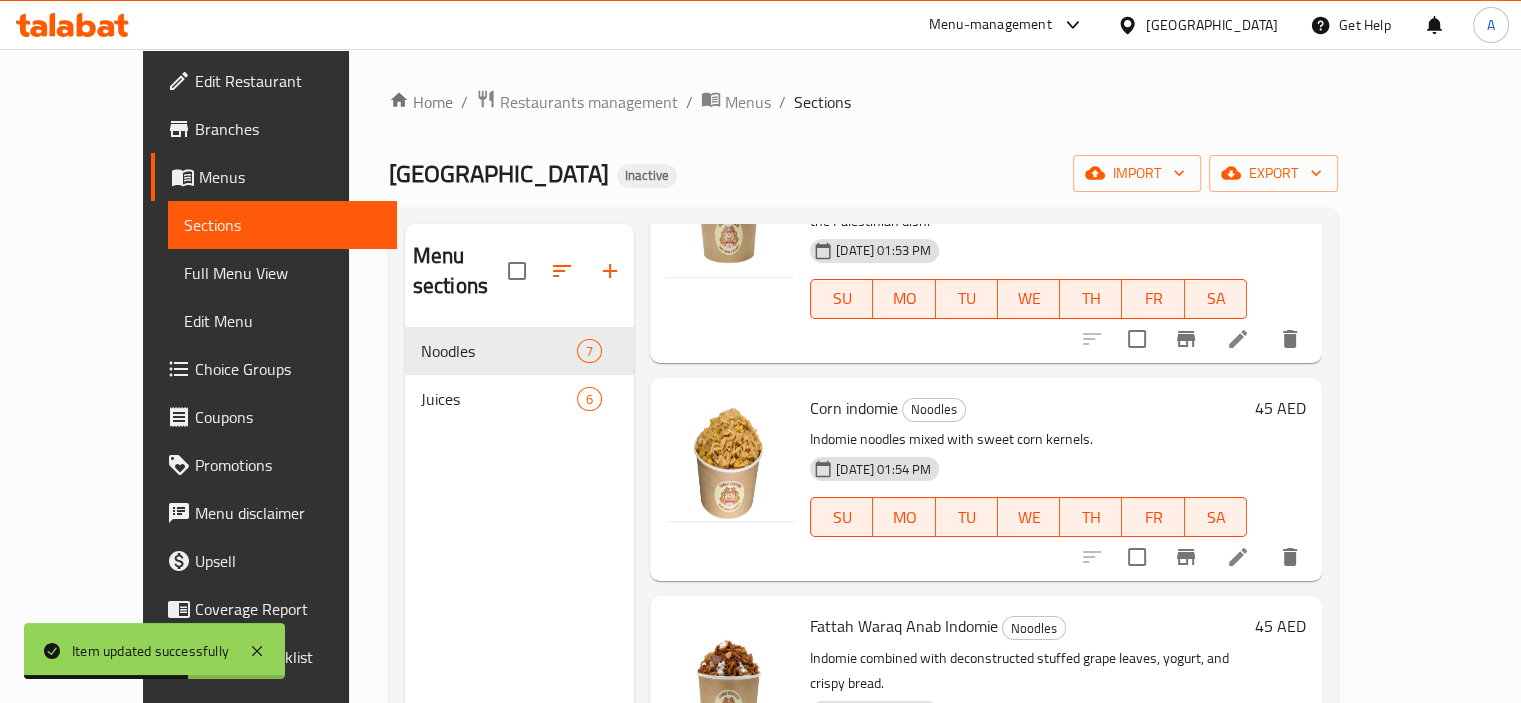 scroll, scrollTop: 453, scrollLeft: 0, axis: vertical 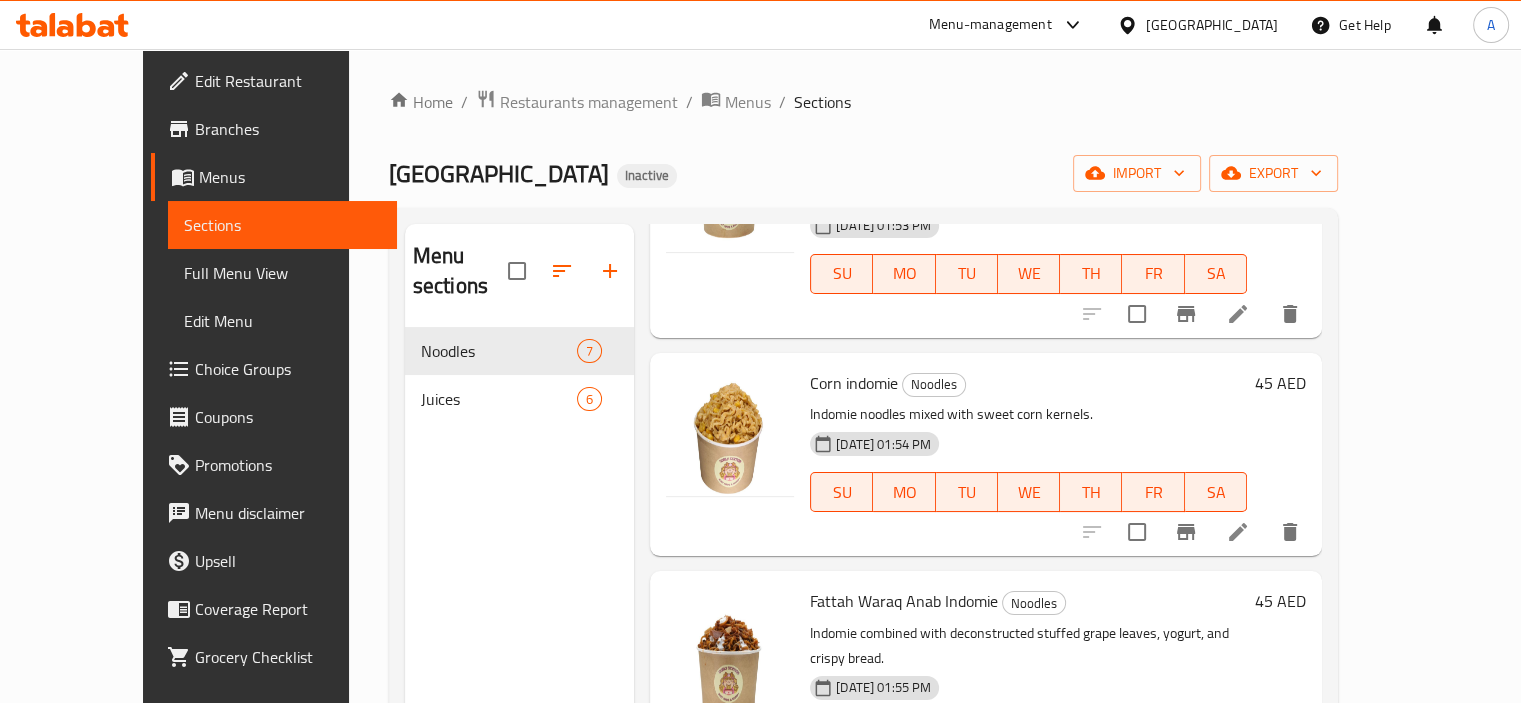 drag, startPoint x: 1364, startPoint y: 684, endPoint x: 1432, endPoint y: 627, distance: 88.72993 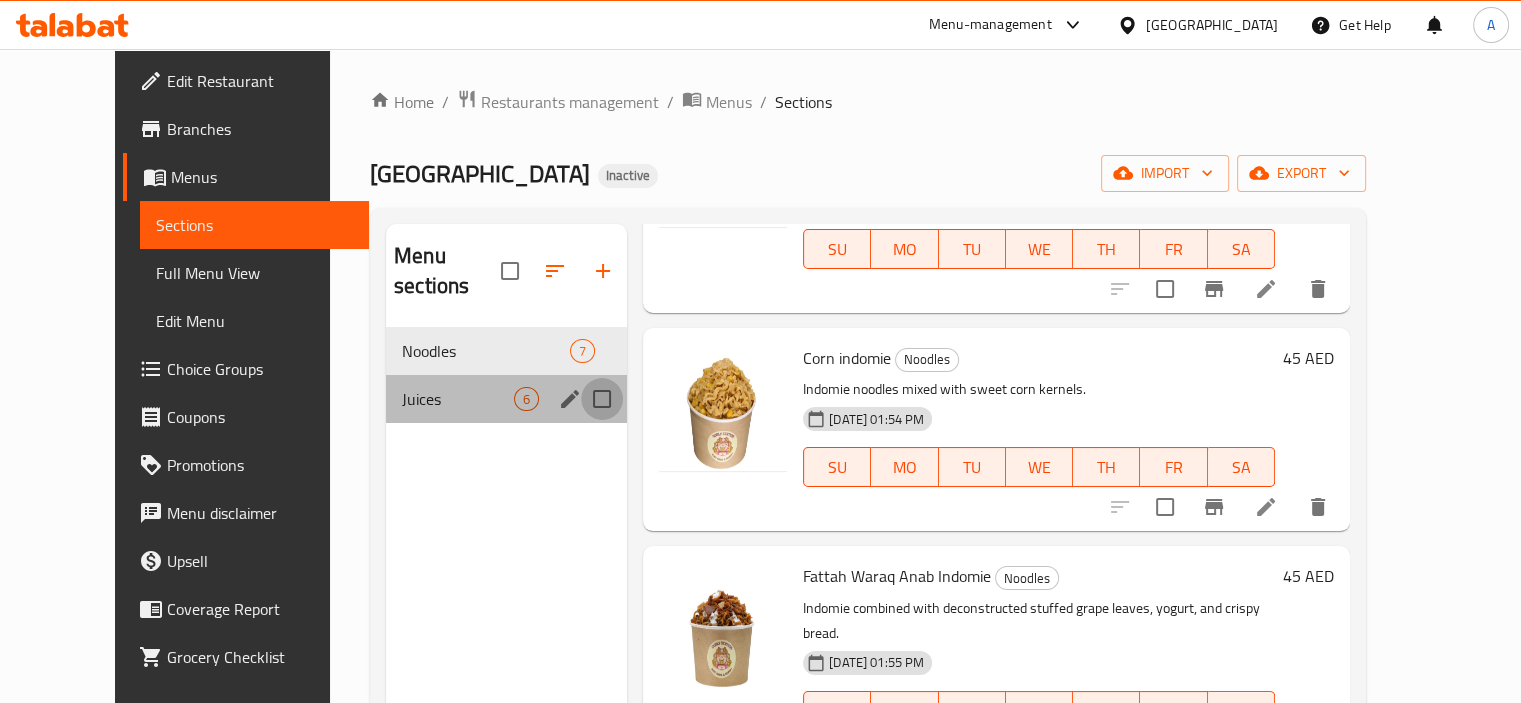 click at bounding box center (602, 399) 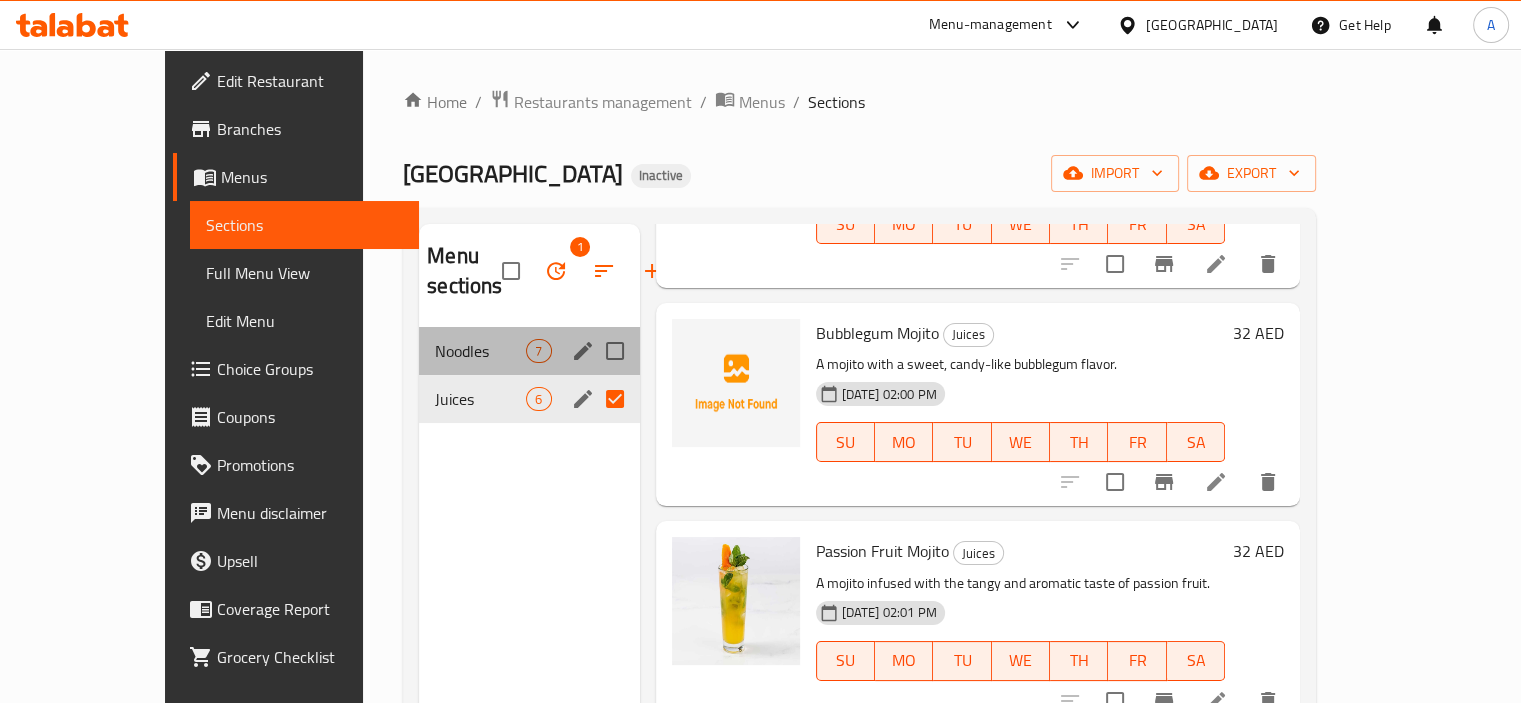 click on "Noodles  7" at bounding box center [529, 351] 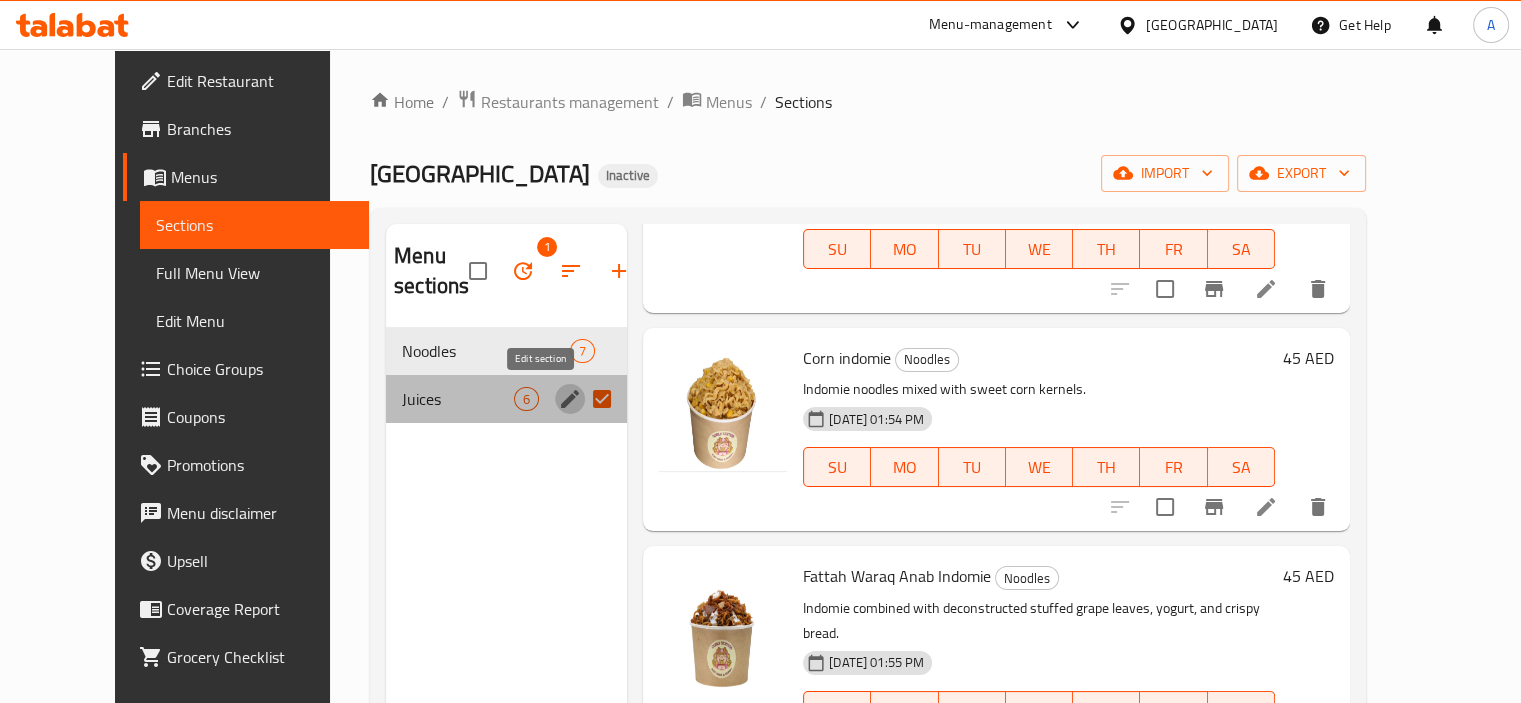 click 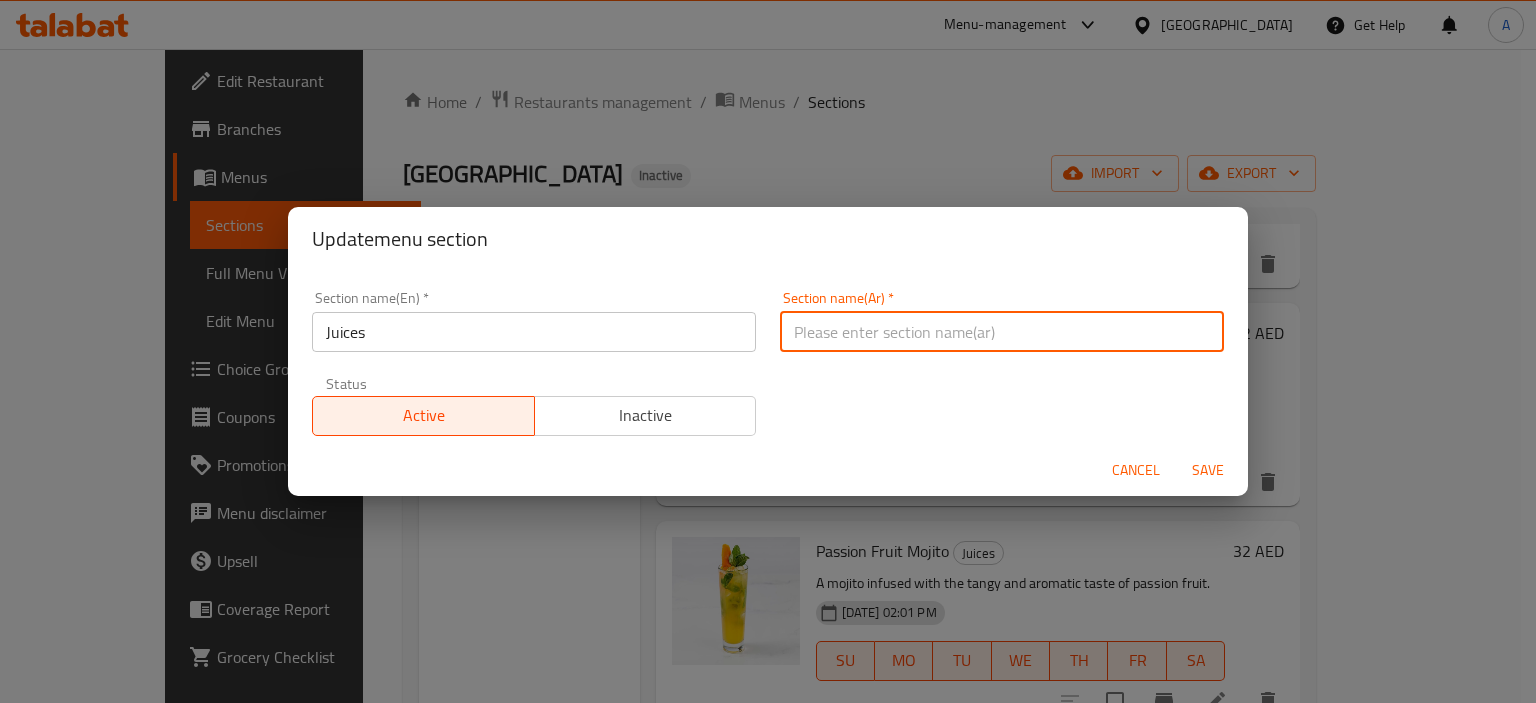click at bounding box center (1002, 332) 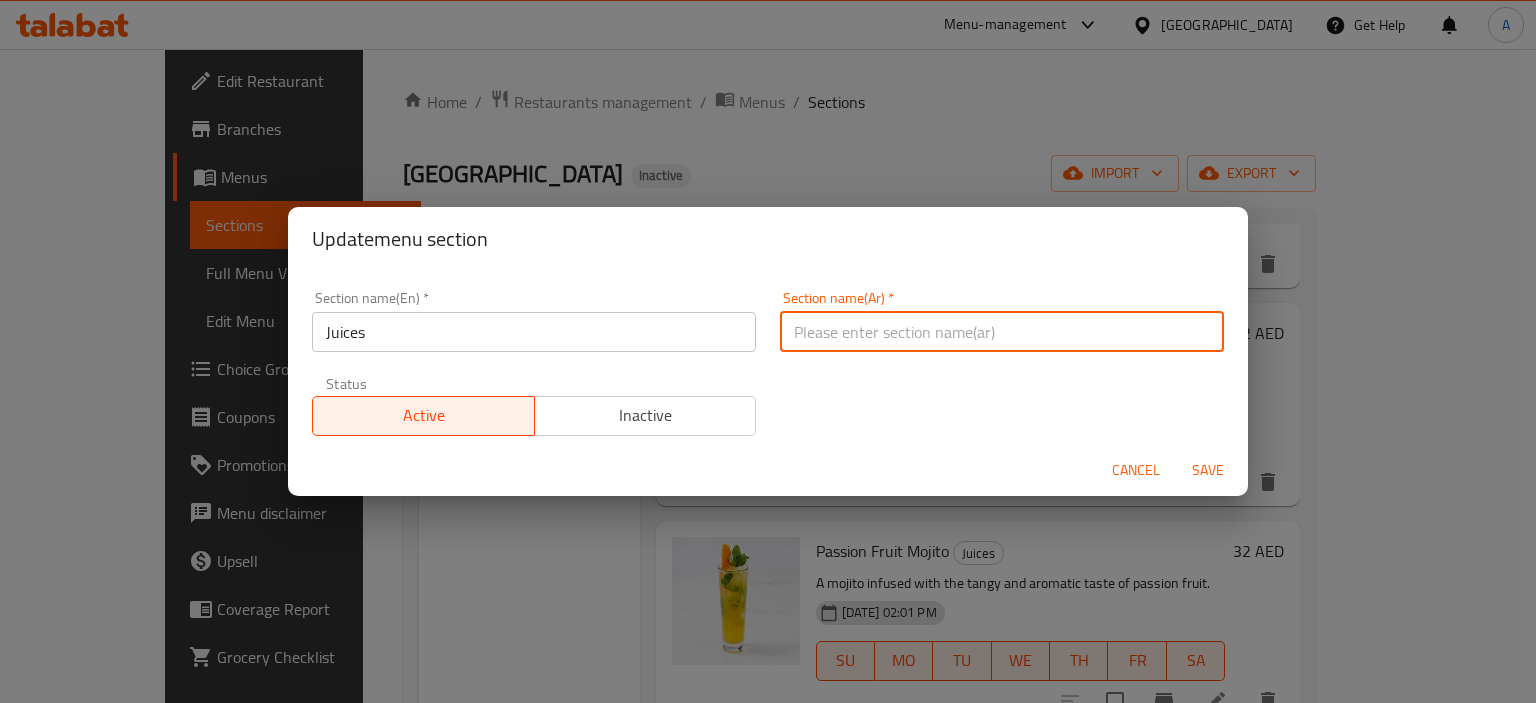 click at bounding box center (1002, 332) 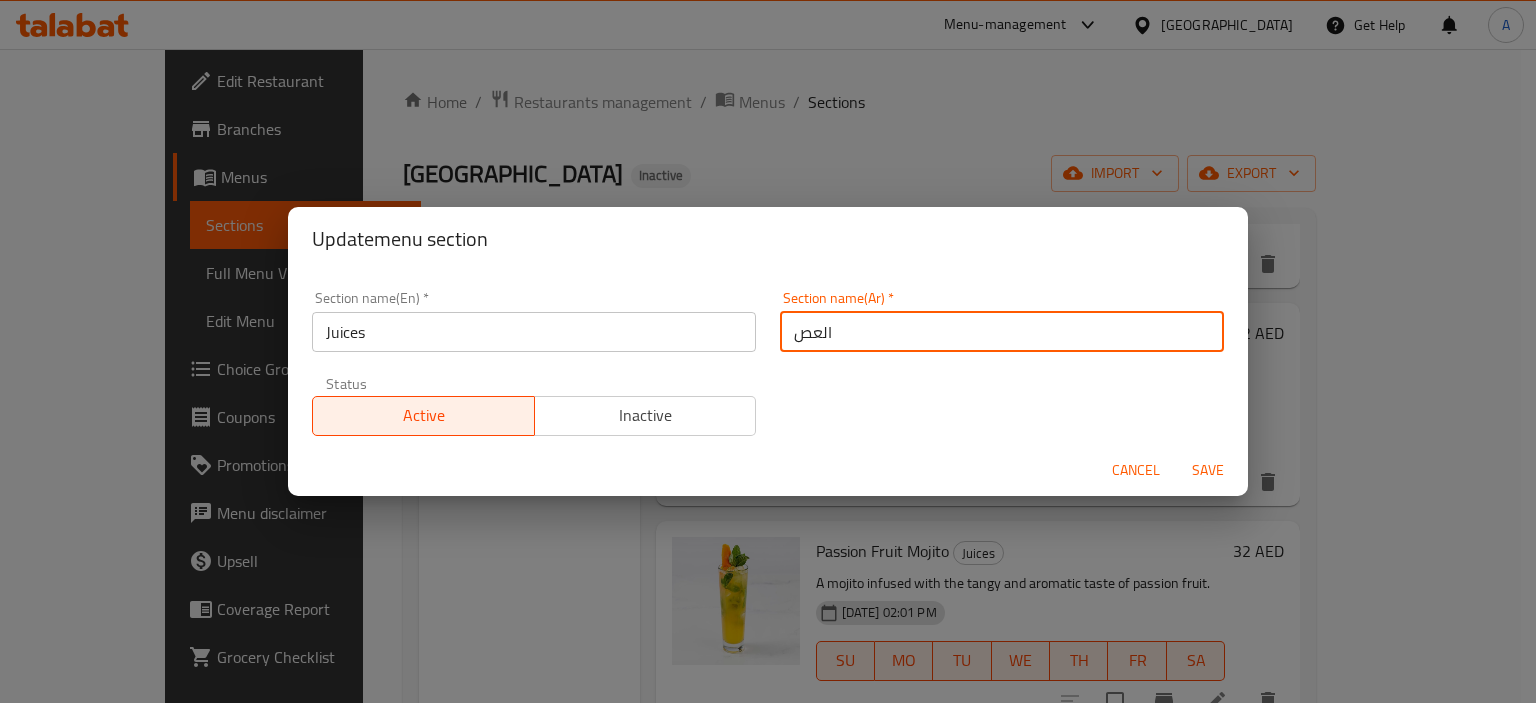 type on "العصائر" 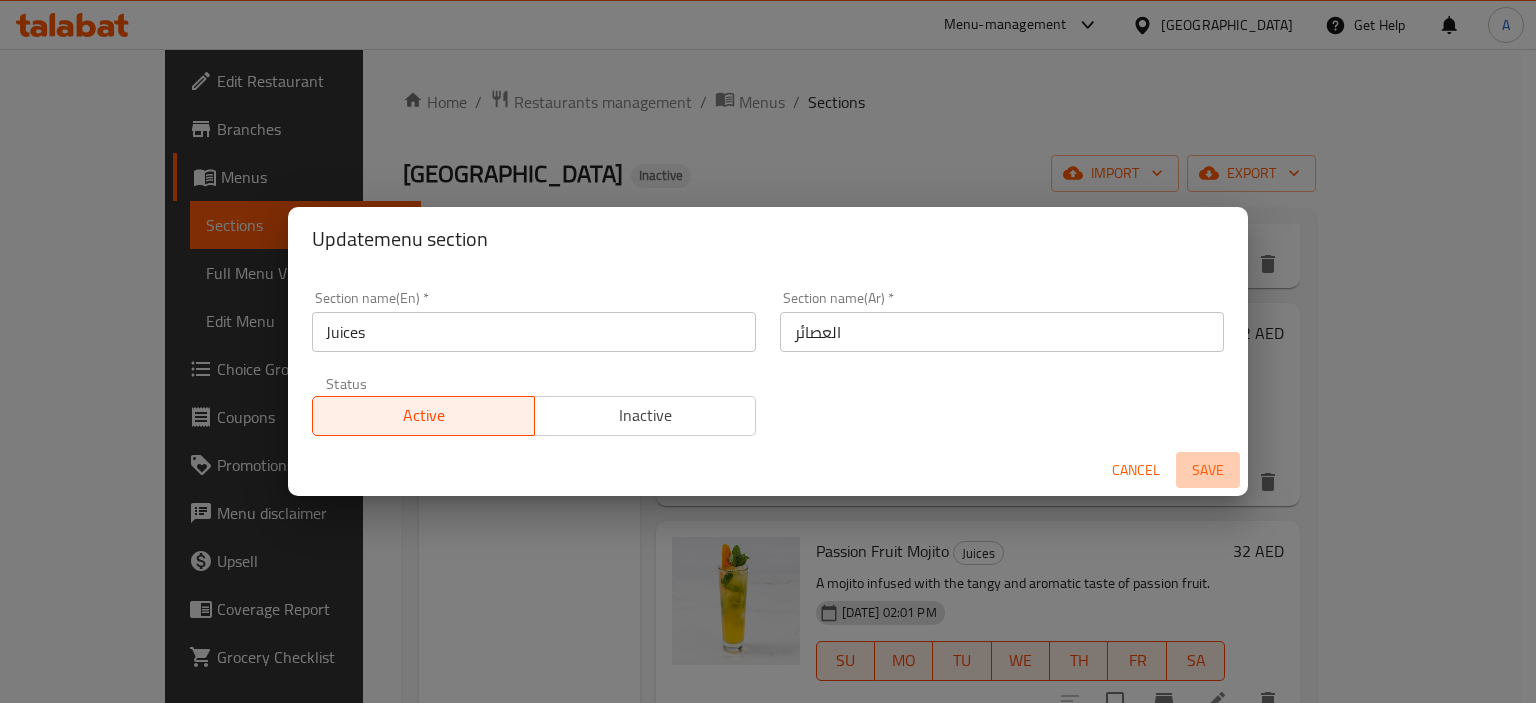 click on "Save" at bounding box center (1208, 470) 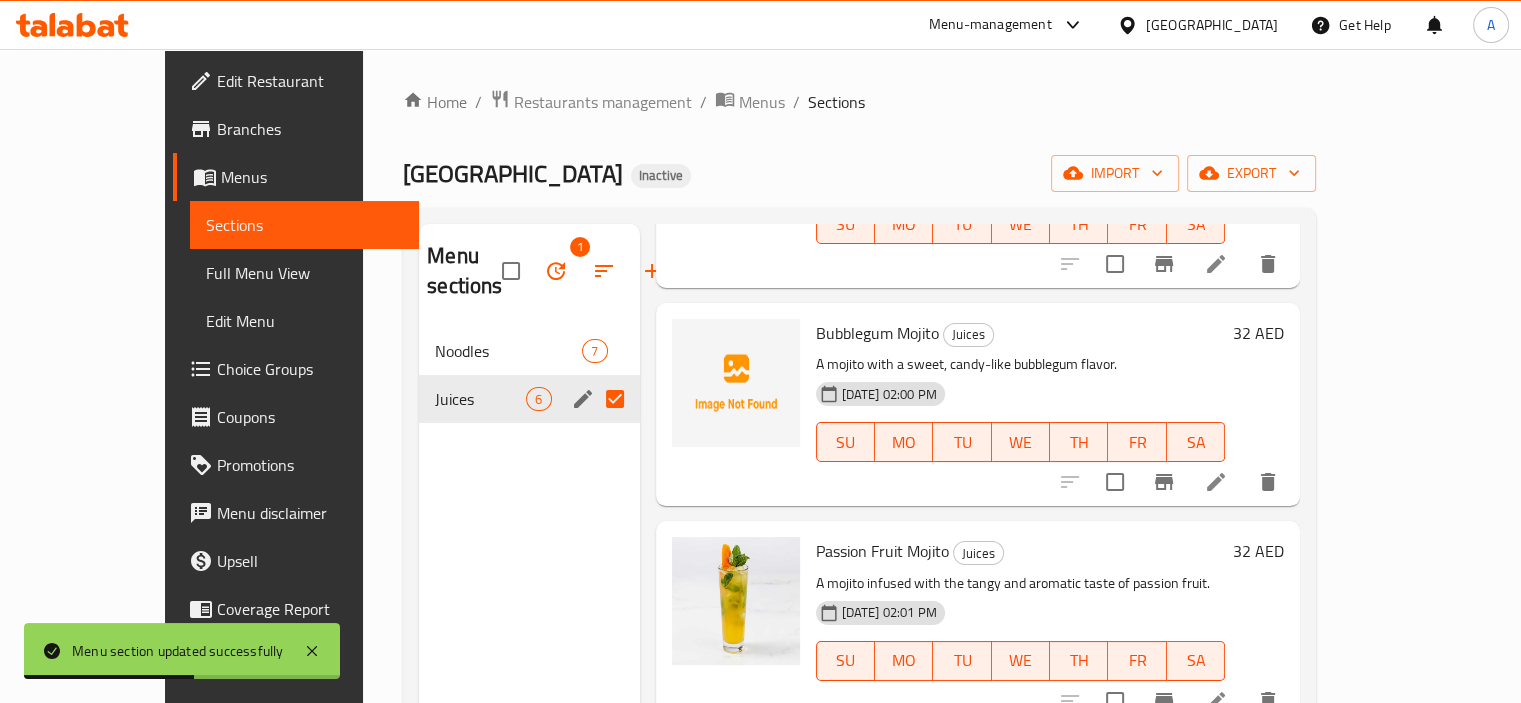 type 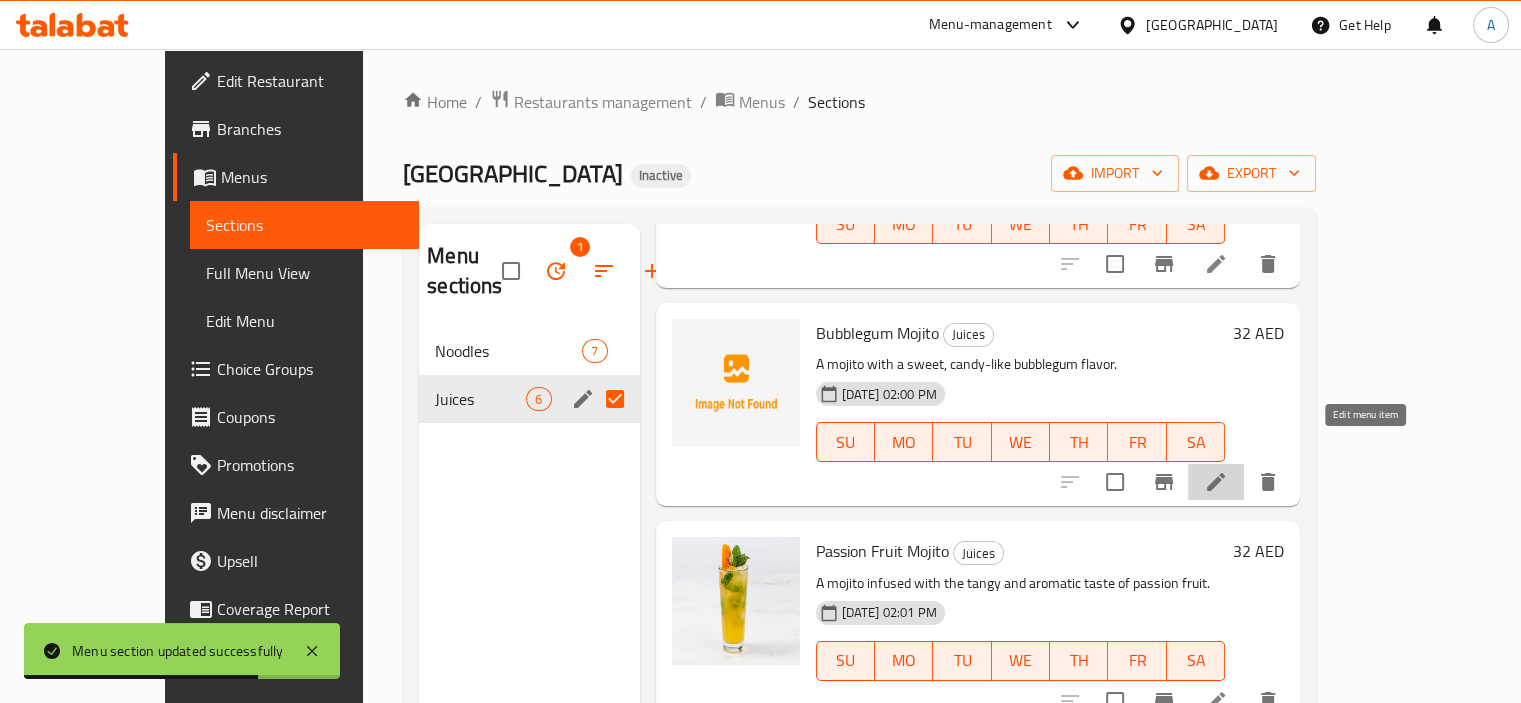 click 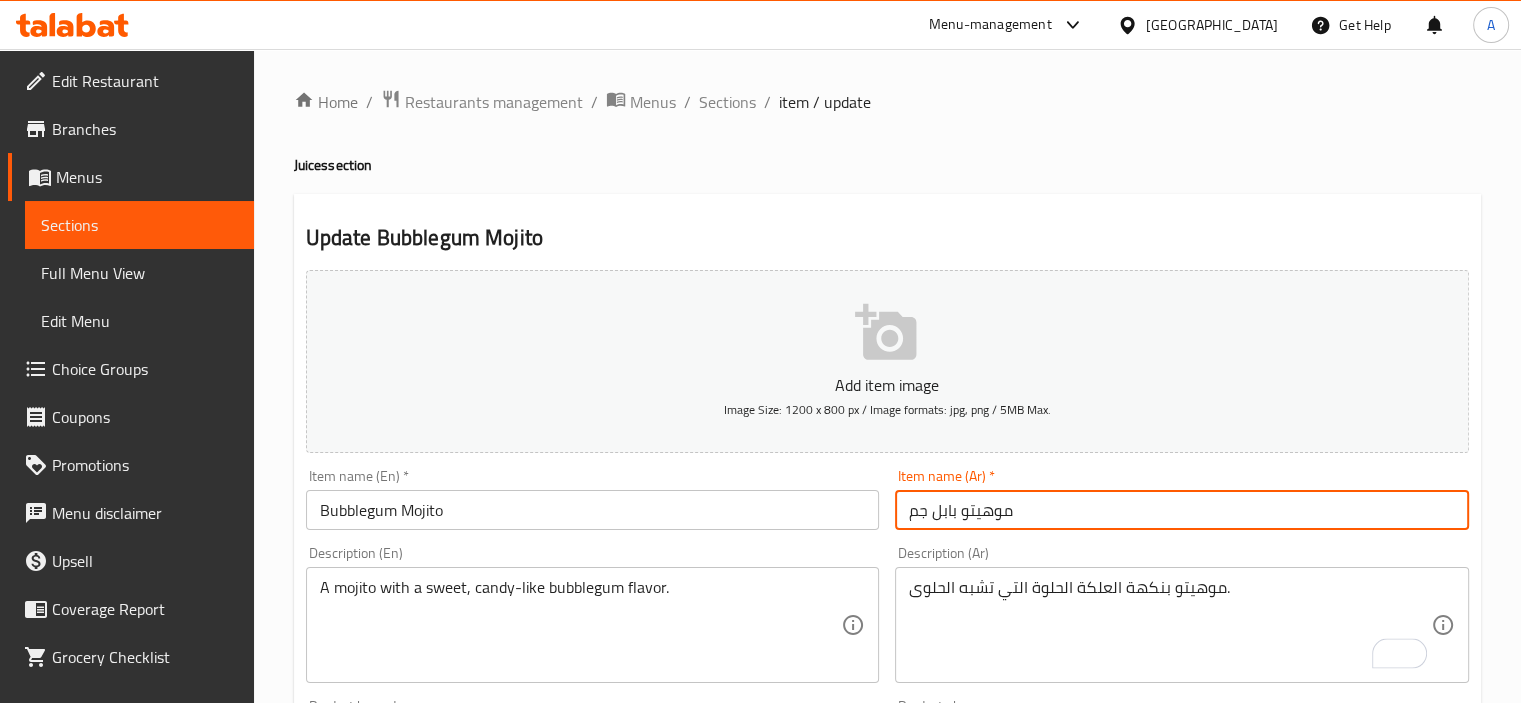 click on "موهيتو بابل جم" at bounding box center (1182, 510) 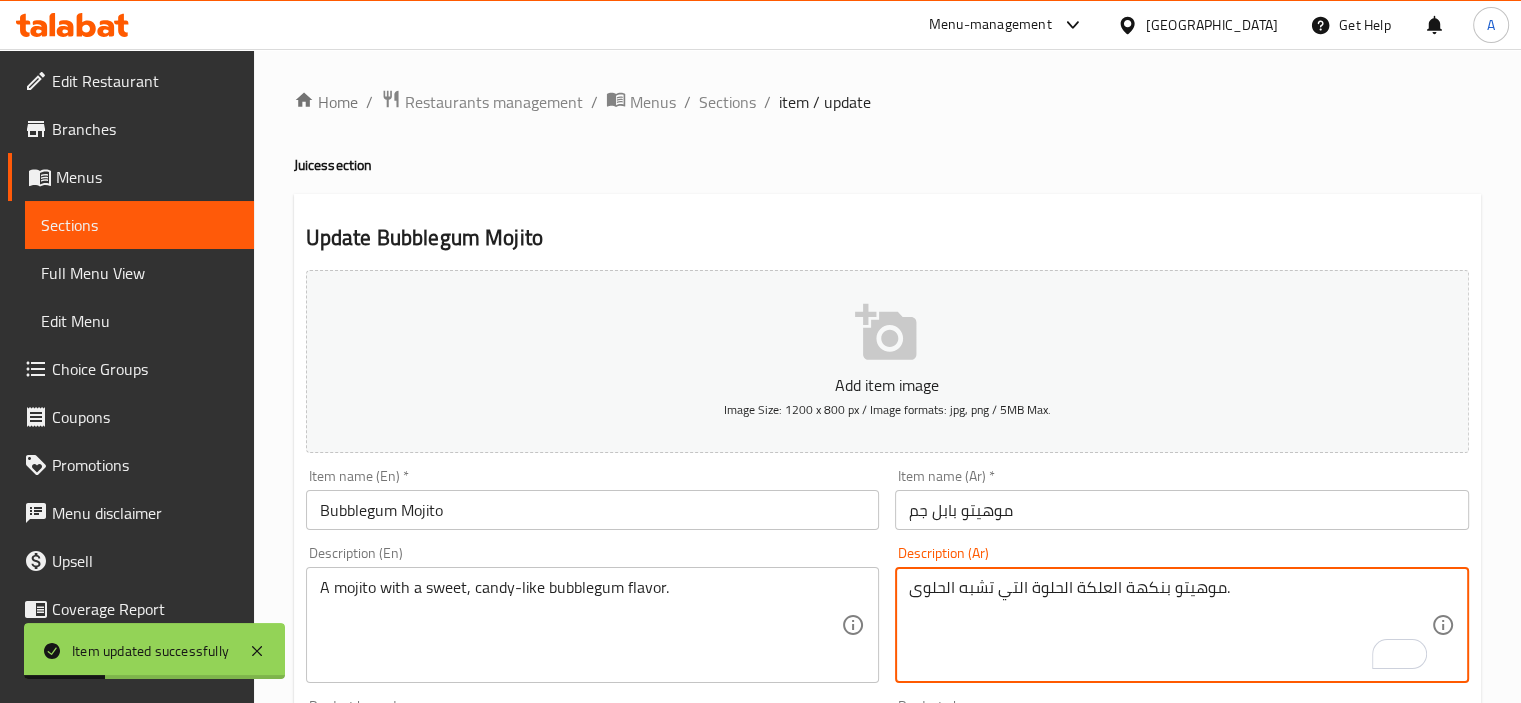 click on "موهيتو بنكهة العلكة الحلوة التي تشبه الحلوى." at bounding box center (1170, 625) 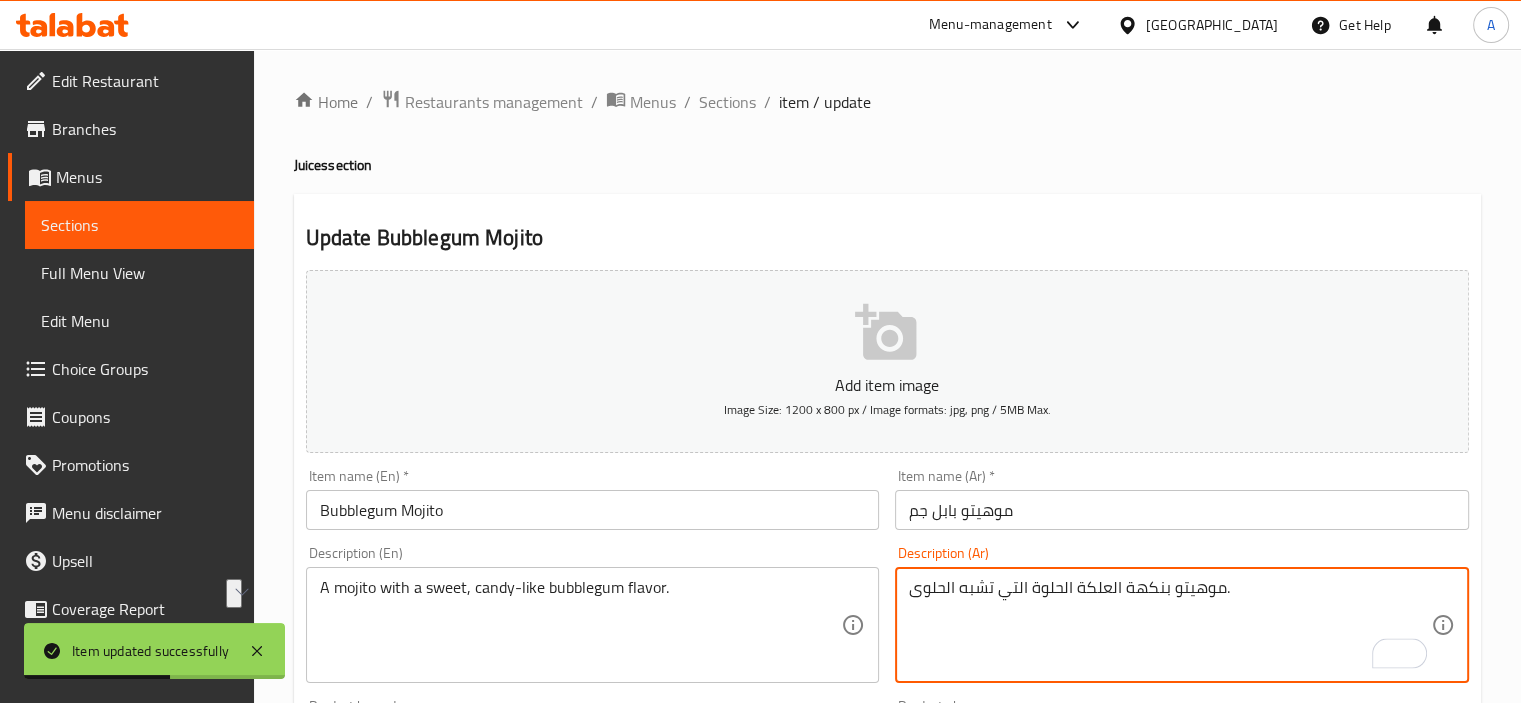 click on "موهيتو بنكهة العلكة الحلوة التي تشبه الحلوى." at bounding box center [1170, 625] 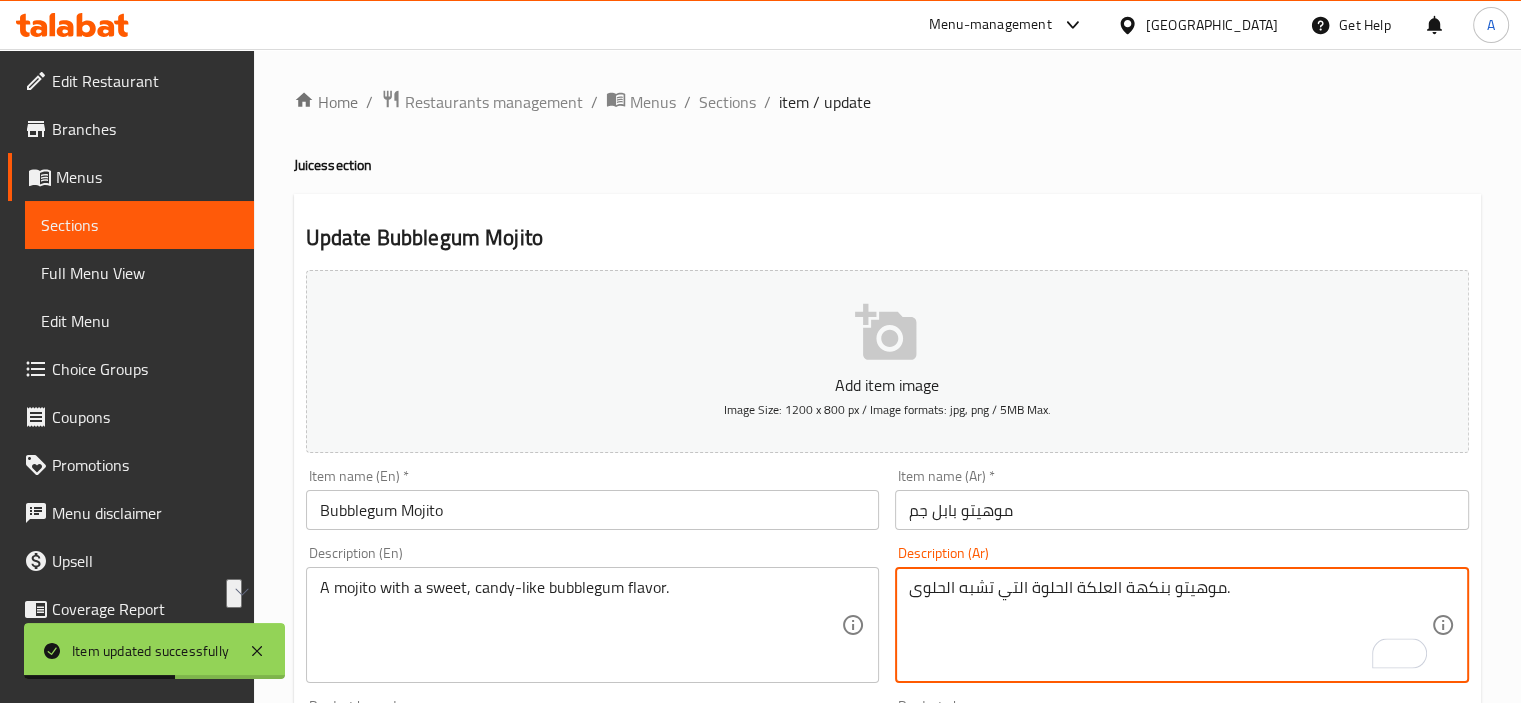 click on "موهيتو بنكهة العلكة الحلوة التي تشبه الحلوى." at bounding box center [1170, 625] 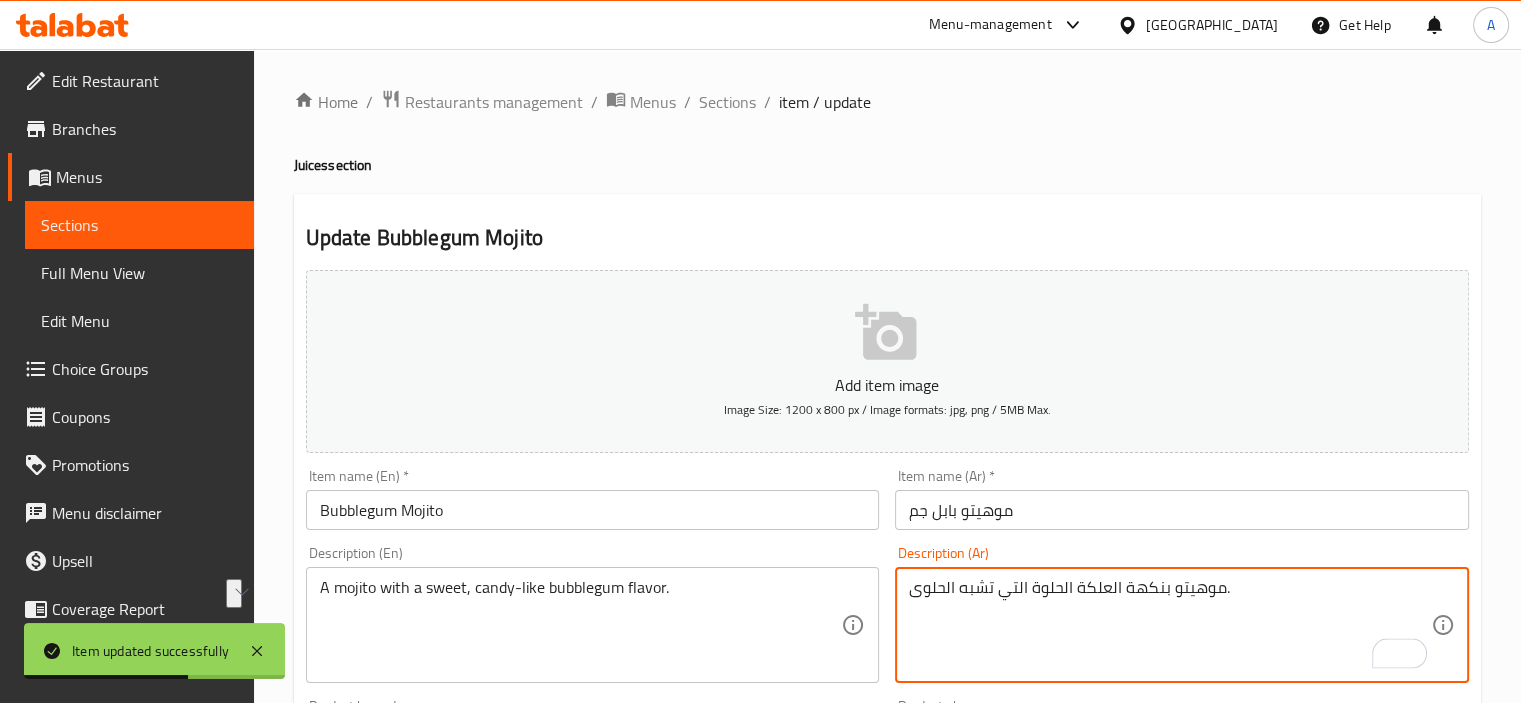 click on "موهيتو بنكهة العلكة الحلوة التي تشبه الحلوى." at bounding box center (1170, 625) 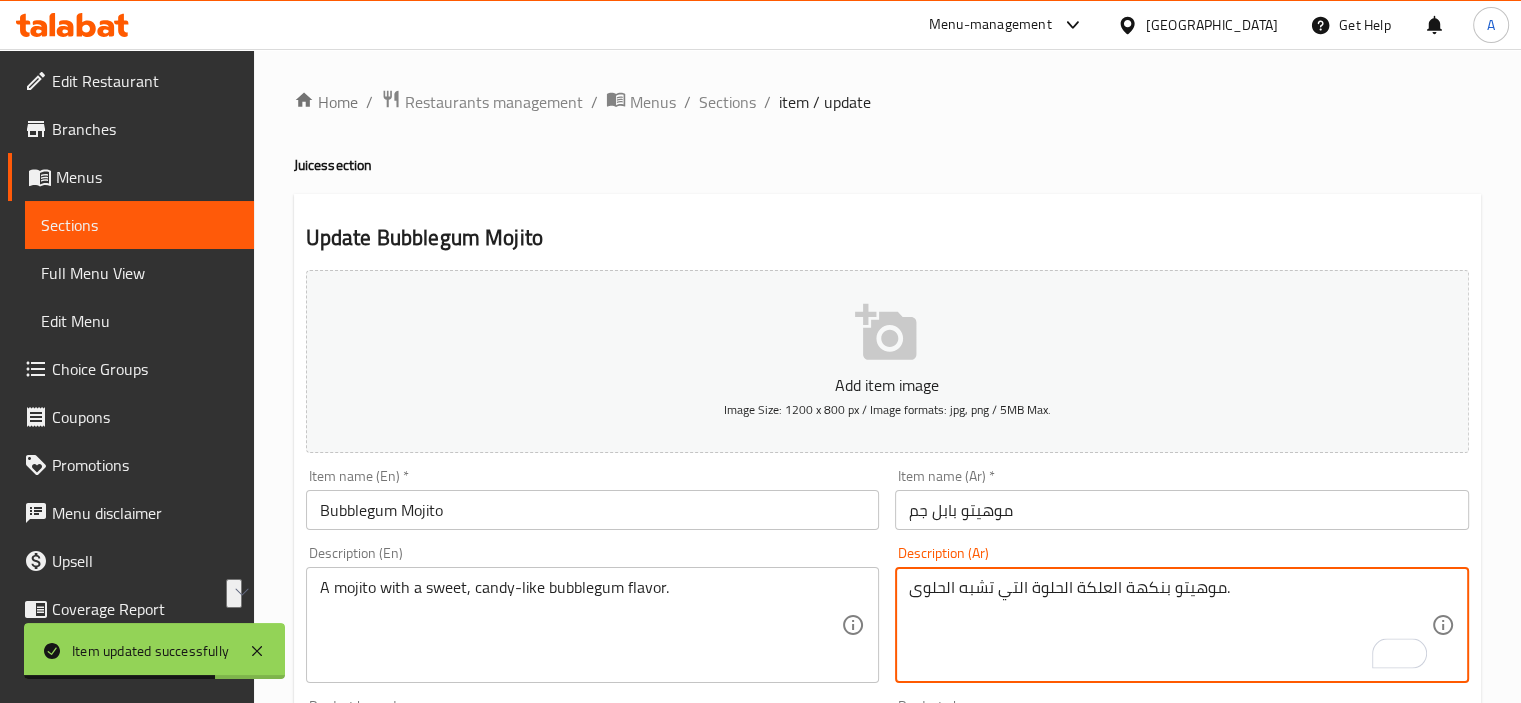 click on "موهيتو بنكهة العلكة الحلوة التي تشبه الحلوى." at bounding box center [1170, 625] 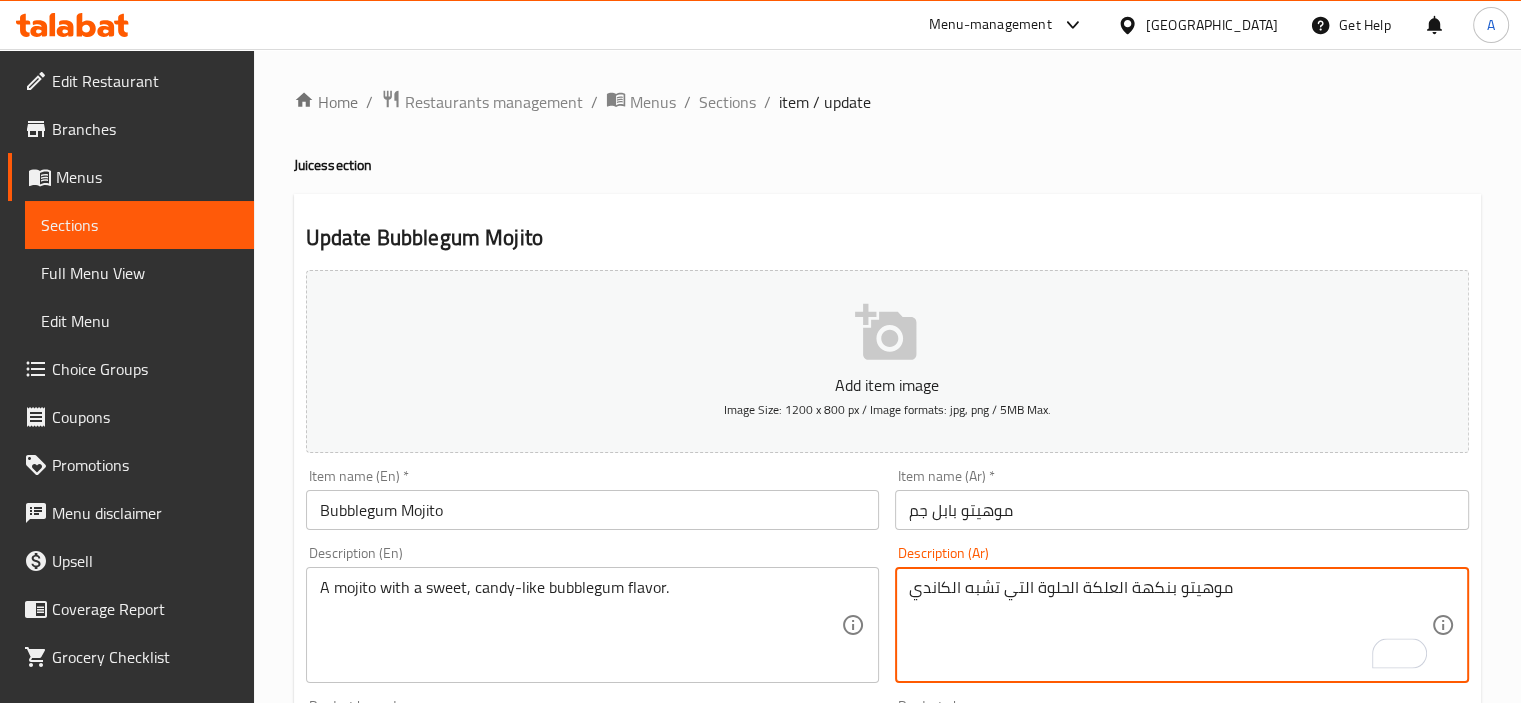type on "موهيتو بنكهة العلكة الحلوة التي تشبه الكاندي" 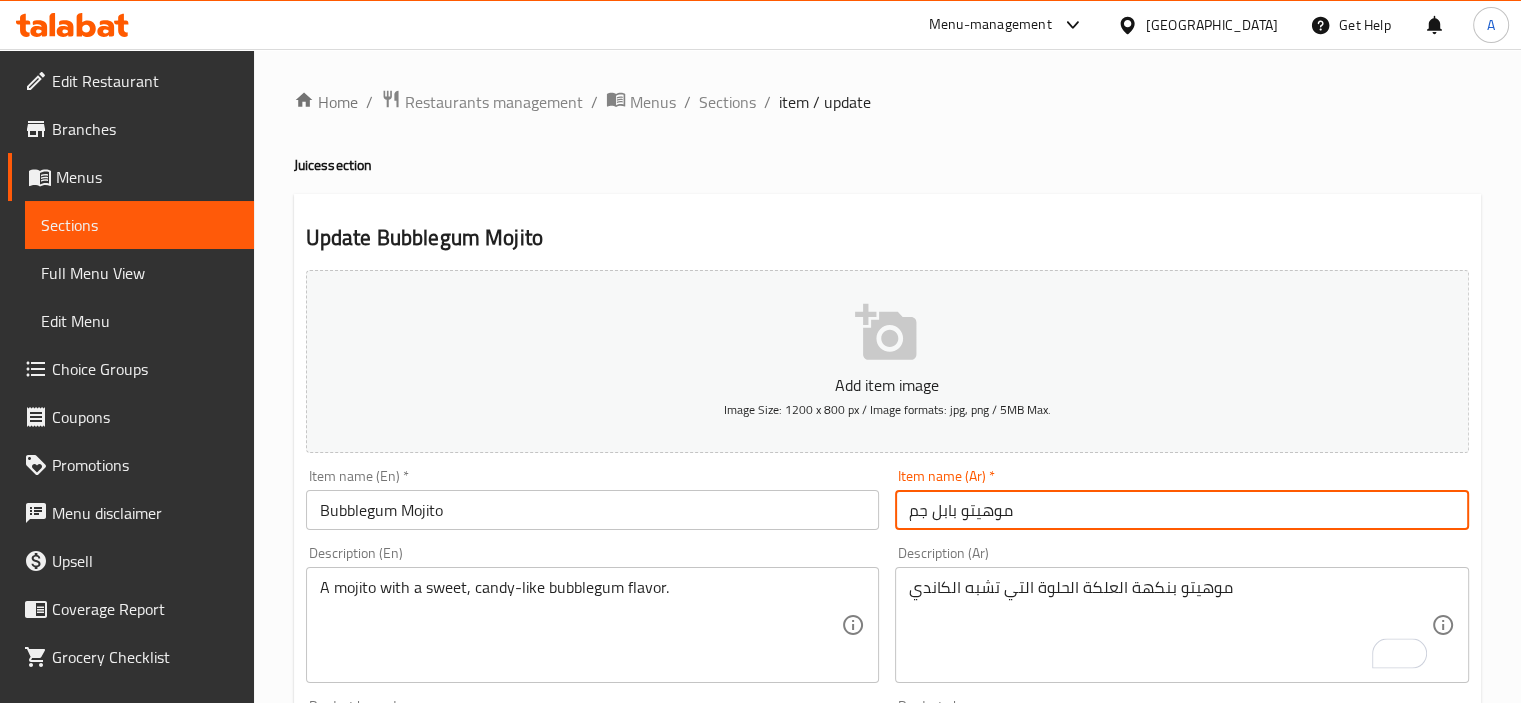 click on "Update" at bounding box center [445, 1326] 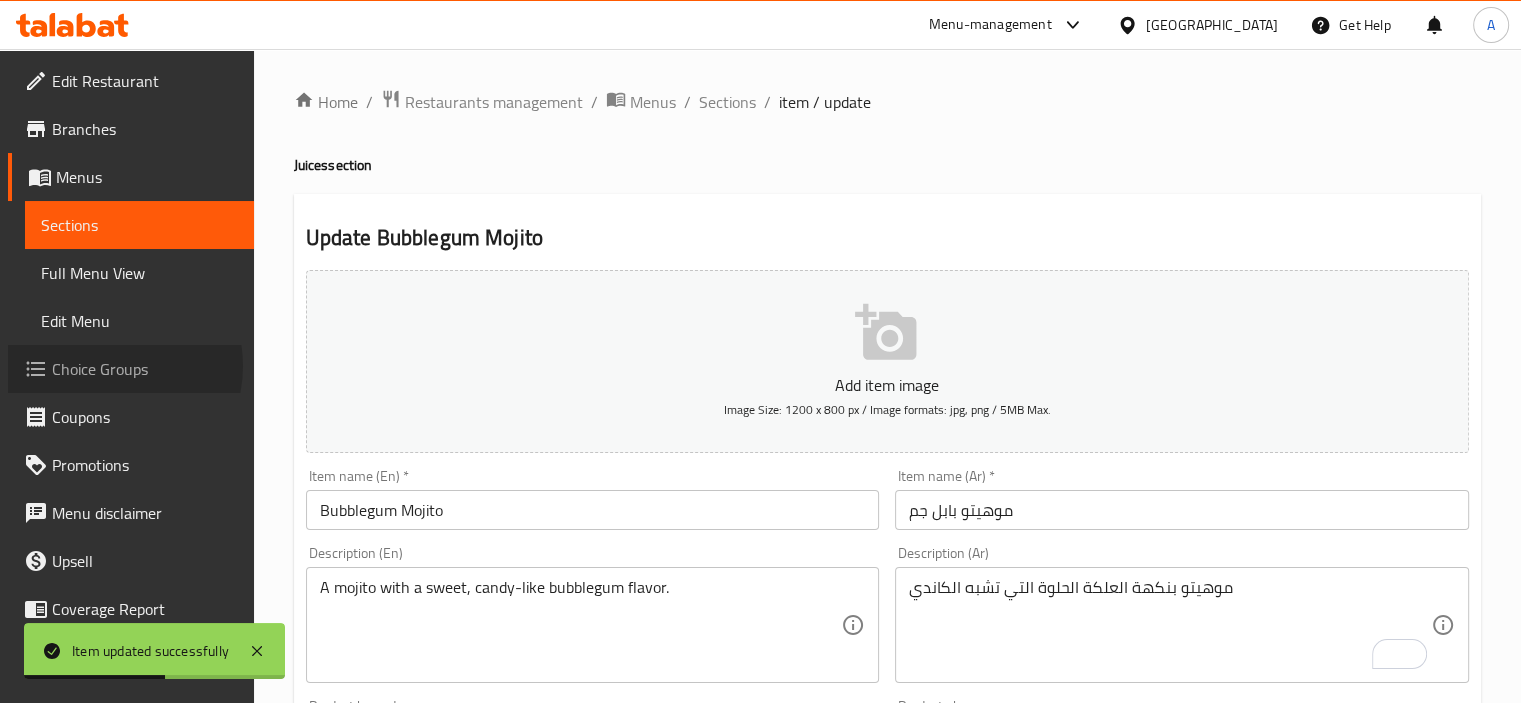 click on "Choice Groups" at bounding box center [145, 369] 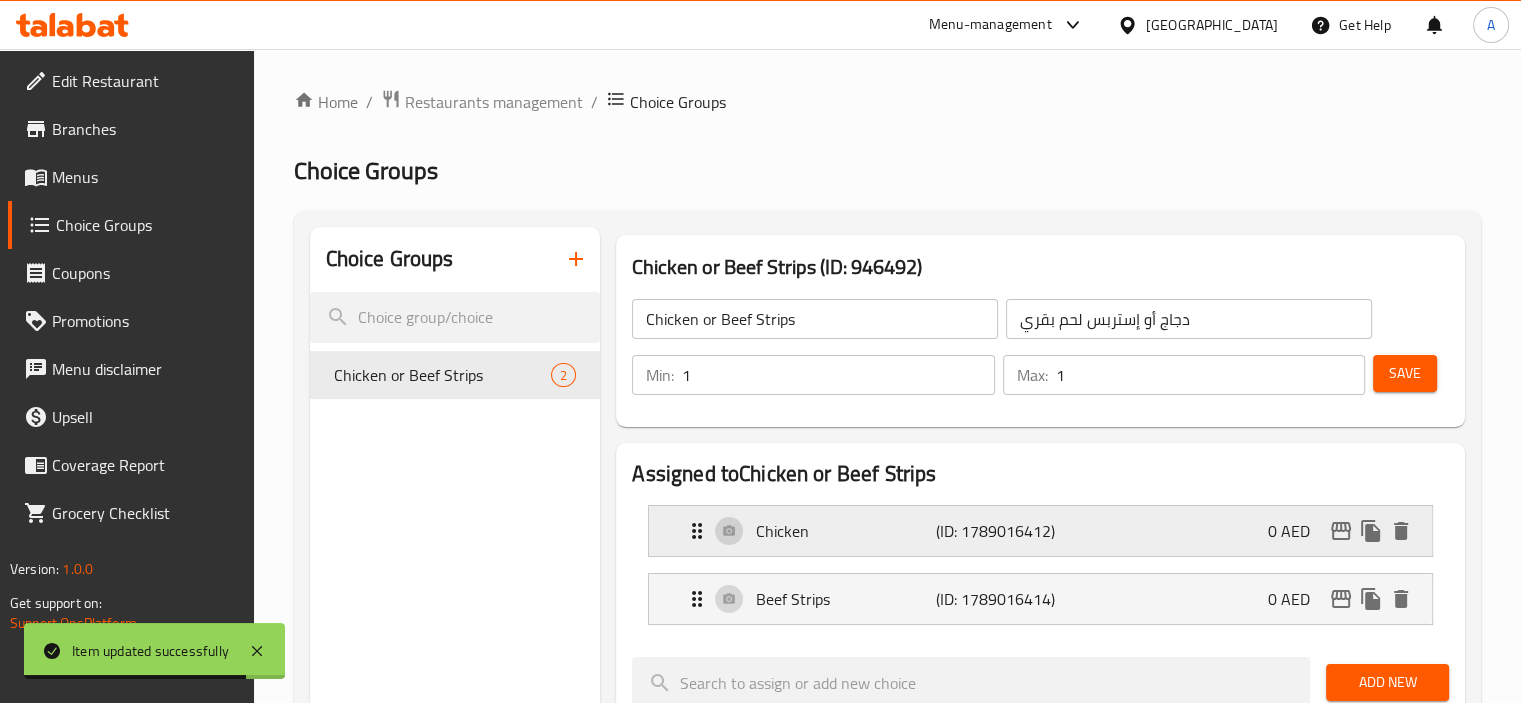 click on "(ID: 1789016412)" at bounding box center (996, 531) 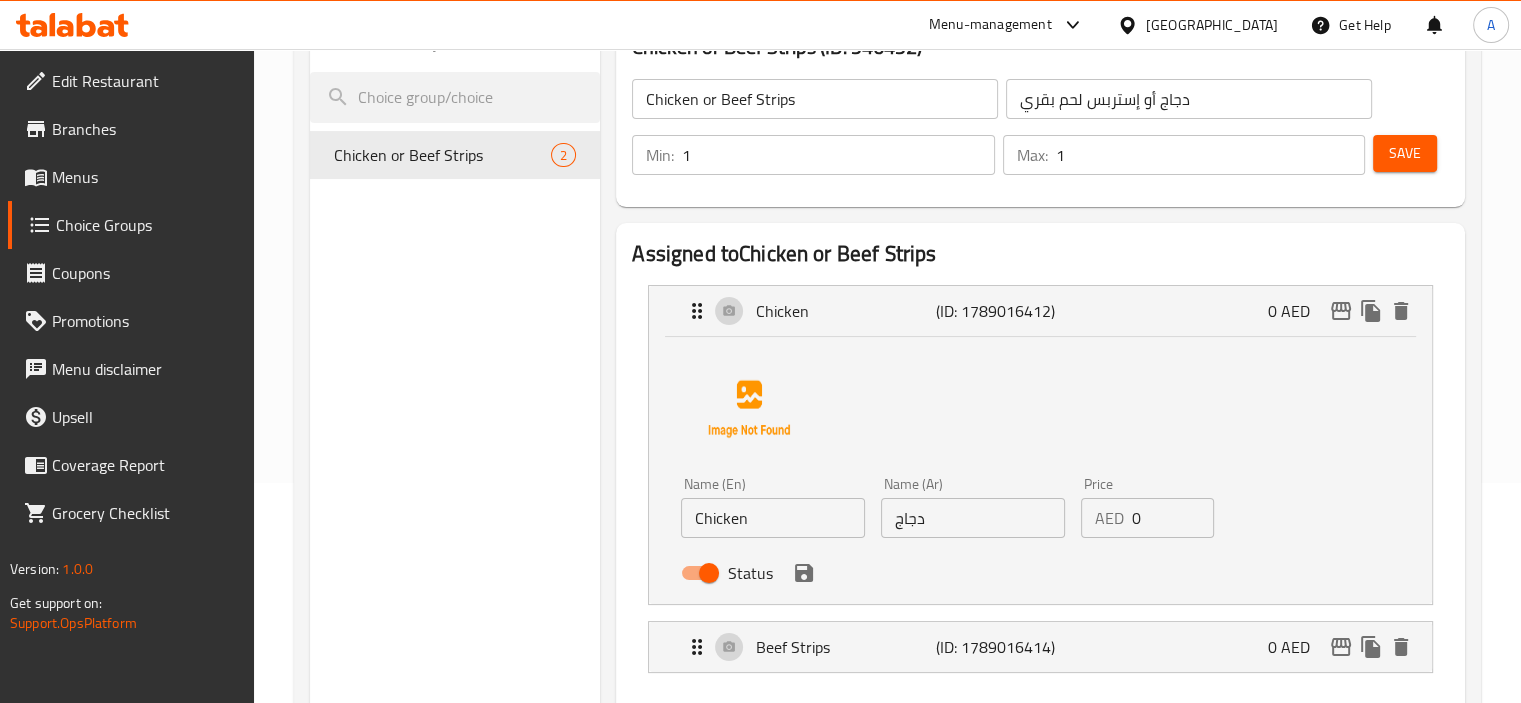 scroll, scrollTop: 219, scrollLeft: 0, axis: vertical 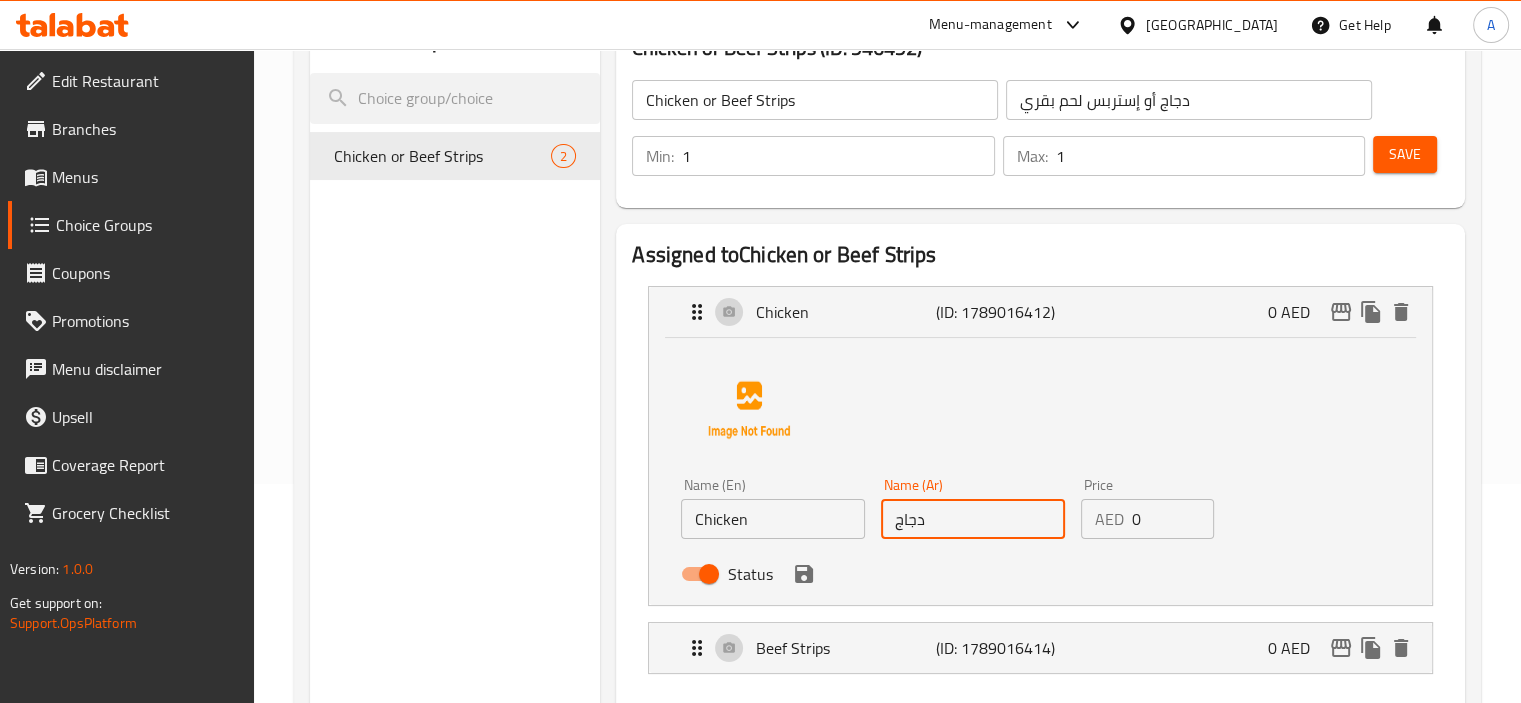 click on "دجاج" at bounding box center (973, 519) 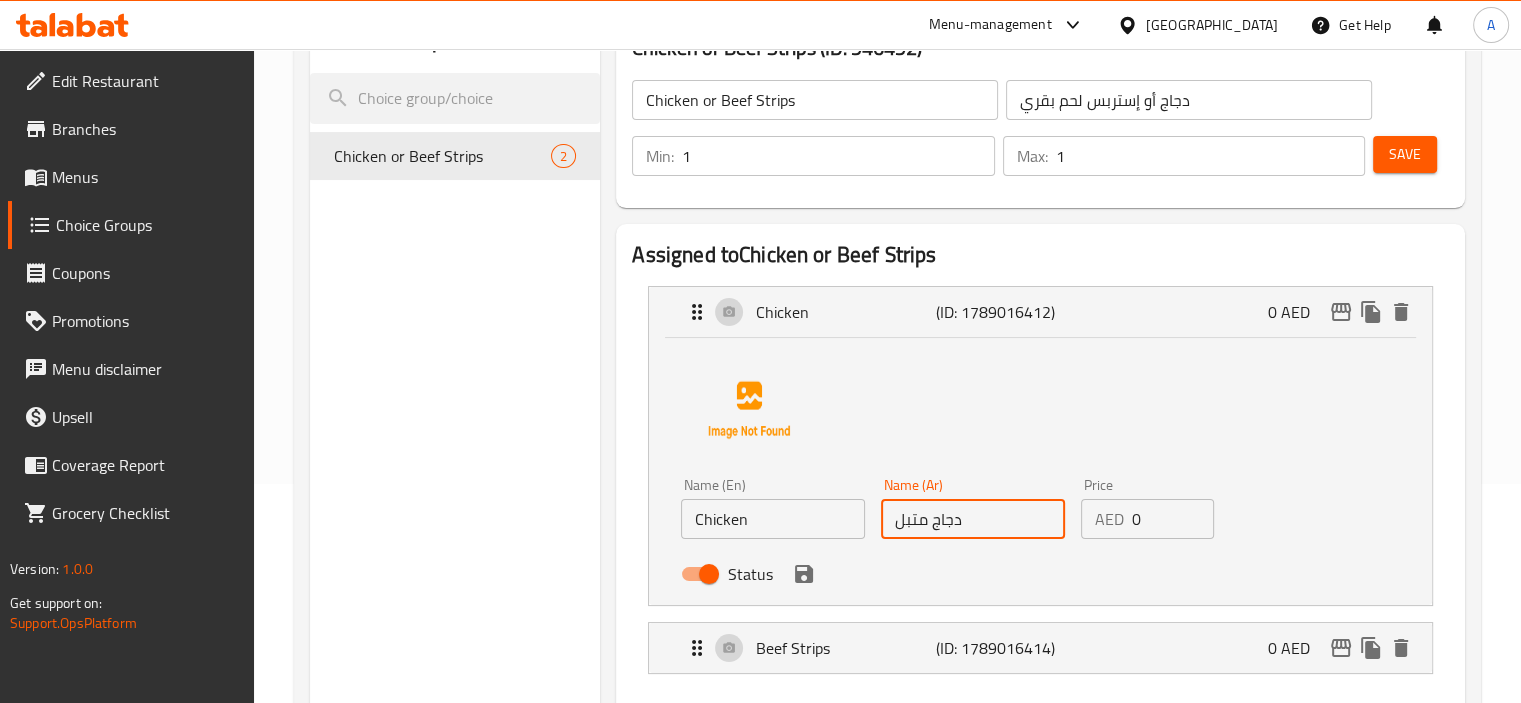 type on "دجاج متبل" 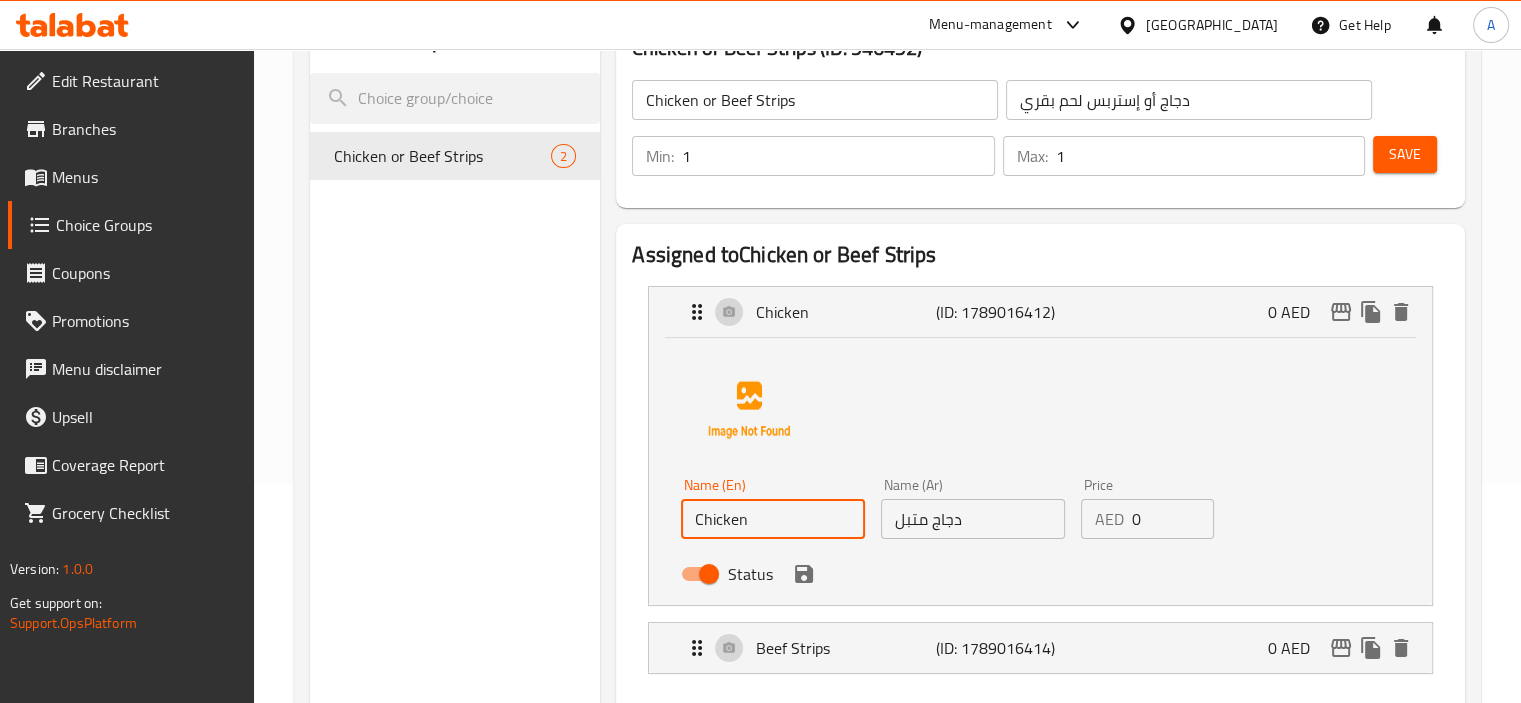 click on "Chicken" at bounding box center [773, 519] 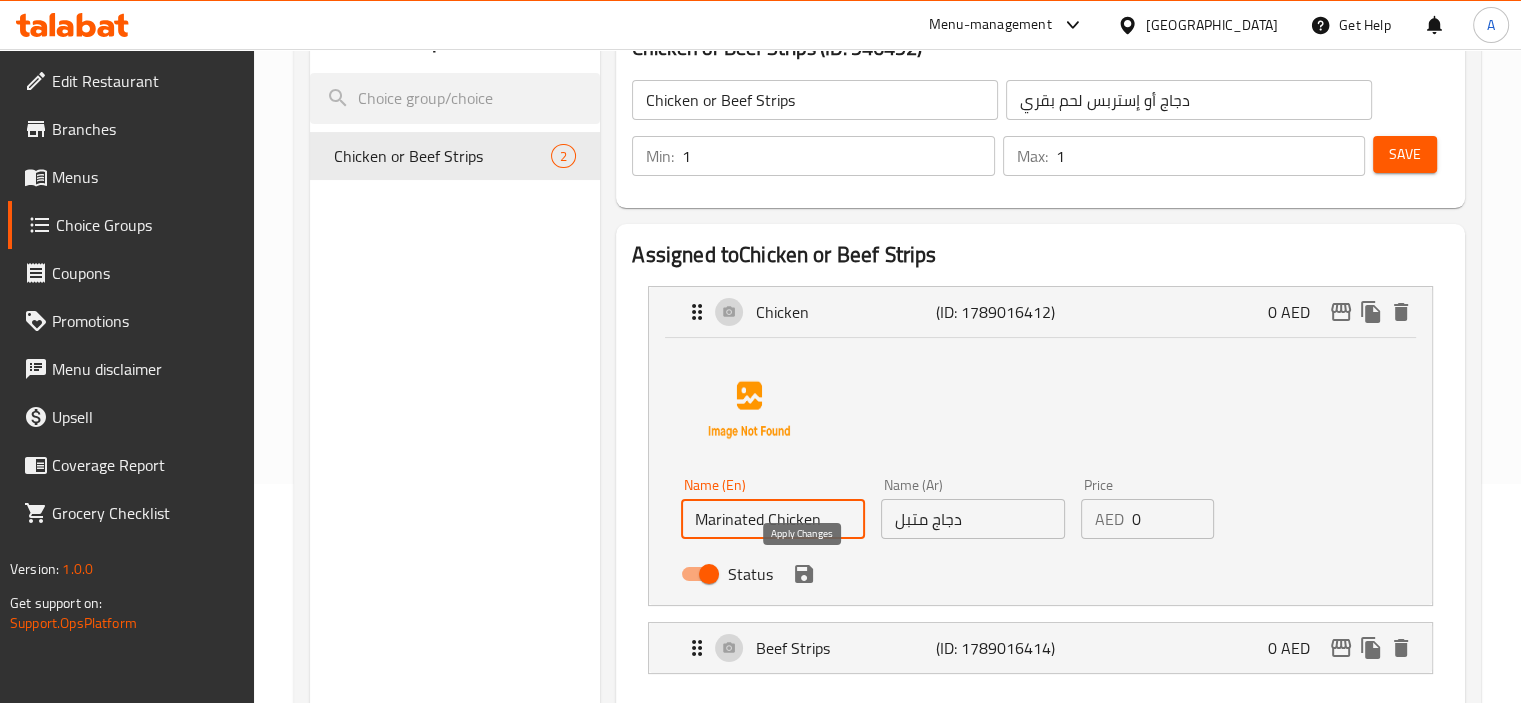 click 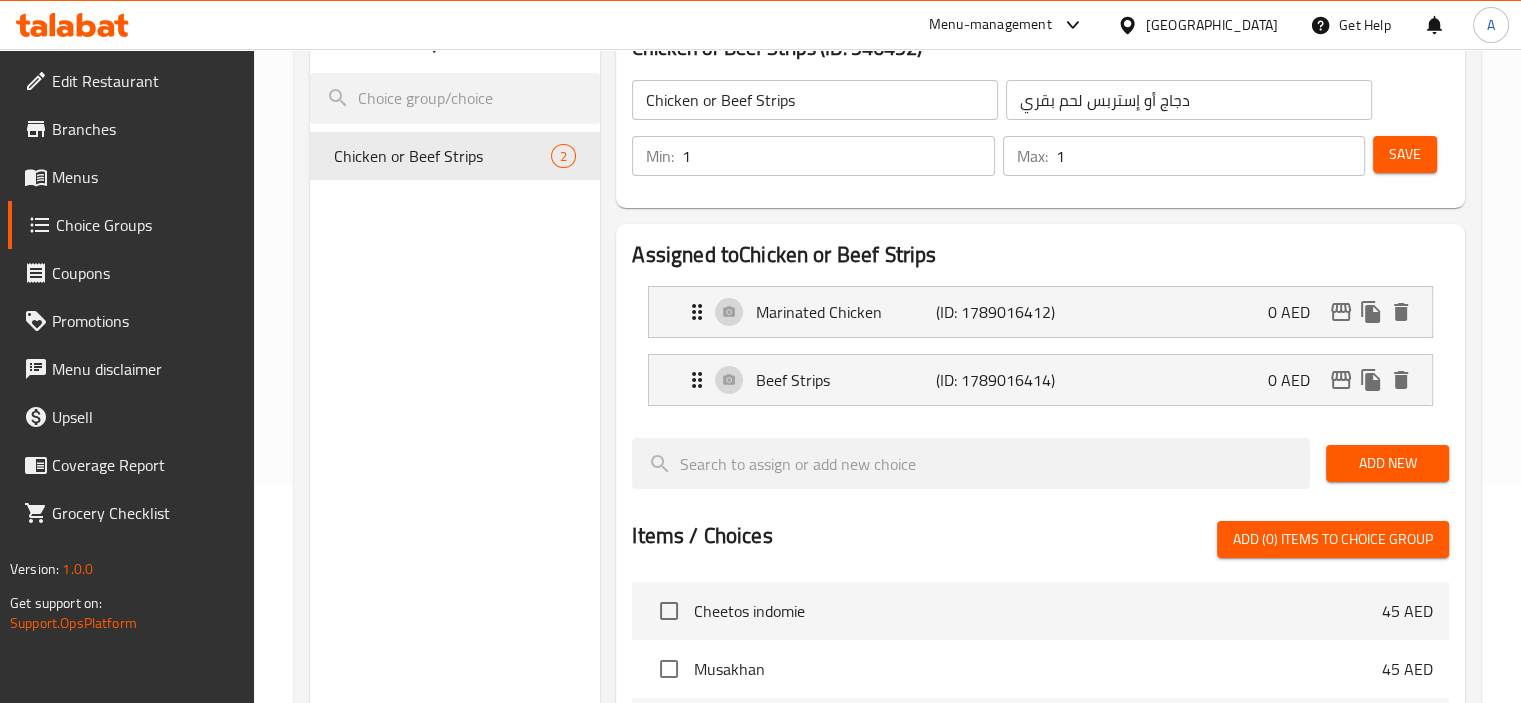 type on "Marinated Chicken" 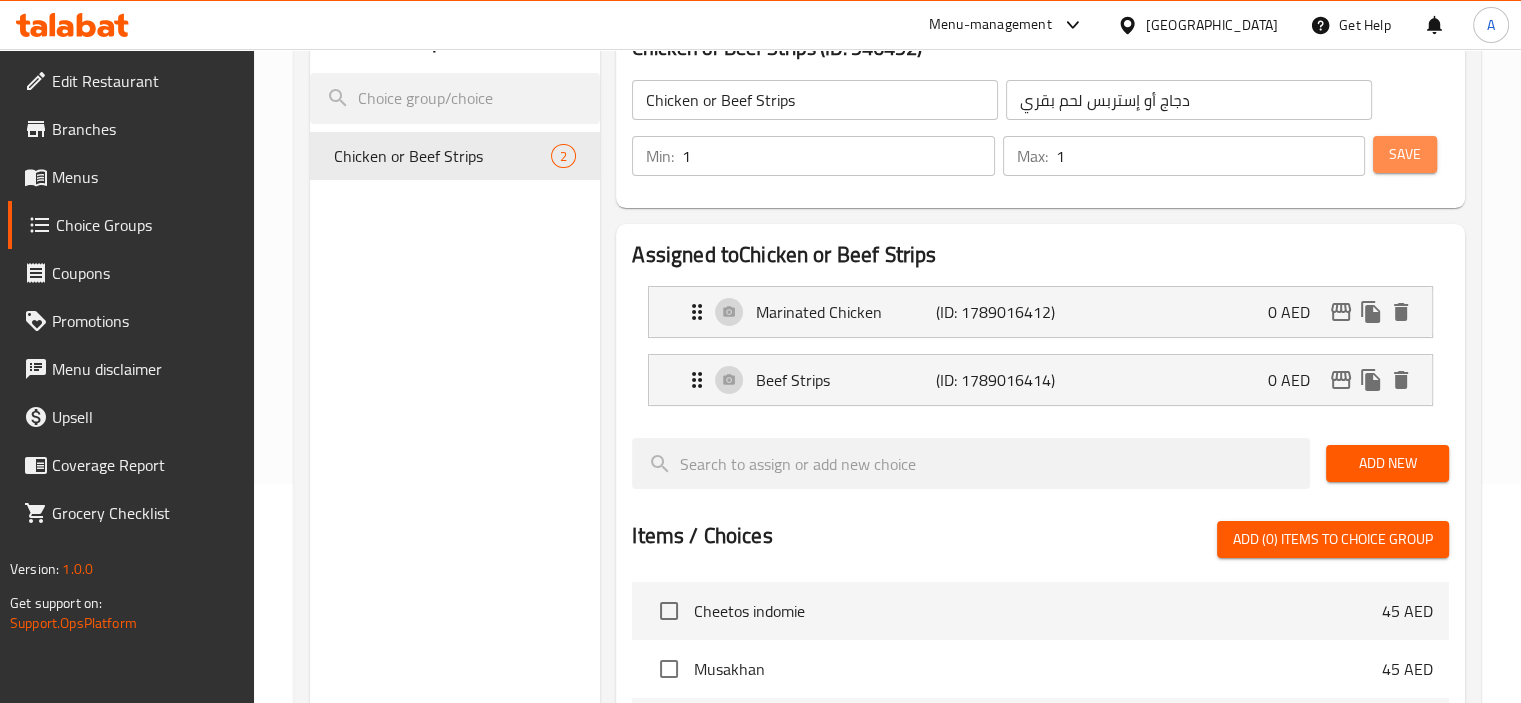 click on "Save" at bounding box center [1405, 154] 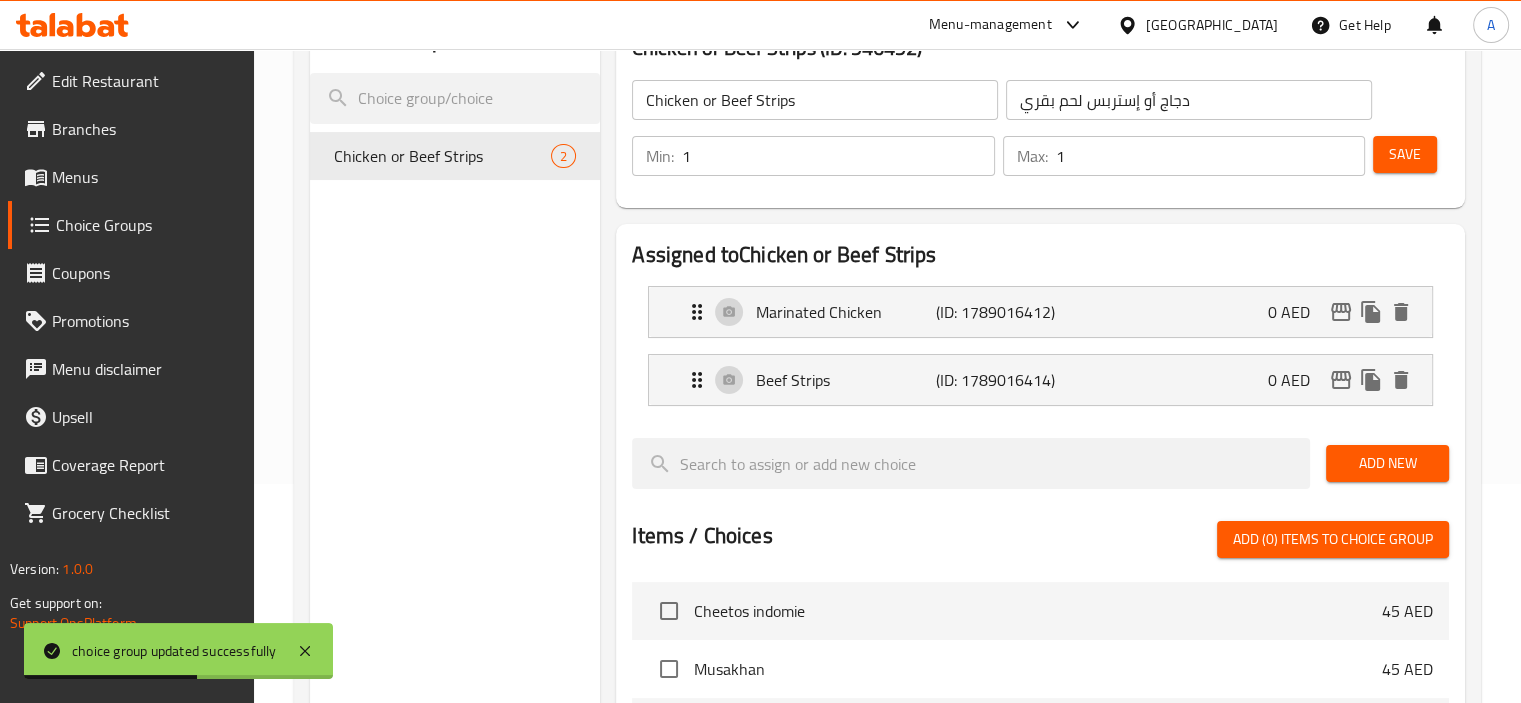 type 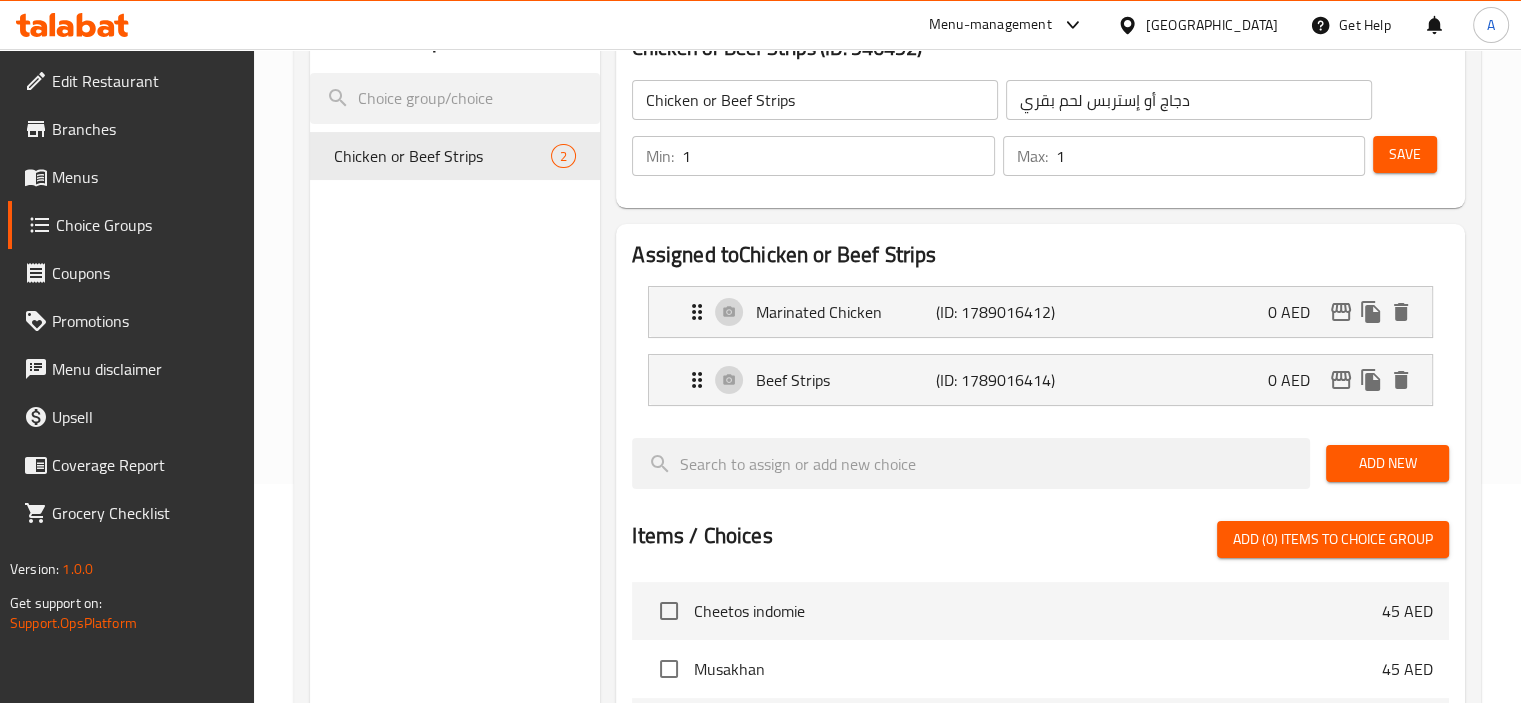 click on "[GEOGRAPHIC_DATA]" at bounding box center [1197, 25] 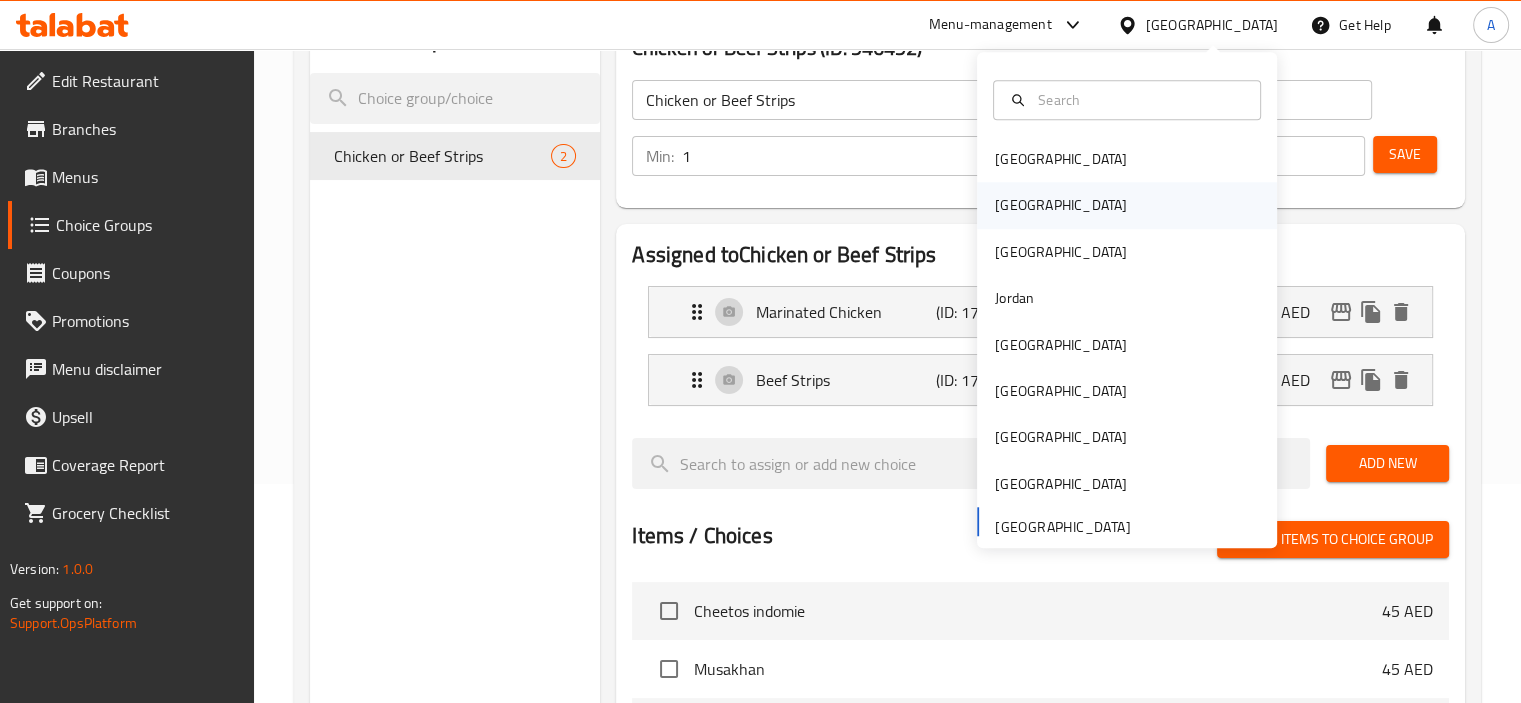 click on "Egypt" at bounding box center [1061, 206] 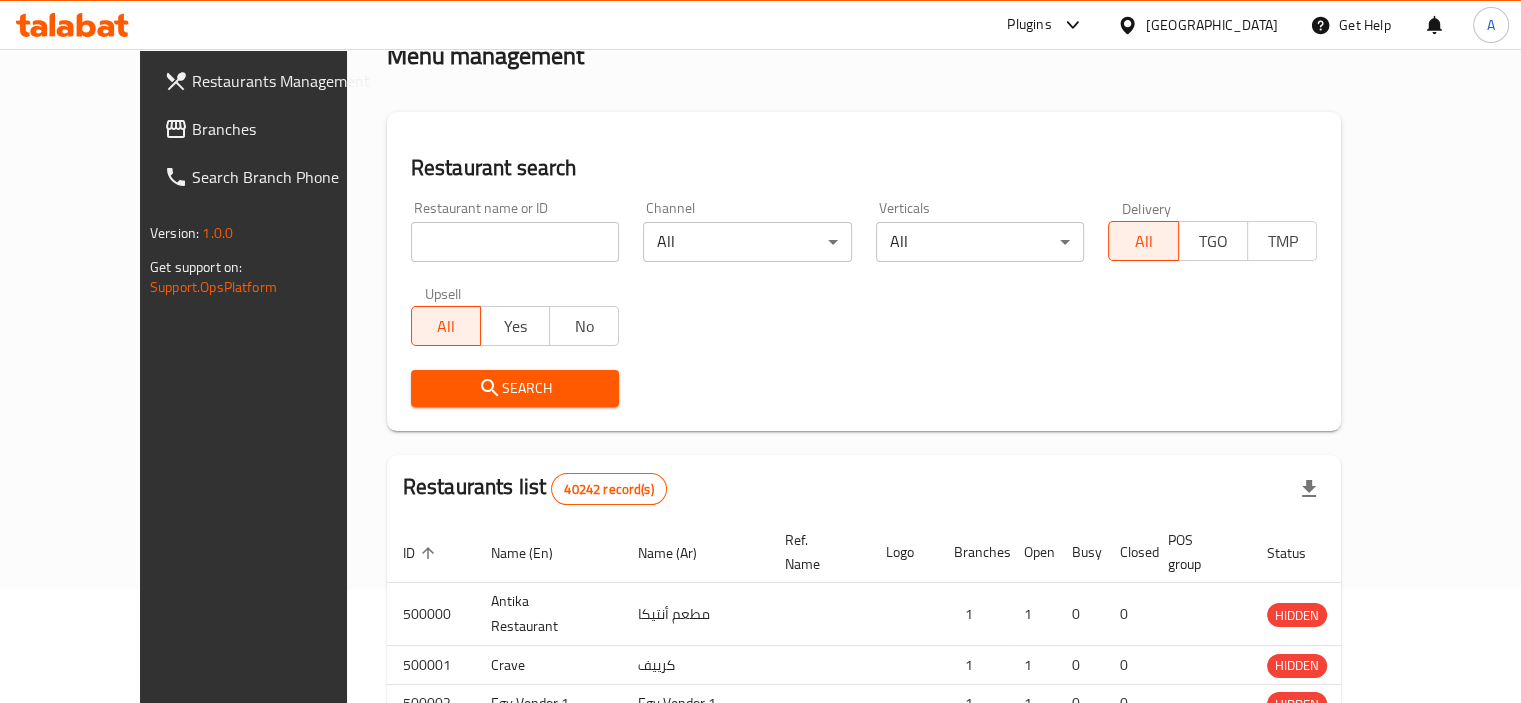 scroll, scrollTop: 219, scrollLeft: 0, axis: vertical 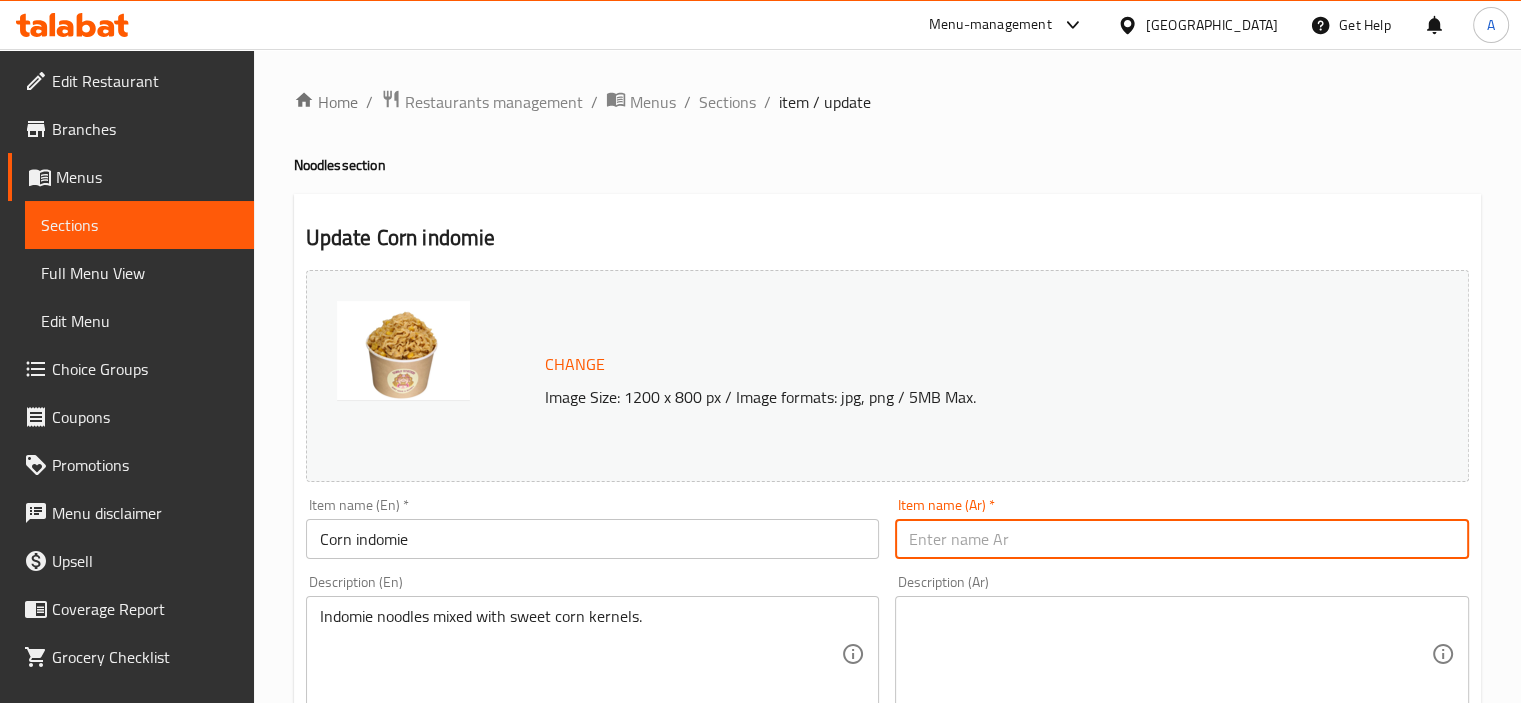 click at bounding box center (1182, 539) 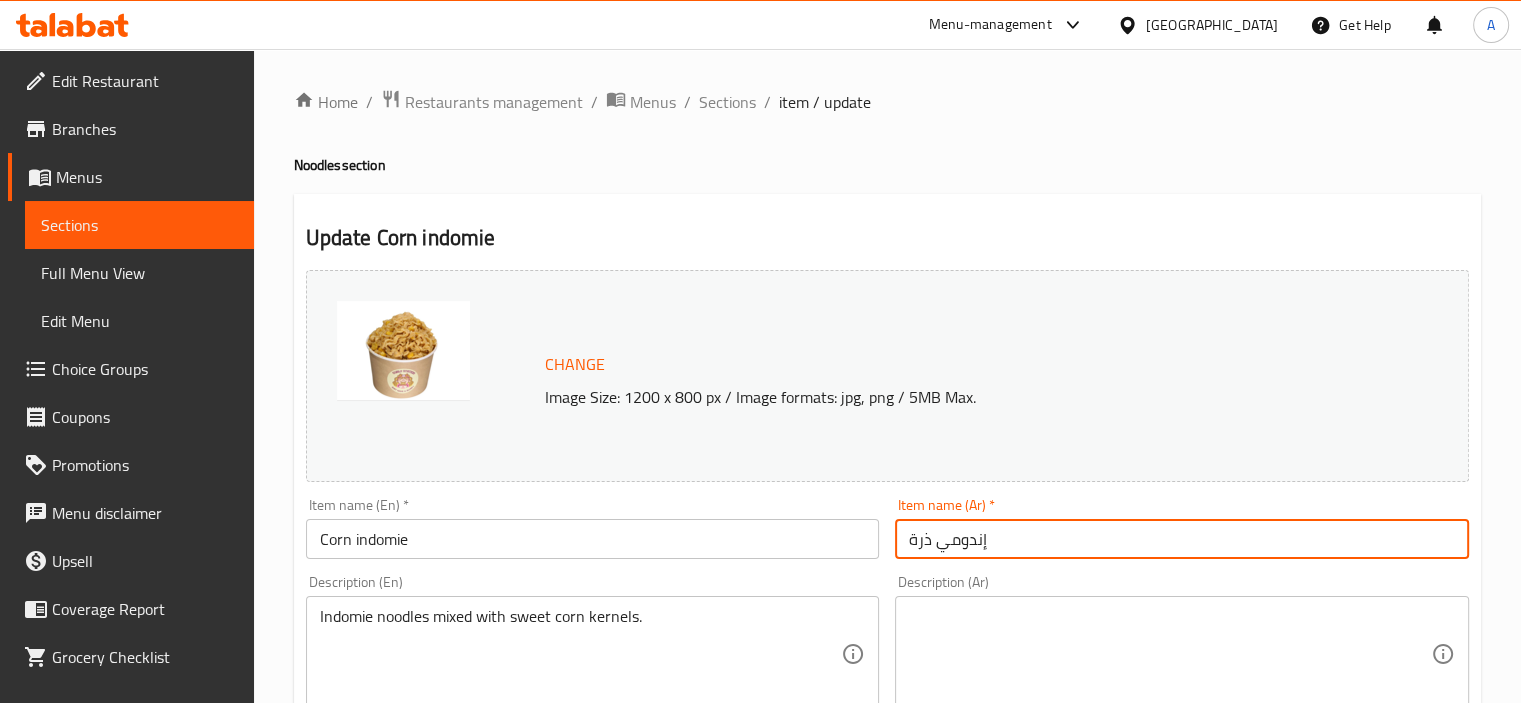 type on "إندومي ذرة" 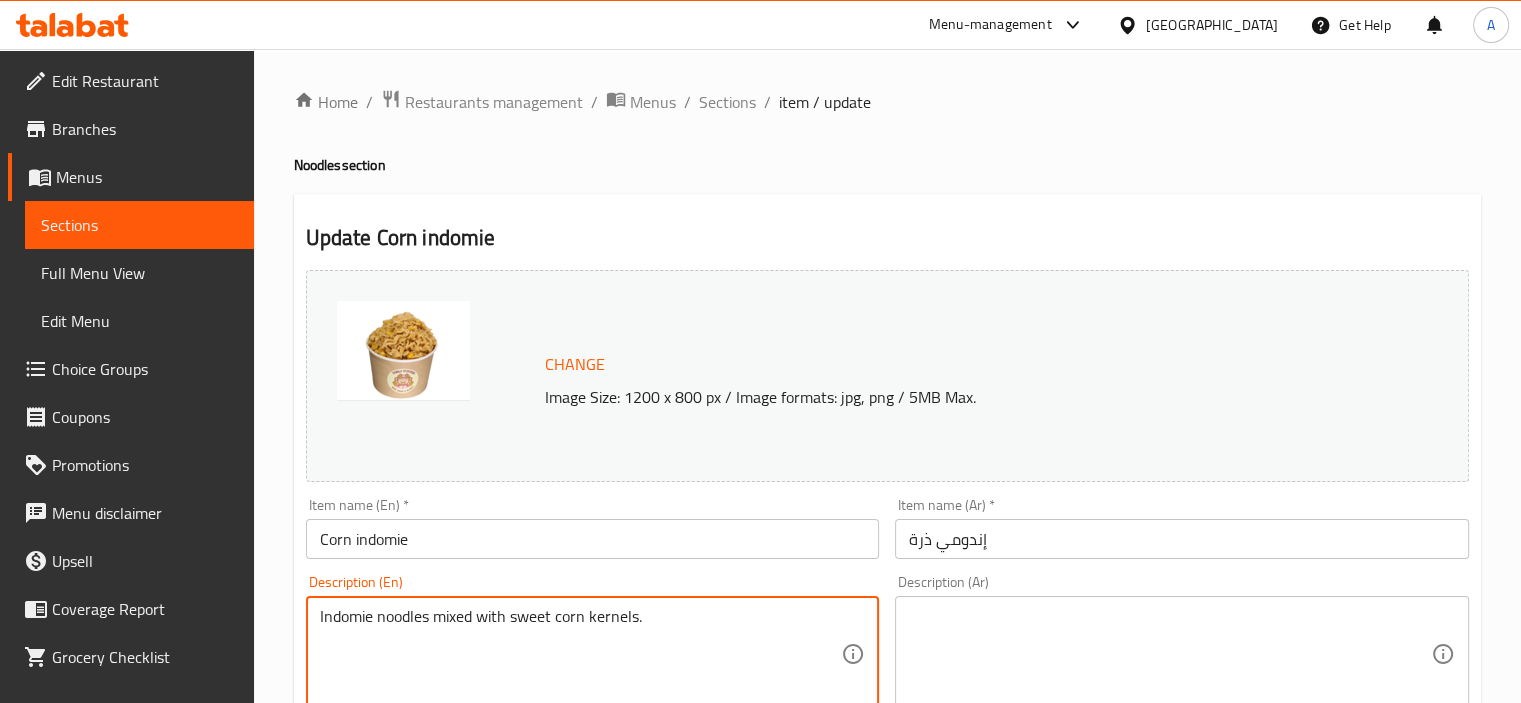 click on "Indomie noodles mixed with sweet corn kernels." at bounding box center [581, 654] 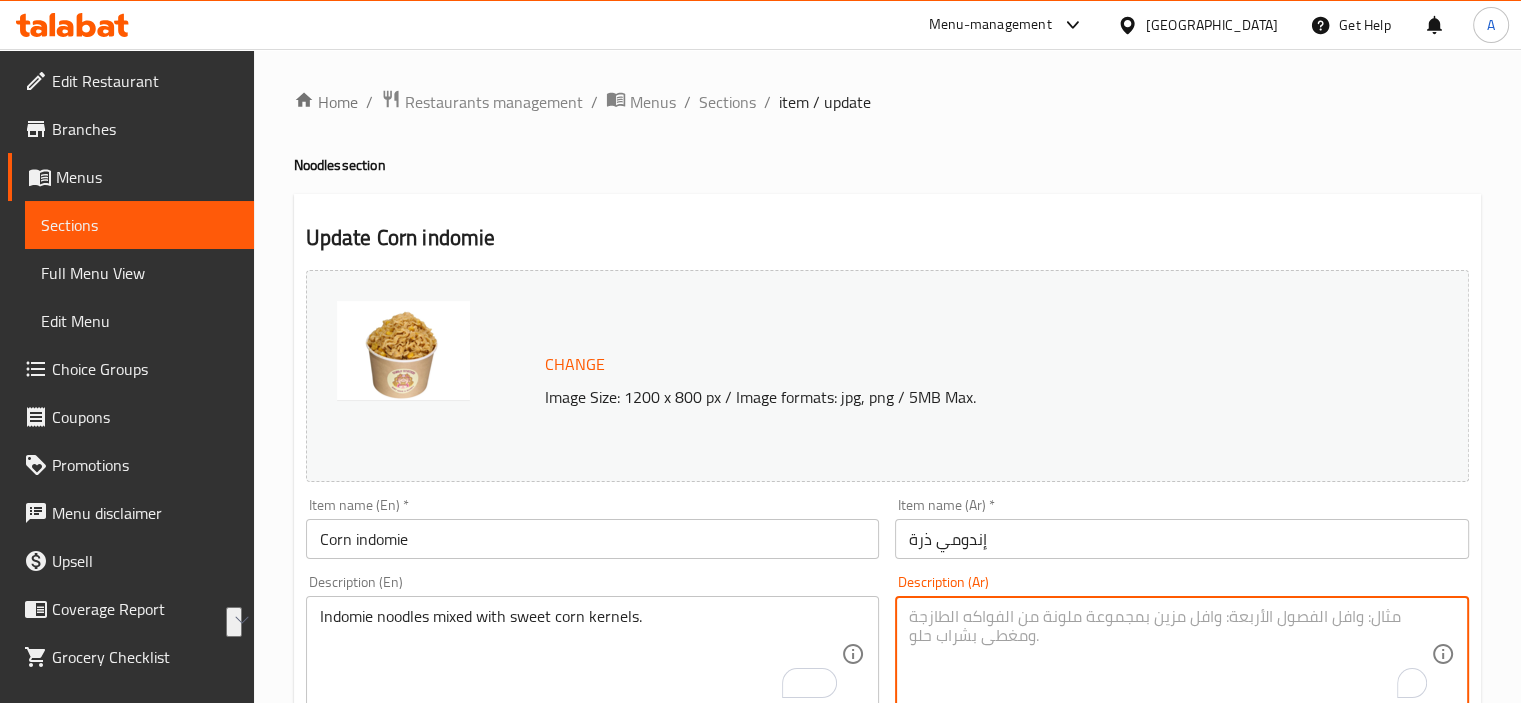 click at bounding box center [1170, 654] 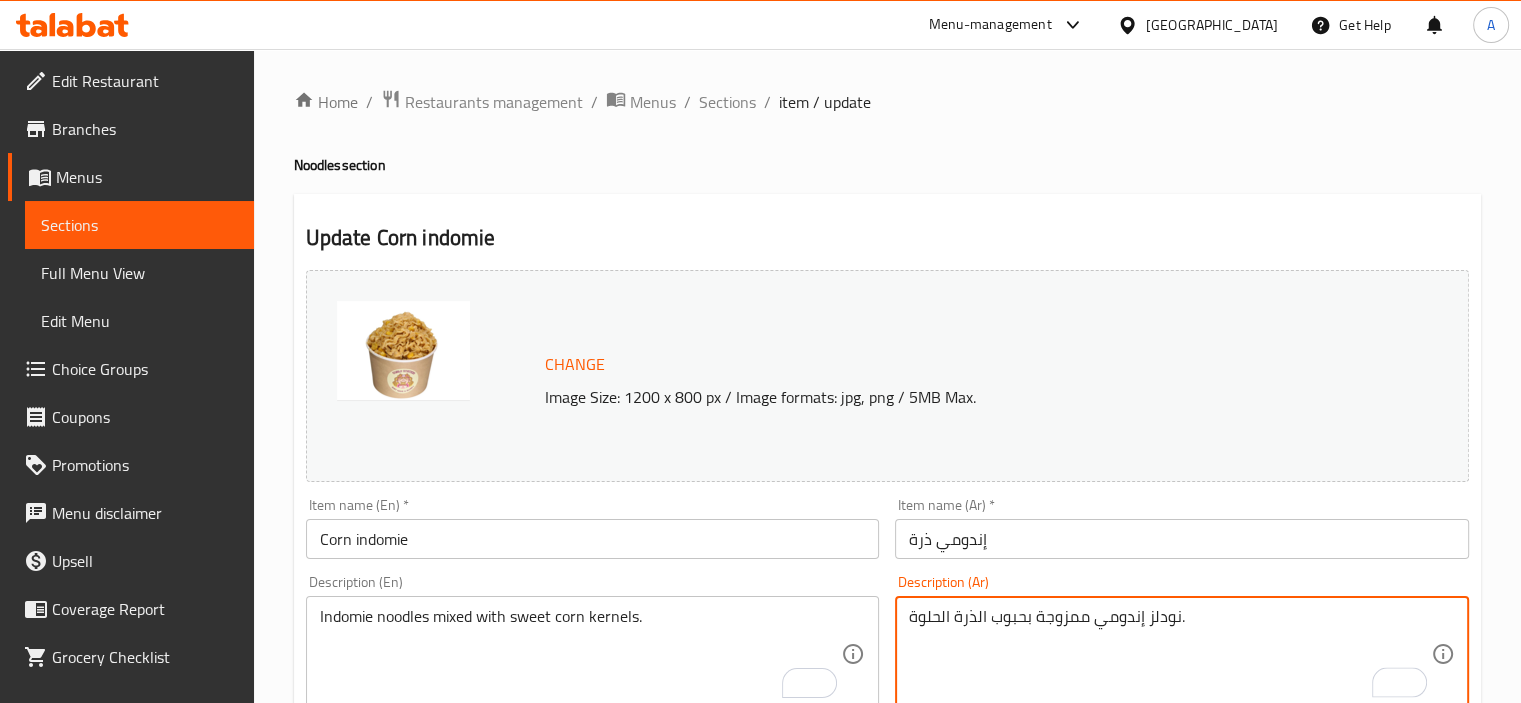 click on "نودلز إندومي ممزوجة بحبوب الذرة الحلوة." at bounding box center [1170, 654] 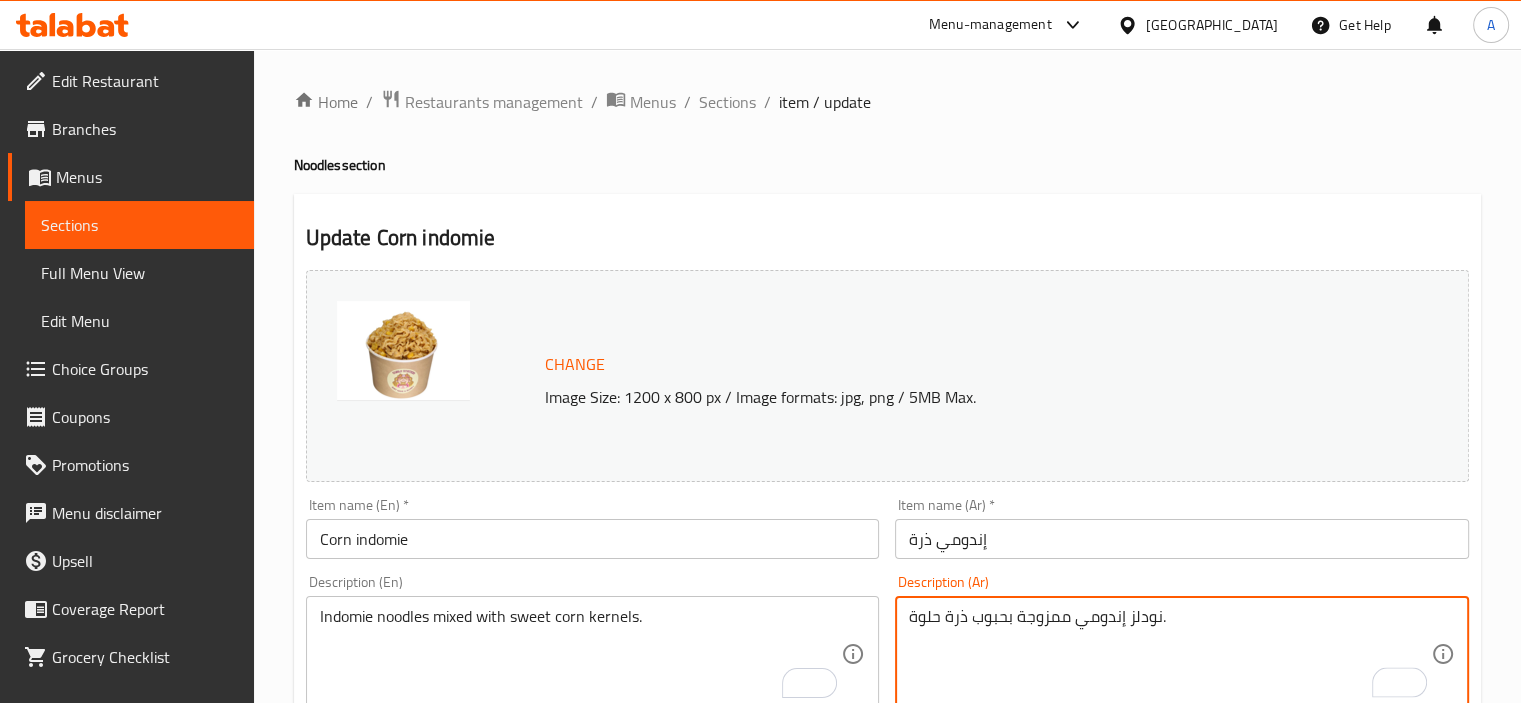 type on "نودلز إندومي ممزوجة بحبوب ذرة حلوة." 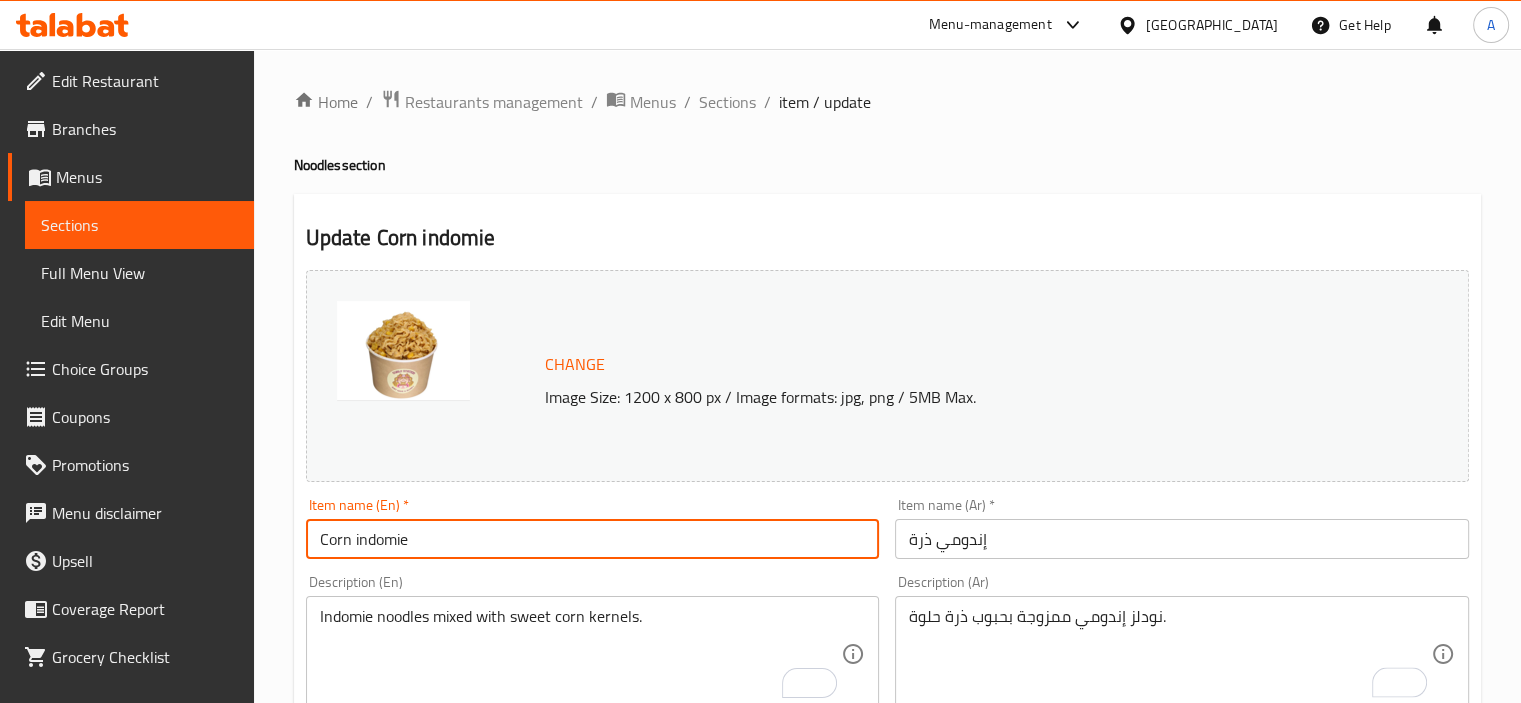 click on "Corn indomie" at bounding box center [593, 539] 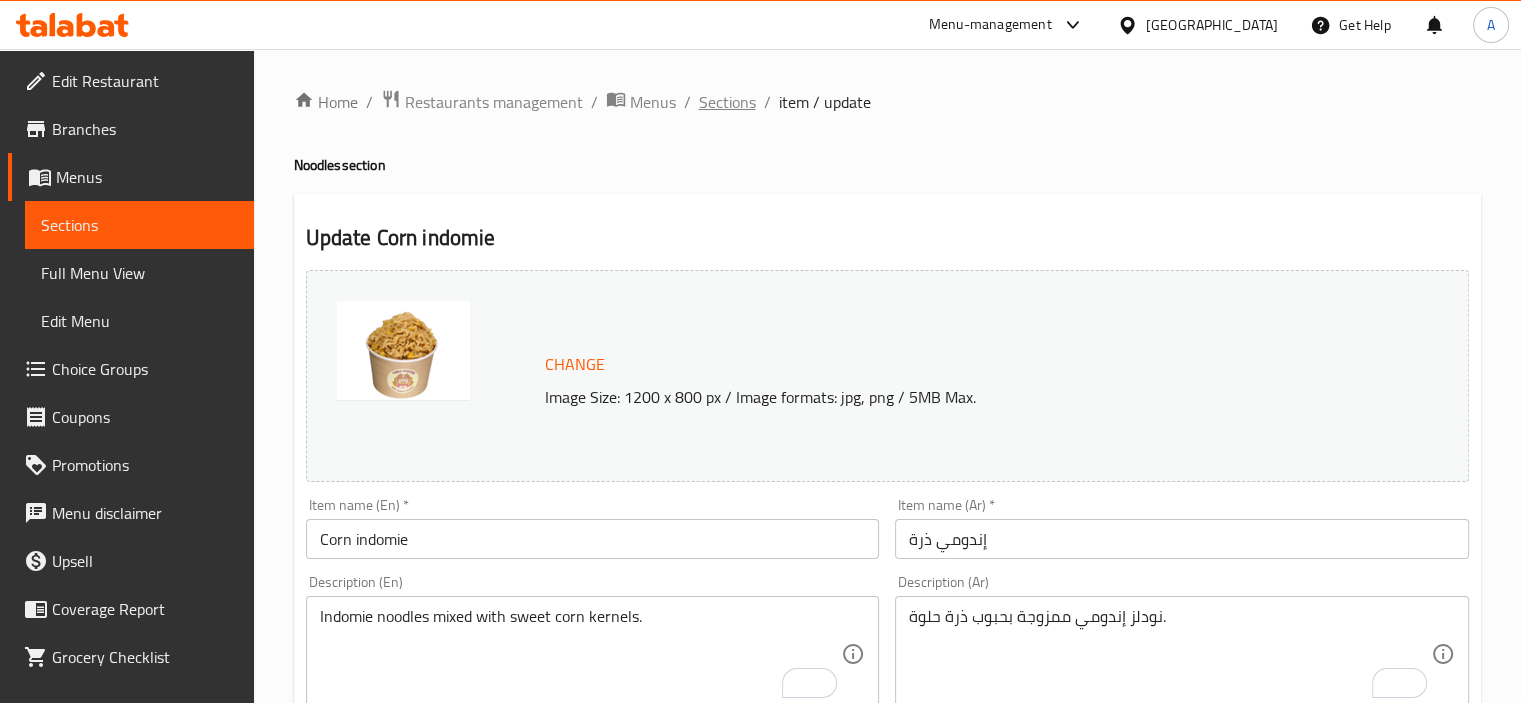 click on "Sections" at bounding box center (727, 102) 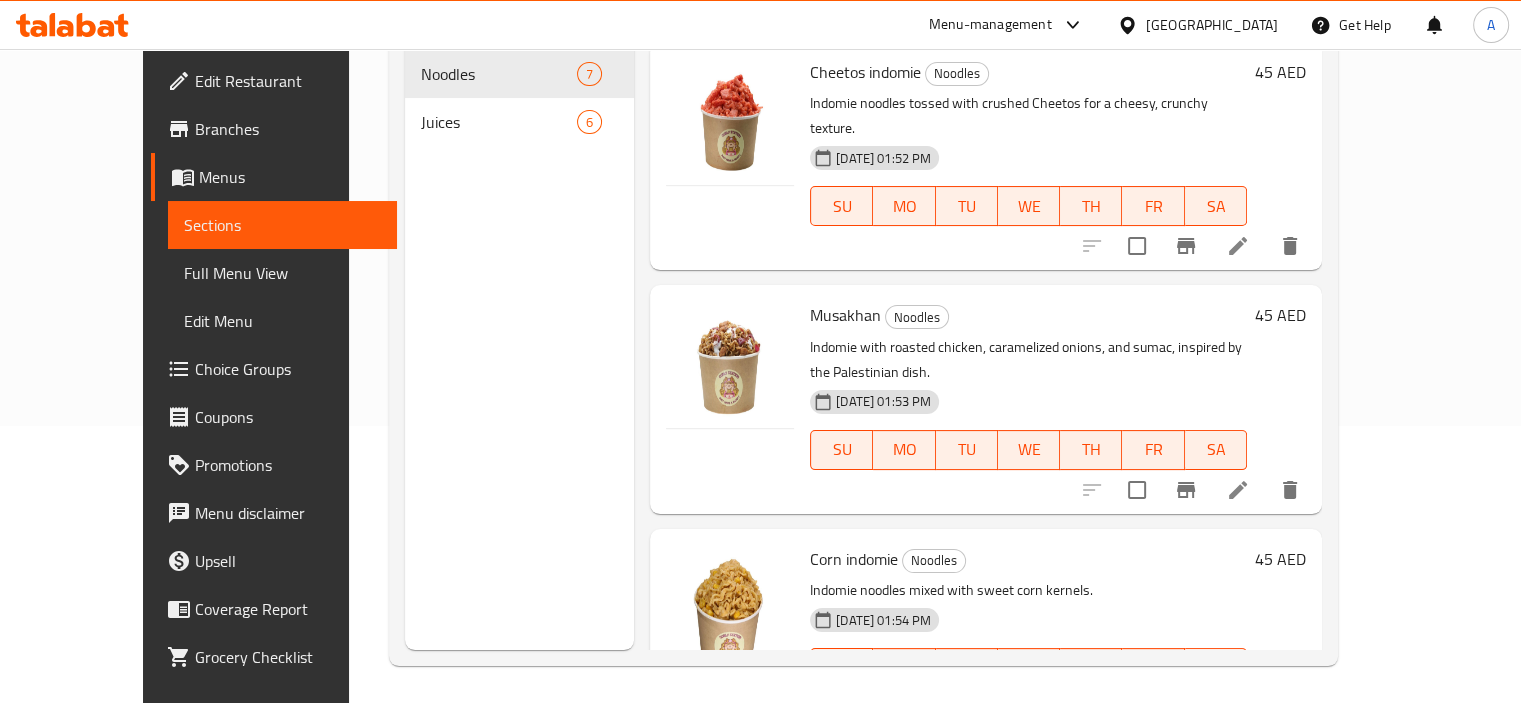 scroll, scrollTop: 280, scrollLeft: 0, axis: vertical 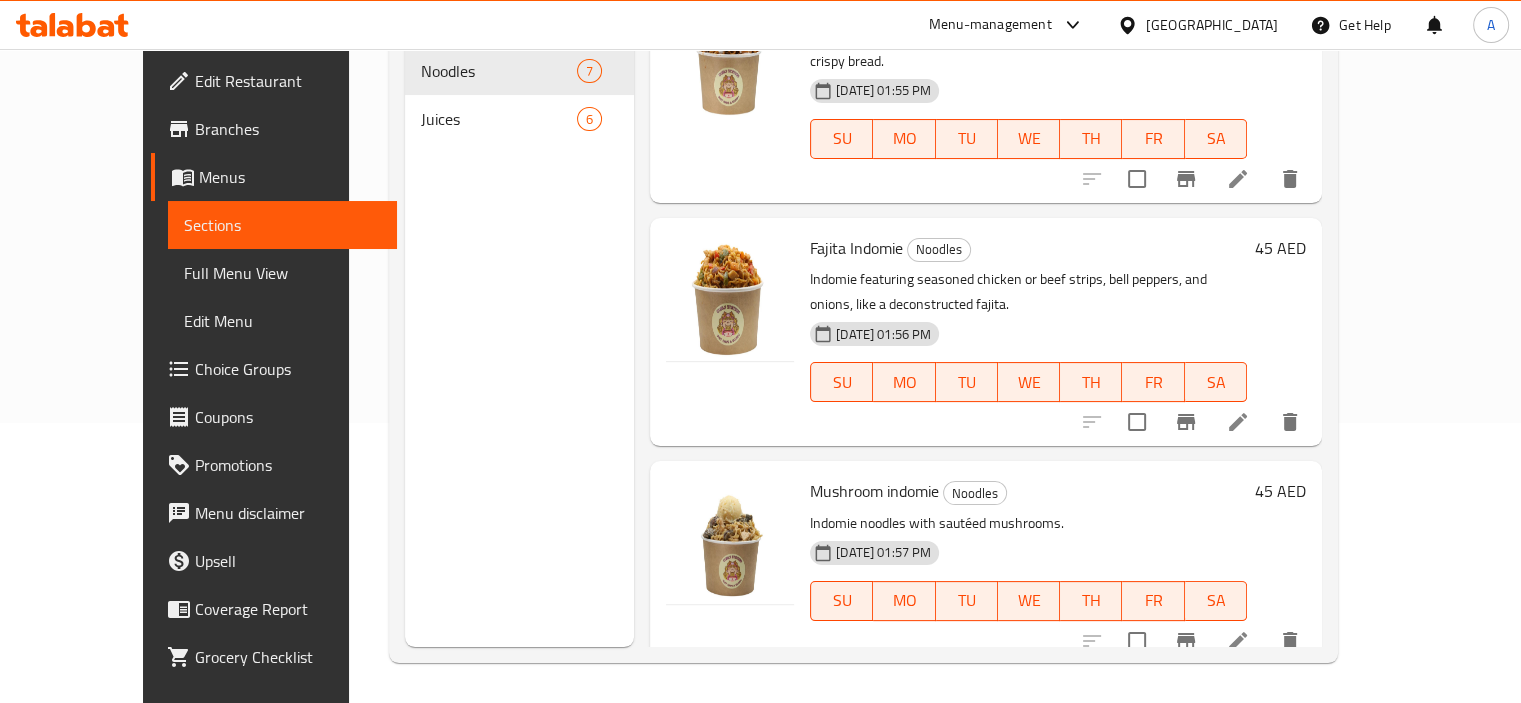 click on "Fajita Indomie" at bounding box center (856, 248) 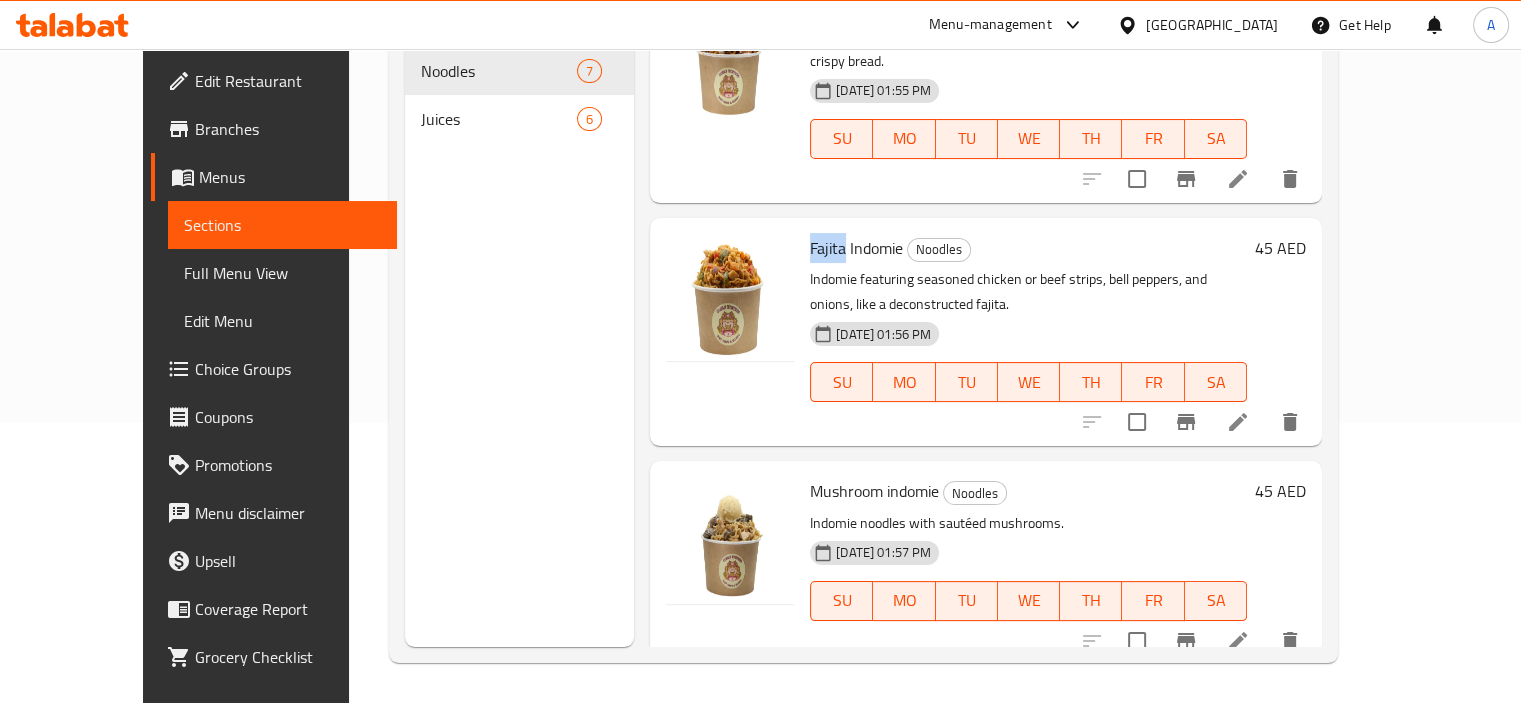 click on "Fajita Indomie" at bounding box center [856, 248] 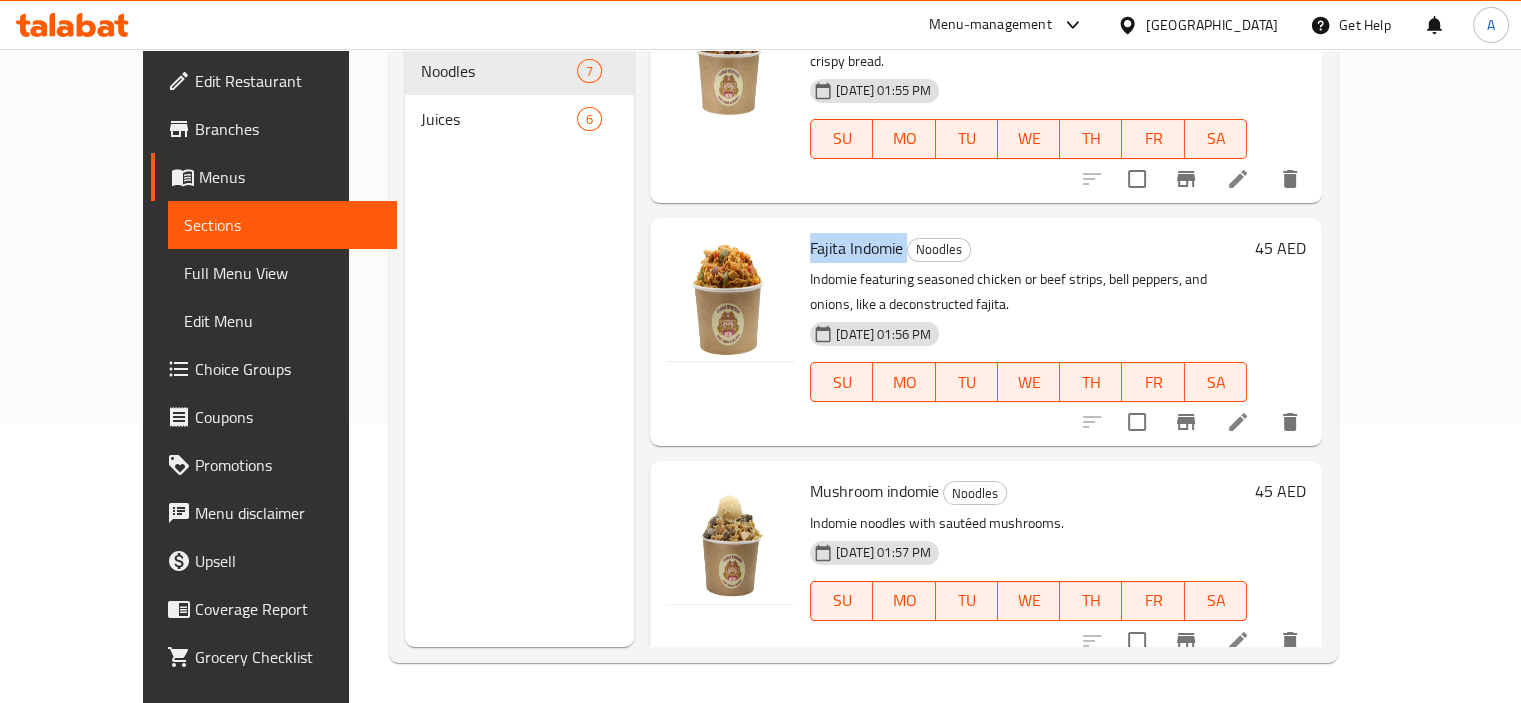 copy on "Fajita Indomie" 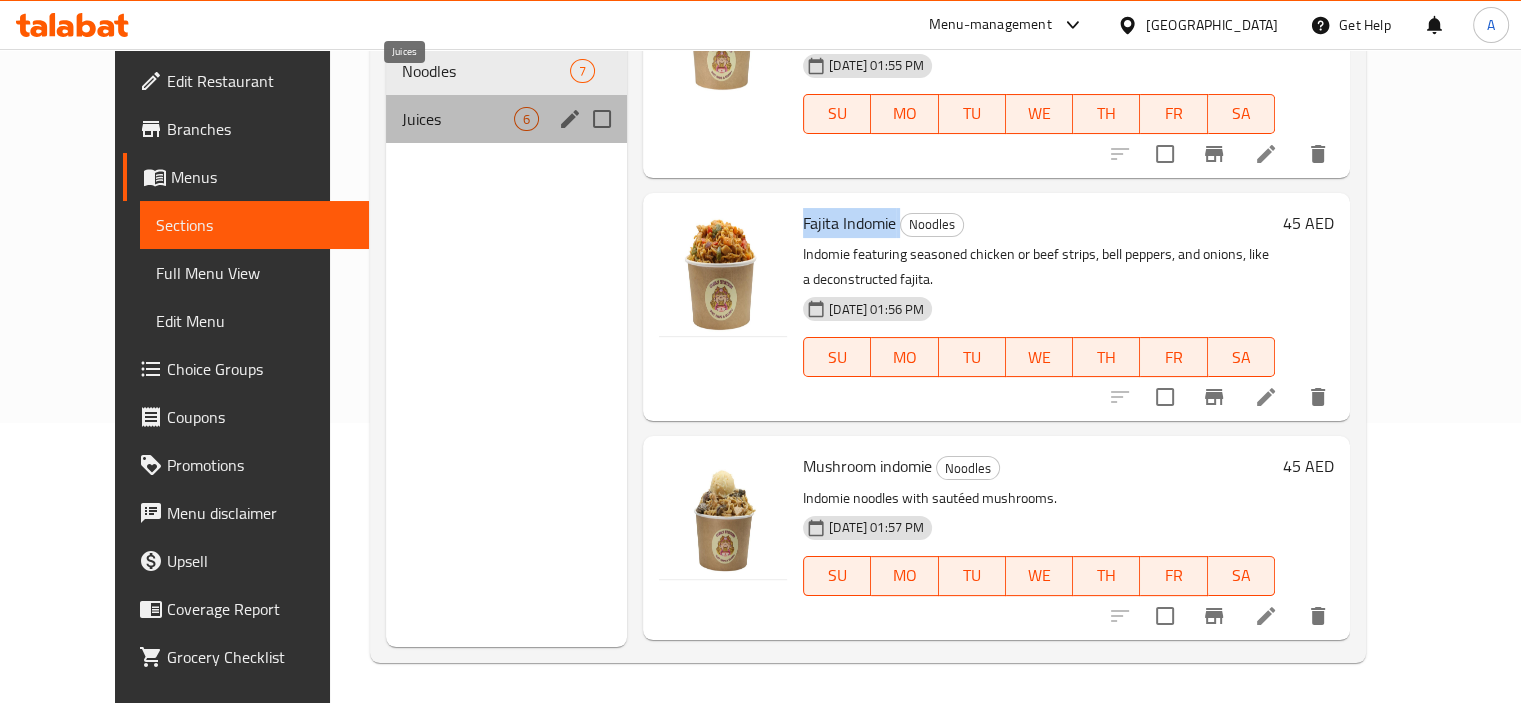click on "Juices" at bounding box center (458, 119) 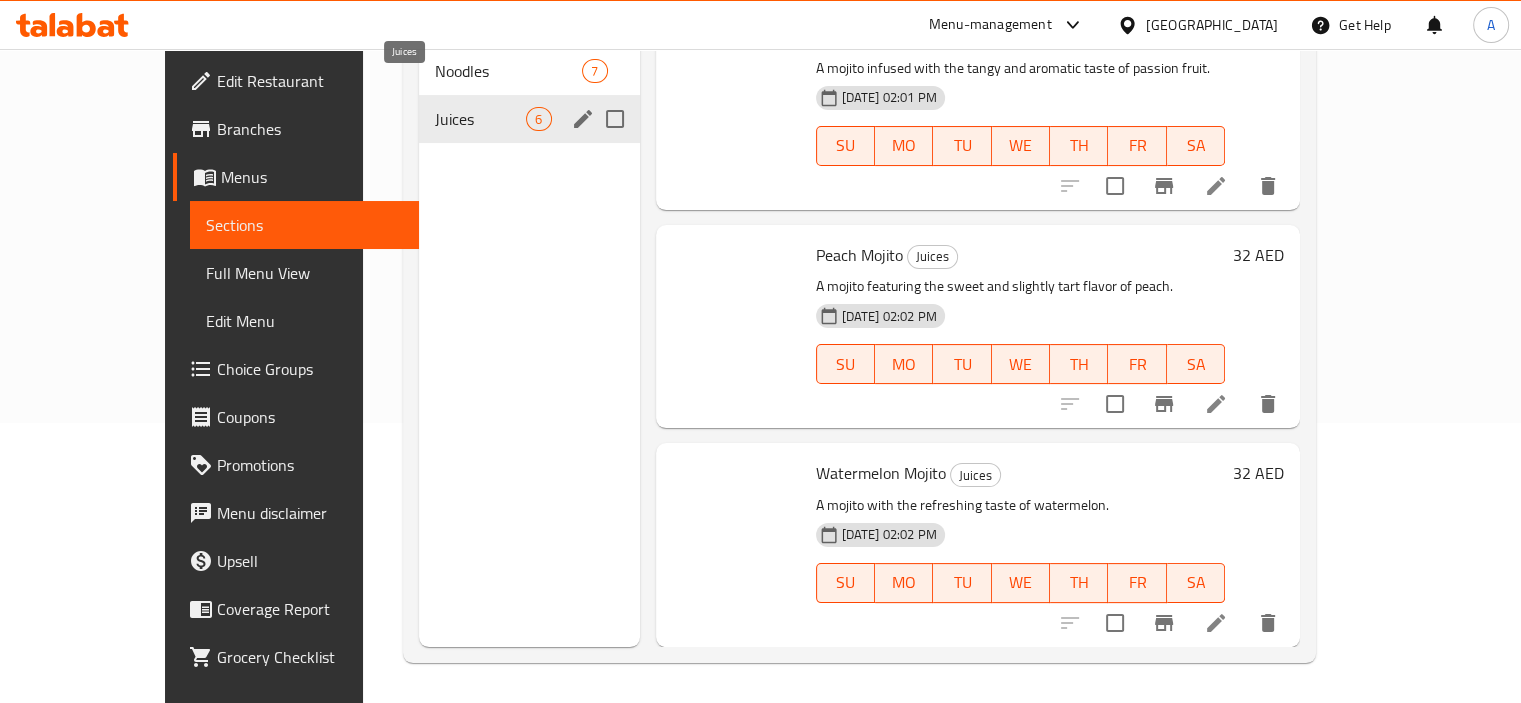 scroll, scrollTop: 657, scrollLeft: 0, axis: vertical 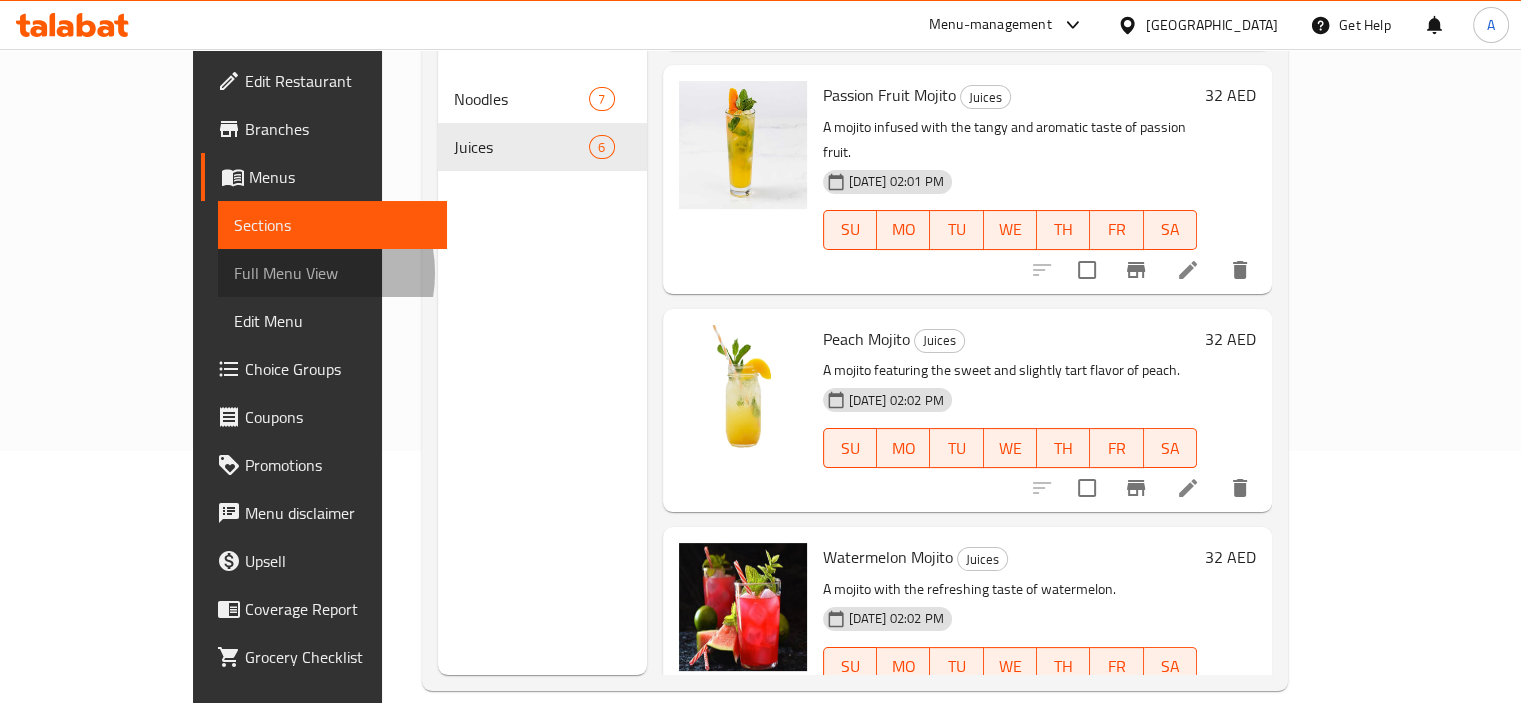 click on "Full Menu View" at bounding box center (332, 273) 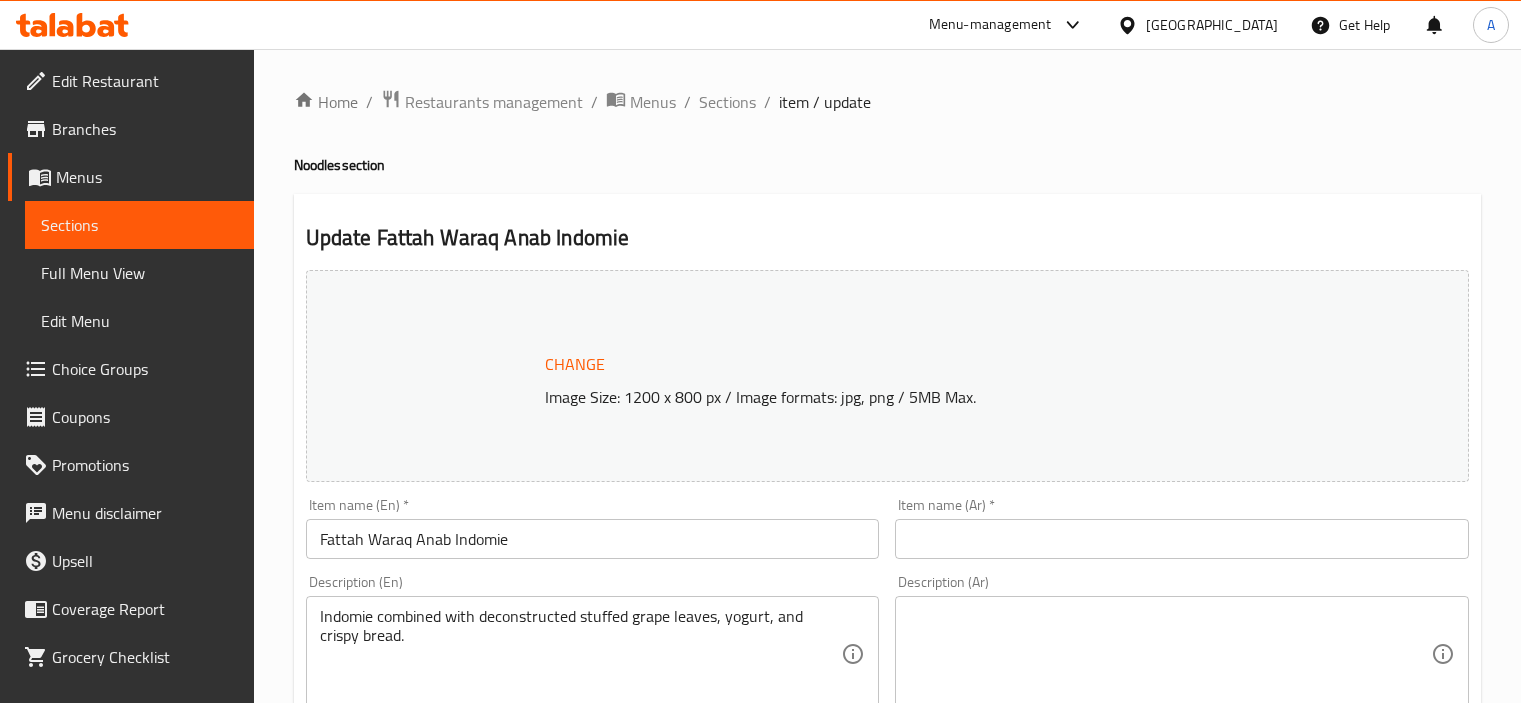 scroll, scrollTop: 0, scrollLeft: 0, axis: both 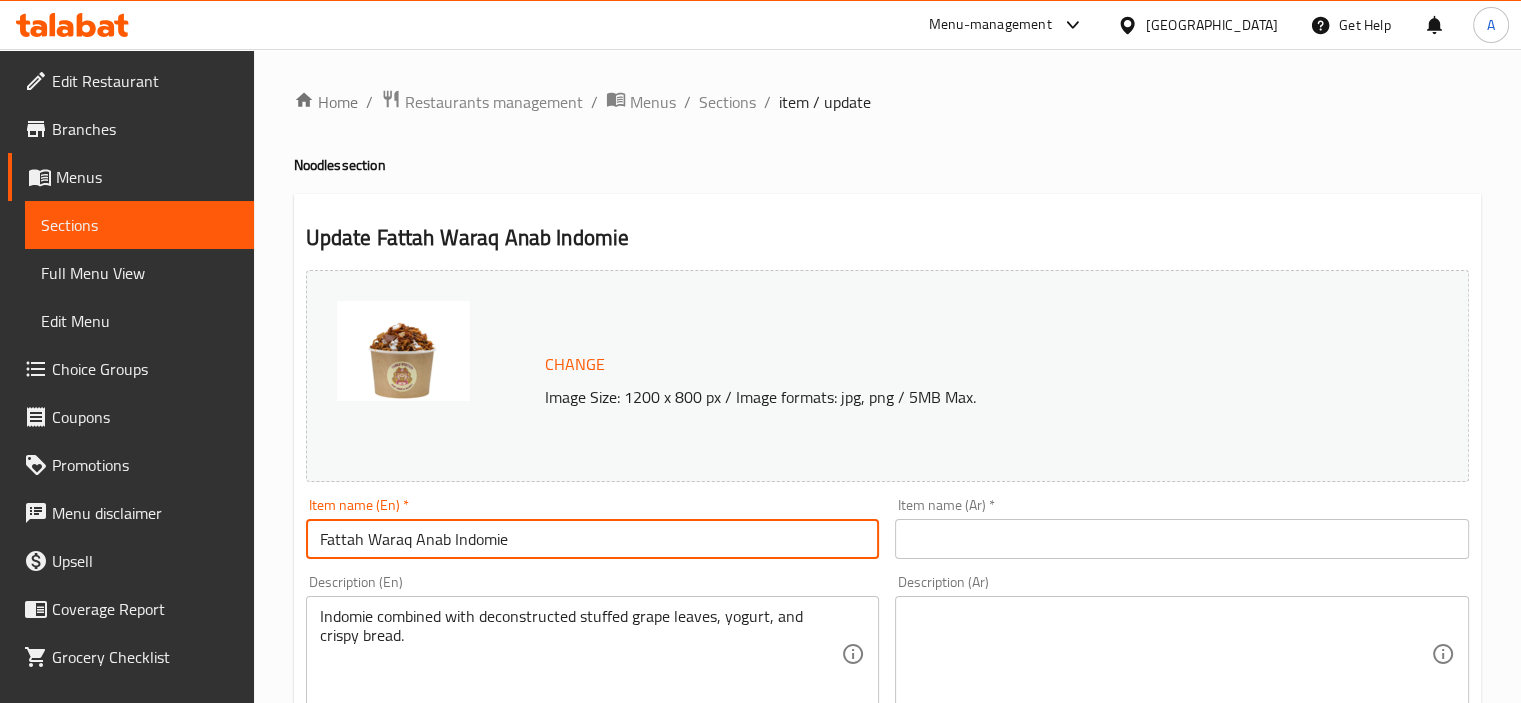 click on "Fattah Waraq Anab Indomie" at bounding box center (593, 539) 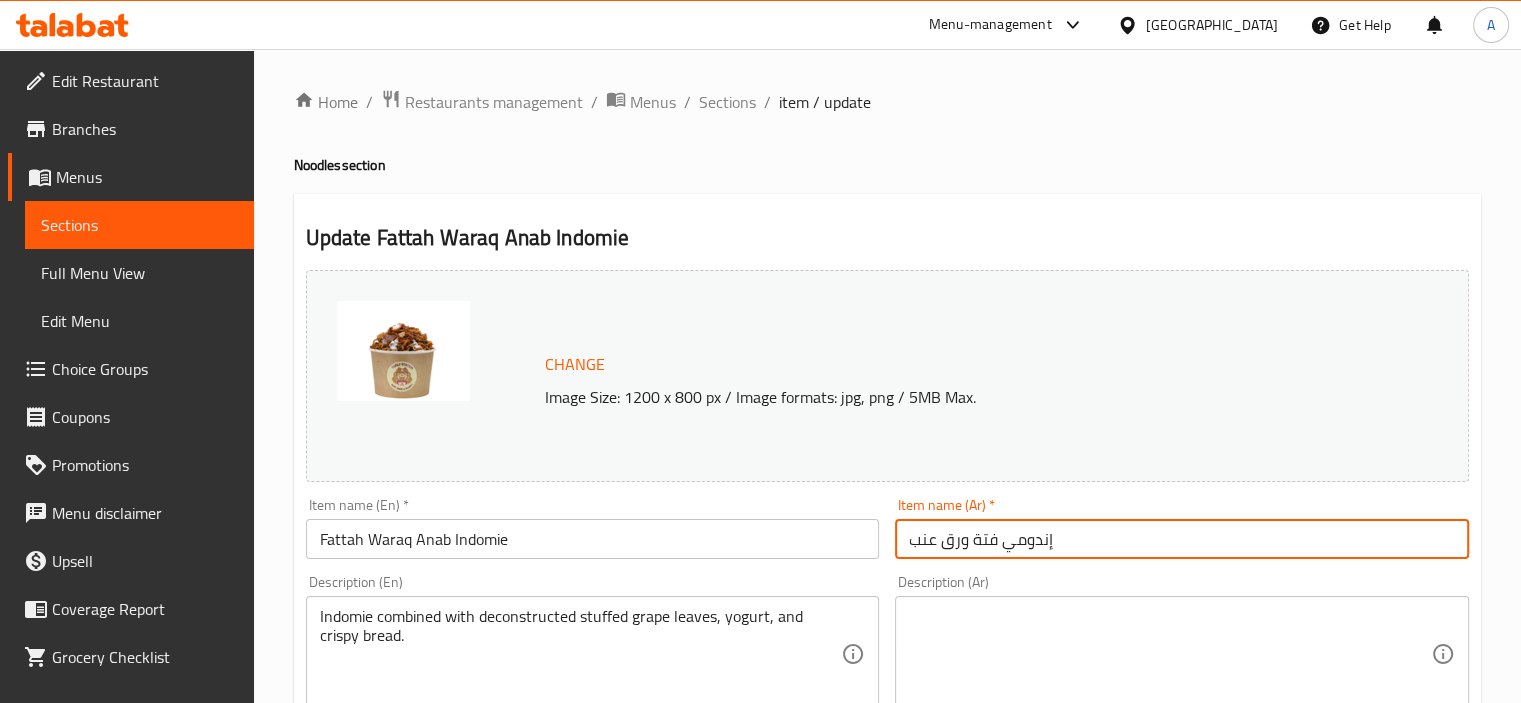 type on "إندومي فتة ورق عنب" 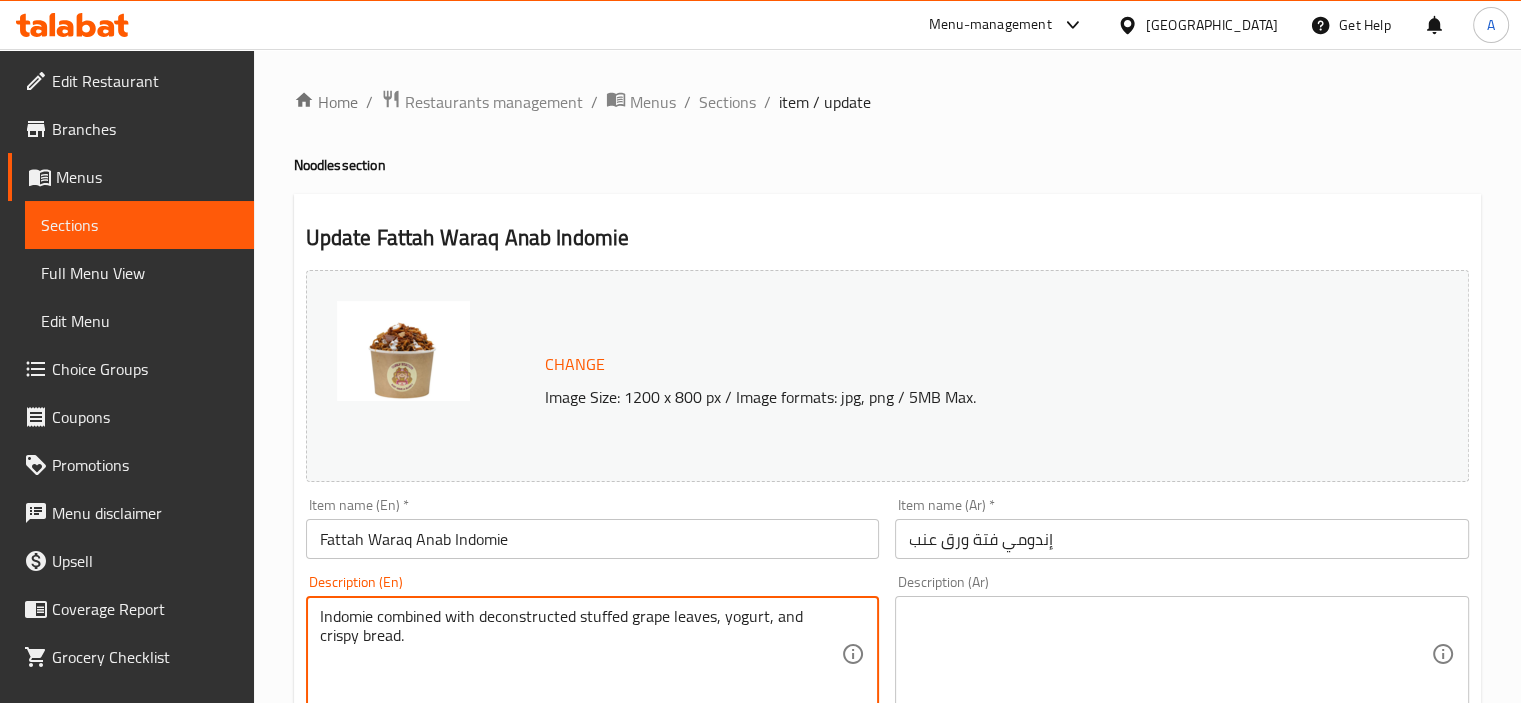 click on "Indomie combined with deconstructed stuffed grape leaves, yogurt, and crispy bread." at bounding box center (581, 654) 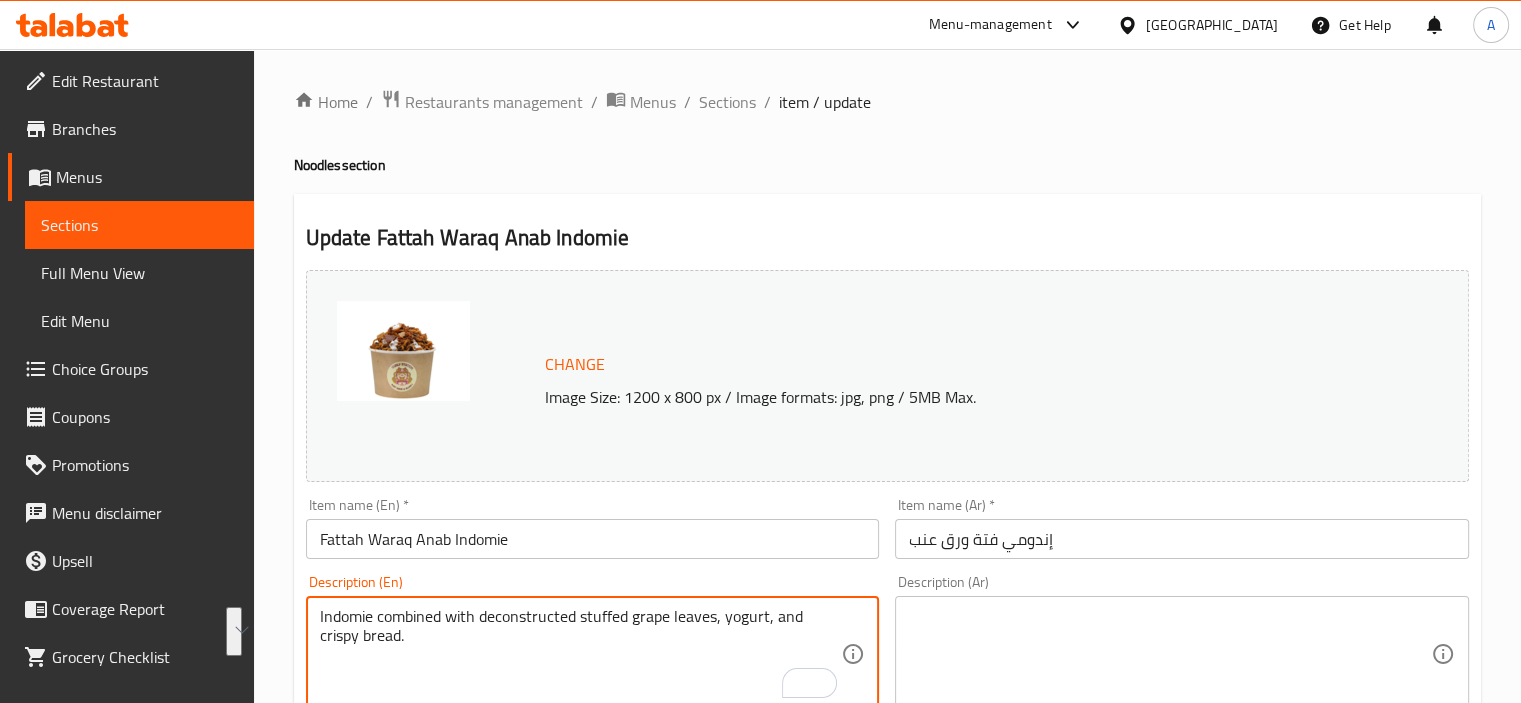 click at bounding box center (1170, 654) 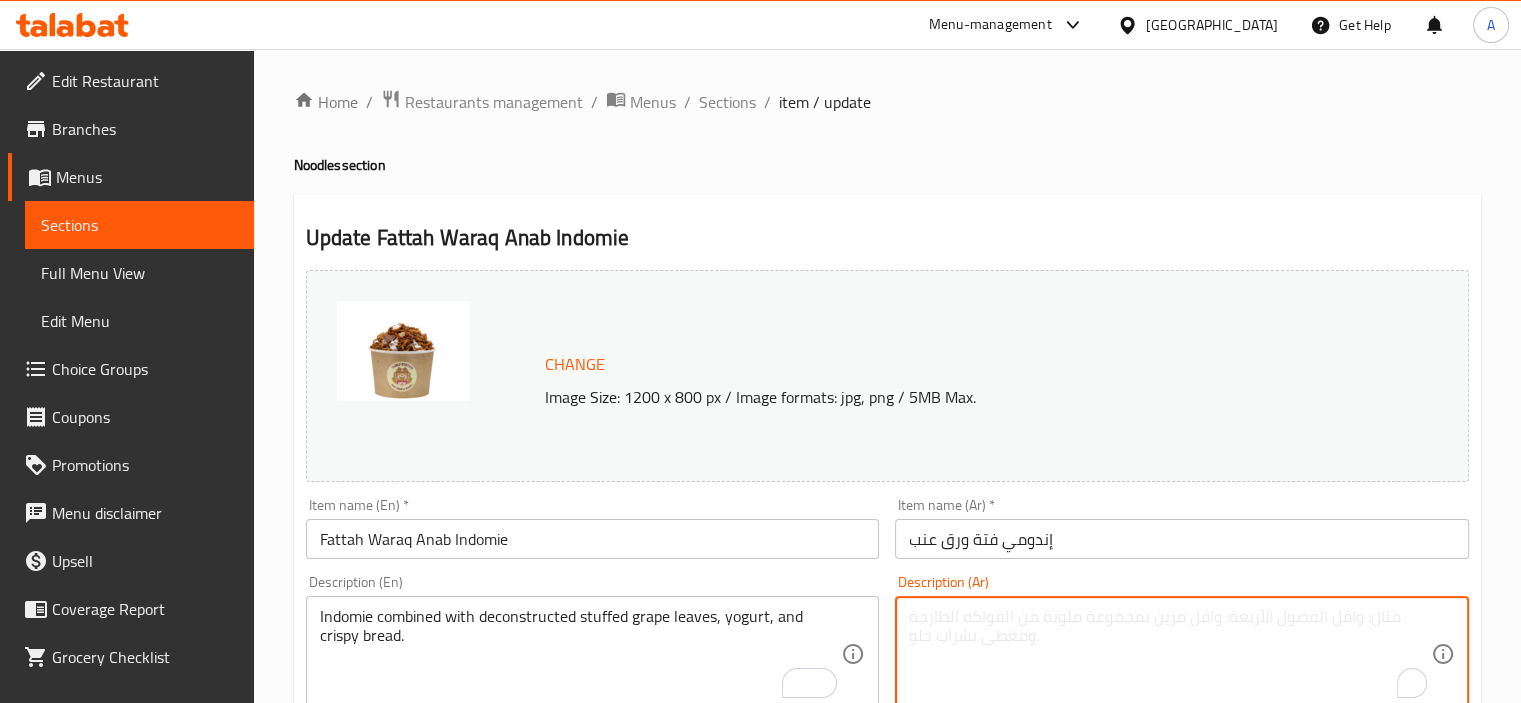 paste on "إندومي مع أوراق العنب المحشوة والمفككة والزبادي والخبز المقرمش." 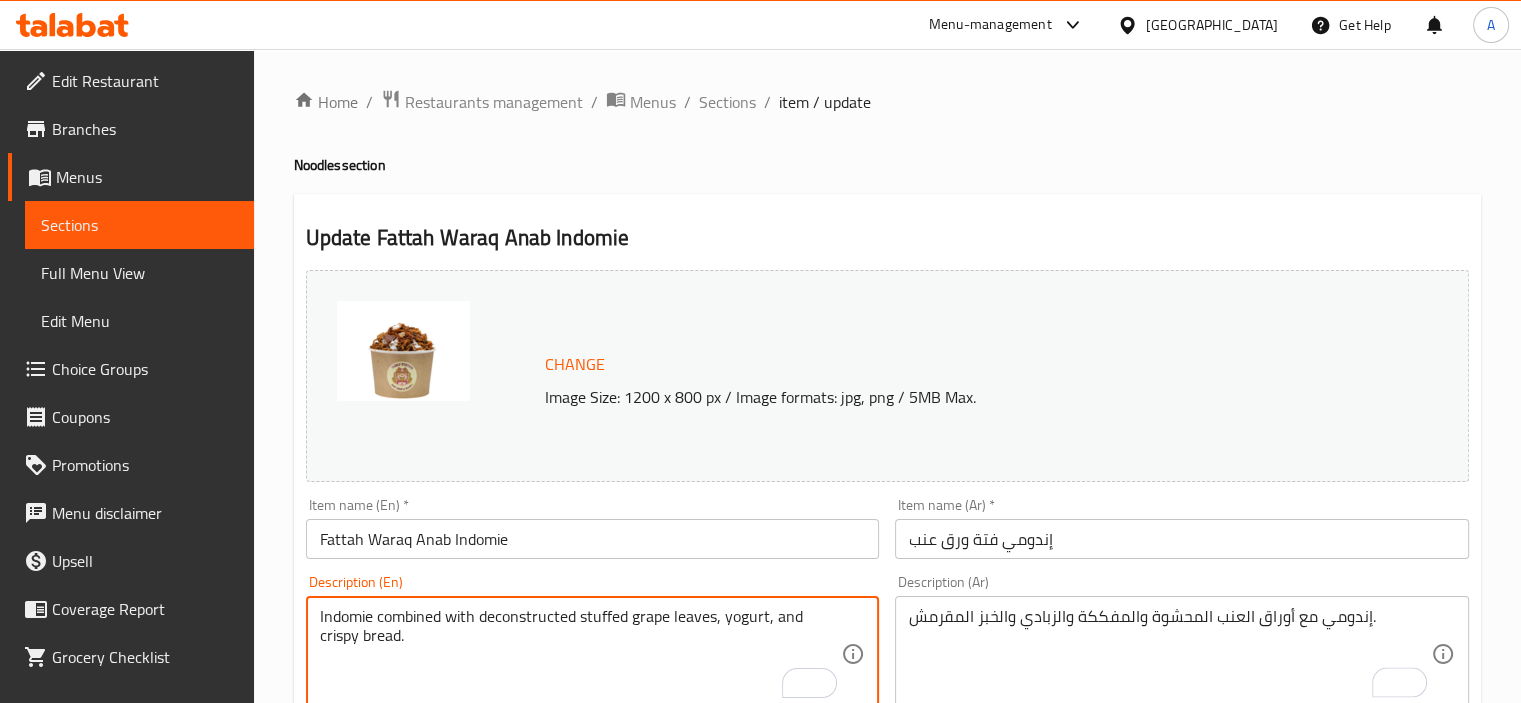 click on "Indomie combined with deconstructed stuffed grape leaves, yogurt, and crispy bread." at bounding box center [581, 654] 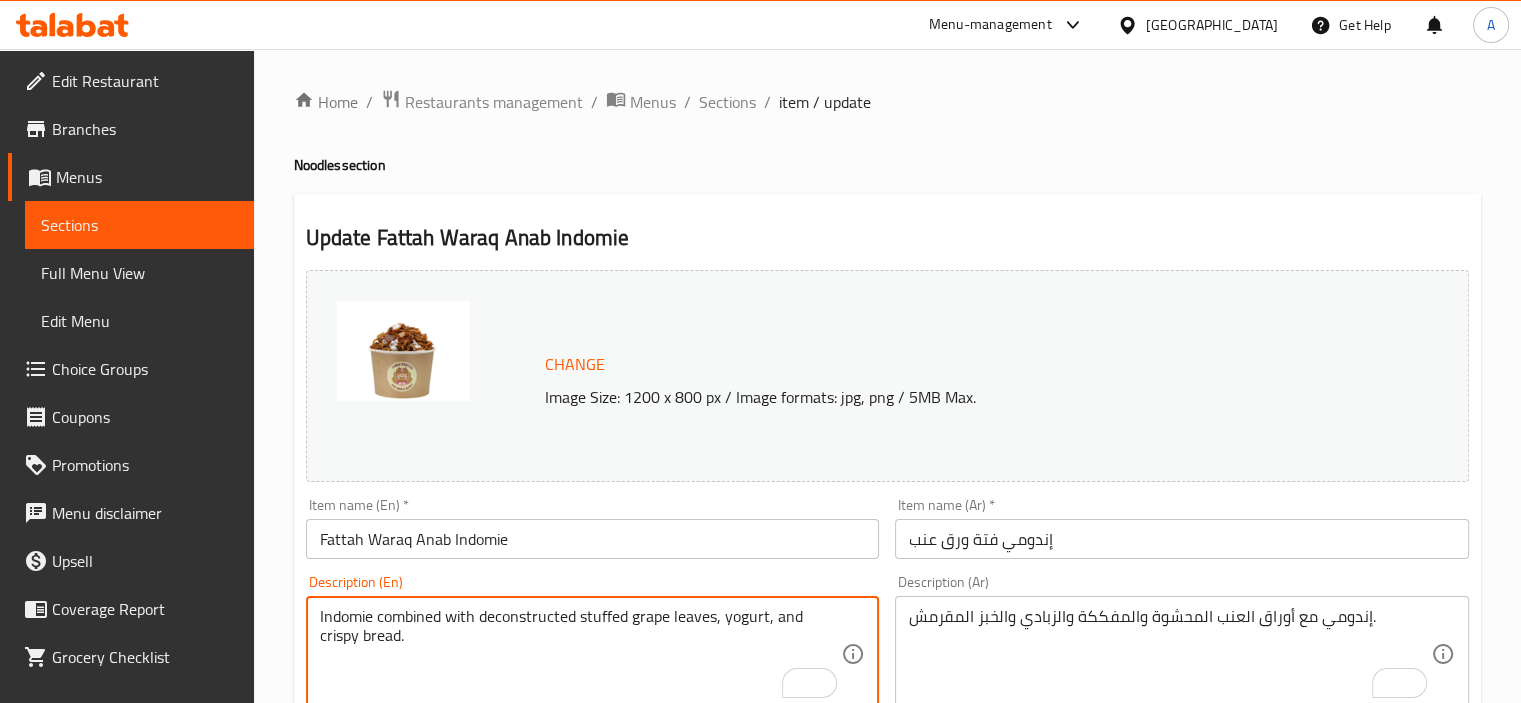 click on "Indomie combined with deconstructed stuffed grape leaves, yogurt, and crispy bread." at bounding box center (581, 654) 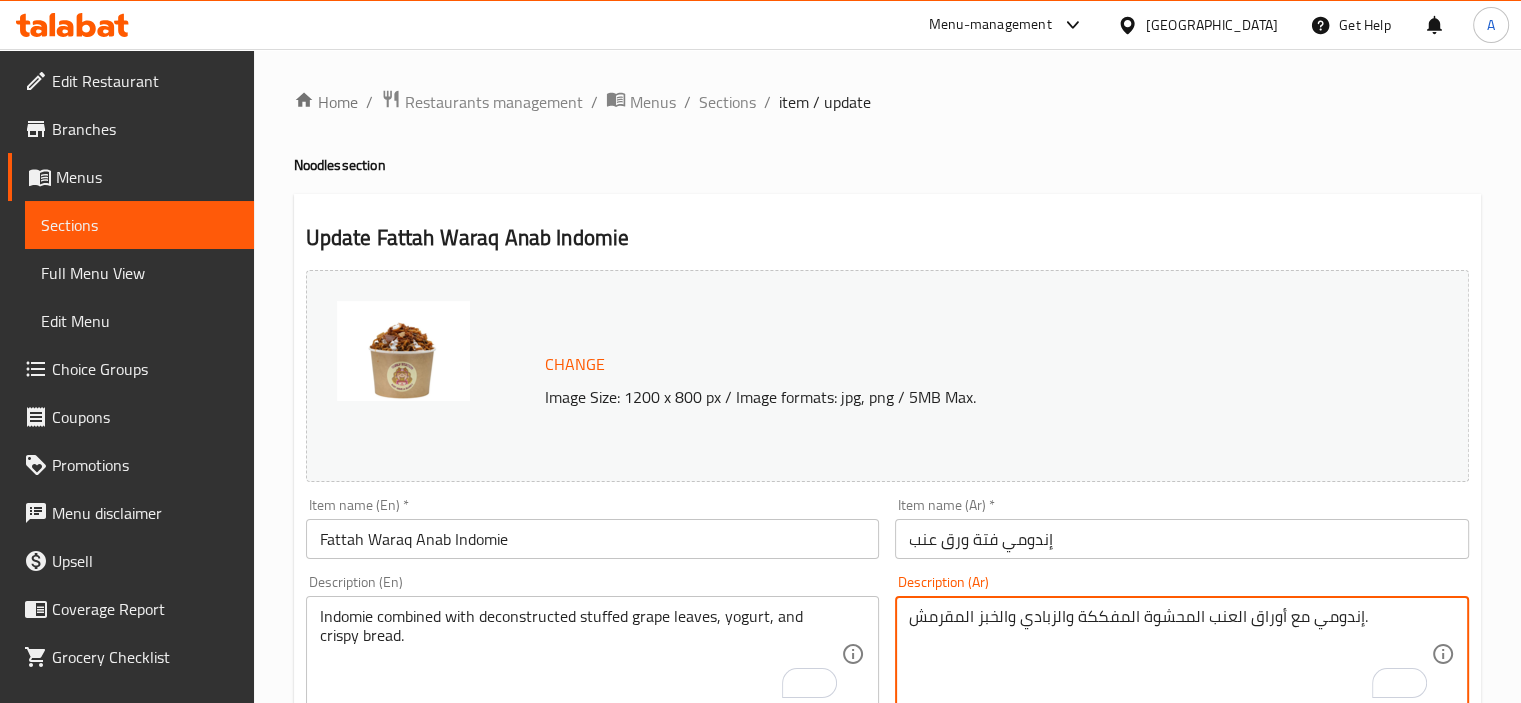 click on "إندومي مع أوراق العنب المحشوة المفككة والزبادي والخبز المقرمش." at bounding box center [1170, 654] 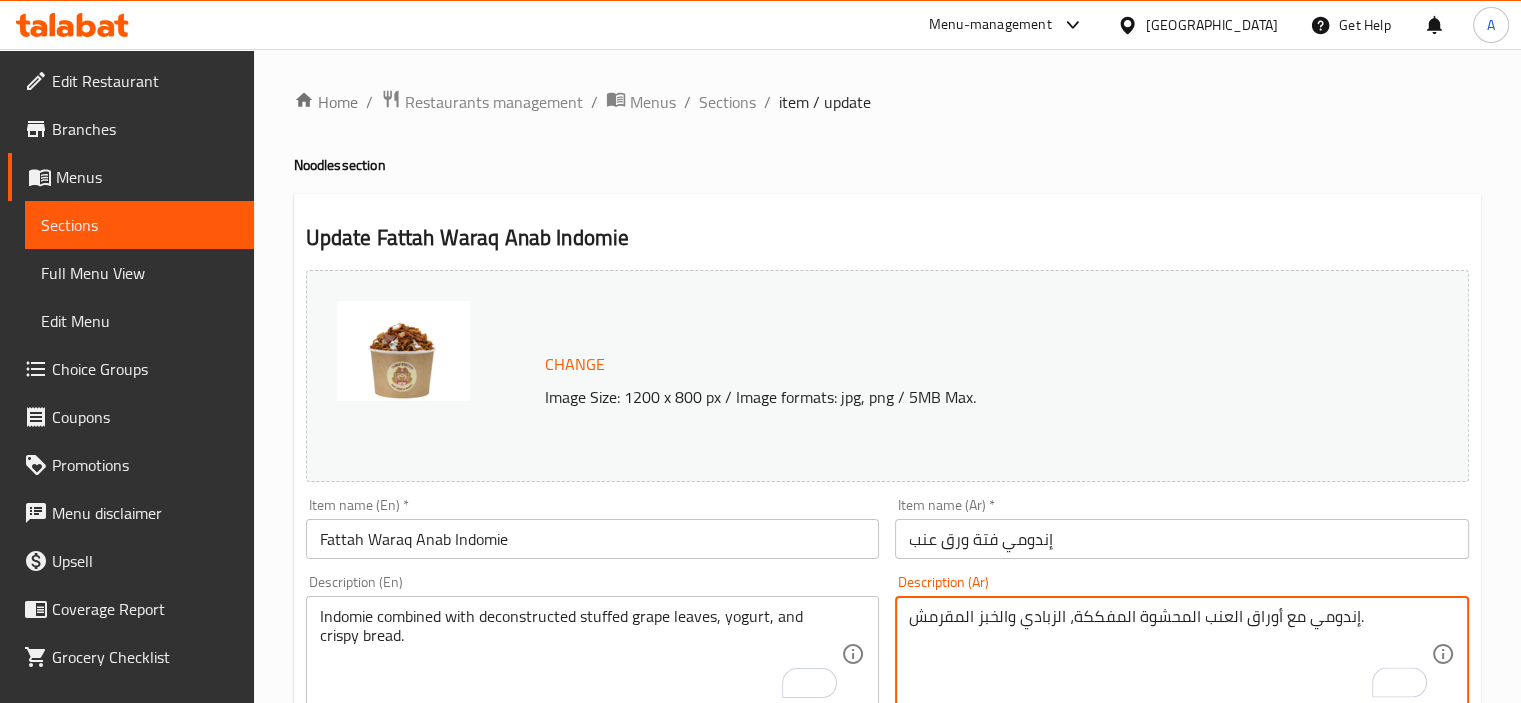 type on "إندومي مع أوراق العنب المحشوة المفككة، الزبادي والخبز المقرمش." 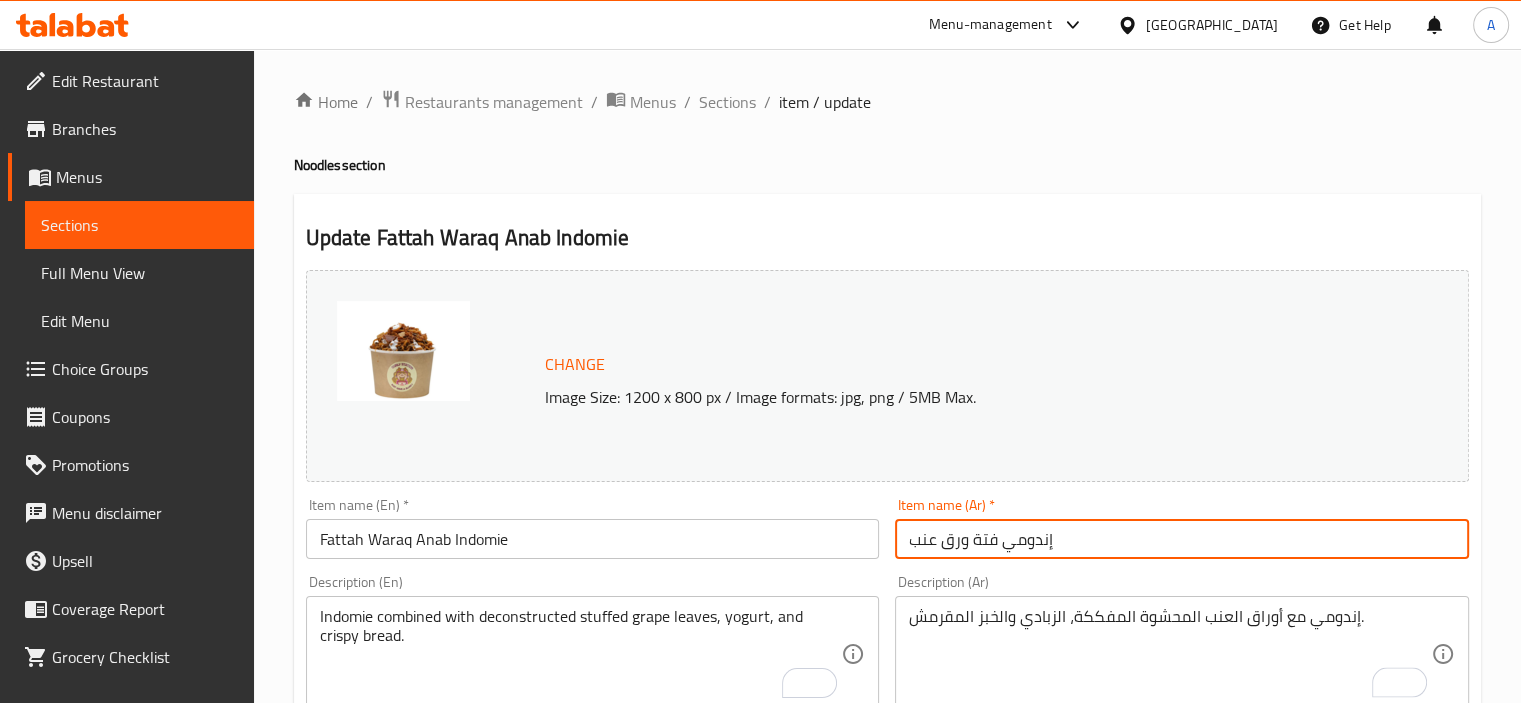 click on "إندومي فتة ورق عنب" at bounding box center (1182, 539) 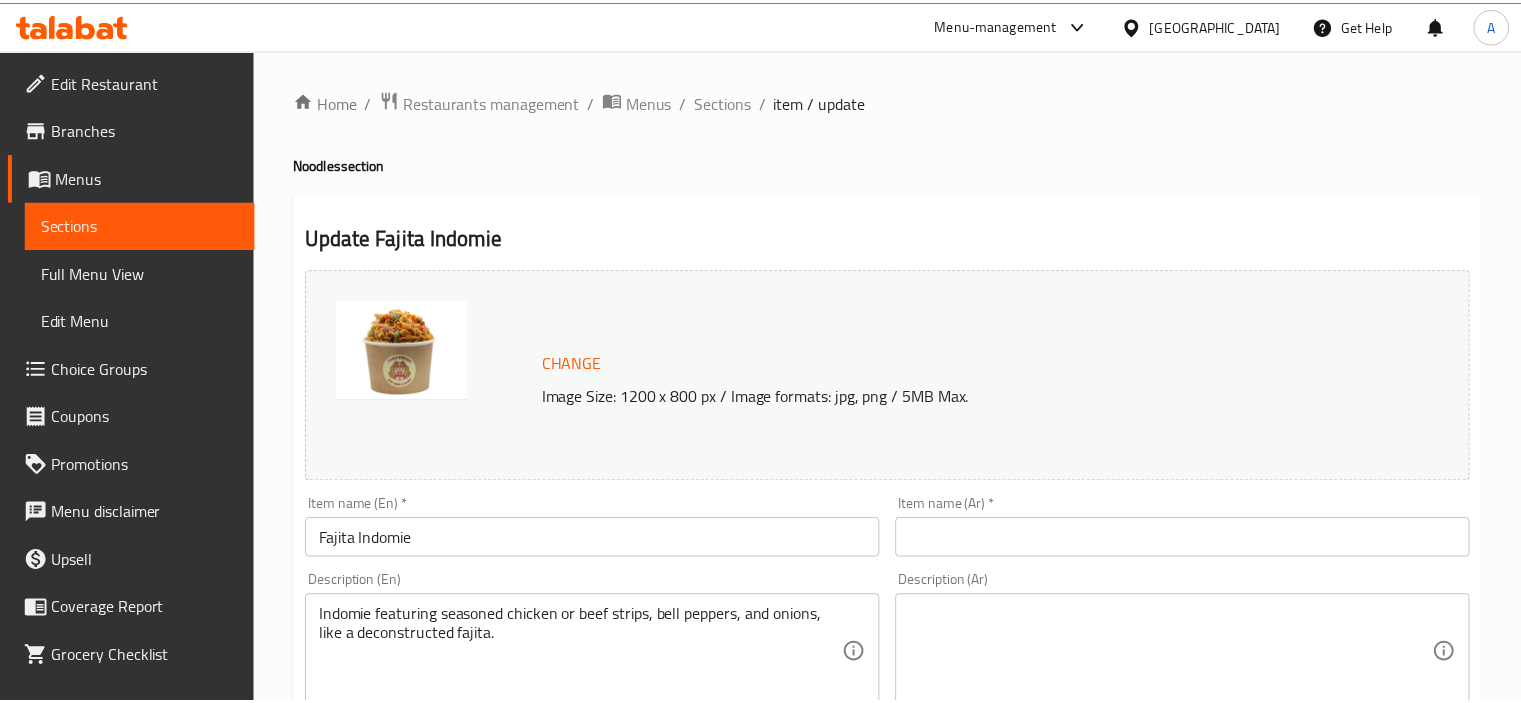 scroll, scrollTop: 0, scrollLeft: 0, axis: both 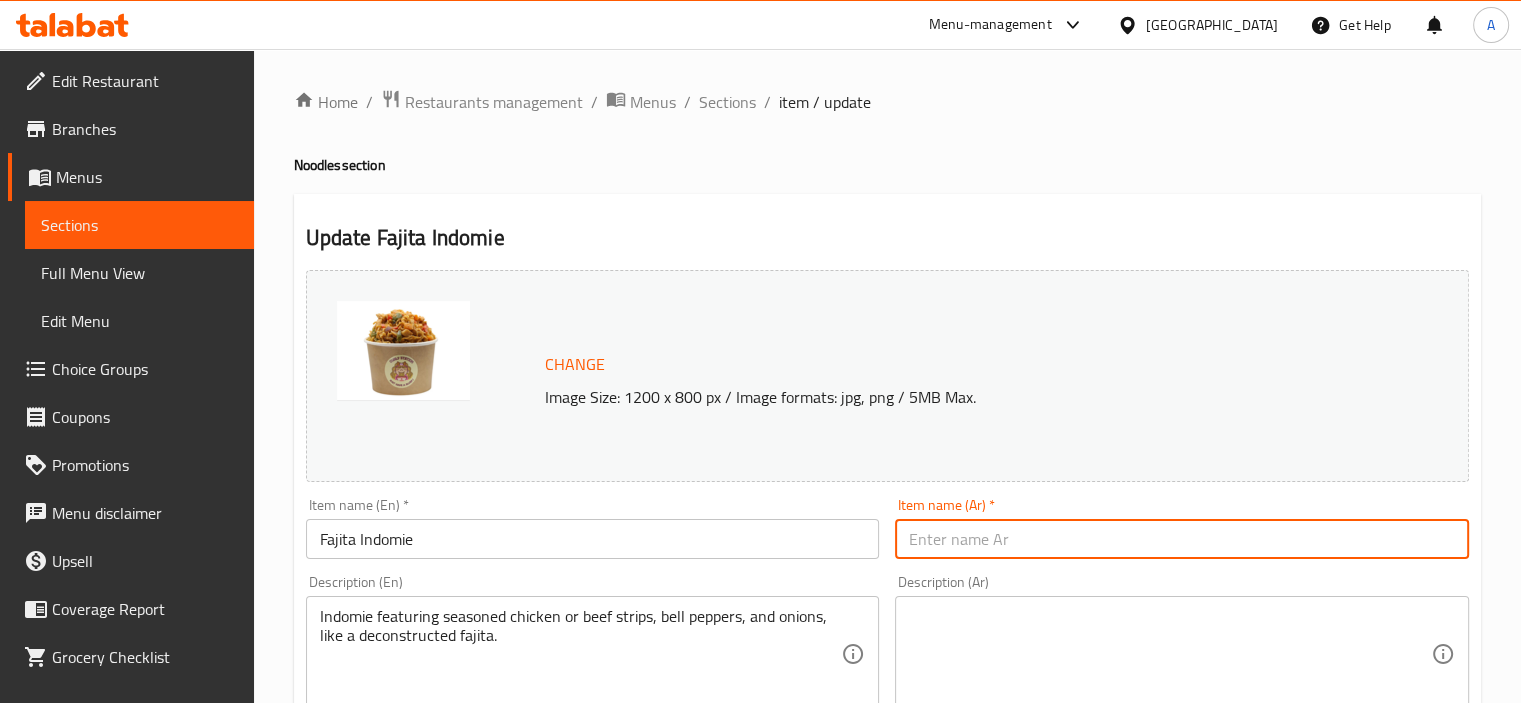 click at bounding box center [1182, 539] 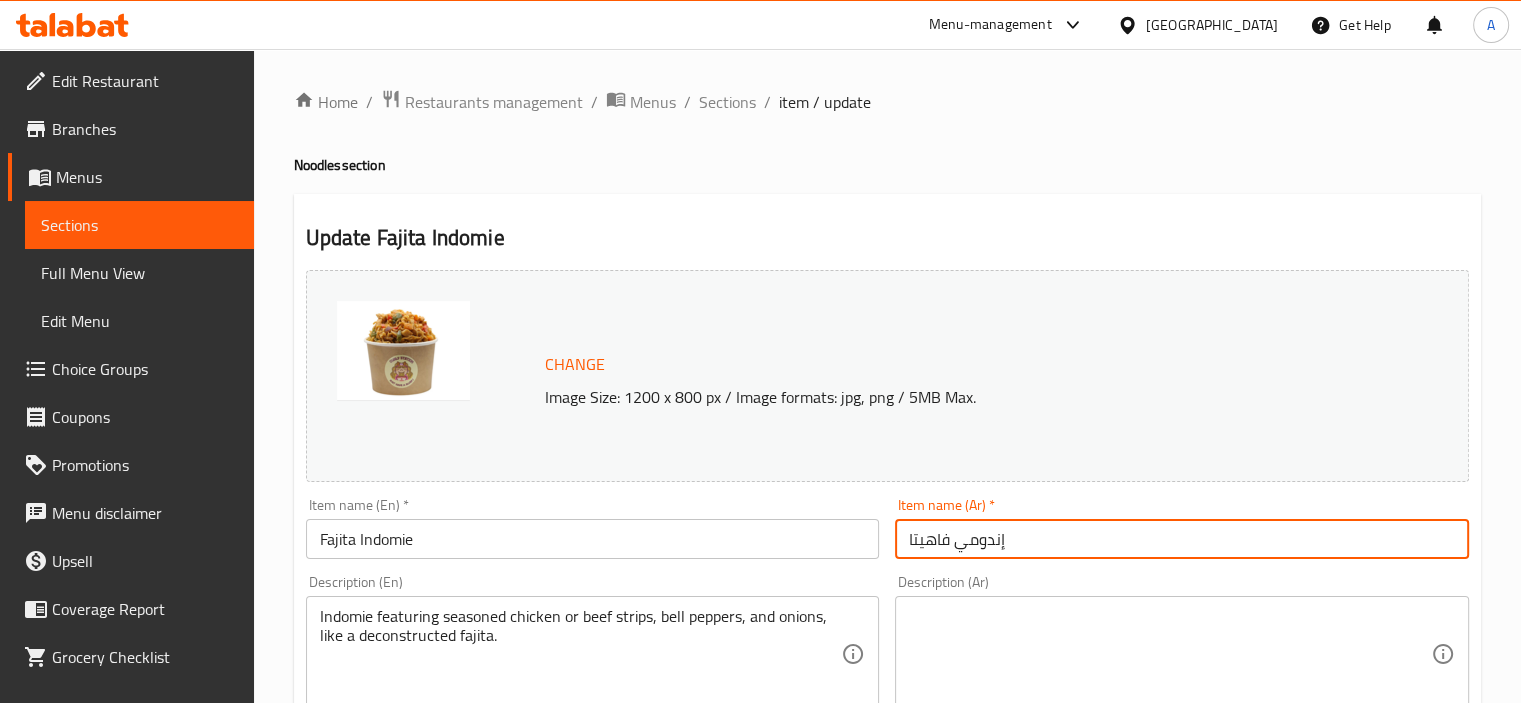 type on "إندومي فاهيتا" 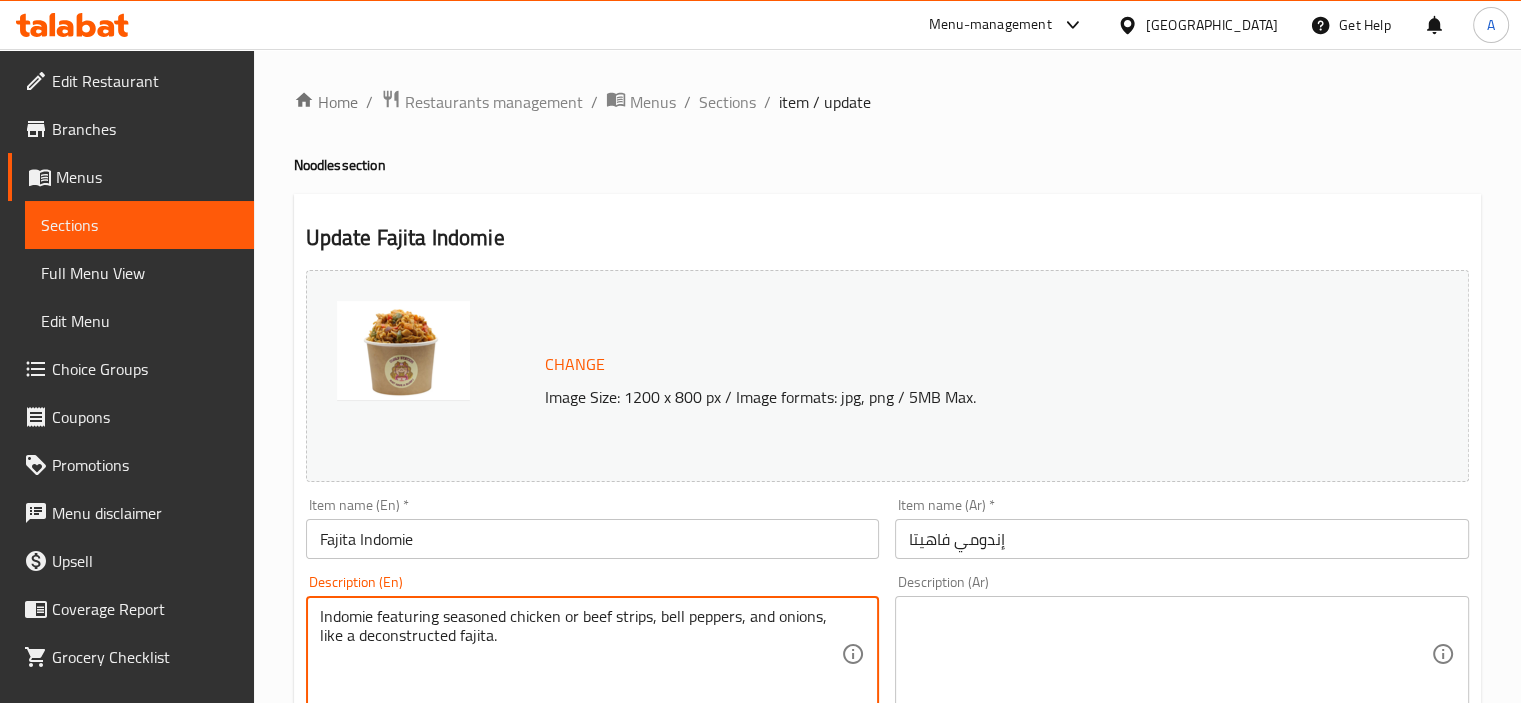 click on "Indomie featuring seasoned chicken or beef strips, bell peppers, and onions, like a deconstructed fajita." at bounding box center (581, 654) 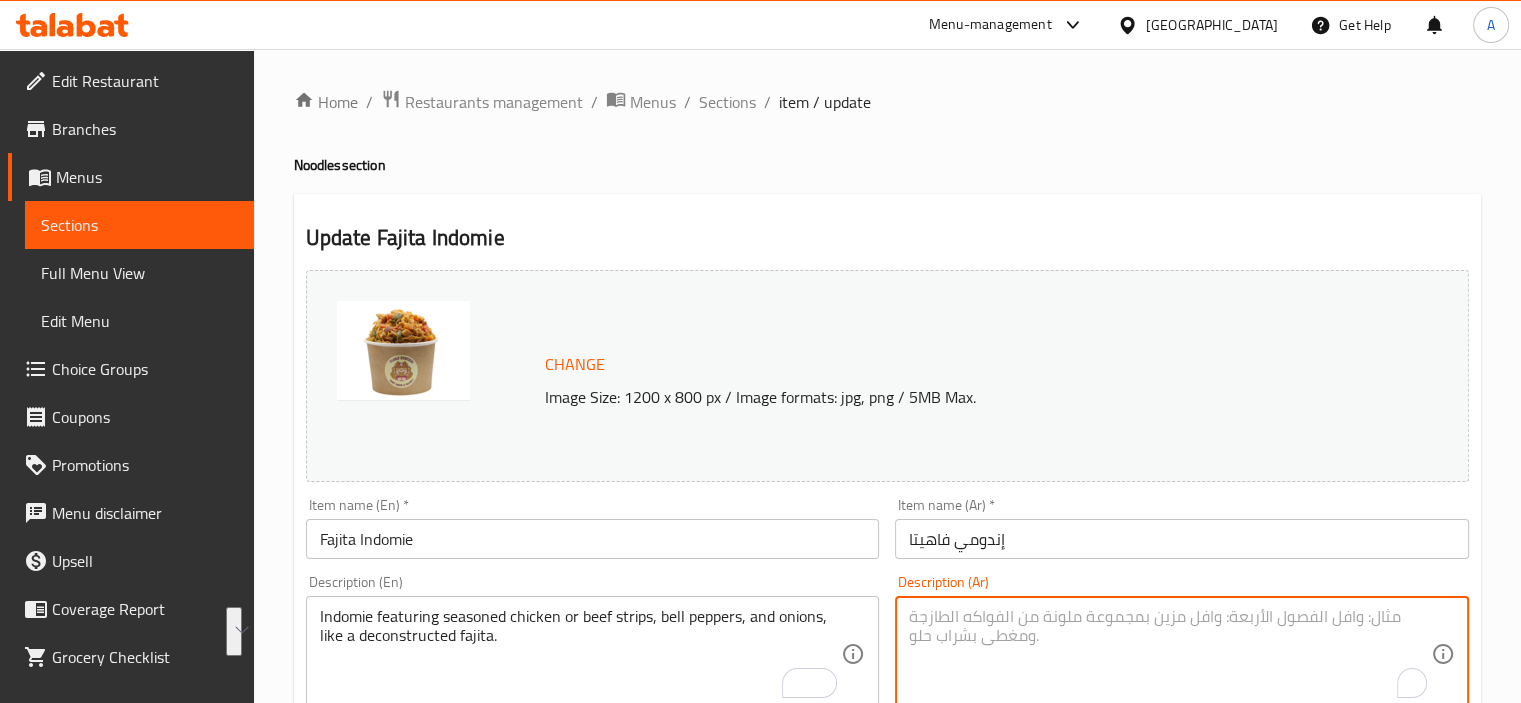 click at bounding box center (1170, 654) 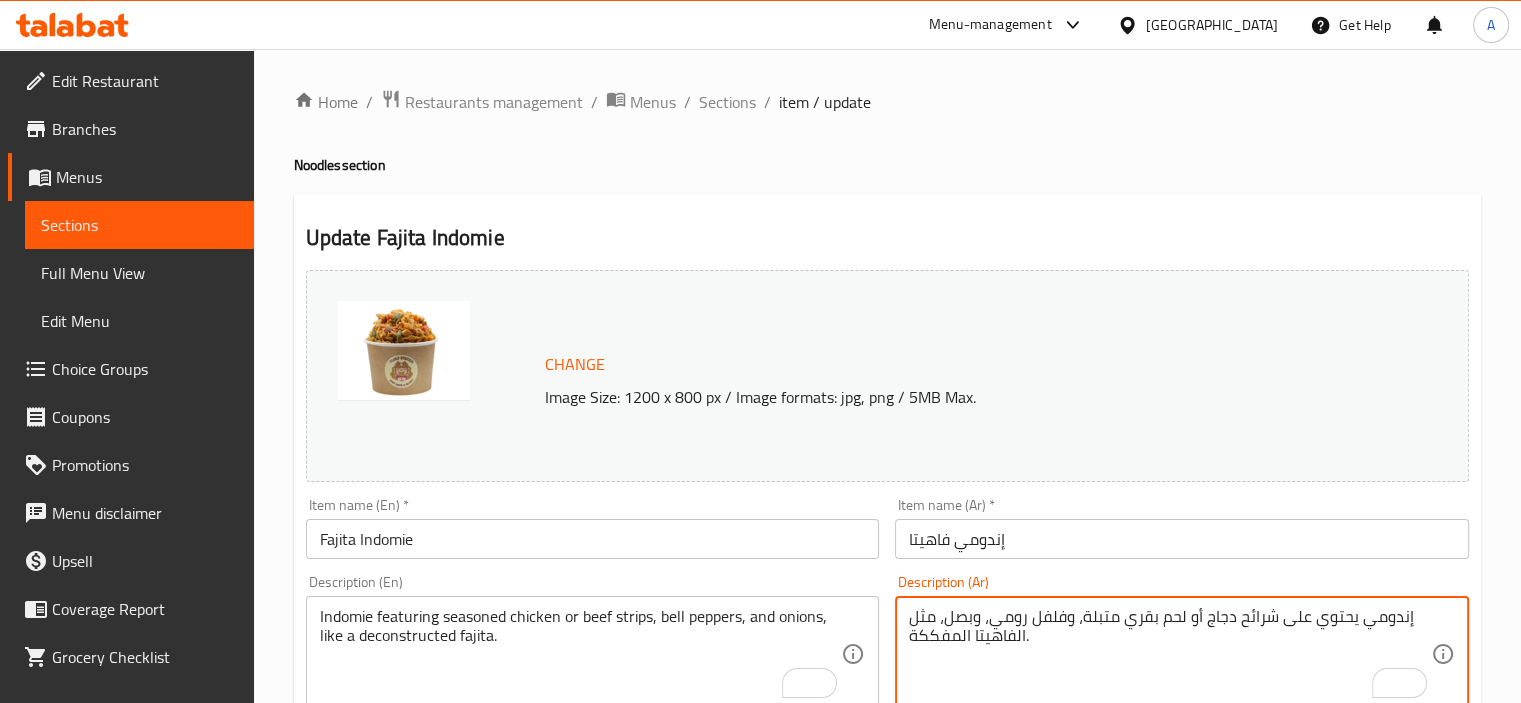 click on "إندومي يحتوي على شرائح دجاج أو لحم بقري متبلة، وفلفل رومي، وبصل، مثل الفاهيتا المفككة." at bounding box center (1170, 654) 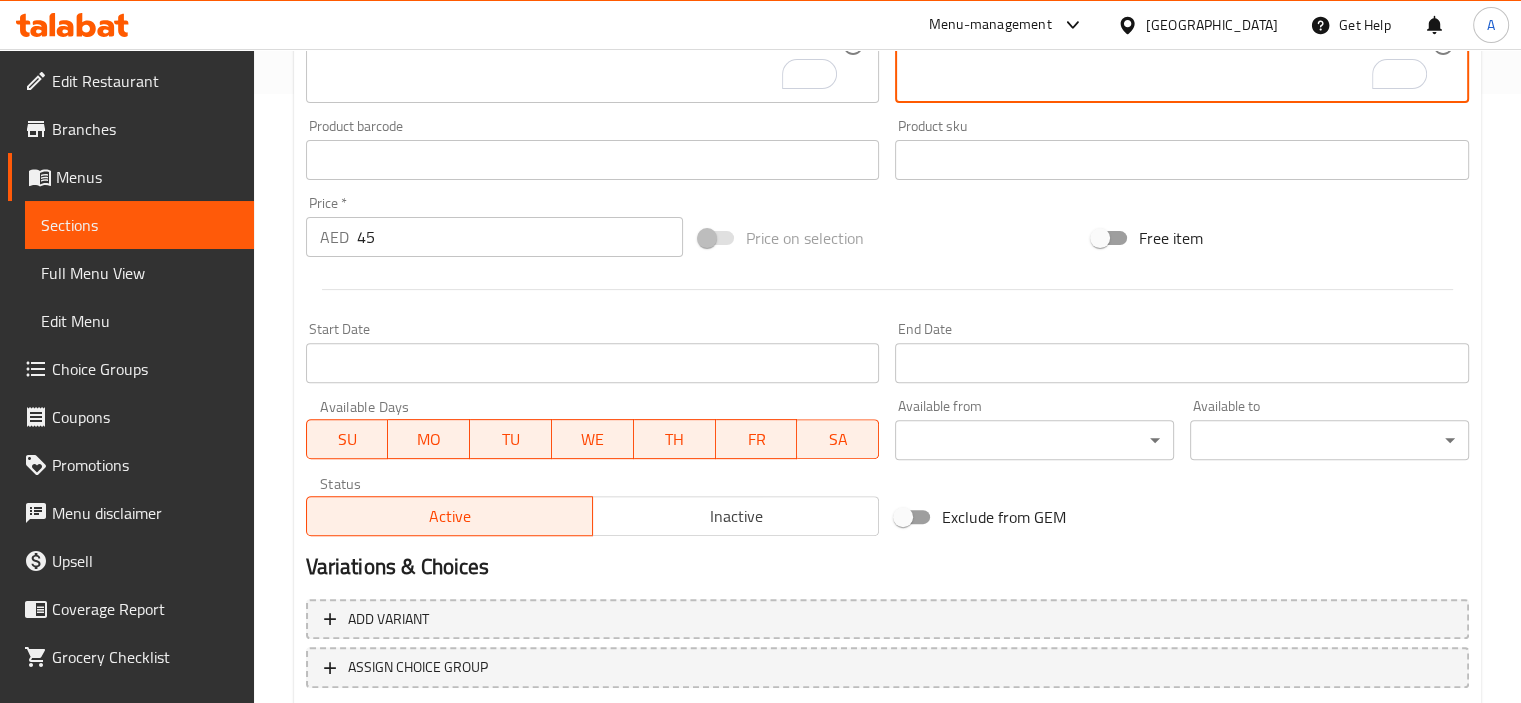 scroll, scrollTop: 609, scrollLeft: 0, axis: vertical 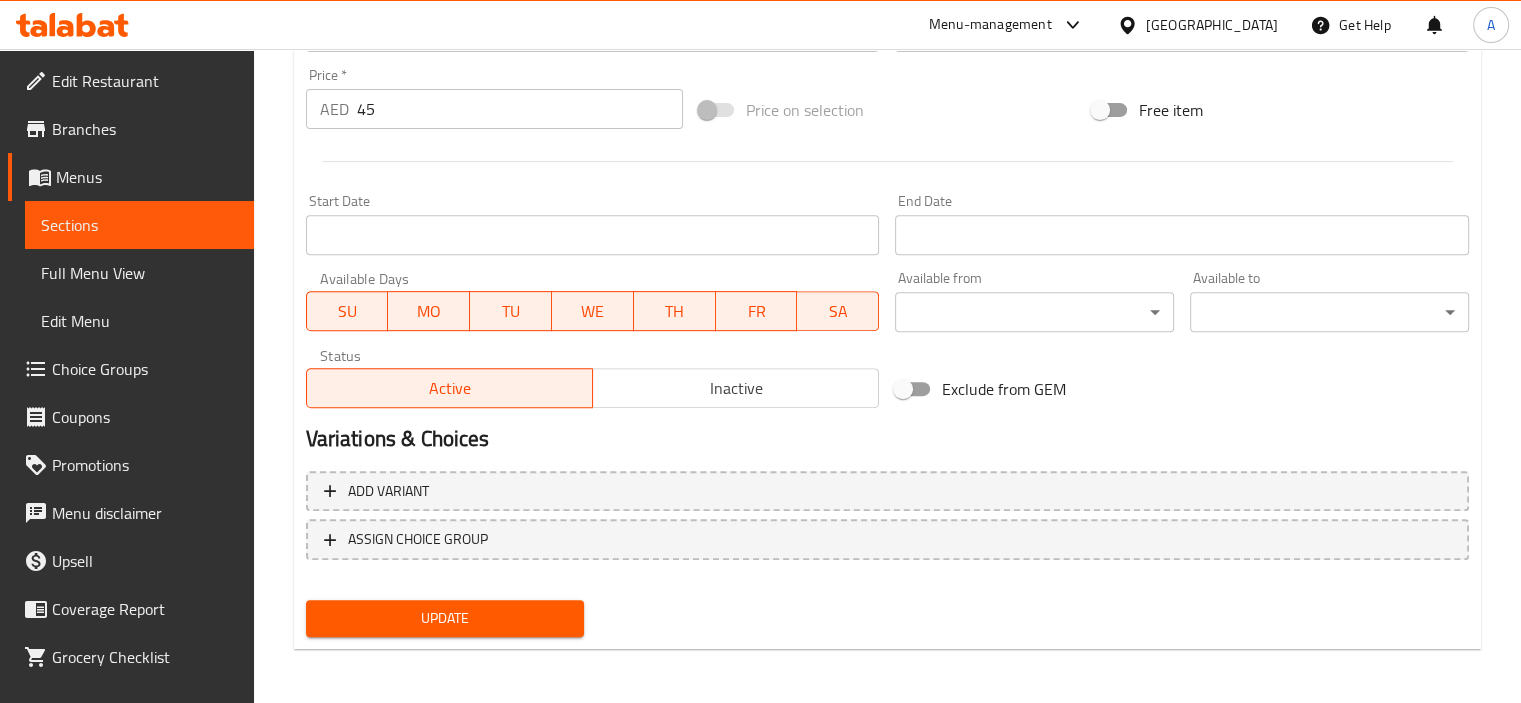 type on "إندومي يحتوي على دجاج متبل أو إستربس لحم بقري، فلفل ألوان، بصل، مثل الفاهيتا المفككة." 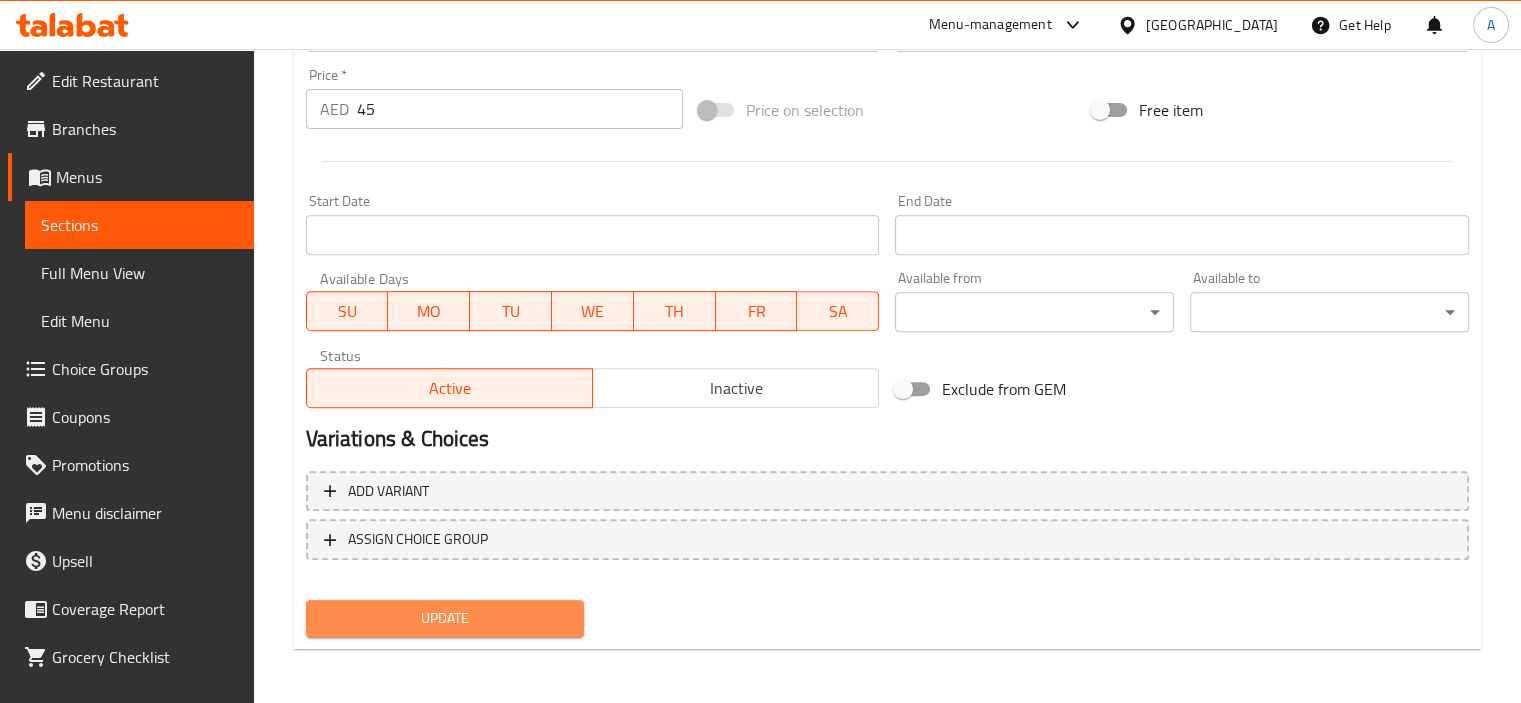 click on "Update" at bounding box center (445, 618) 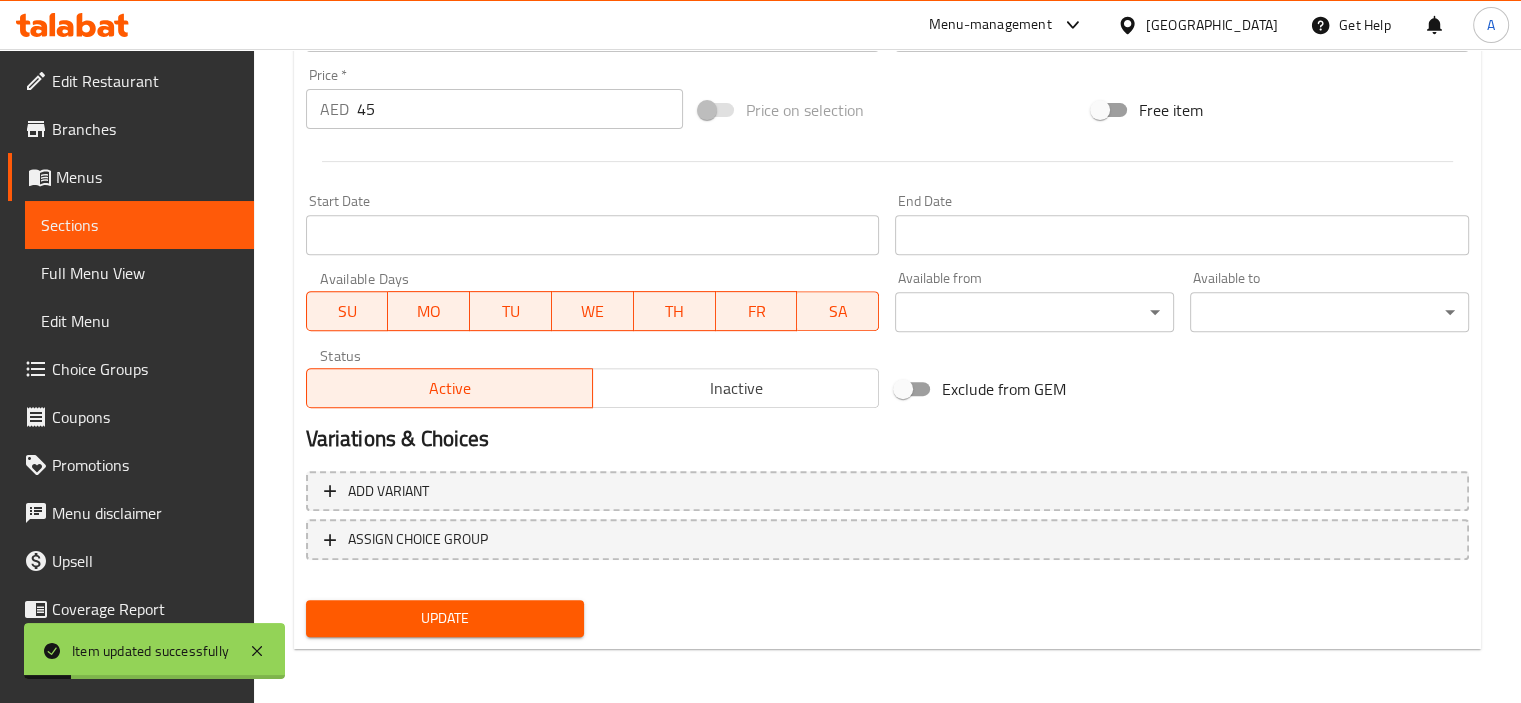 scroll, scrollTop: 122, scrollLeft: 0, axis: vertical 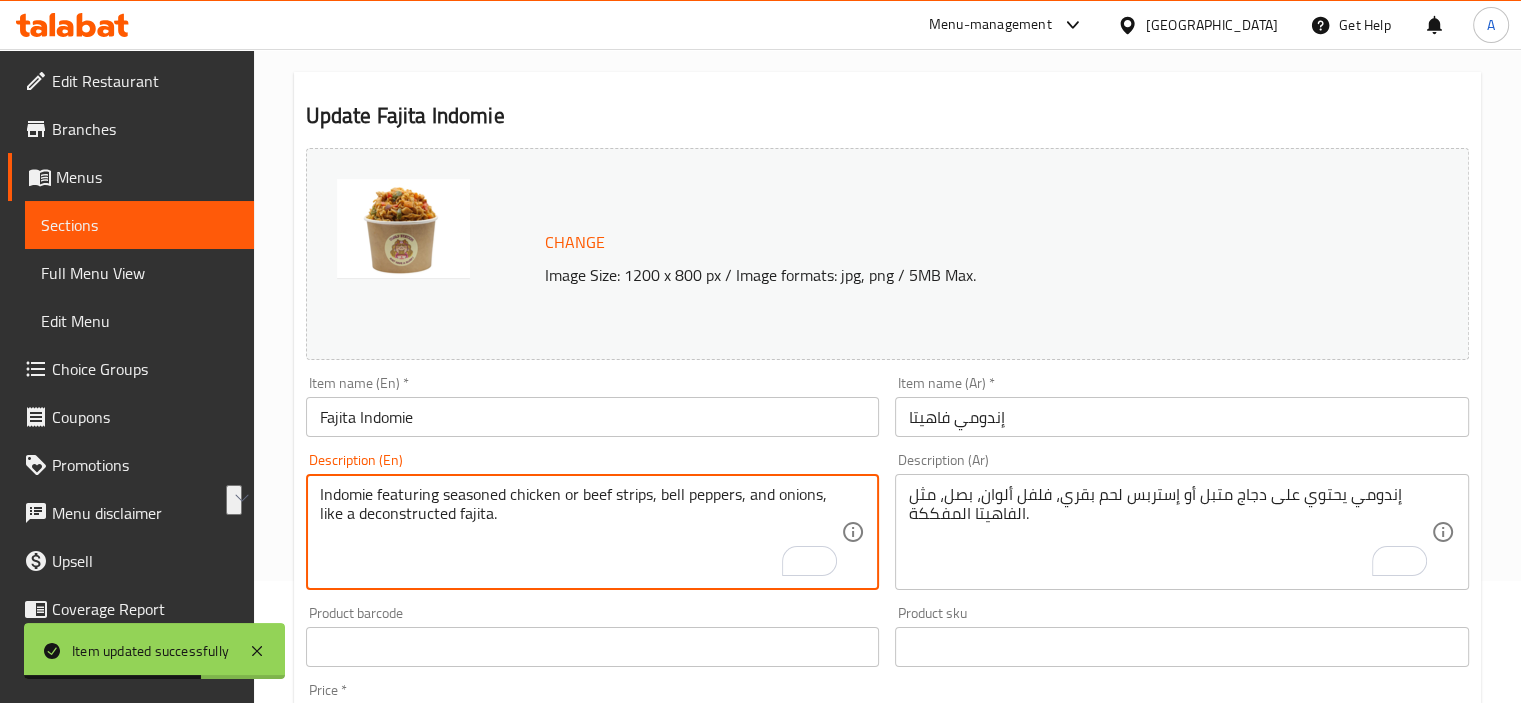 drag, startPoint x: 511, startPoint y: 495, endPoint x: 650, endPoint y: 490, distance: 139.0899 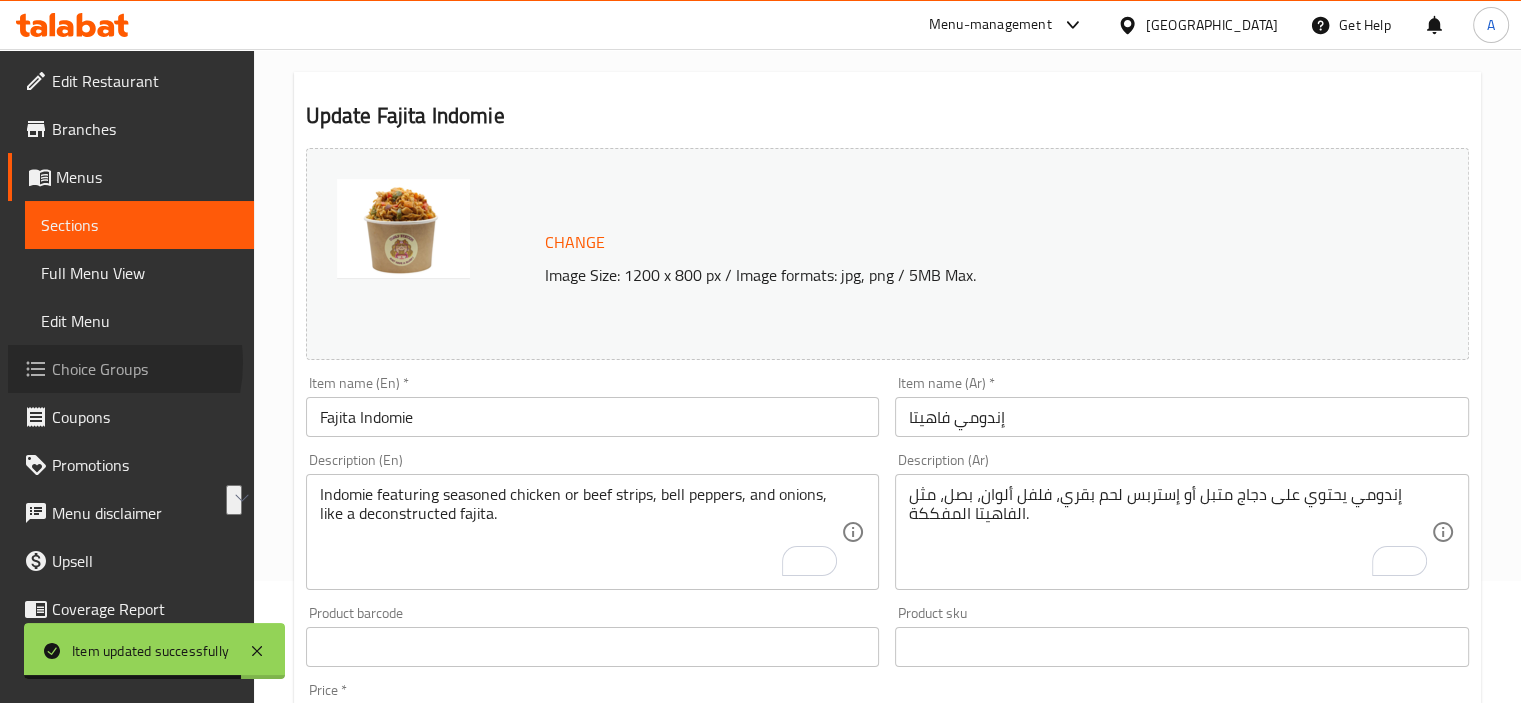 click on "Choice Groups" at bounding box center [145, 369] 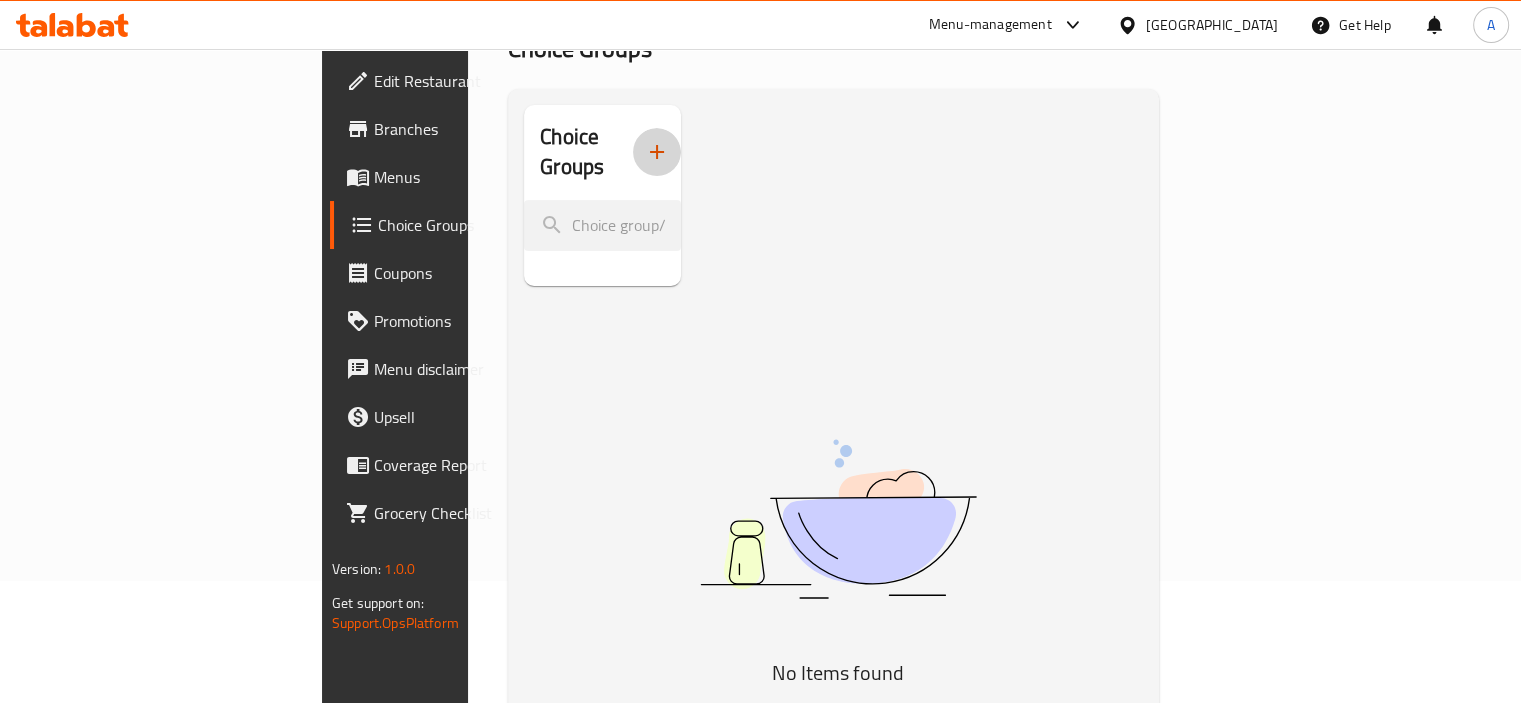 click 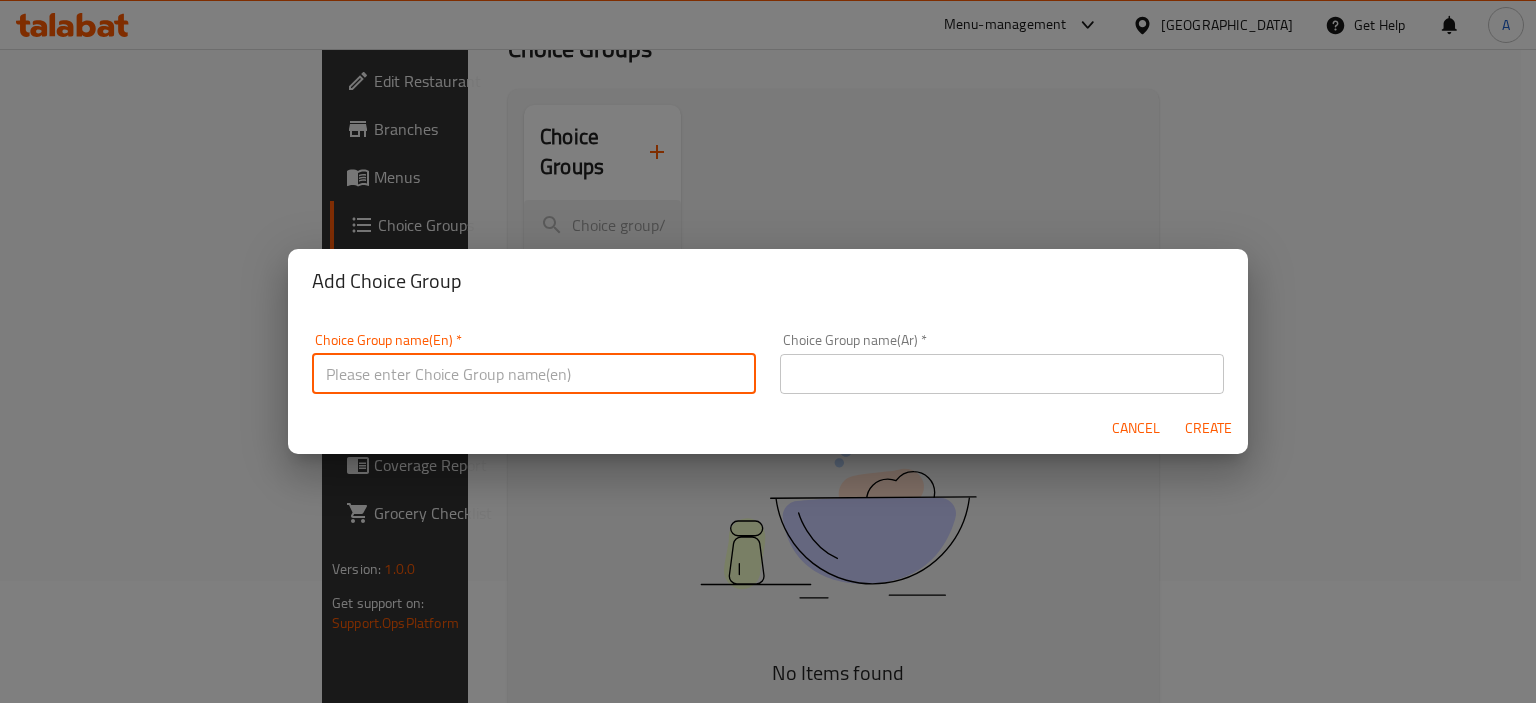 click at bounding box center [534, 374] 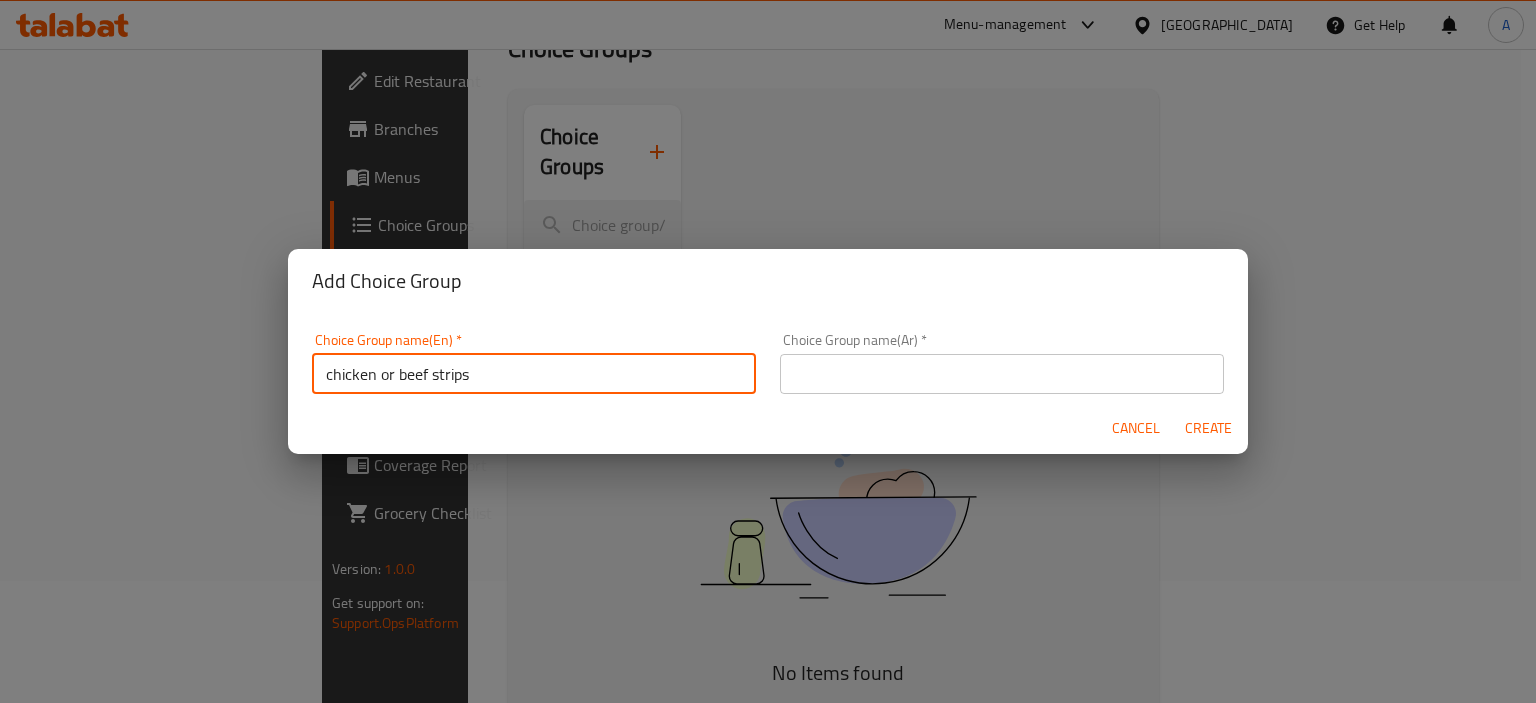 click on "chicken or beef strips" at bounding box center (534, 374) 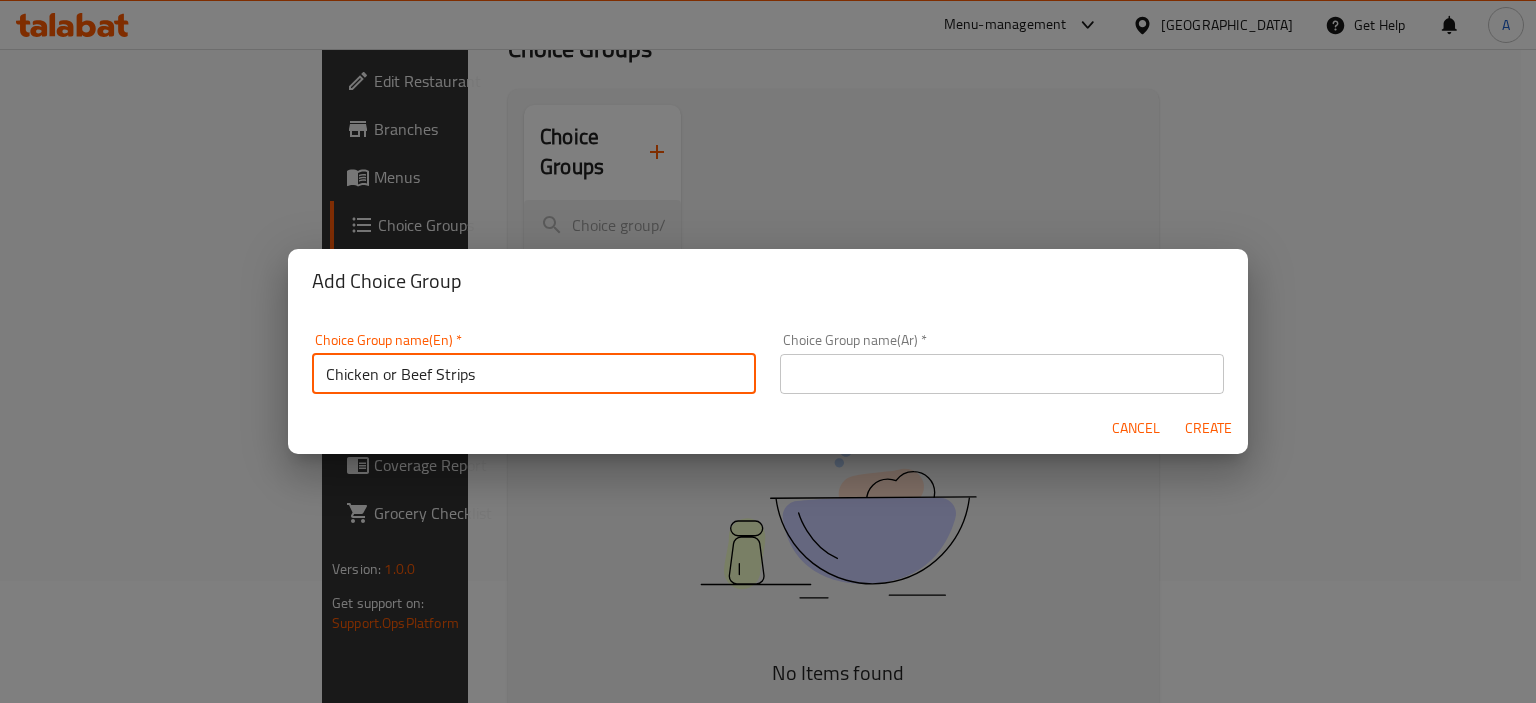 type on "Chicken or Beef Strips" 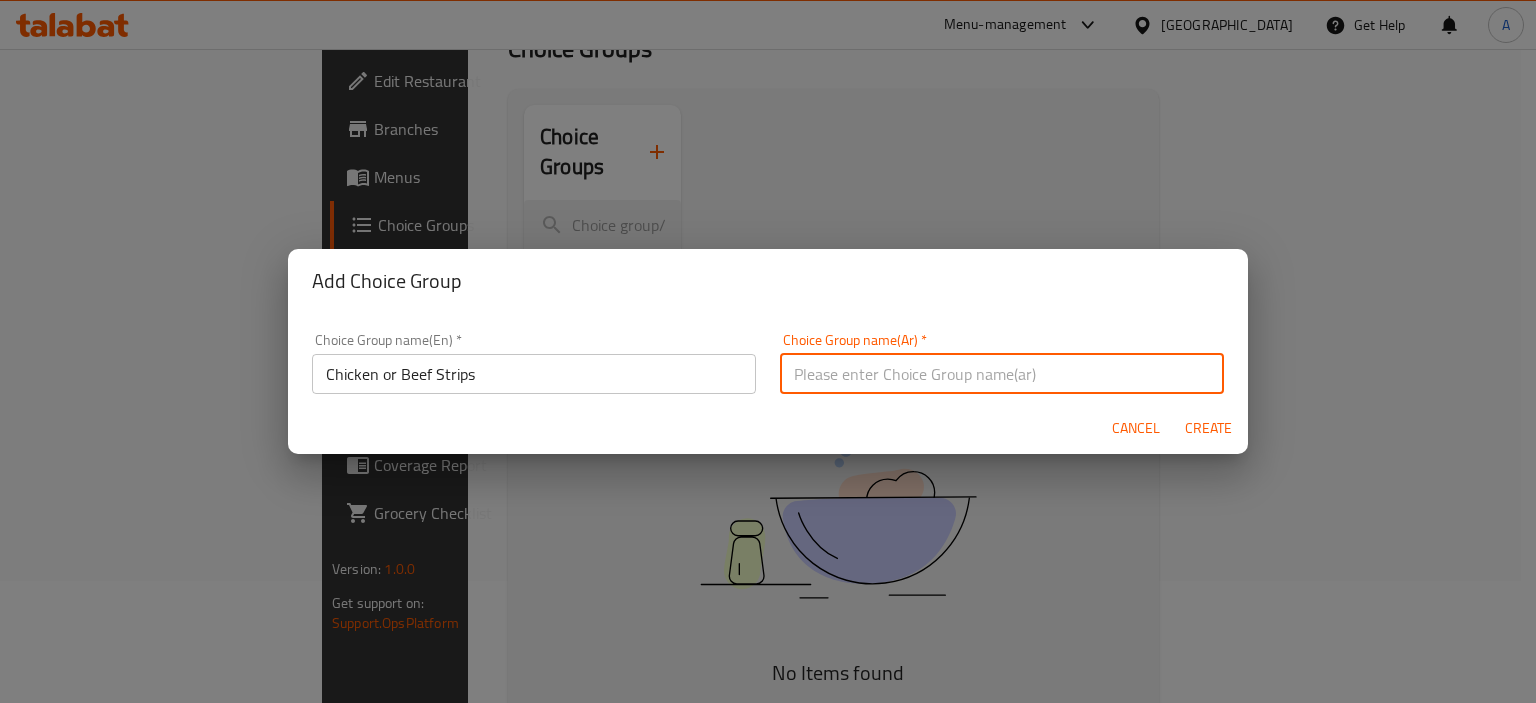 click at bounding box center [1002, 374] 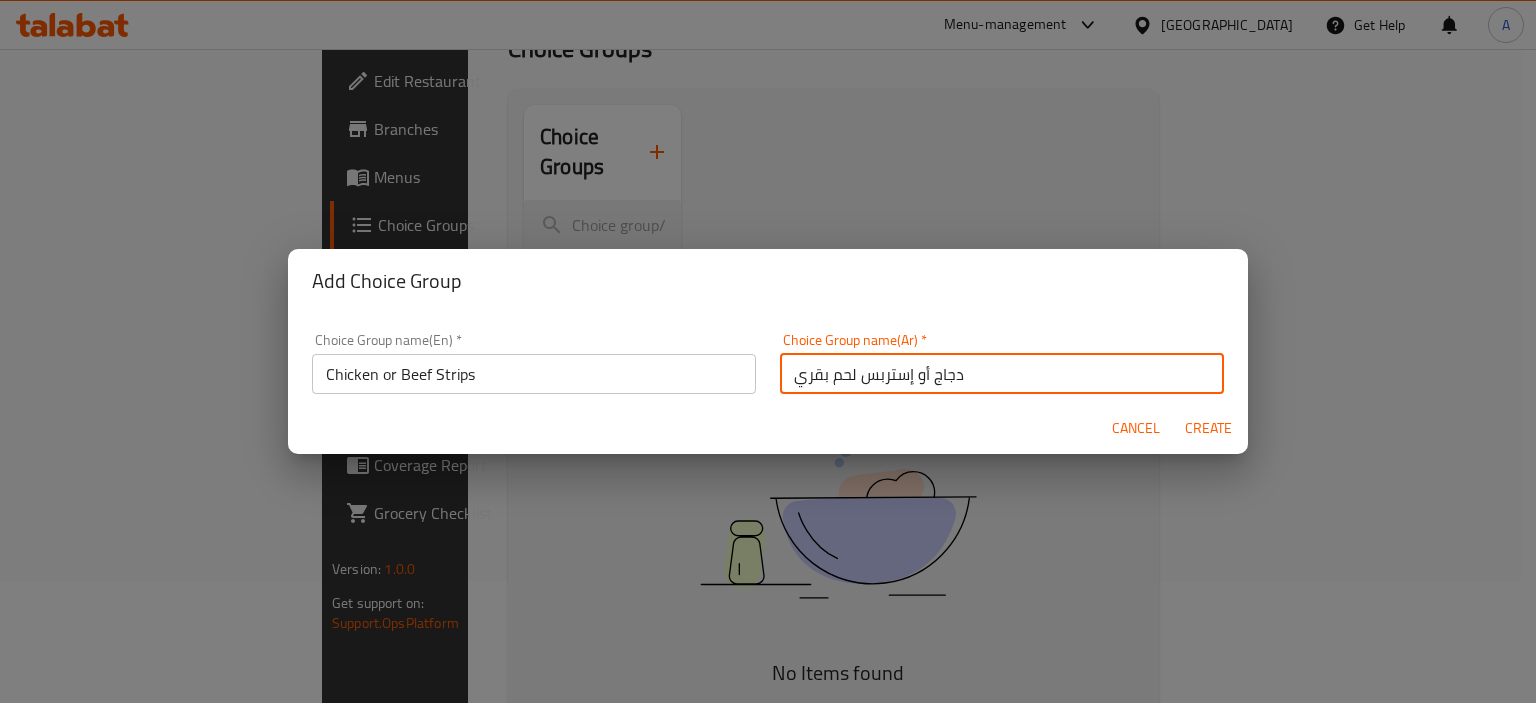 type on "دجاج أو إستربس لحم بقري" 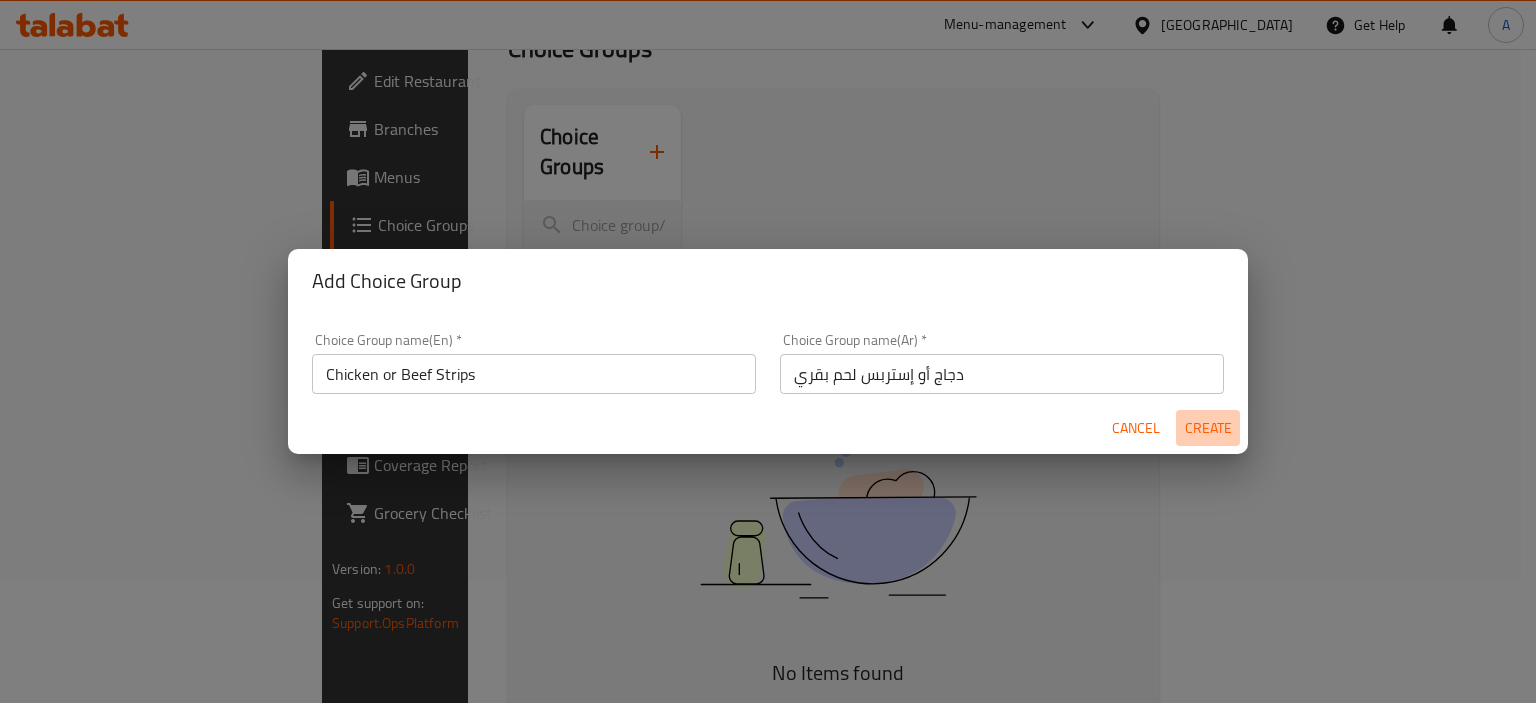click on "Create" at bounding box center (1208, 428) 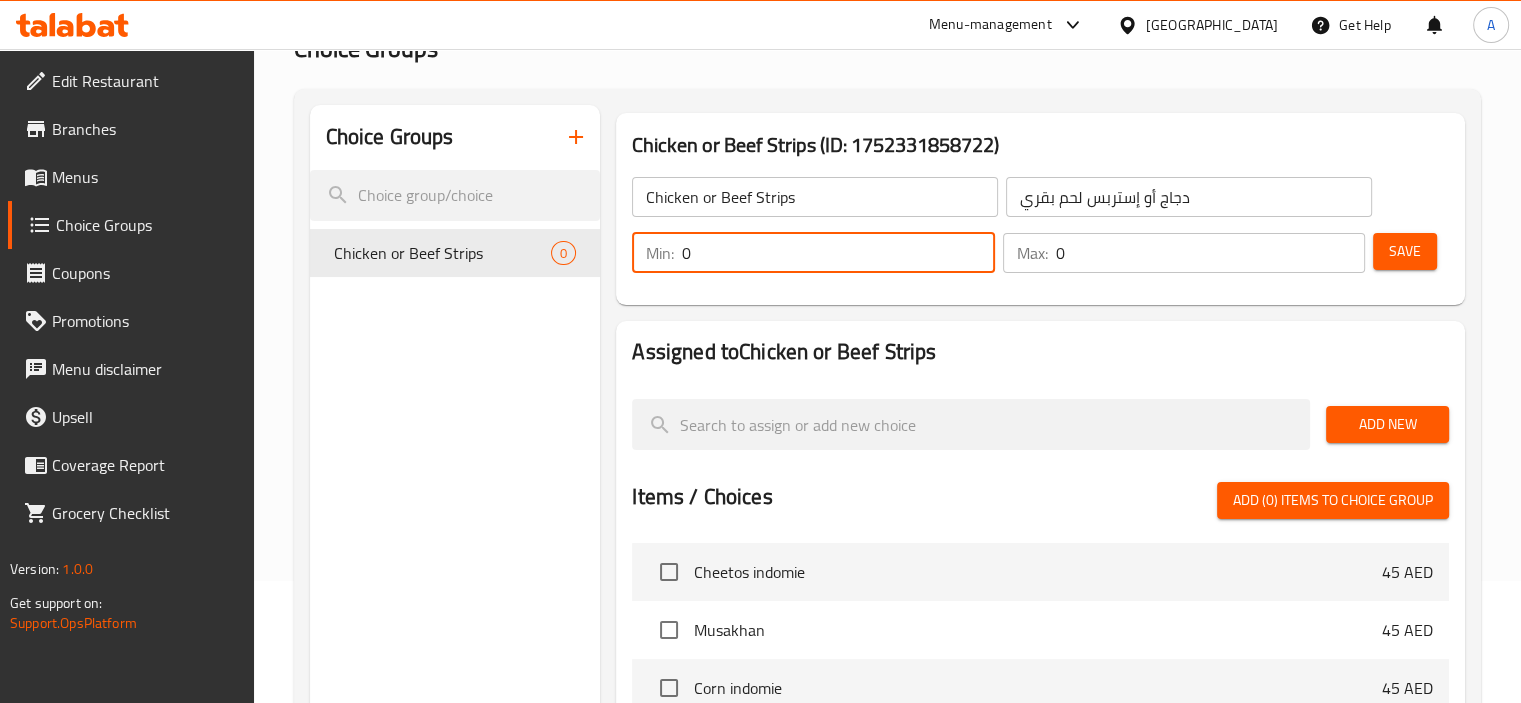 click on "0" at bounding box center (838, 253) 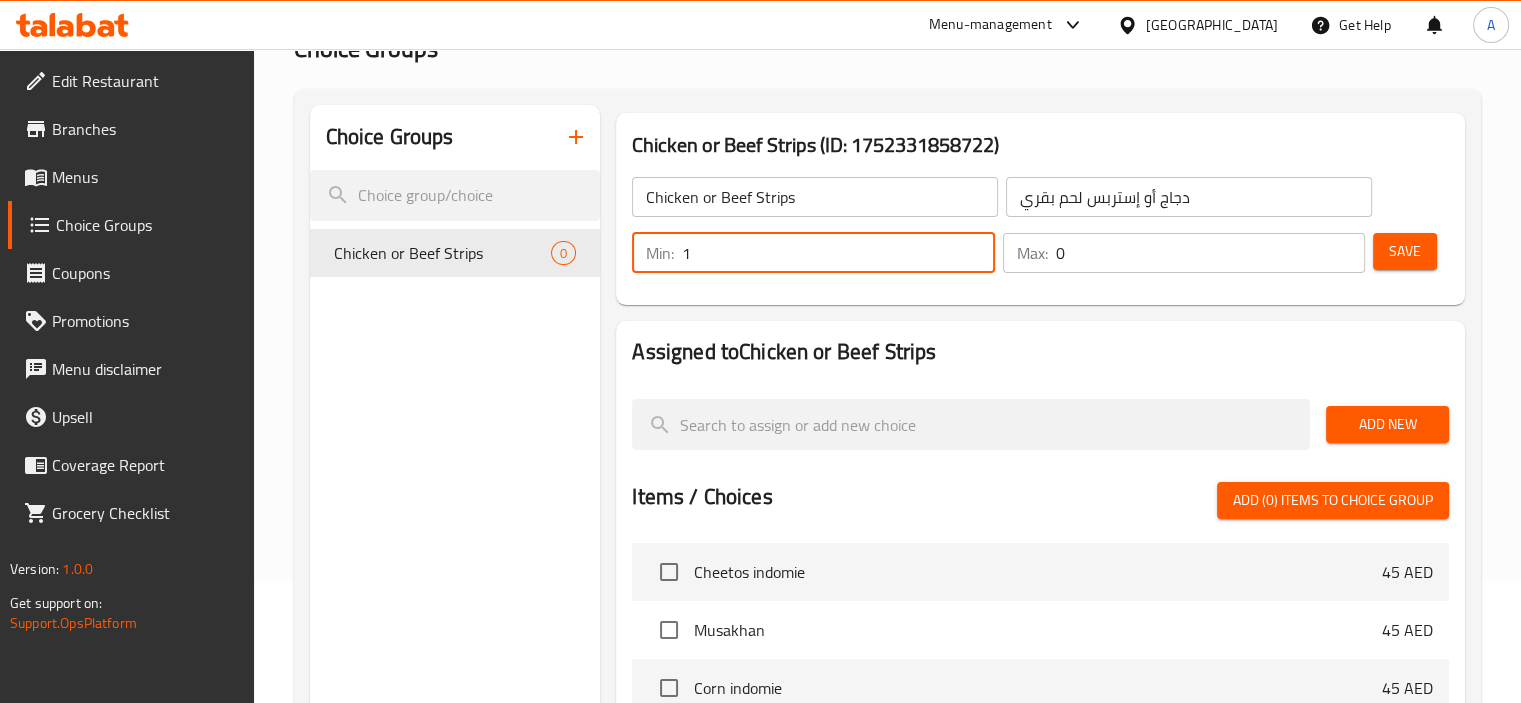 type on "1" 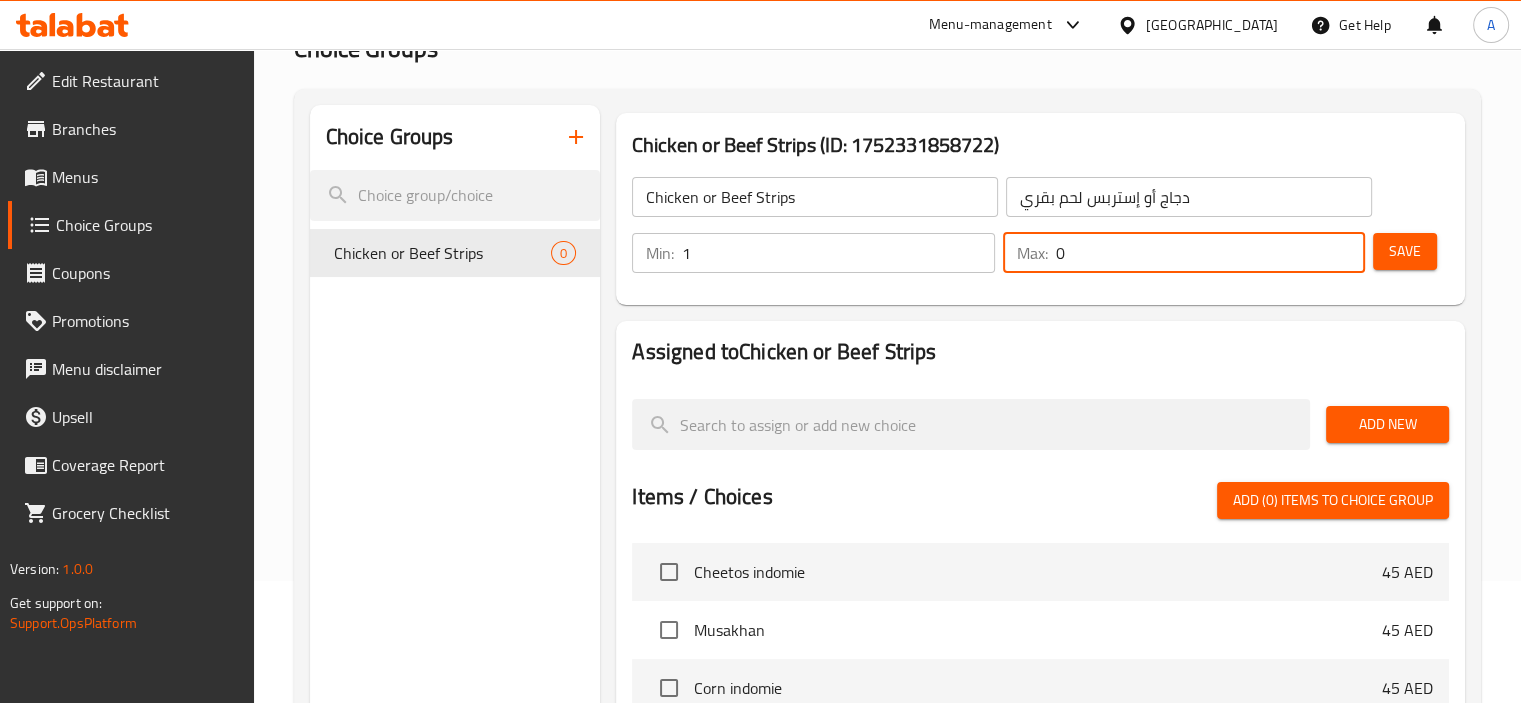 drag, startPoint x: 1094, startPoint y: 258, endPoint x: 1036, endPoint y: 251, distance: 58.420887 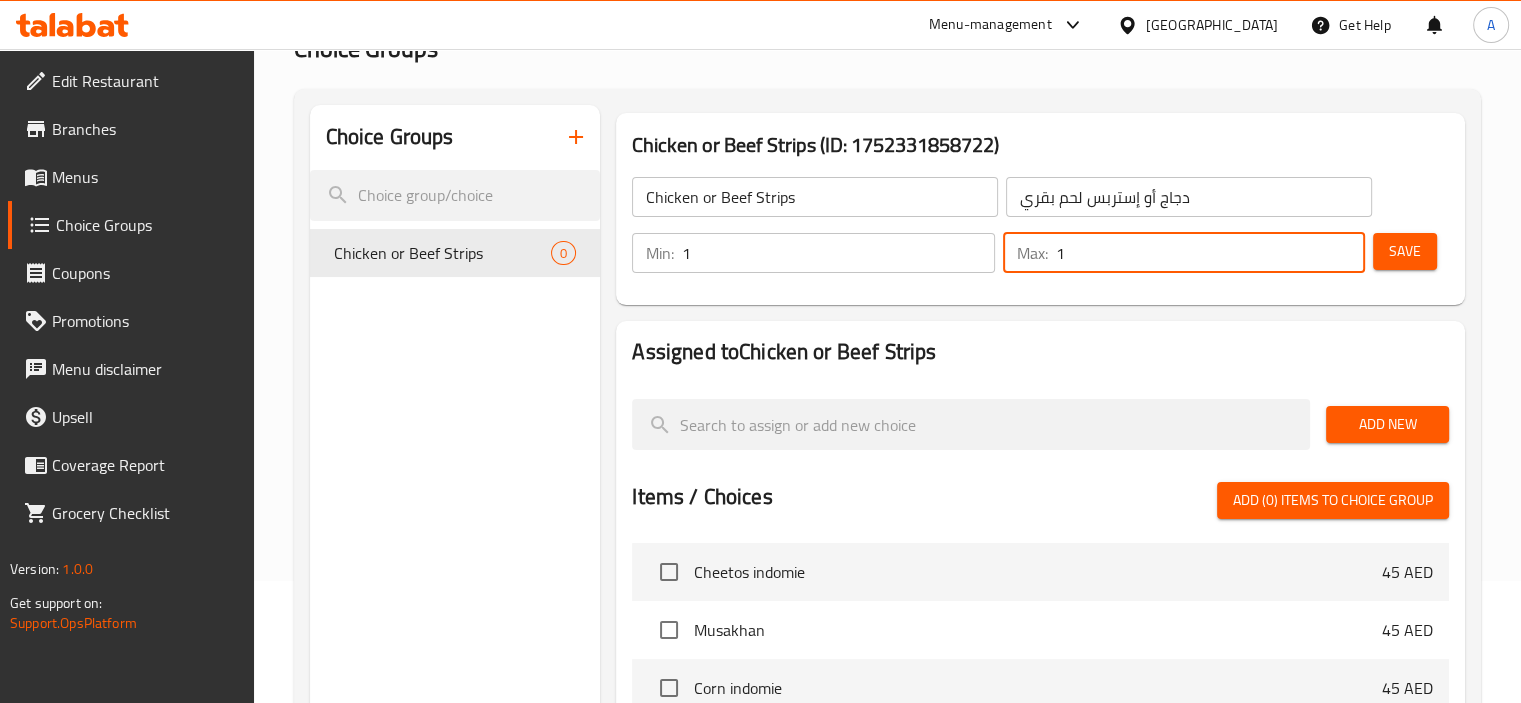 type on "1" 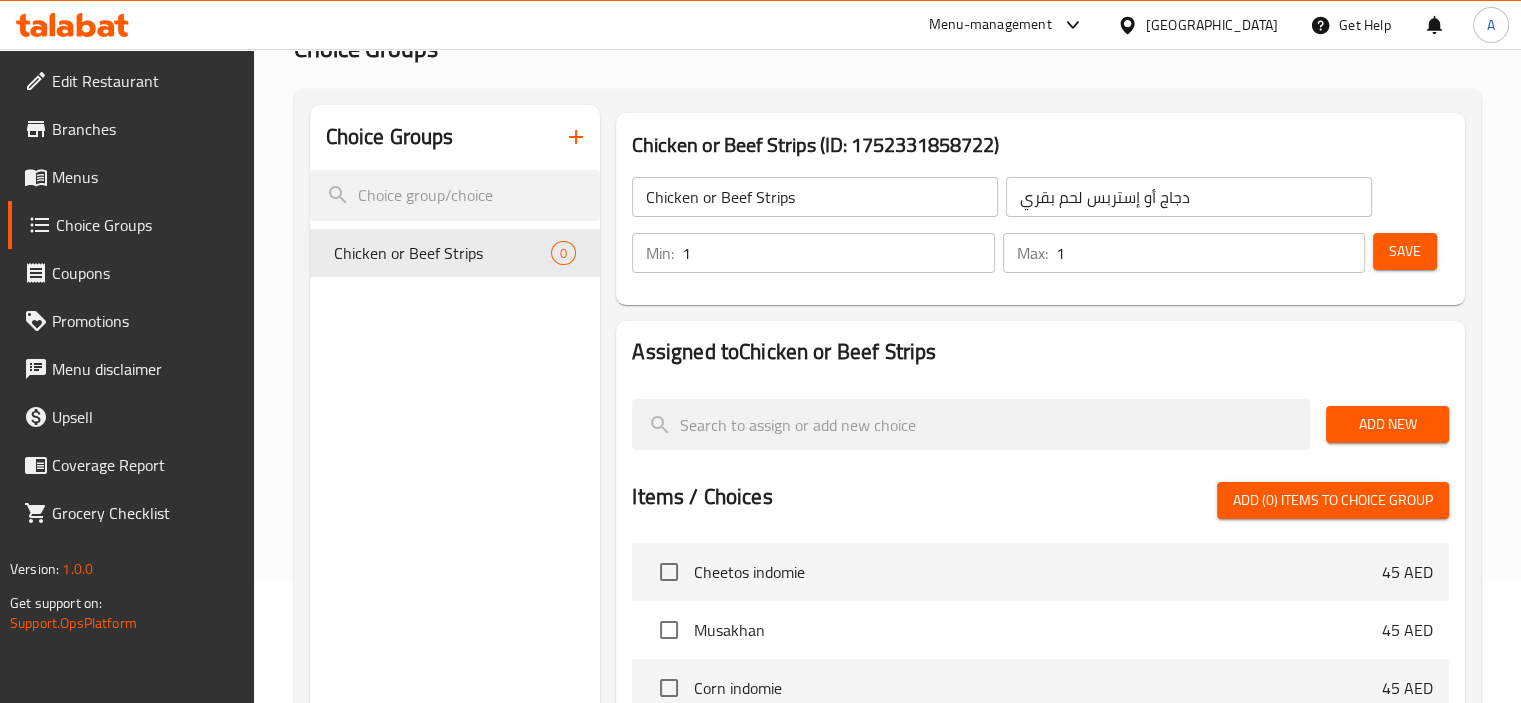 click on "Min: 1 ​ Max: 1 ​ Save" at bounding box center [1036, 253] 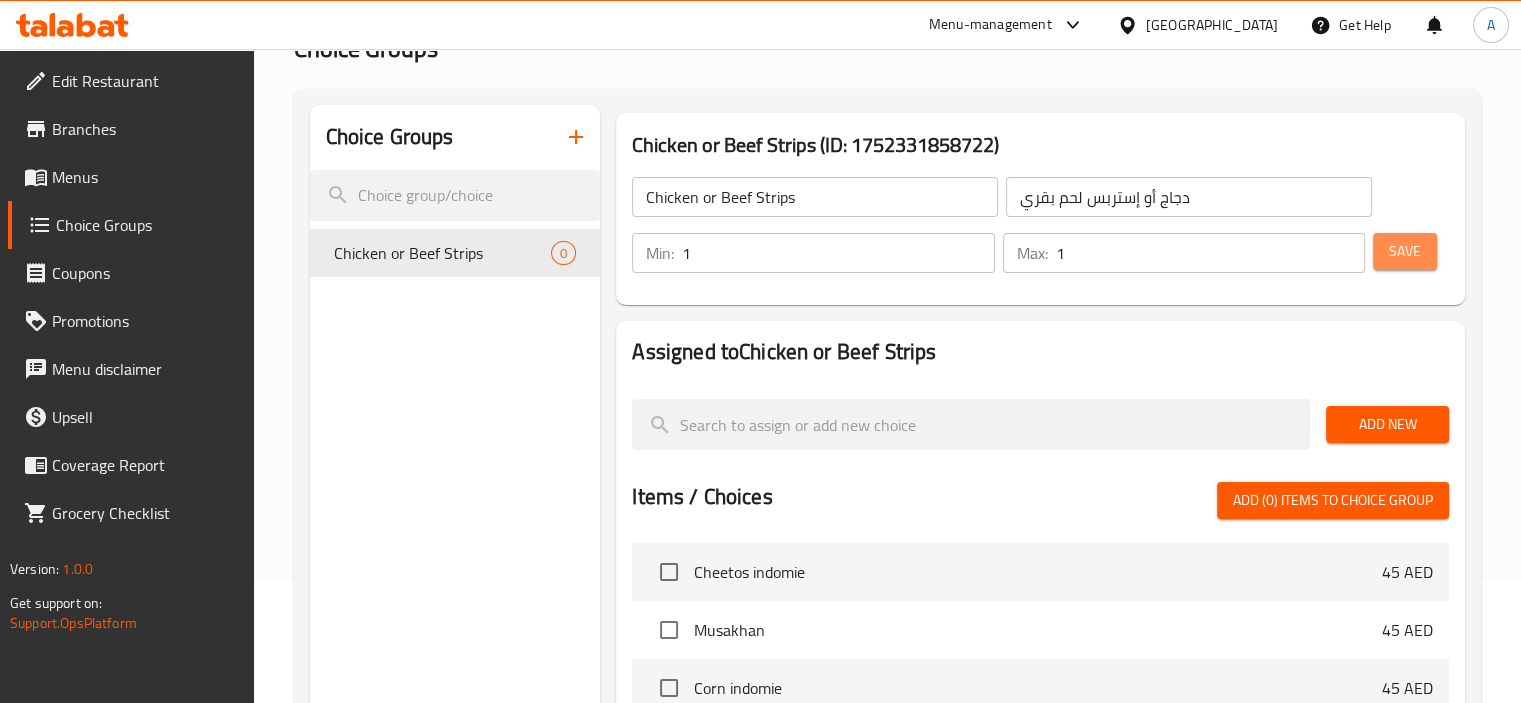 click on "Save" at bounding box center (1405, 251) 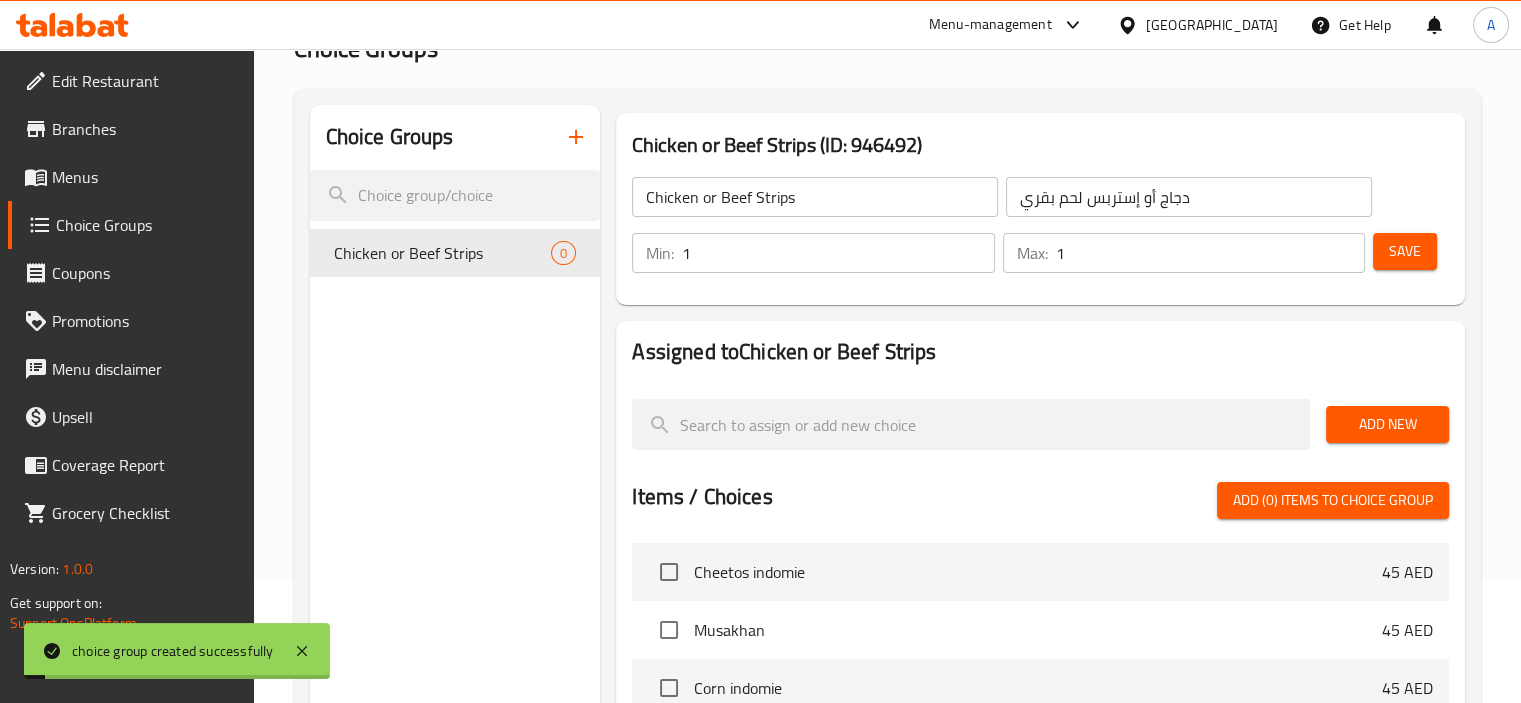click on "Add New" at bounding box center (1387, 424) 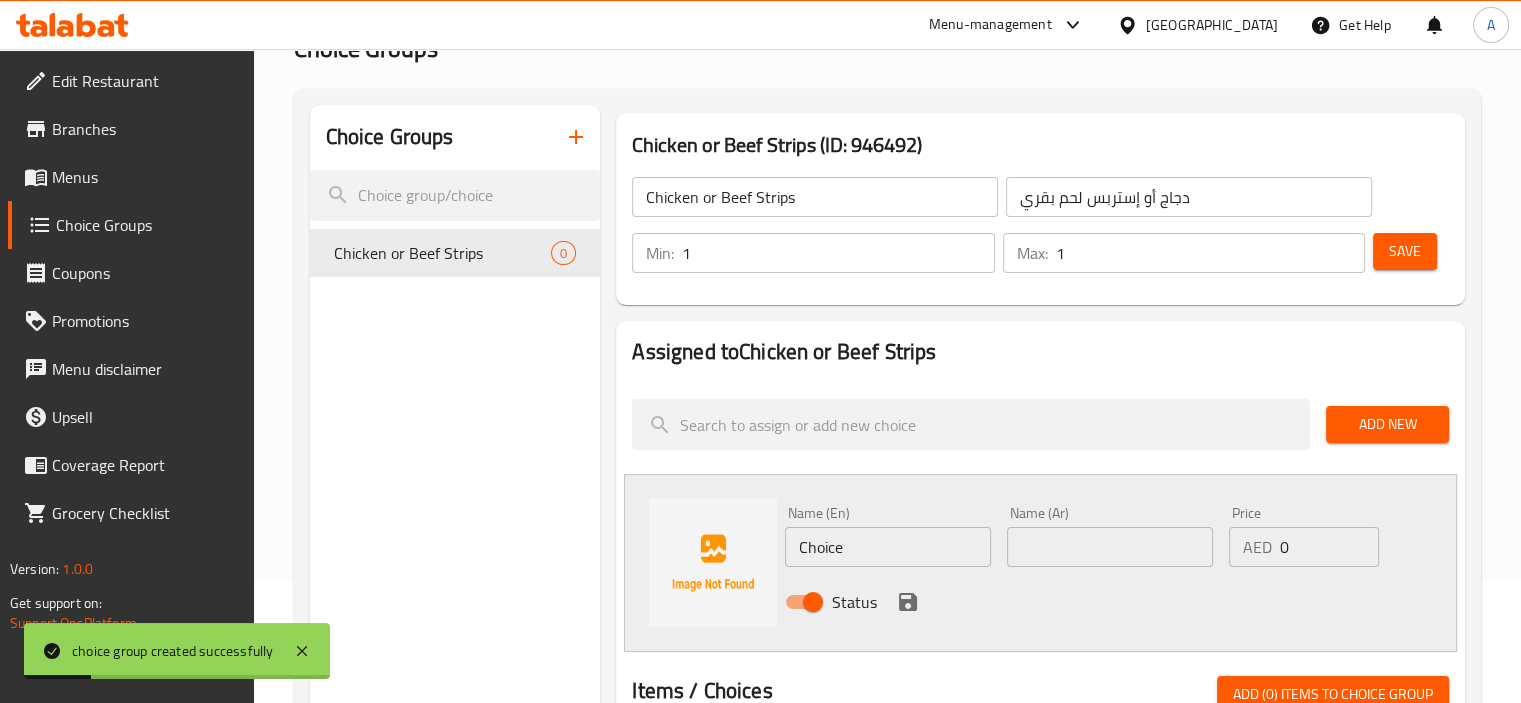 click on "Chicken or Beef Strips" 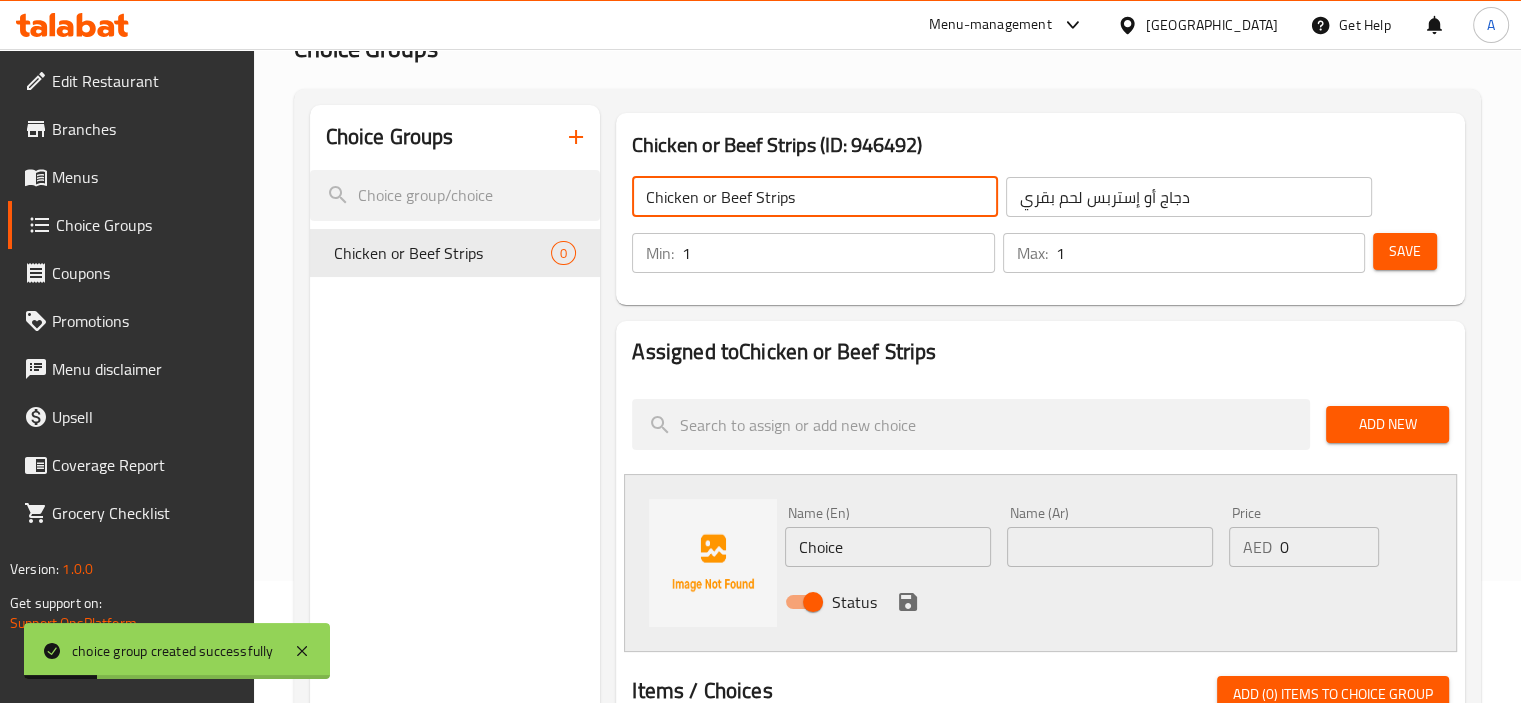 click on "Chicken or Beef Strips" 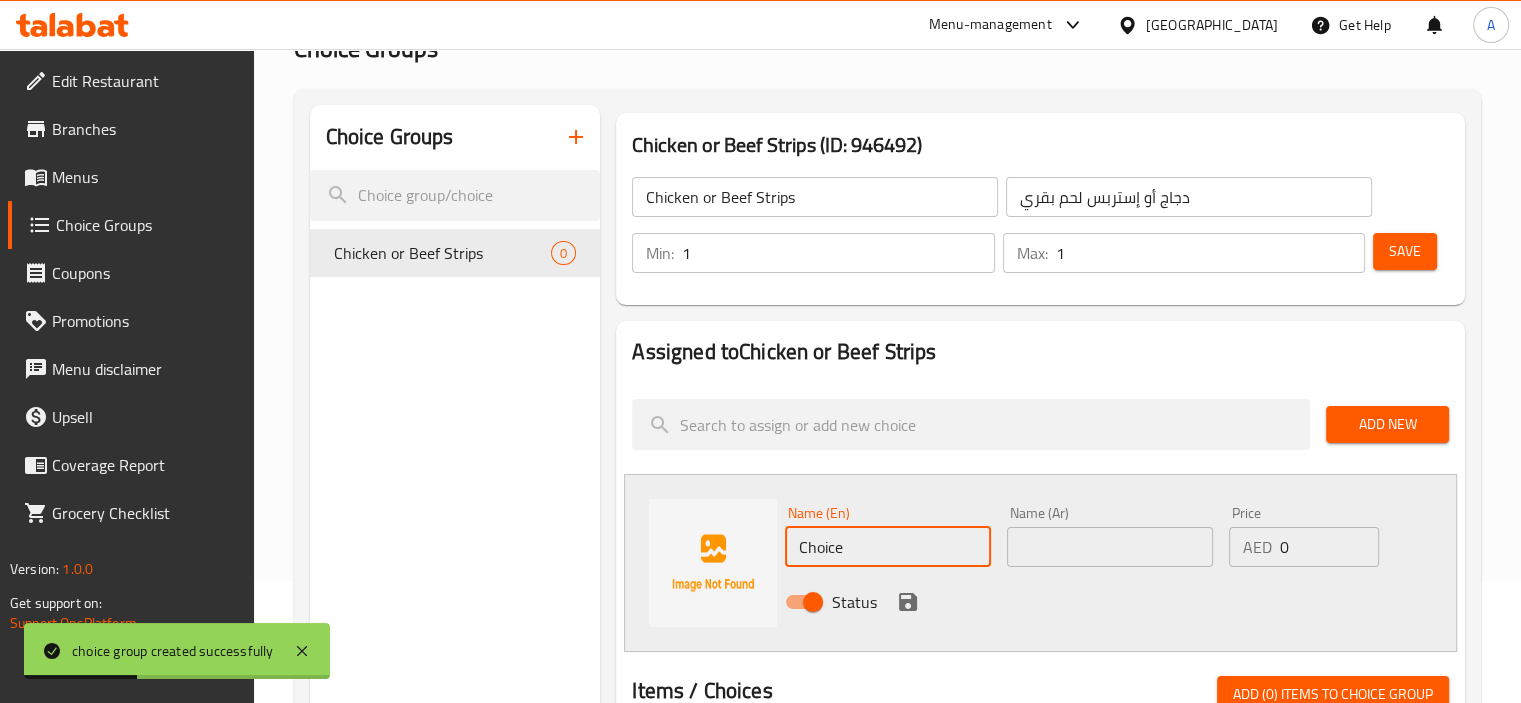 click on "Choice" at bounding box center [888, 547] 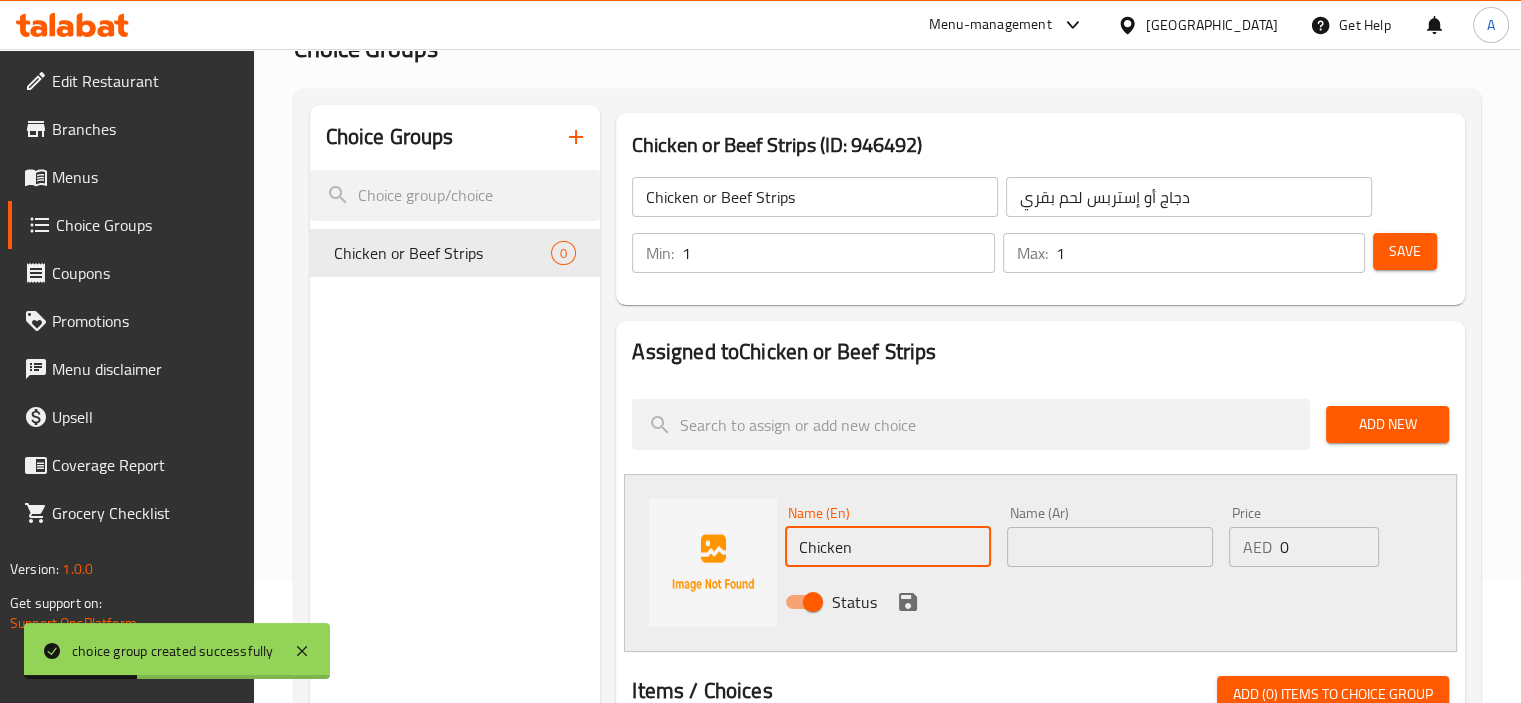 click on "Chicken" at bounding box center (888, 547) 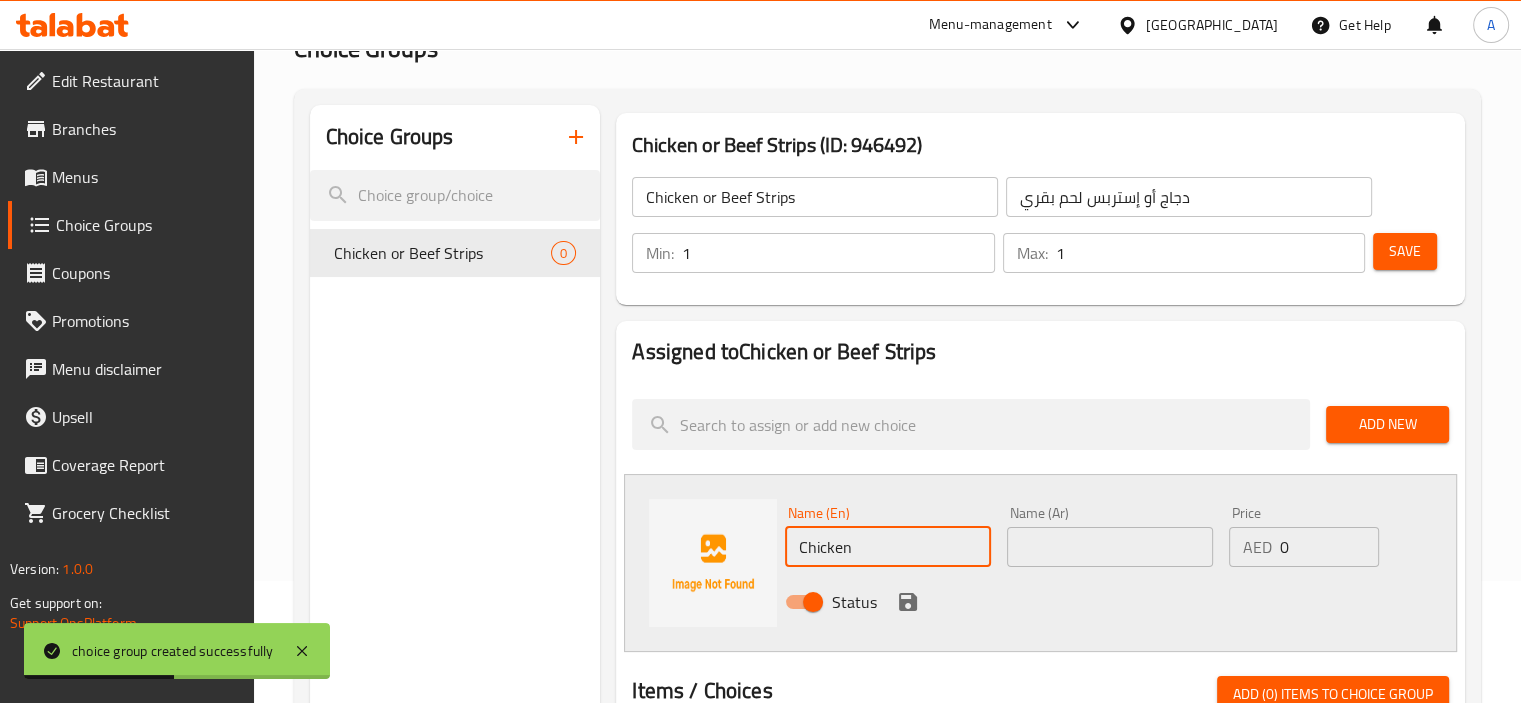 type on "Chicken" 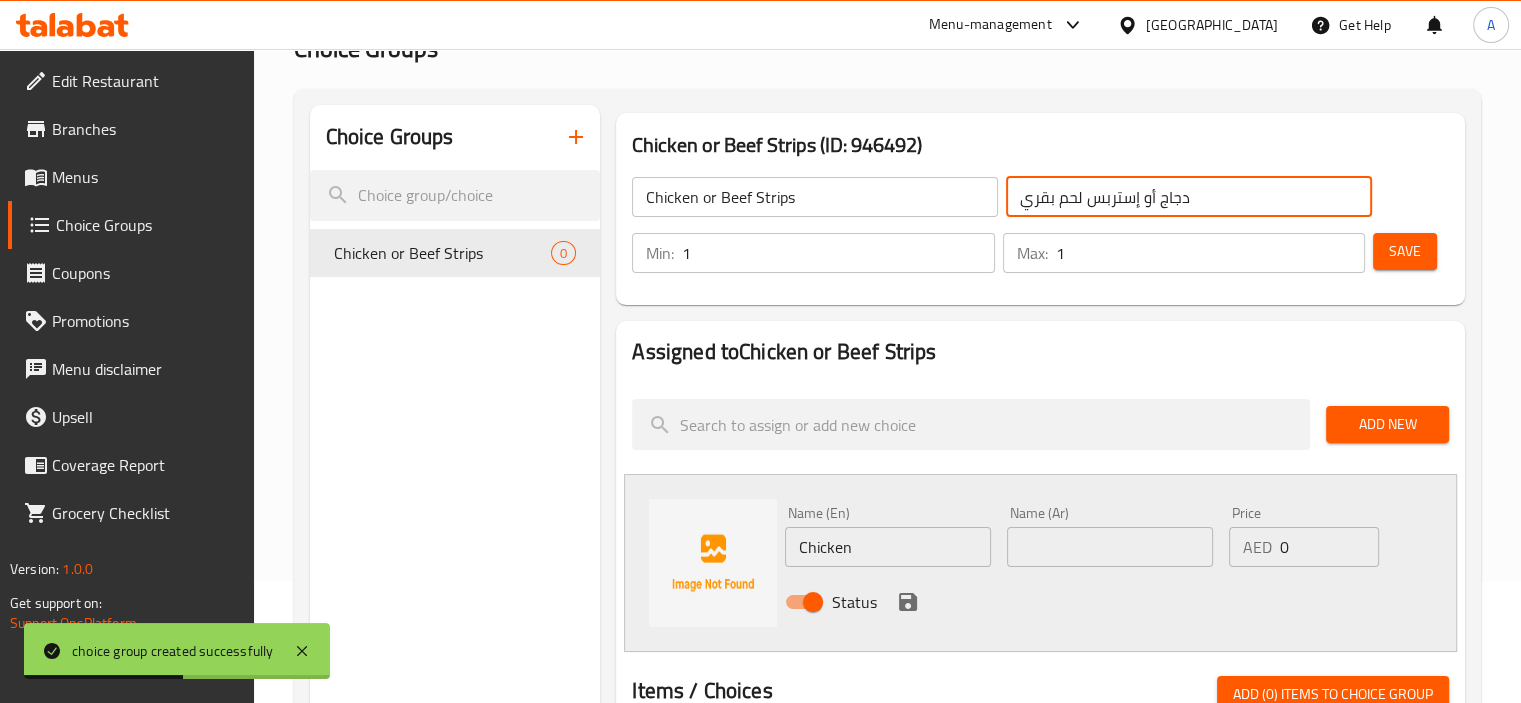 click on "دجاج أو إستربس لحم بقري" 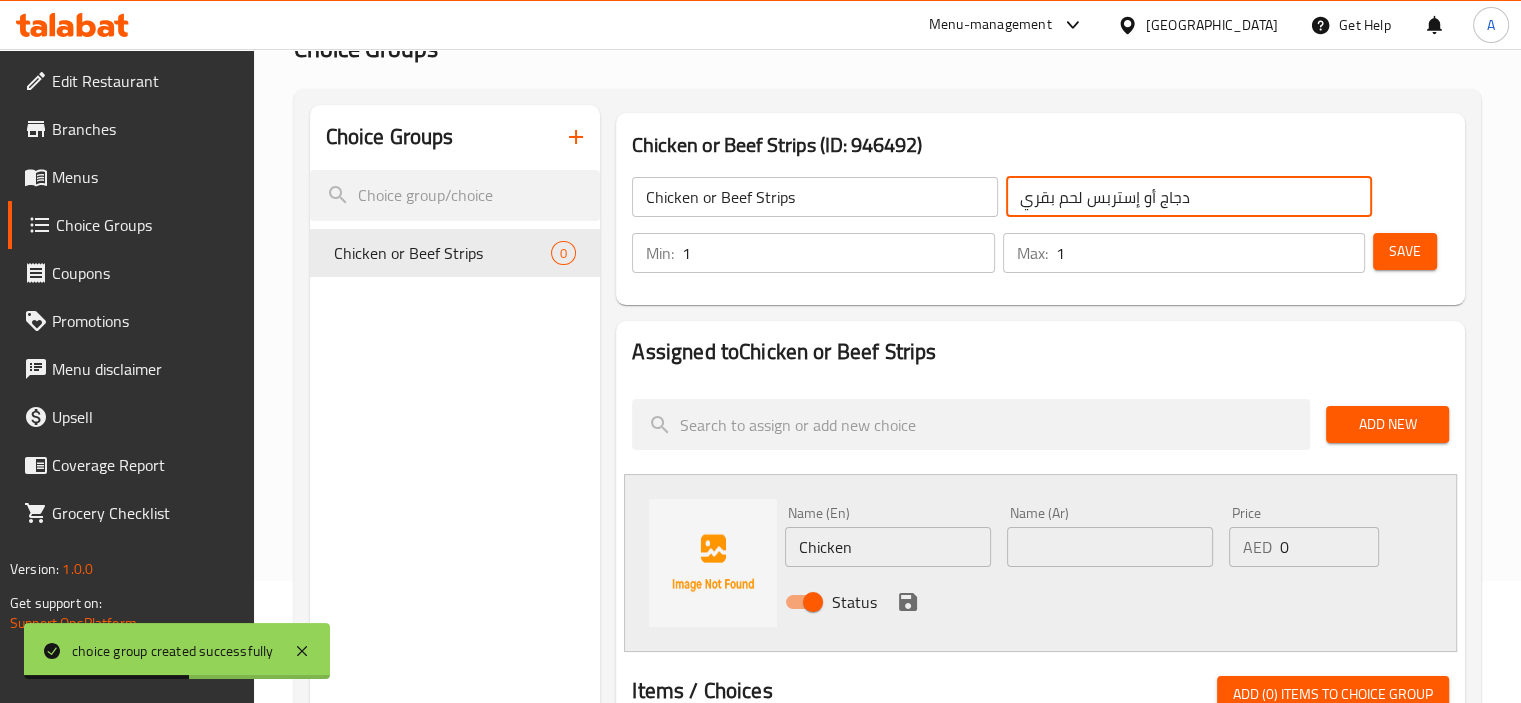 click on "دجاج أو إستربس لحم بقري" 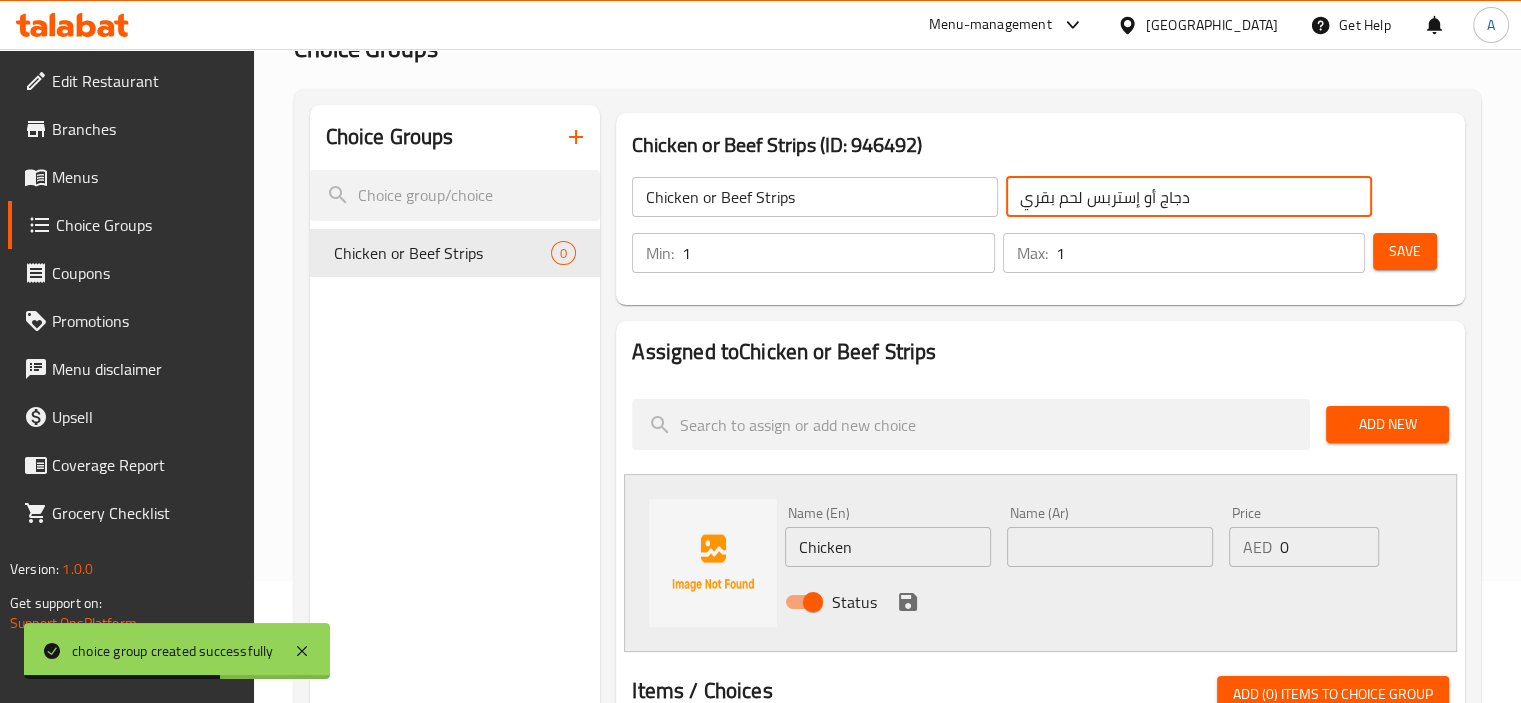 click on "دجاج أو إستربس لحم بقري" 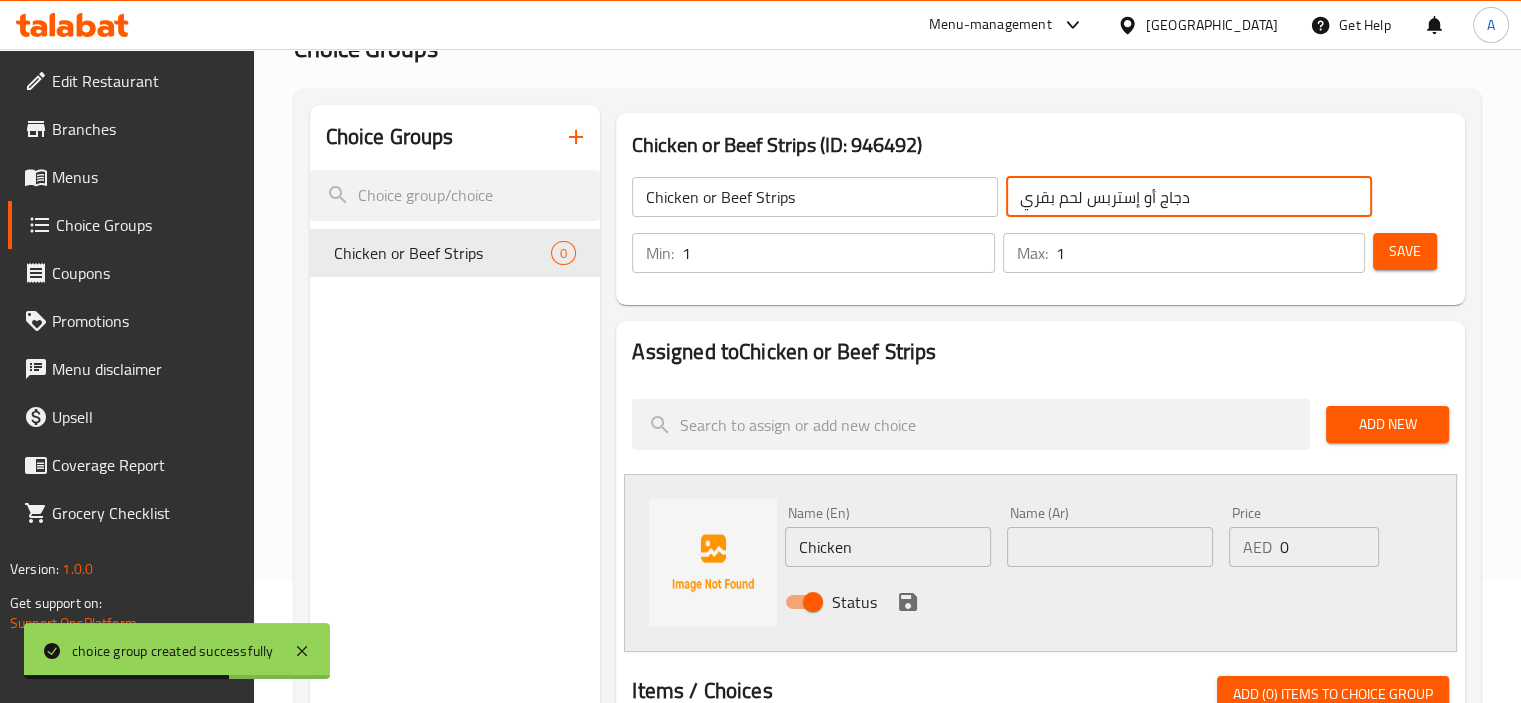 click on "دجاج أو إستربس لحم بقري" 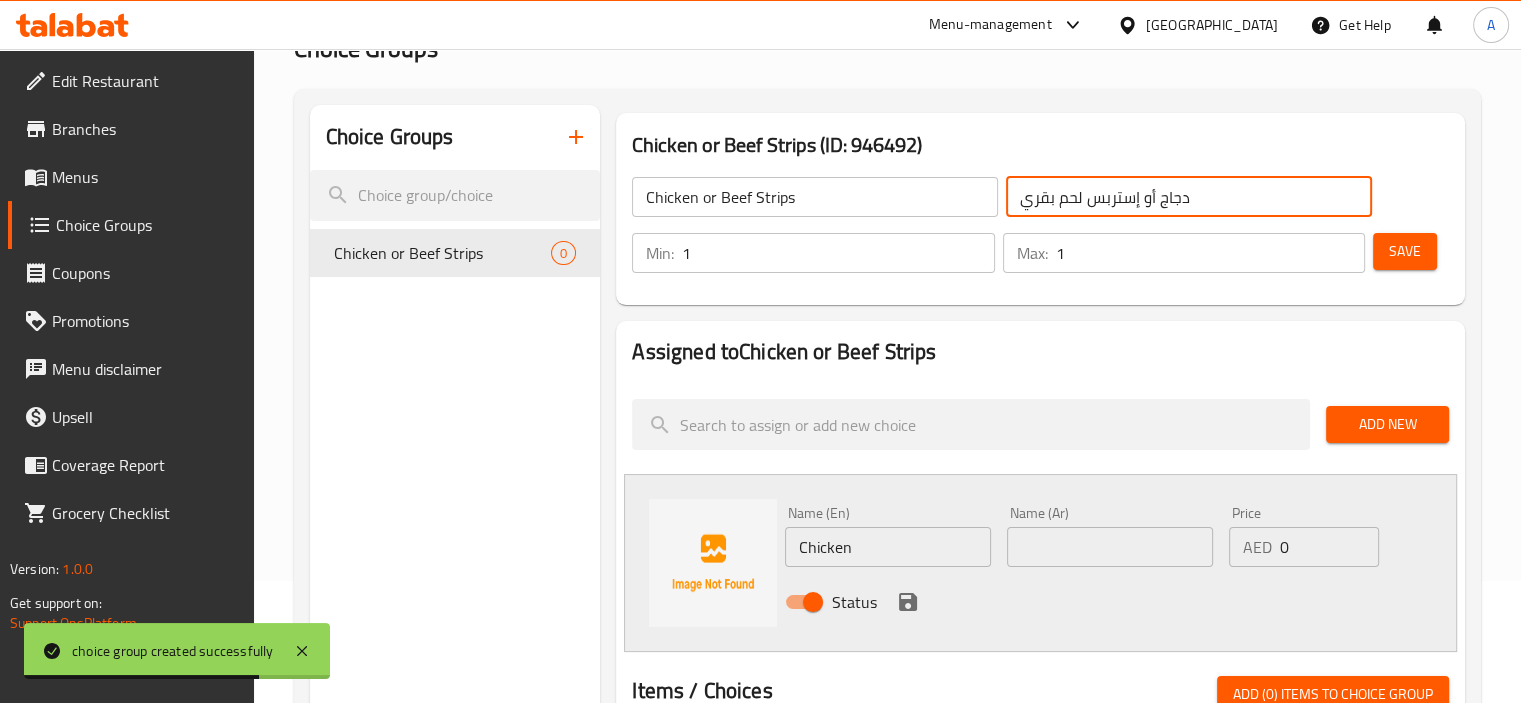 click on "دجاج أو إستربس لحم بقري" 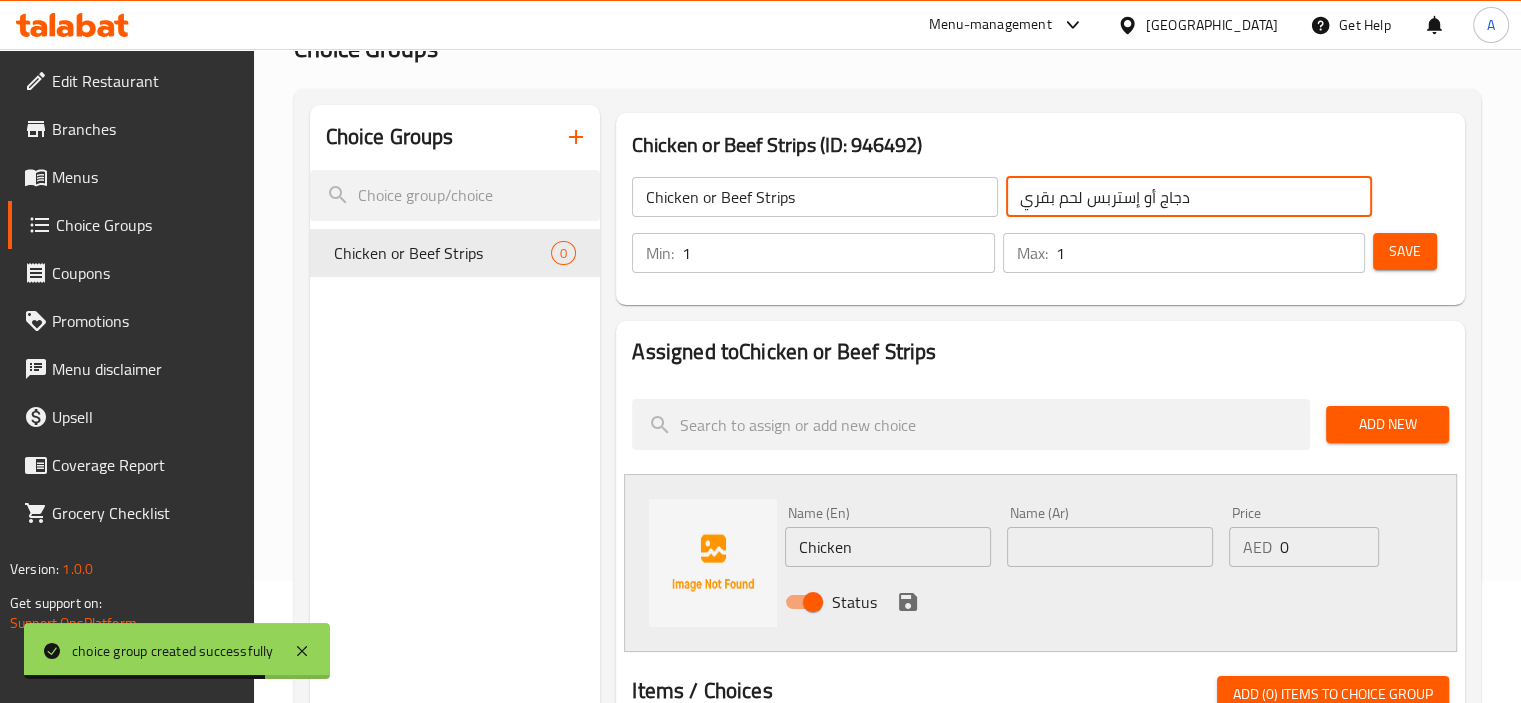 click on "دجاج أو إستربس لحم بقري" 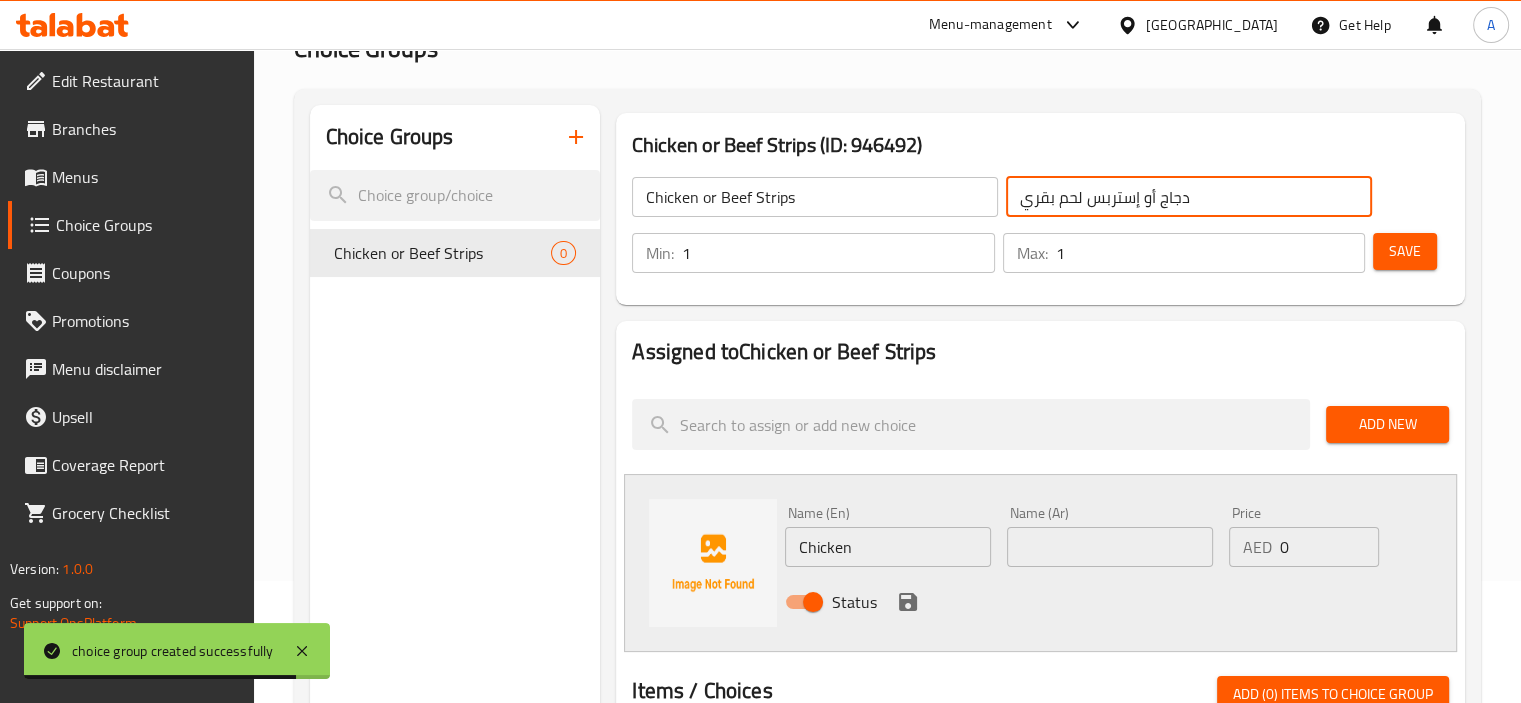 click on "دجاج أو إستربس لحم بقري" 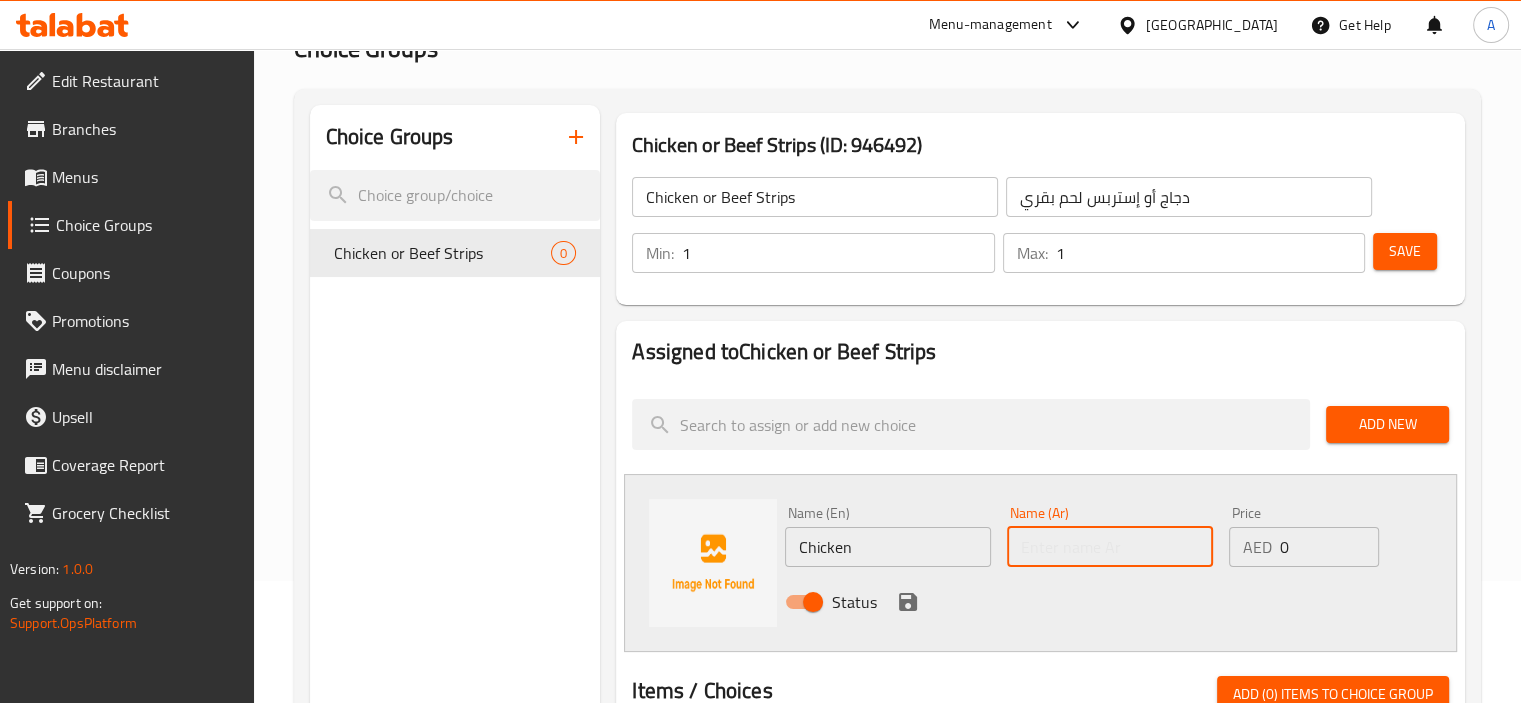 paste on "دجاج" 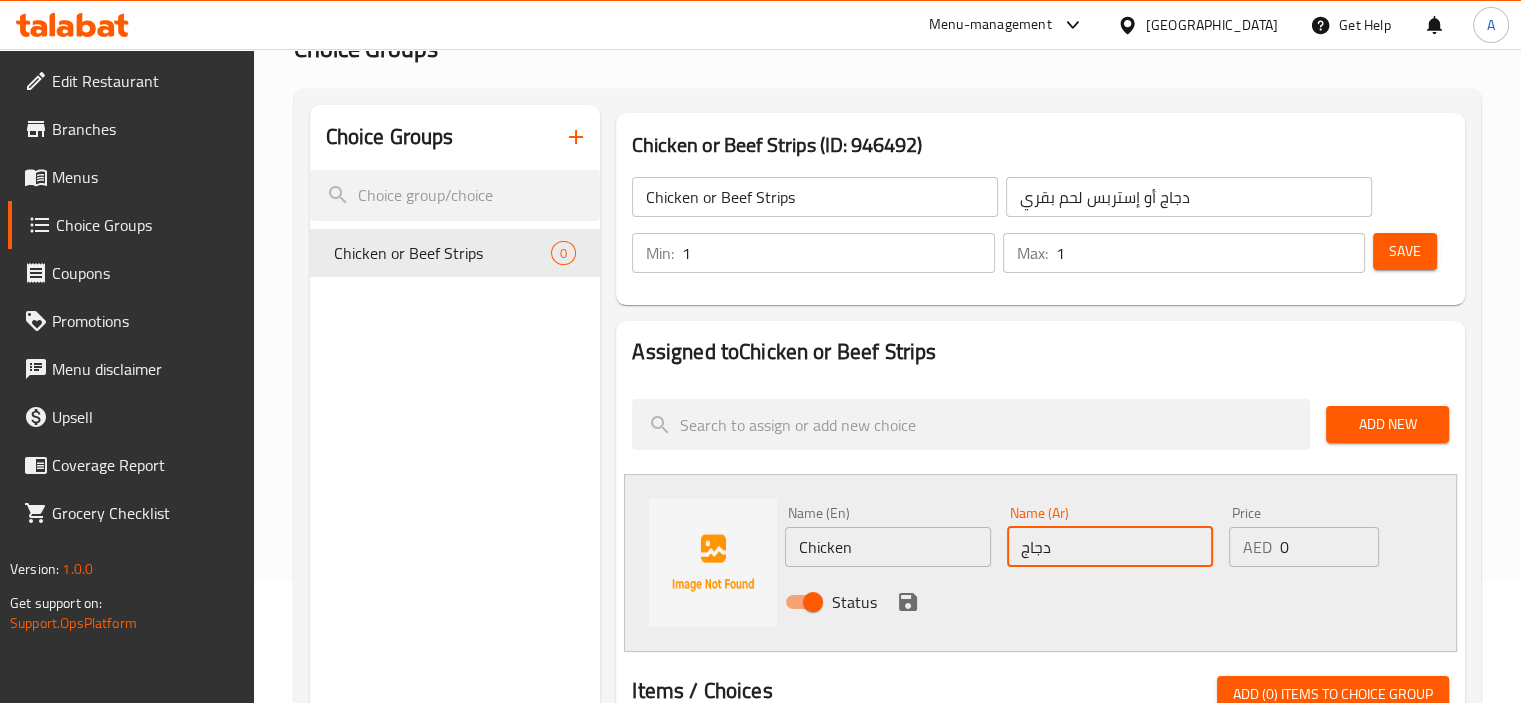 click on "دجاج" at bounding box center [1110, 547] 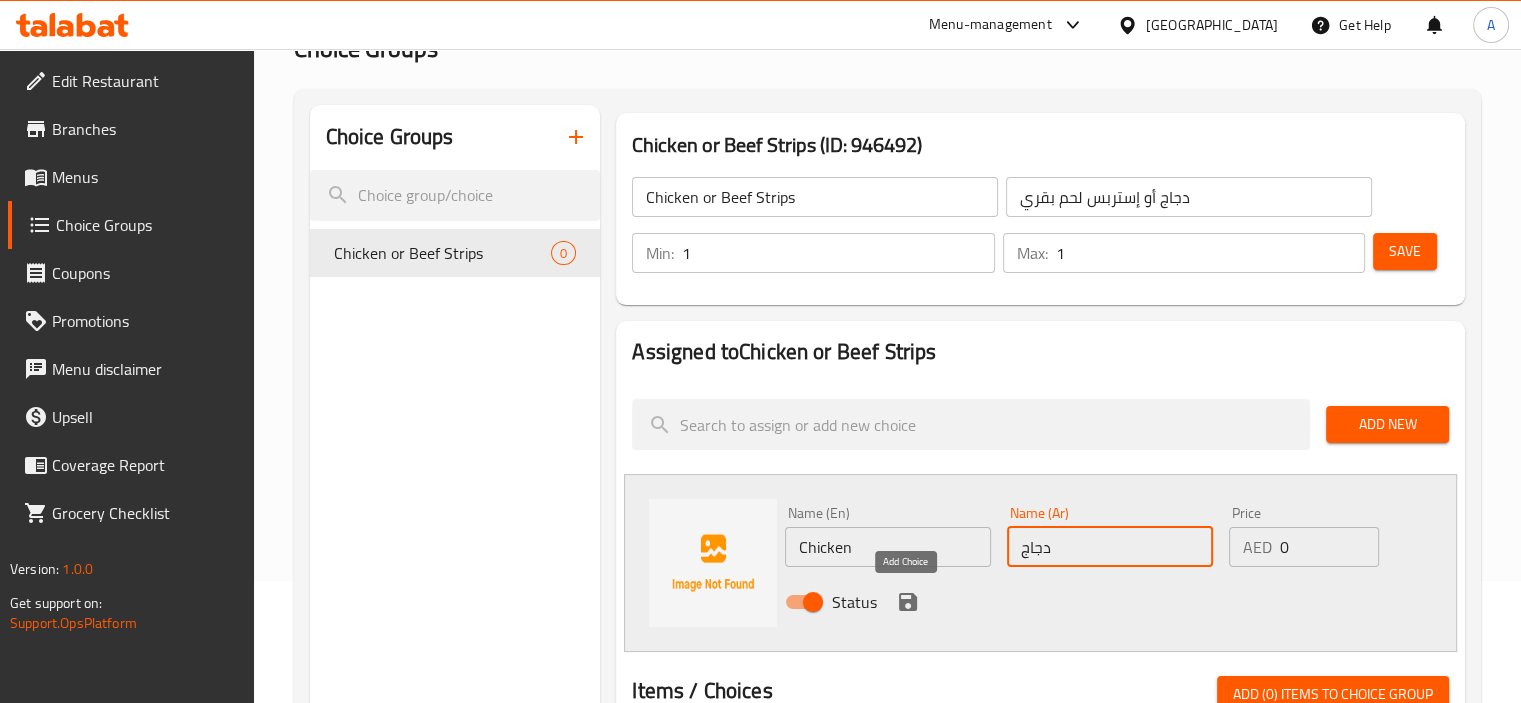 type on "دجاج" 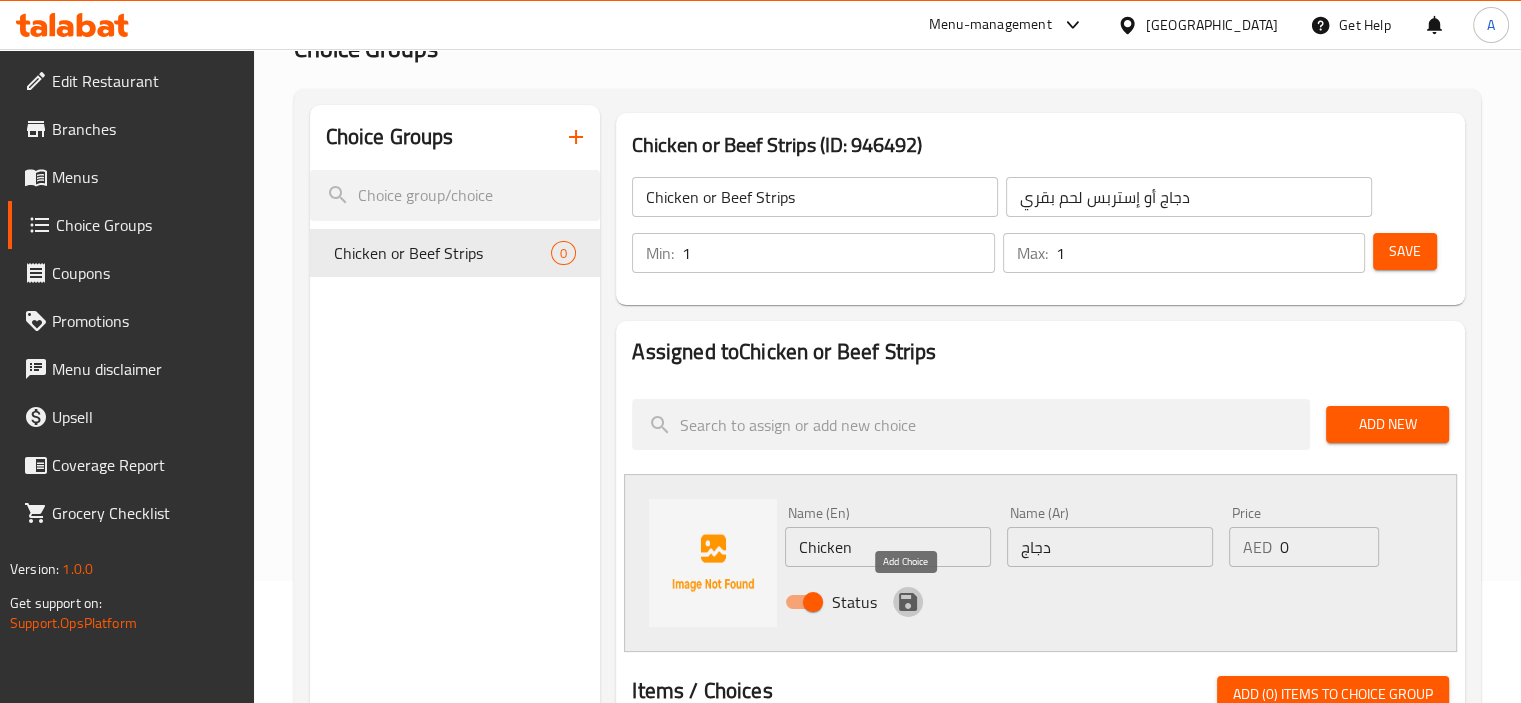 click 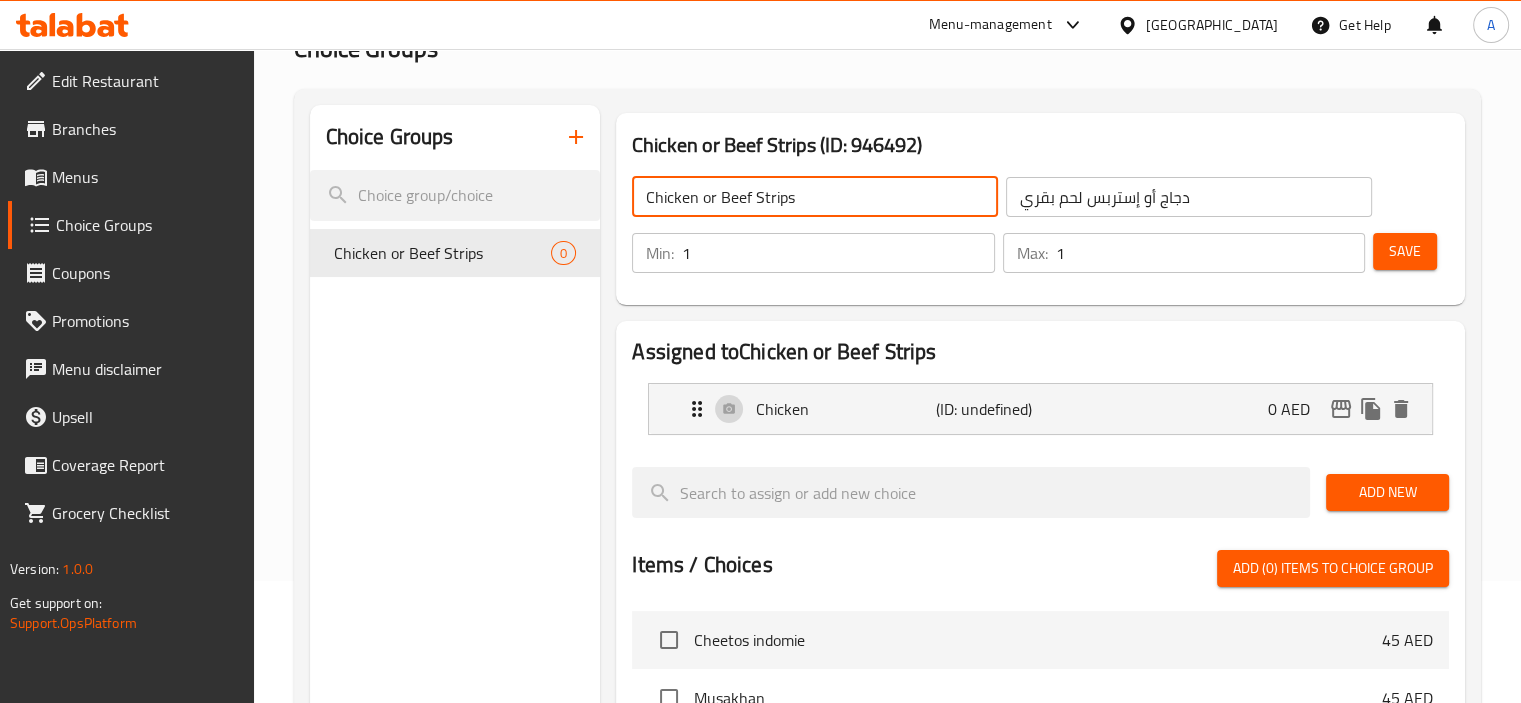 drag, startPoint x: 819, startPoint y: 207, endPoint x: 720, endPoint y: 183, distance: 101.86756 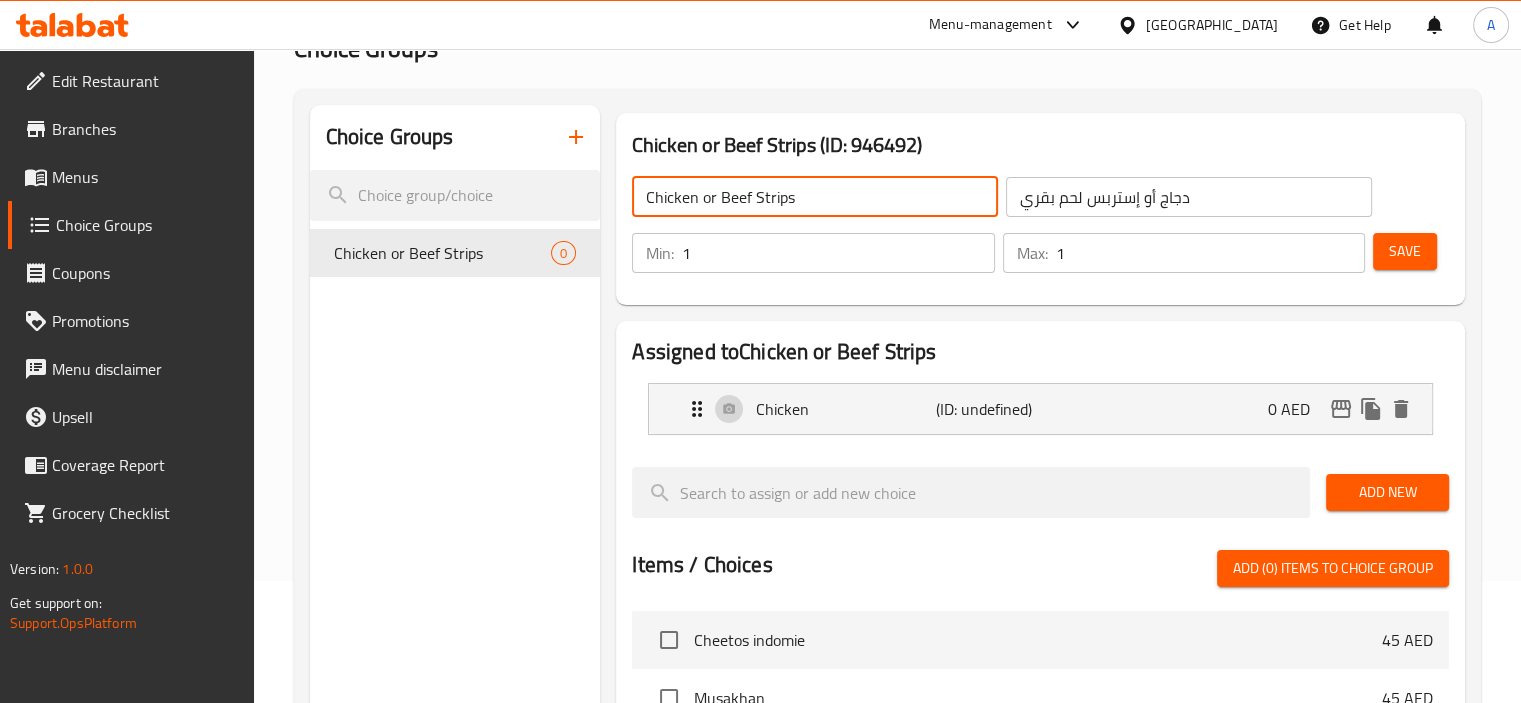 click on "Chicken or Beef Strips" 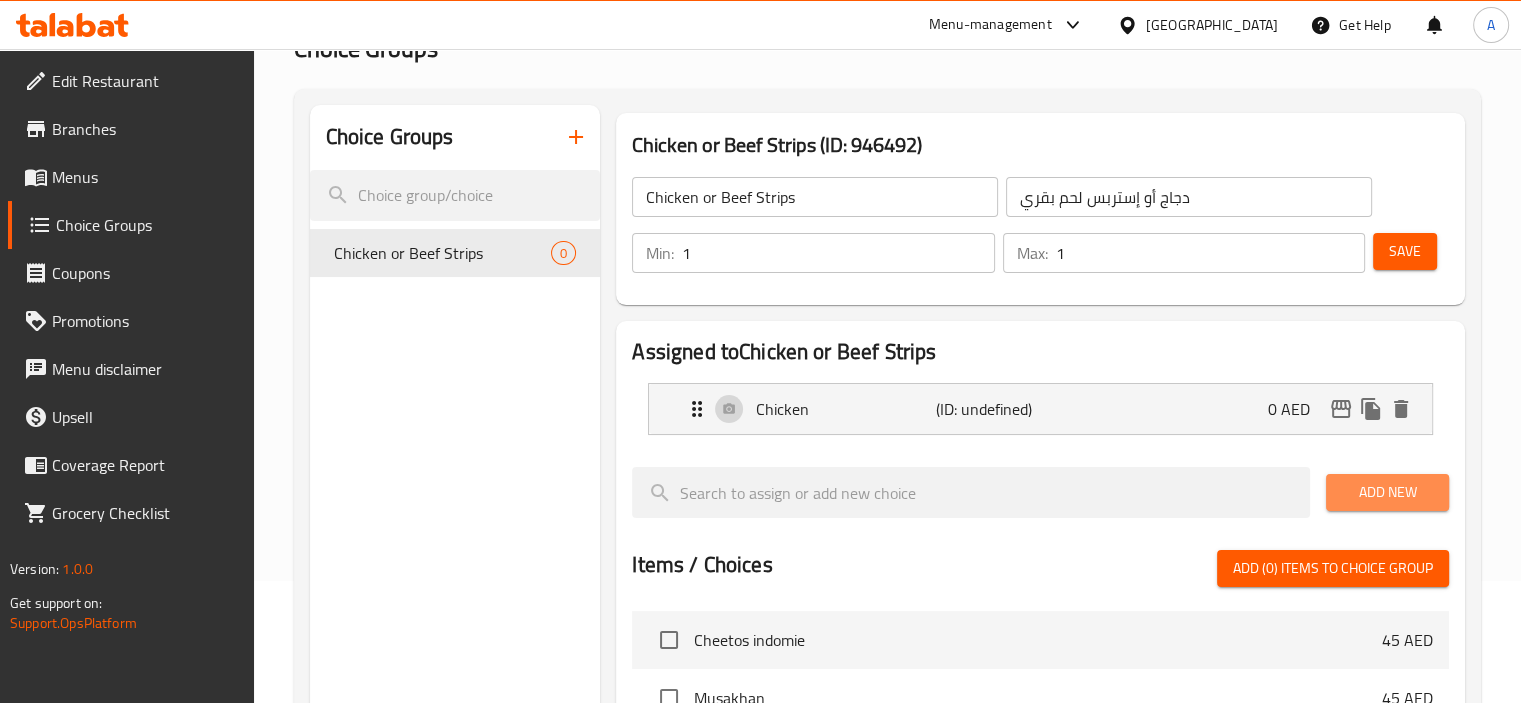 click on "Add New" at bounding box center (1387, 492) 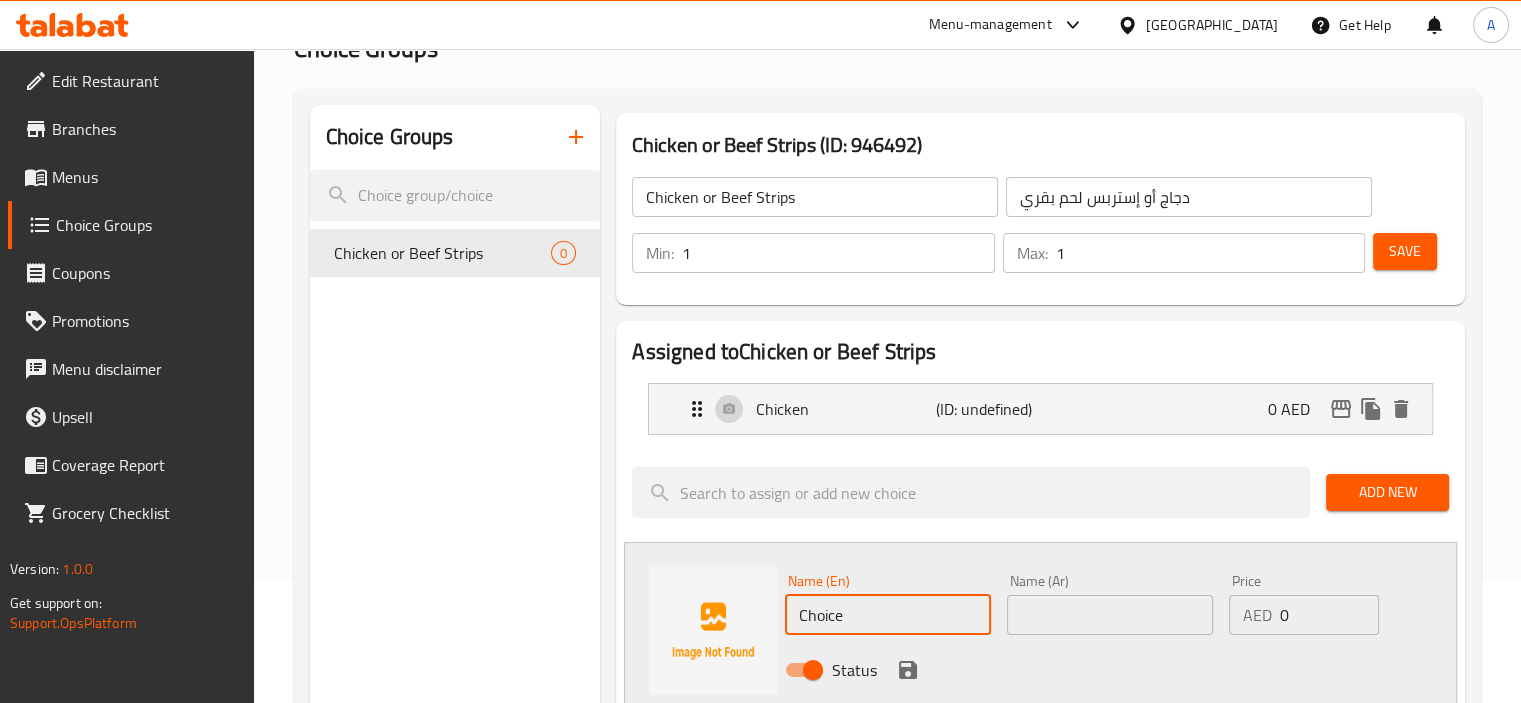 click on "Choice" at bounding box center (888, 615) 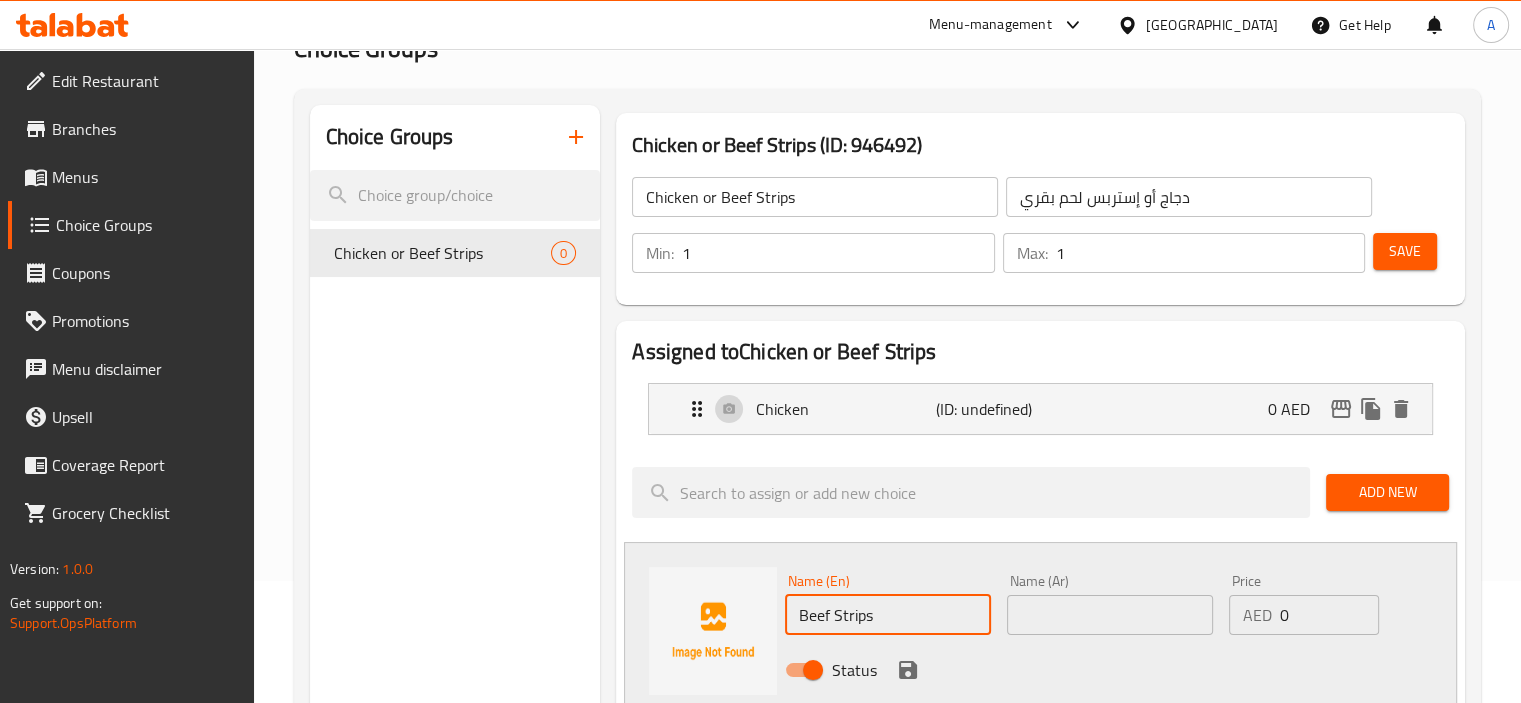 click on "Beef Strips" at bounding box center (888, 615) 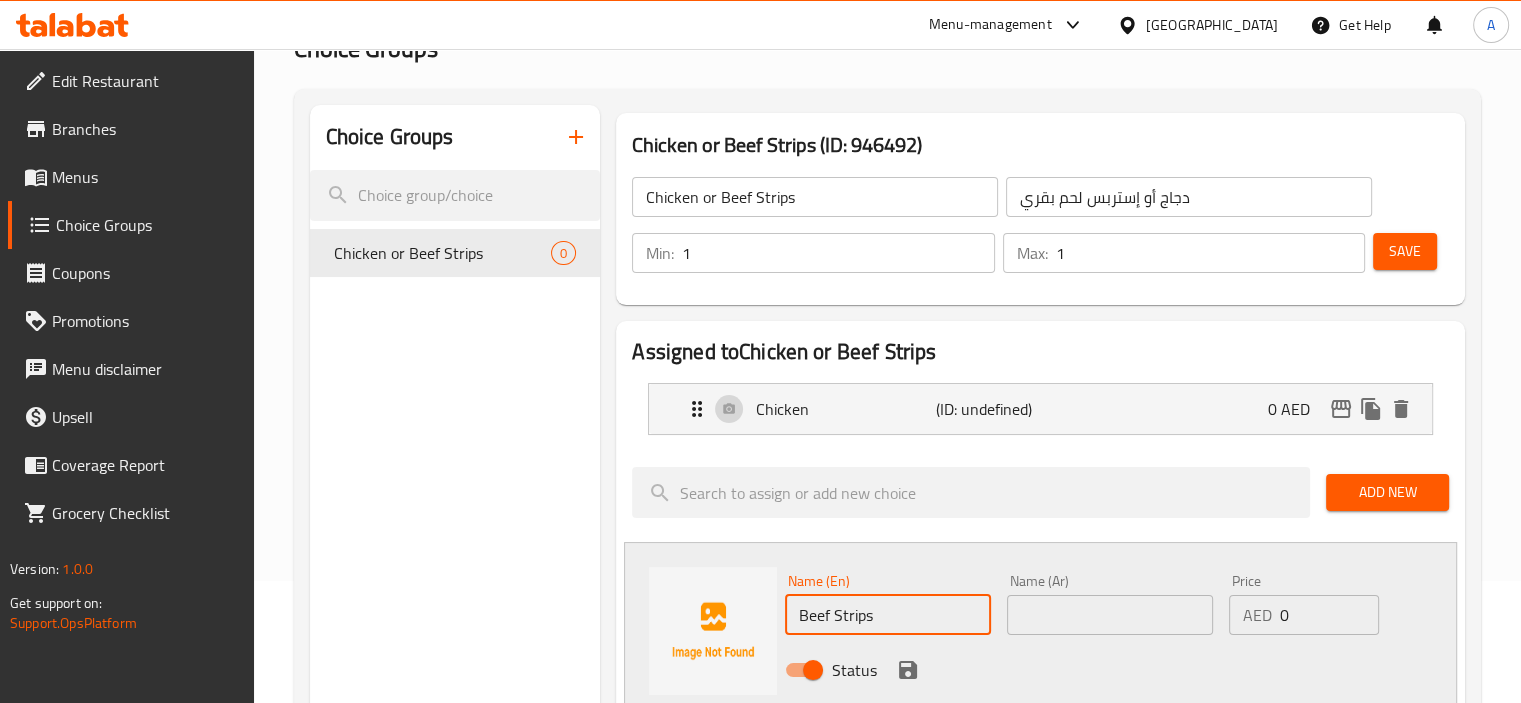 type on "Beef Strips" 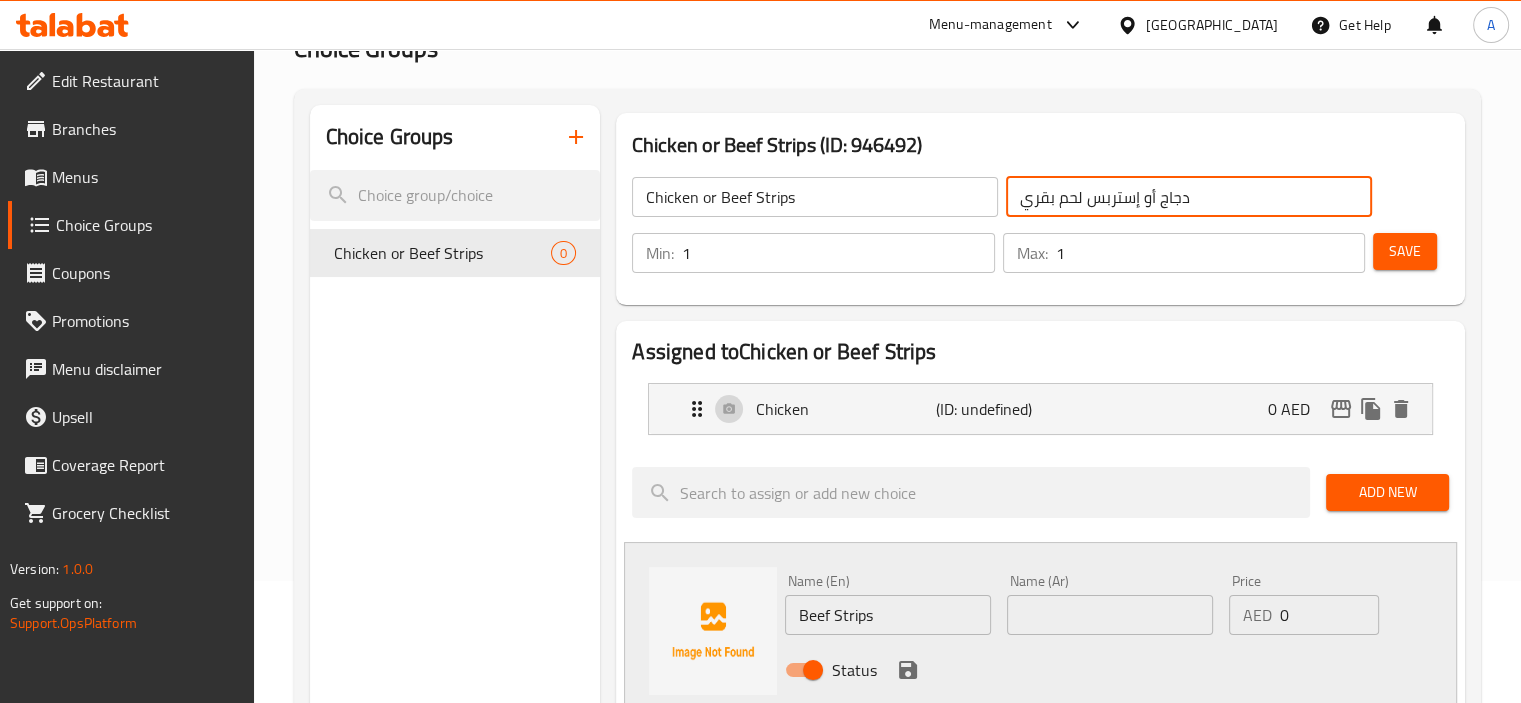 click on "دجاج أو إستربس لحم بقري" 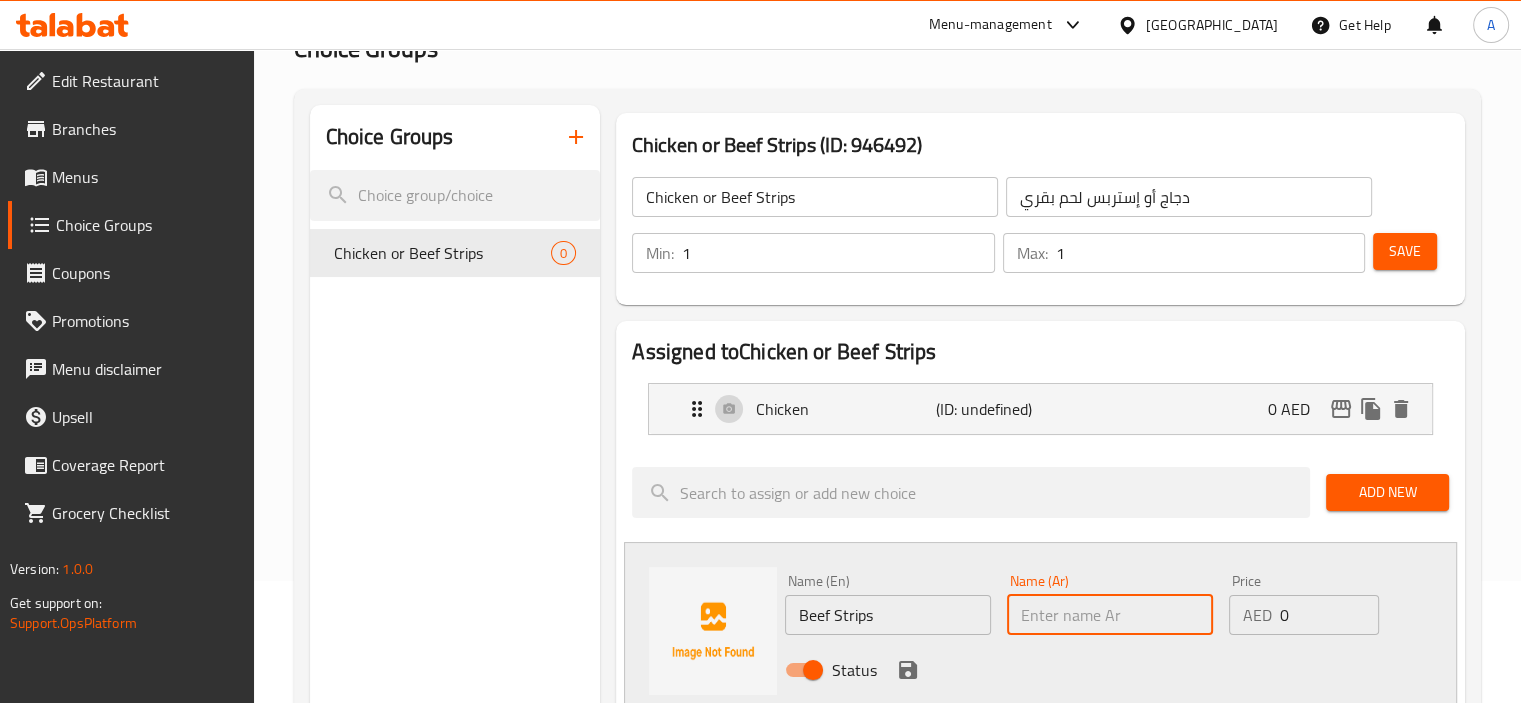 click at bounding box center [1110, 615] 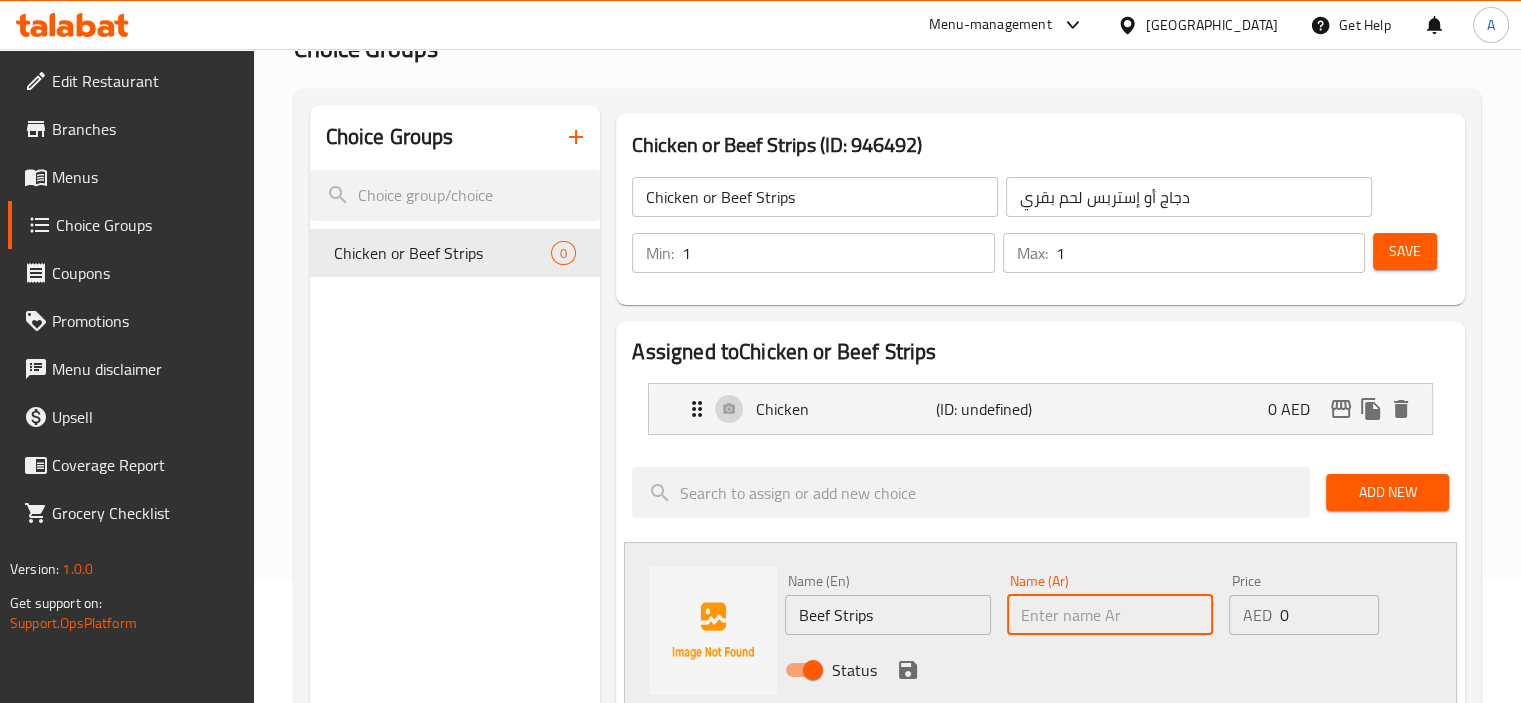 paste on "إستربس لحم بقري" 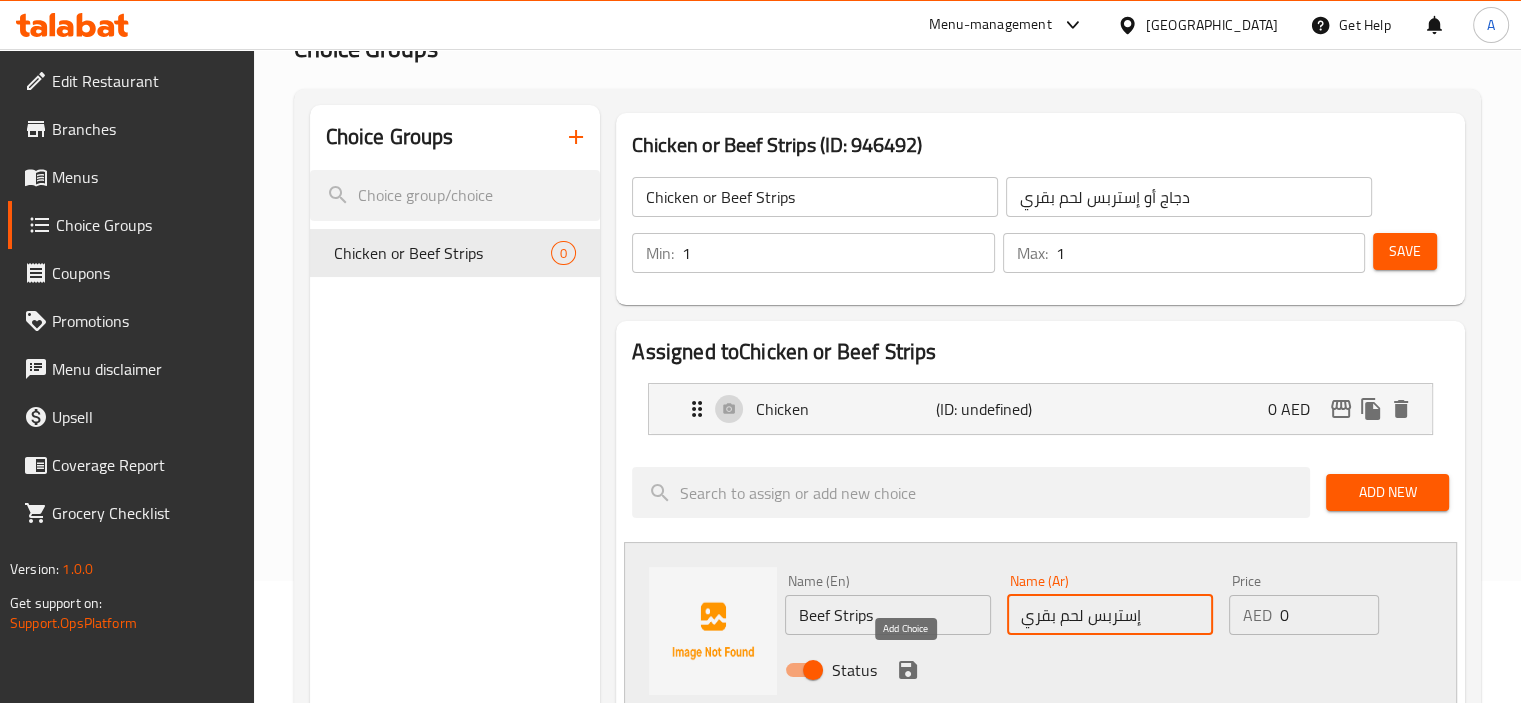 type on "إستربس لحم بقري" 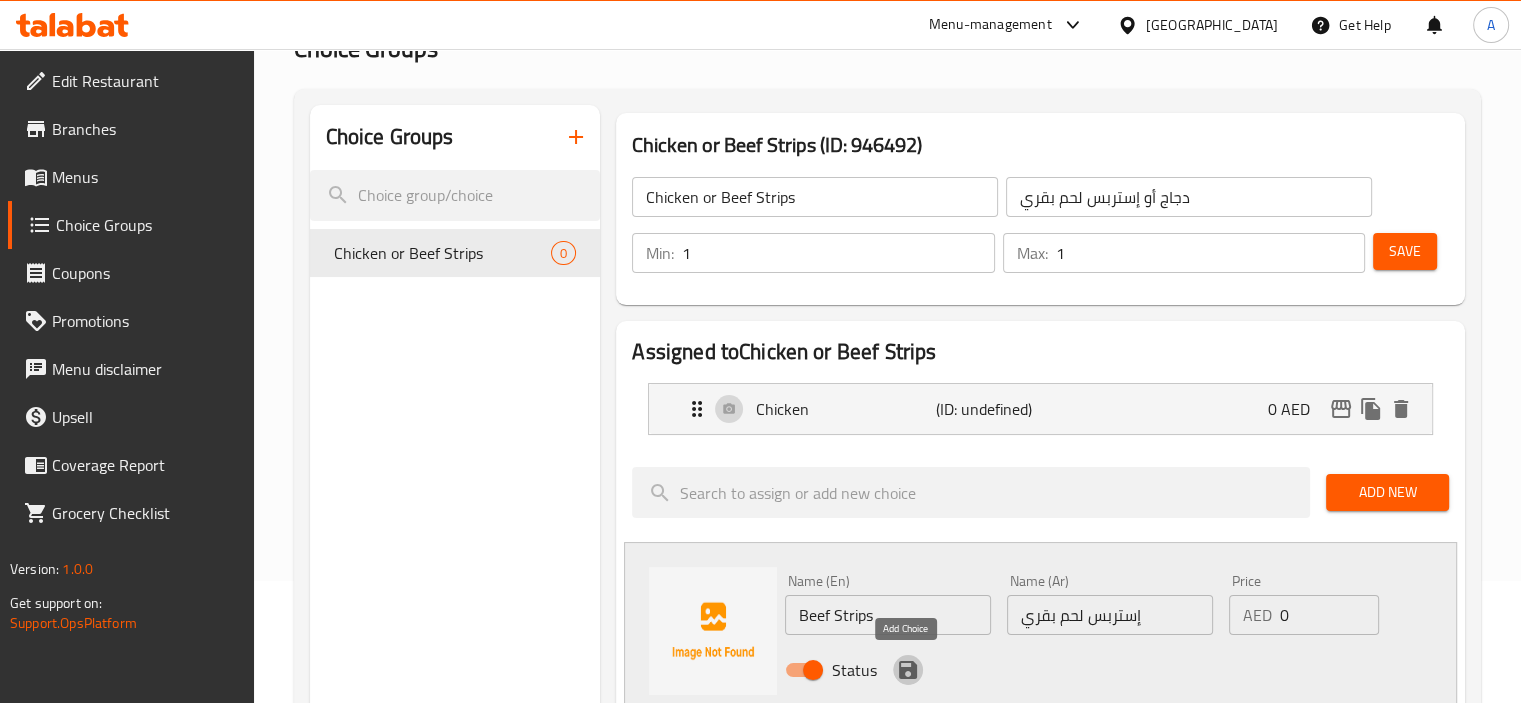 click 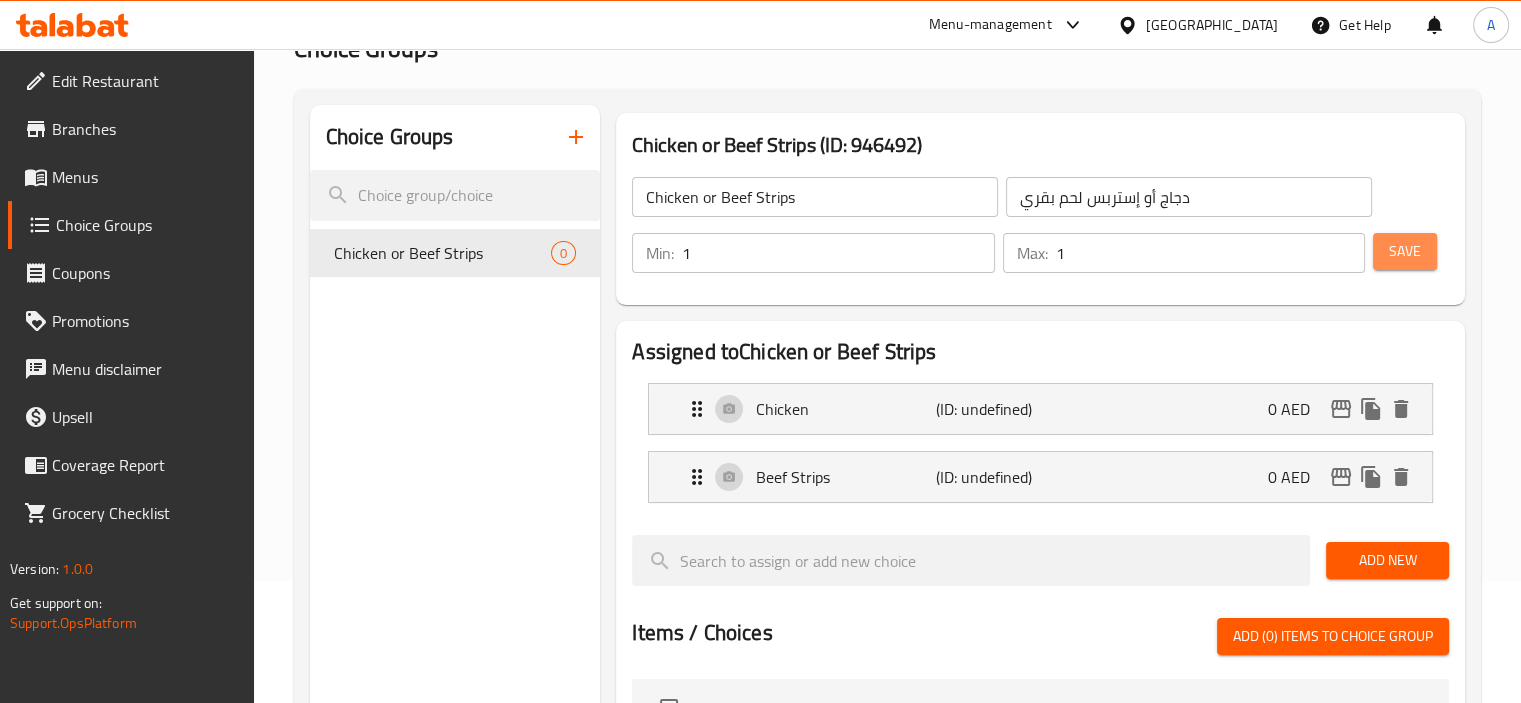 click on "Save" at bounding box center (1405, 251) 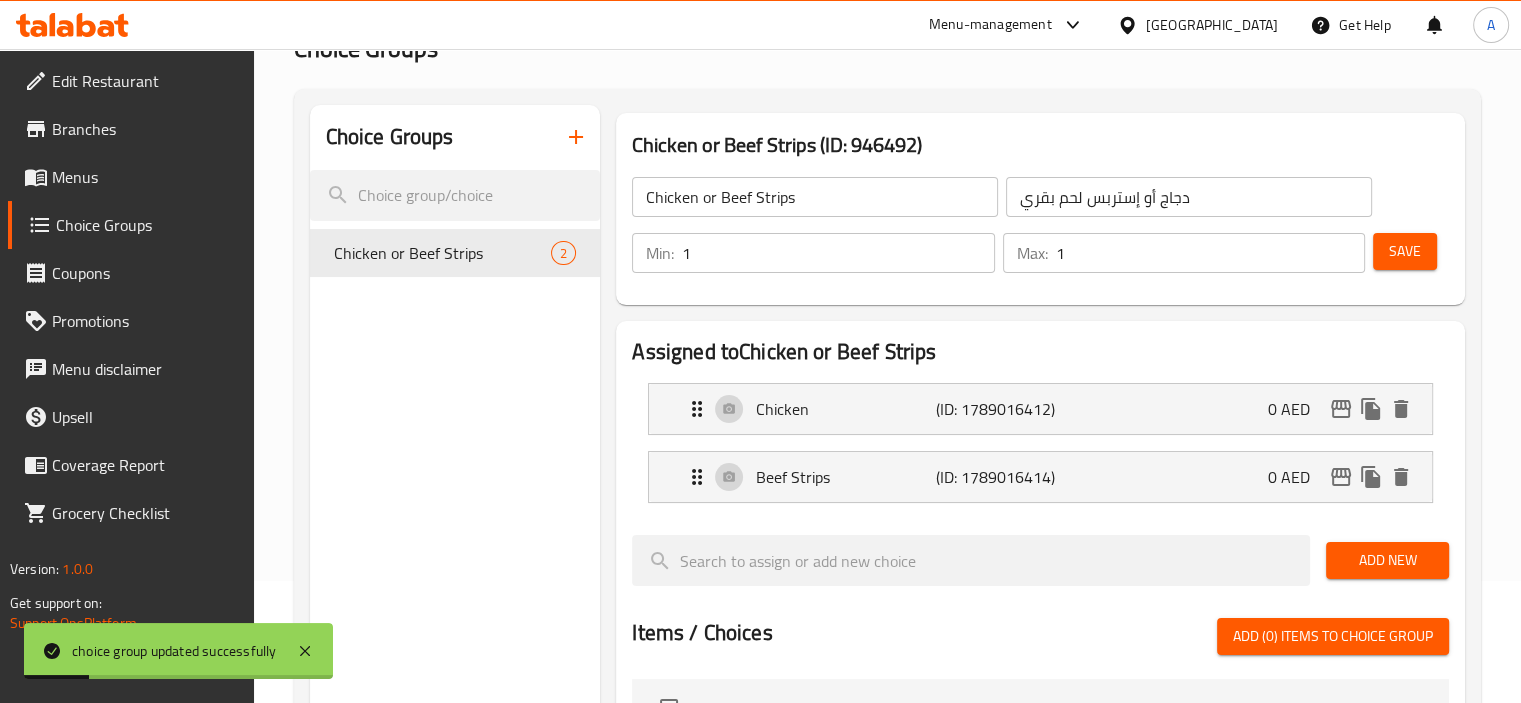 scroll, scrollTop: 731, scrollLeft: 0, axis: vertical 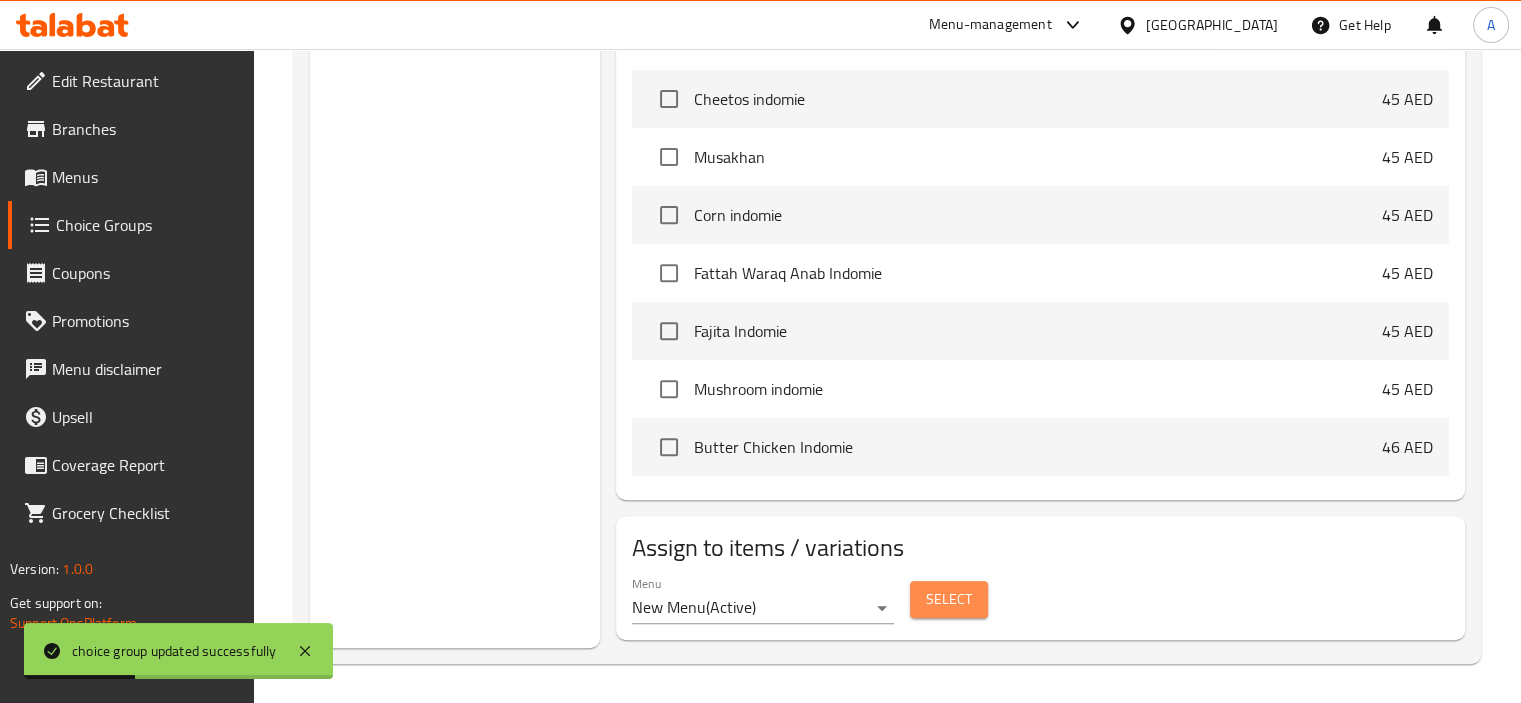 click on "Select" at bounding box center [949, 599] 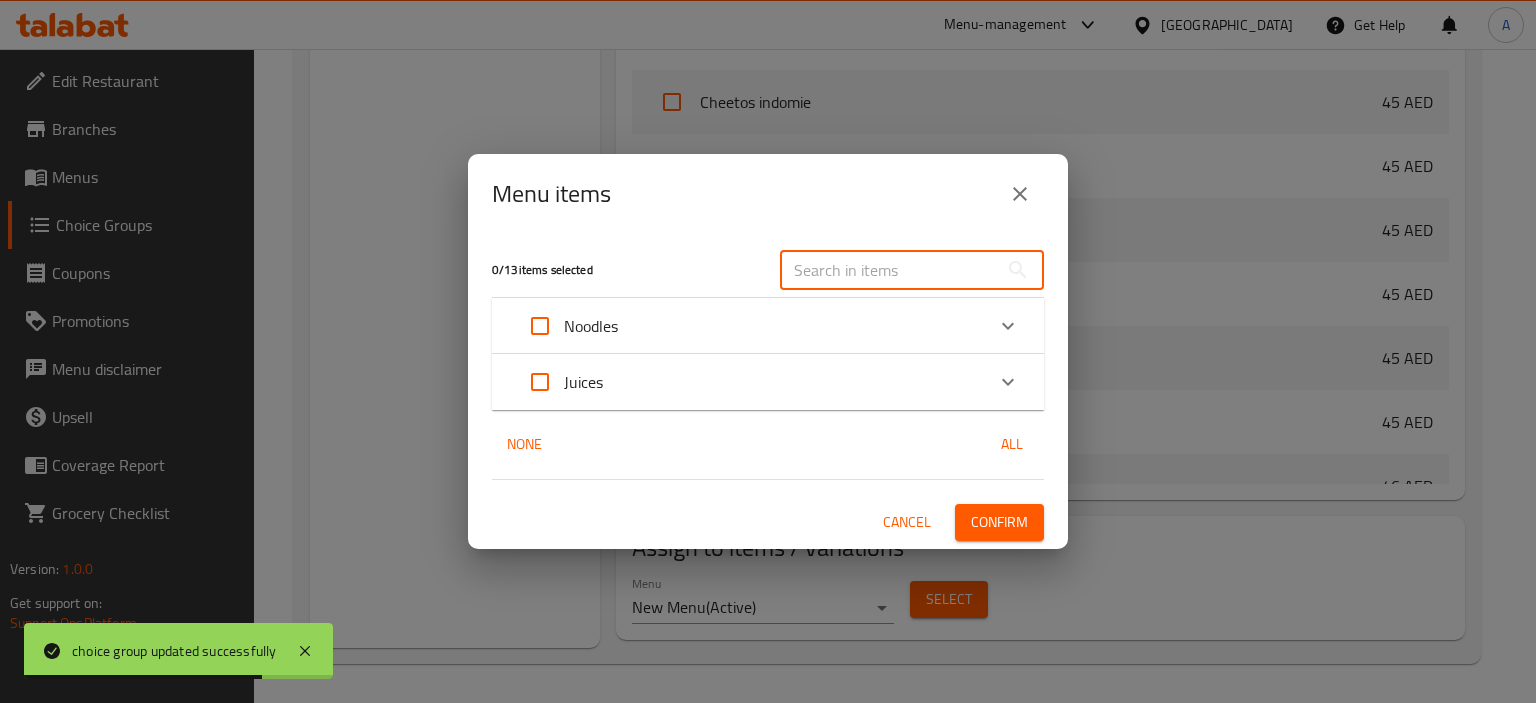 paste on "Fajita Indomie" 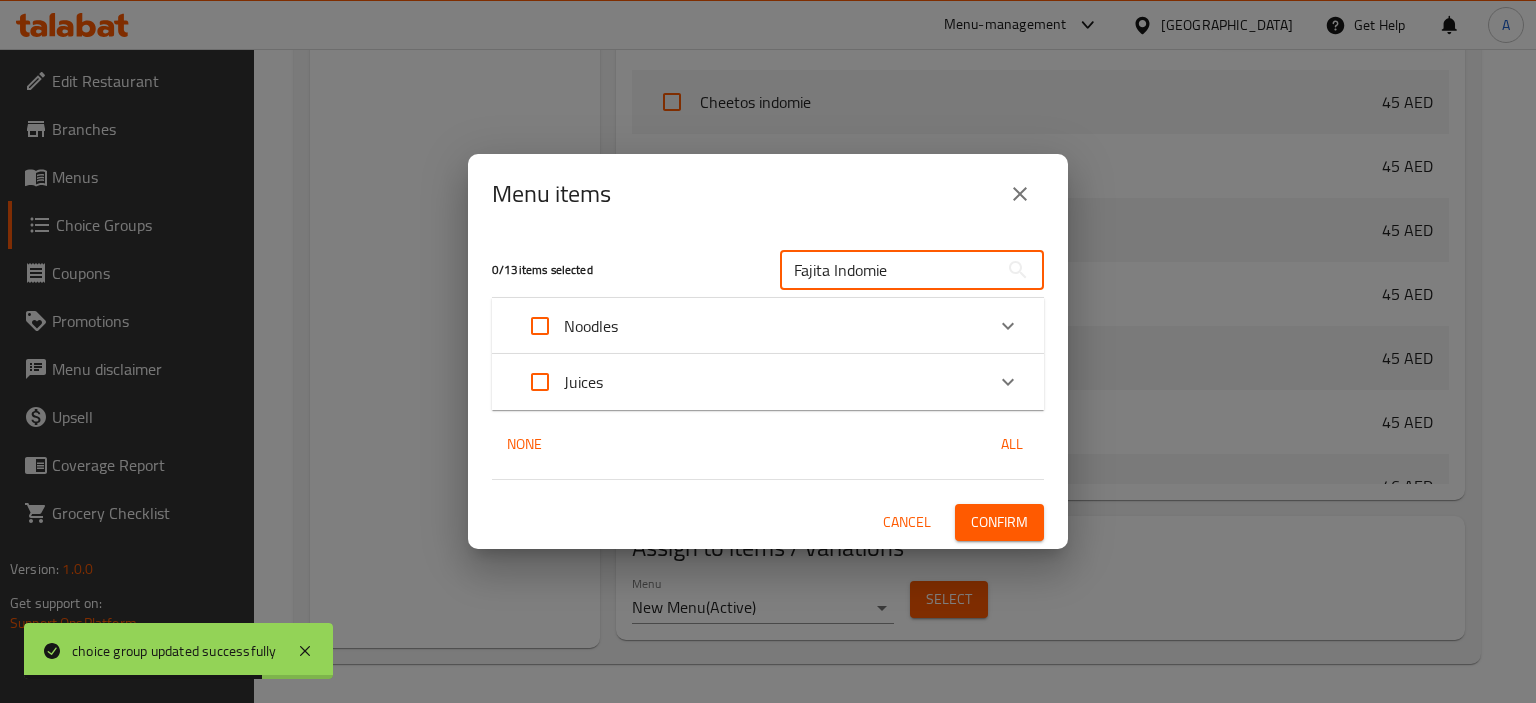 click on "0  /  13  items selected Fajita Indomie ​" at bounding box center [768, 269] 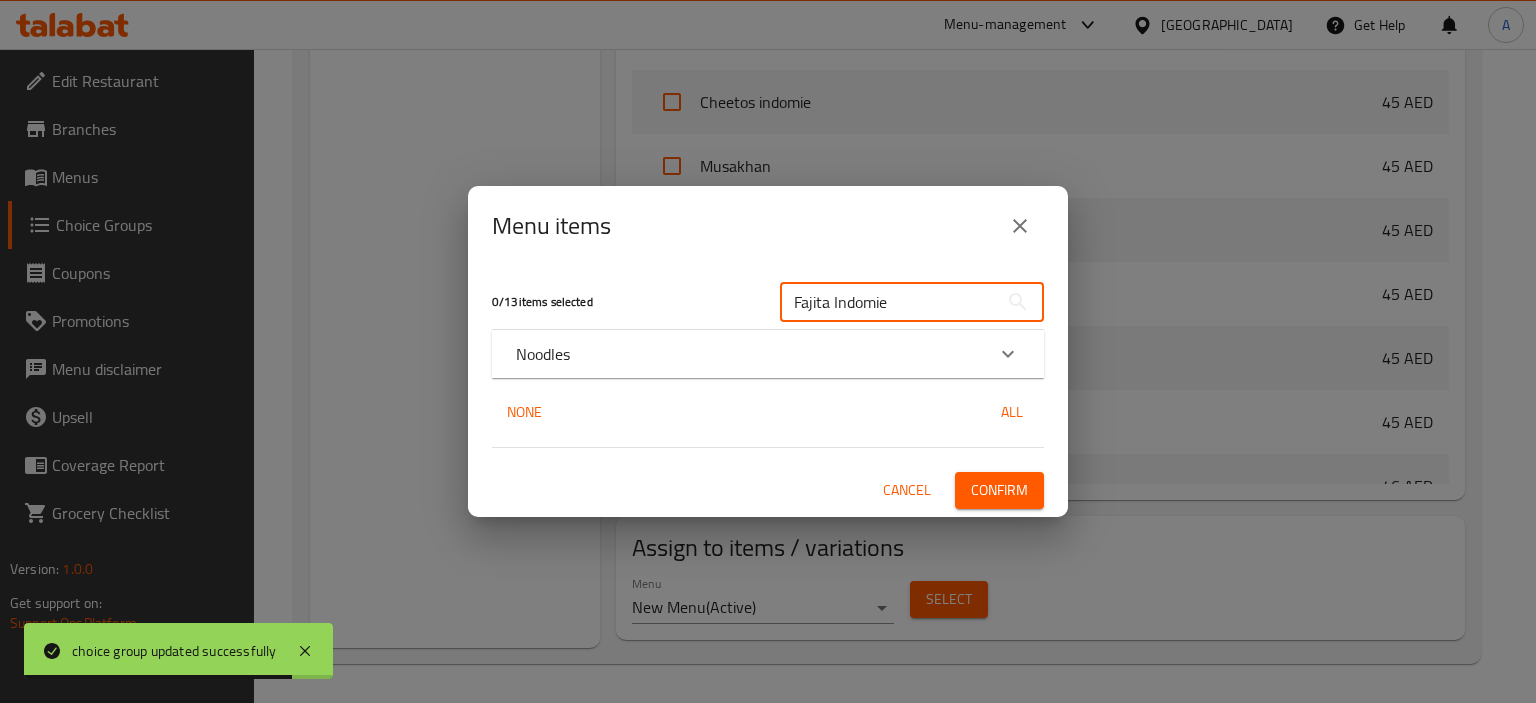 type on "Fajita Indomie" 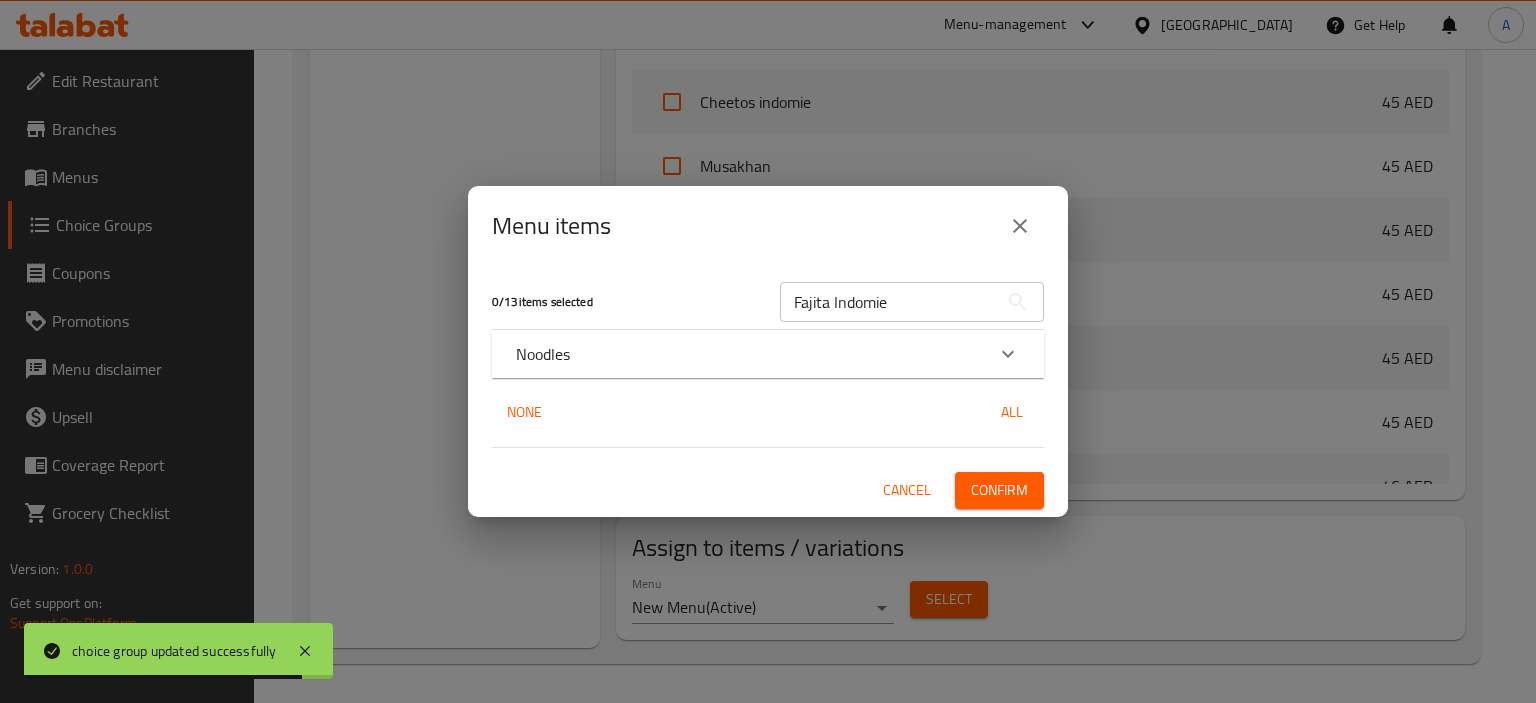 click on "Noodles" at bounding box center [750, 354] 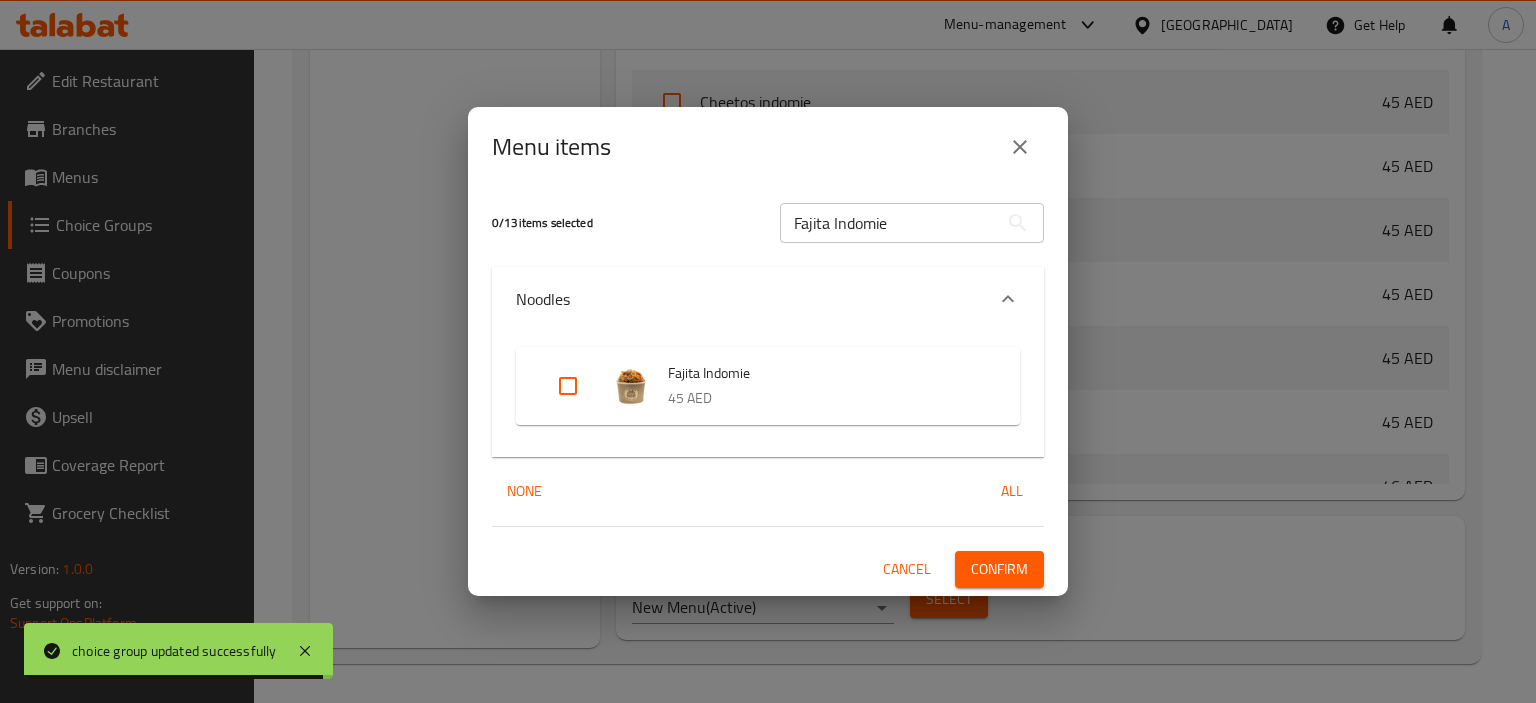 click at bounding box center (568, 386) 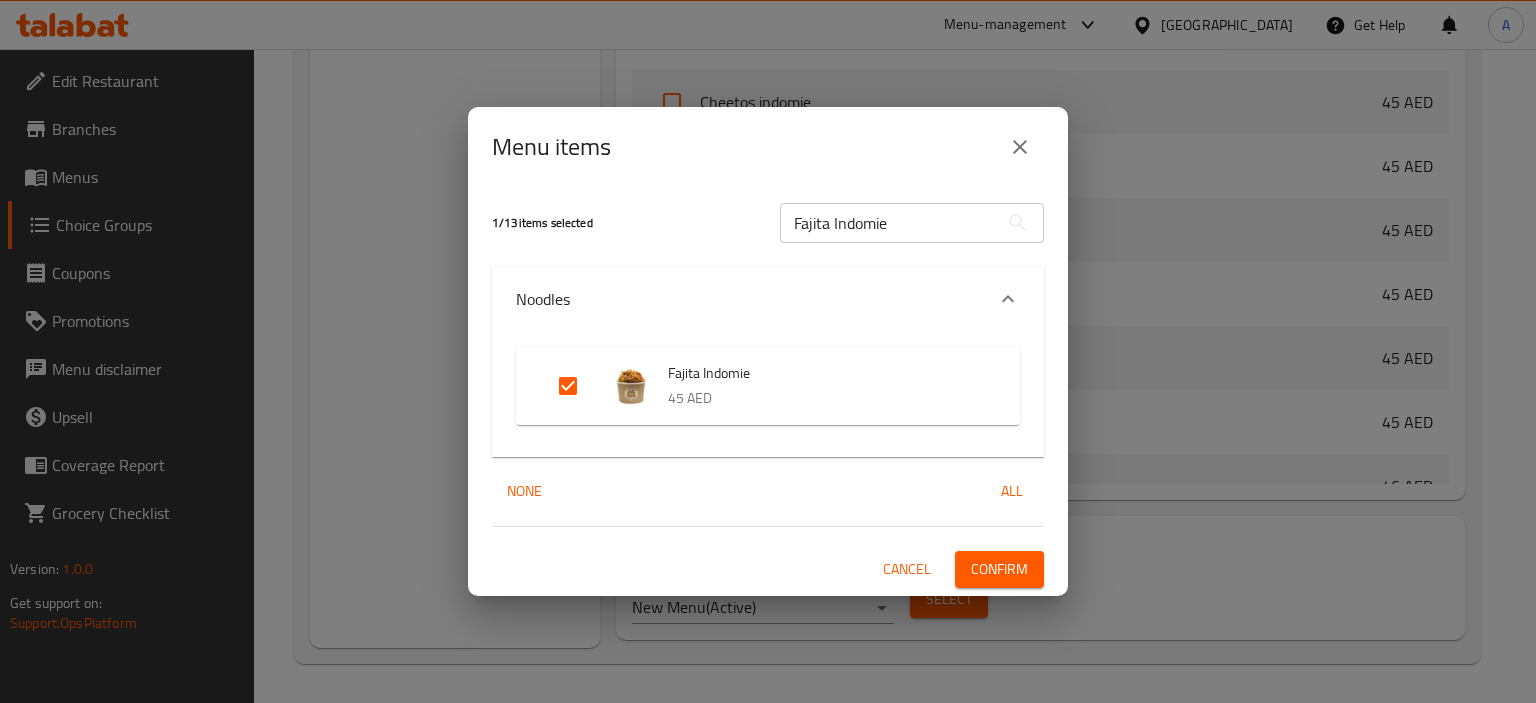click on "Confirm" at bounding box center [999, 569] 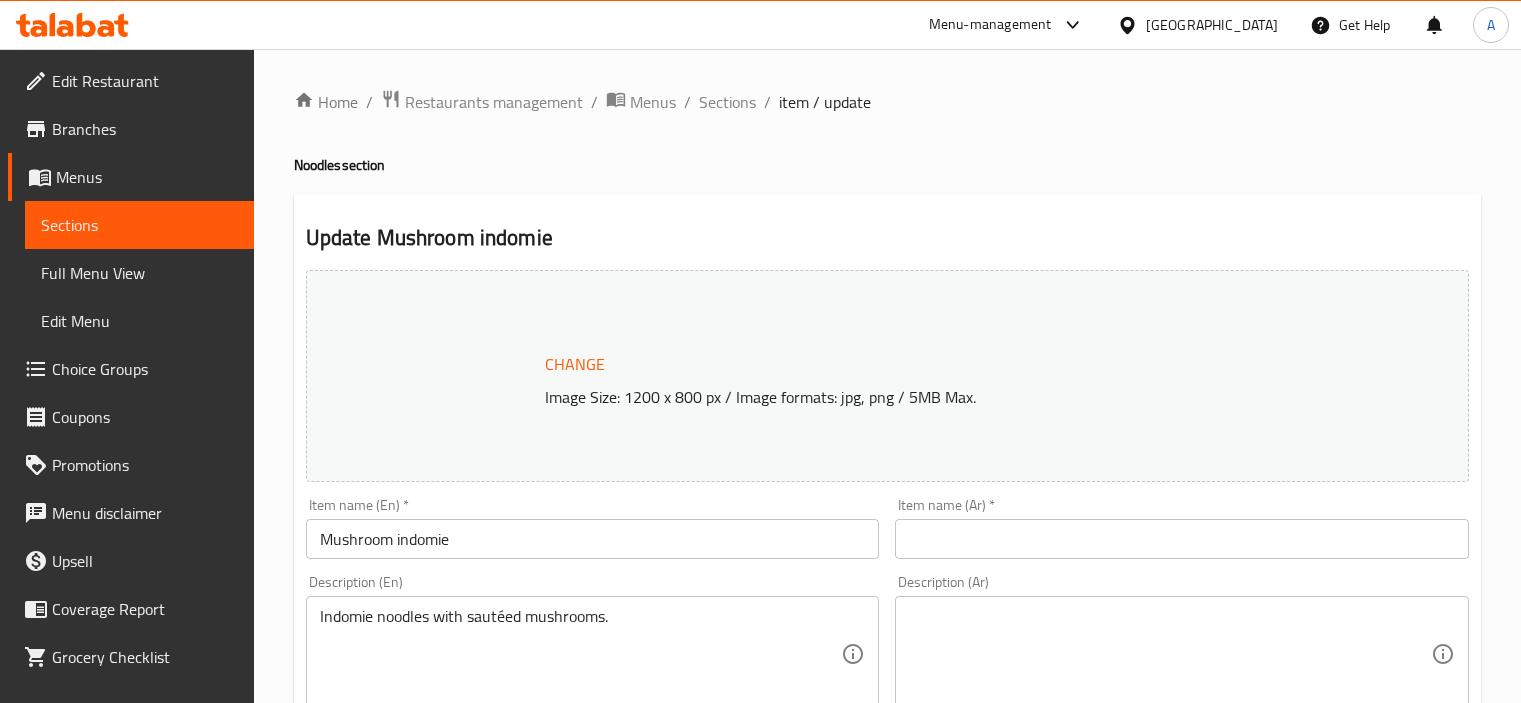 scroll, scrollTop: 0, scrollLeft: 0, axis: both 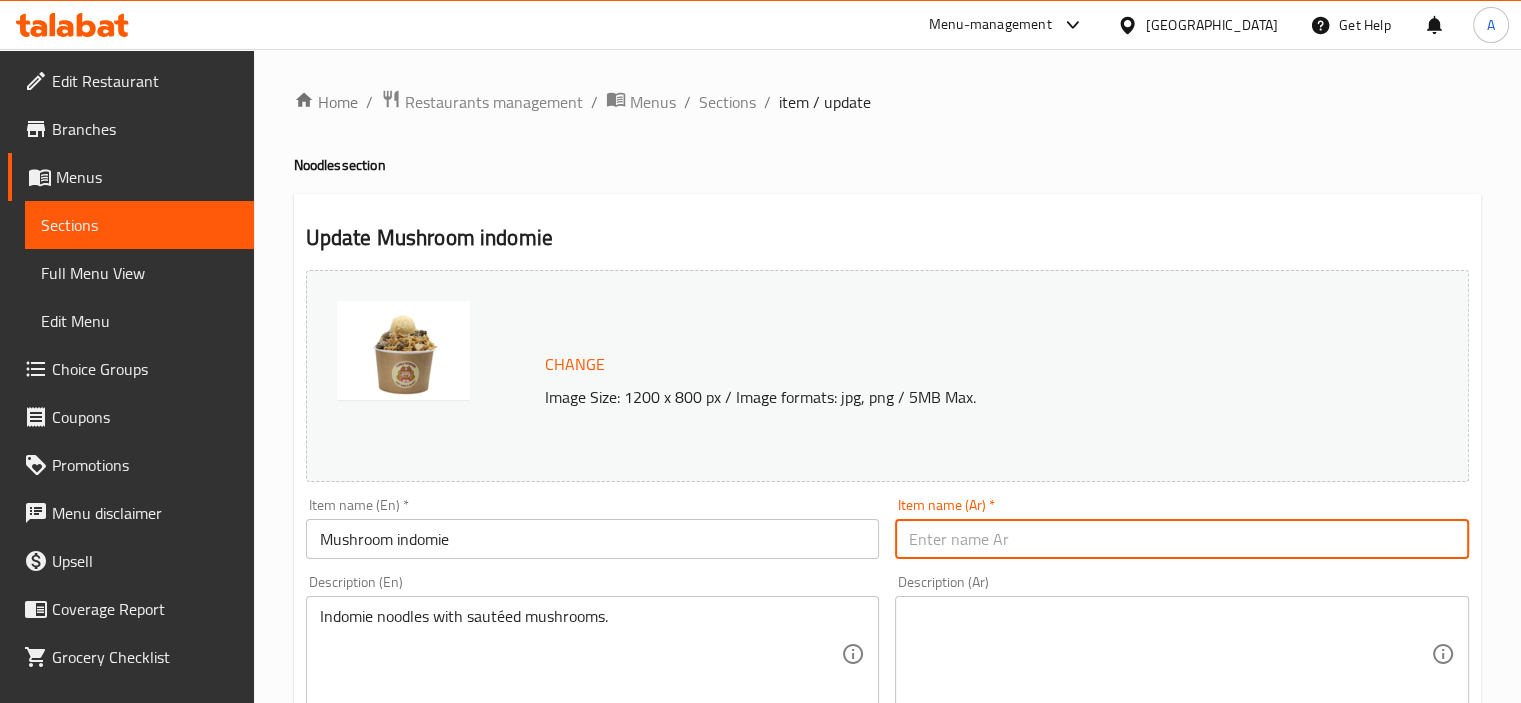 click at bounding box center (1182, 539) 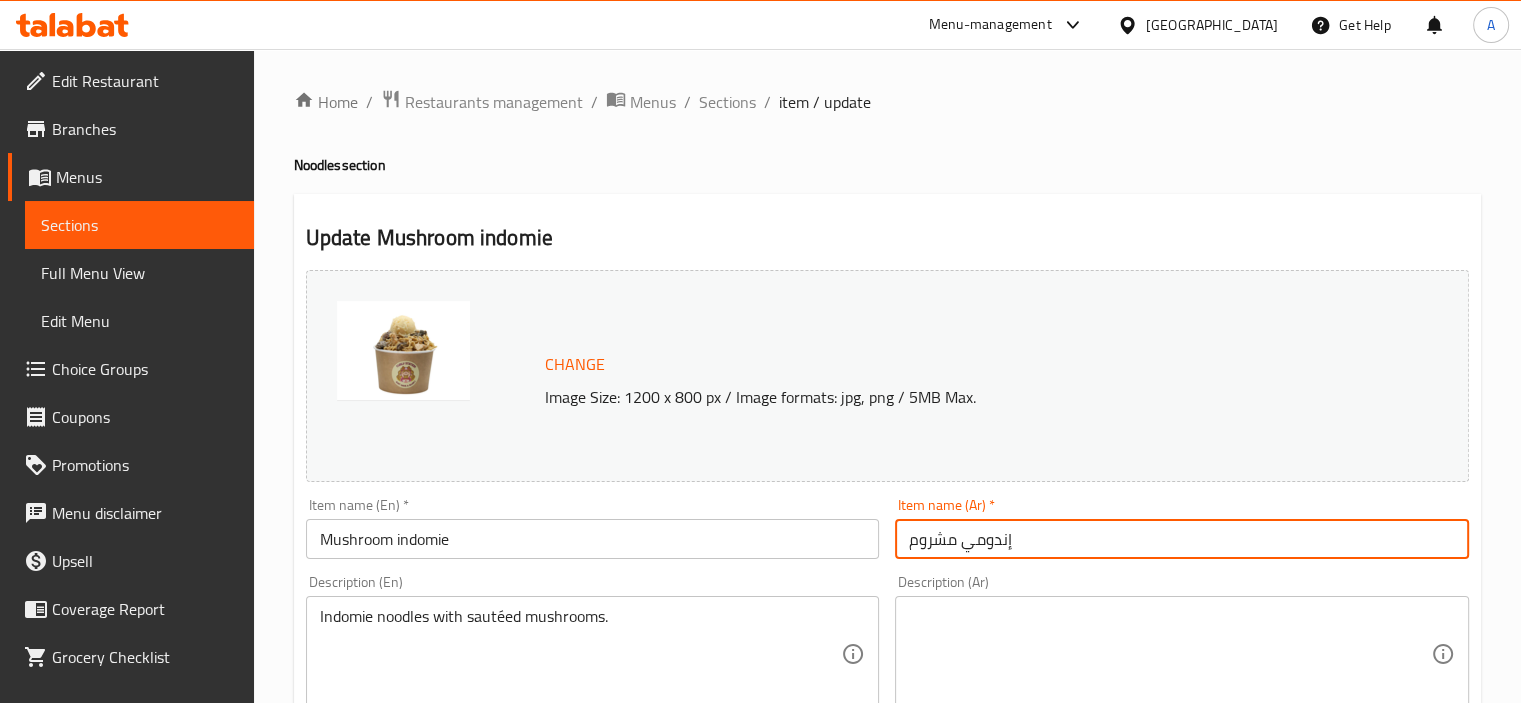 type on "إندومي مشروم" 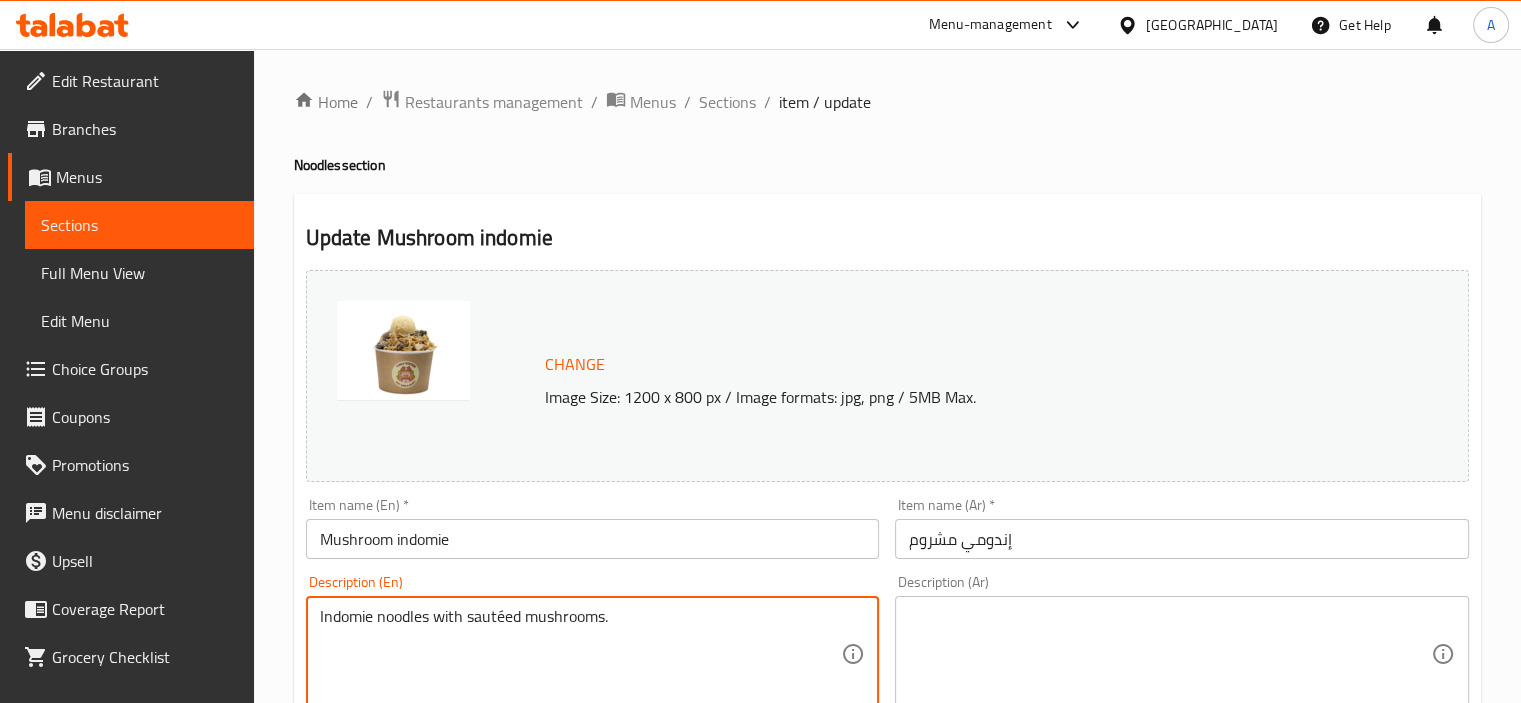 click on "Indomie noodles with sautéed mushrooms." at bounding box center [581, 654] 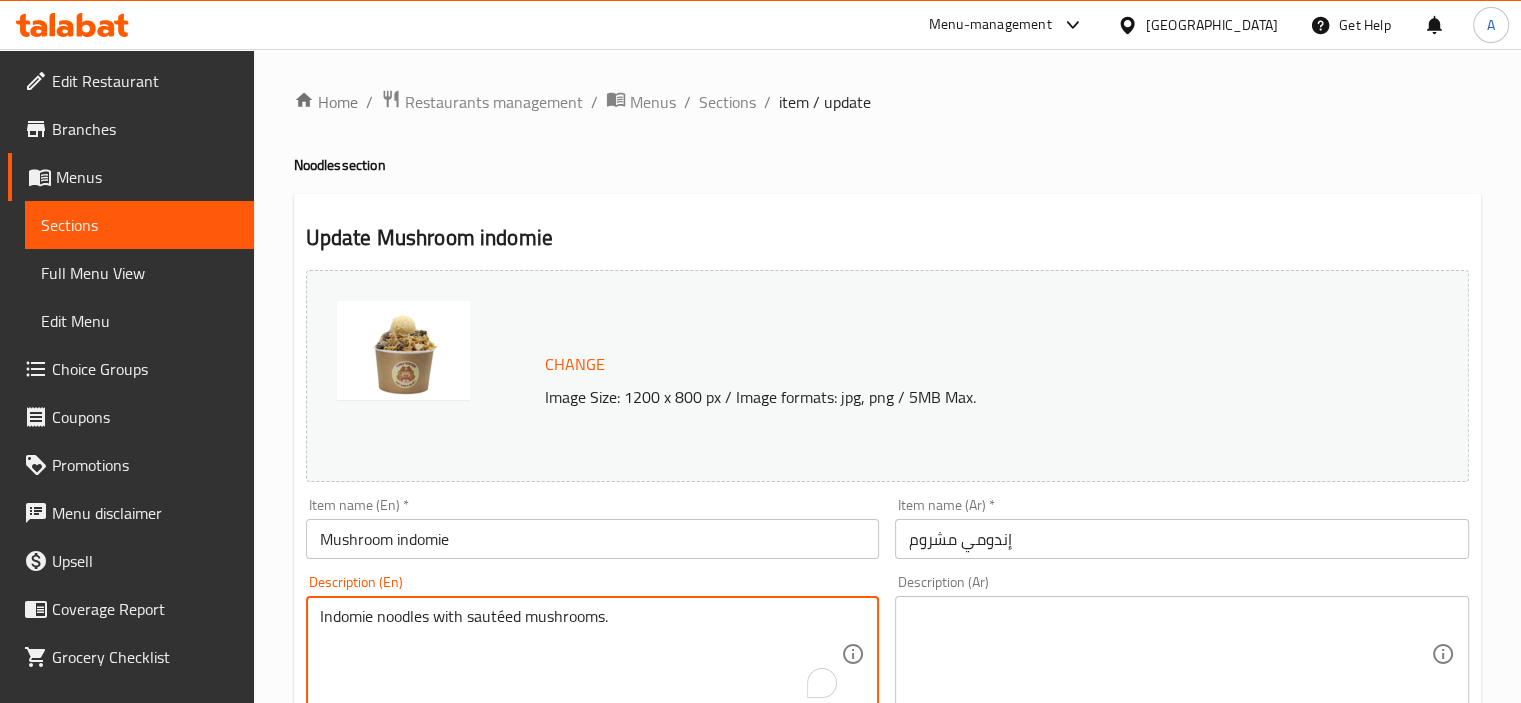 click at bounding box center [1170, 654] 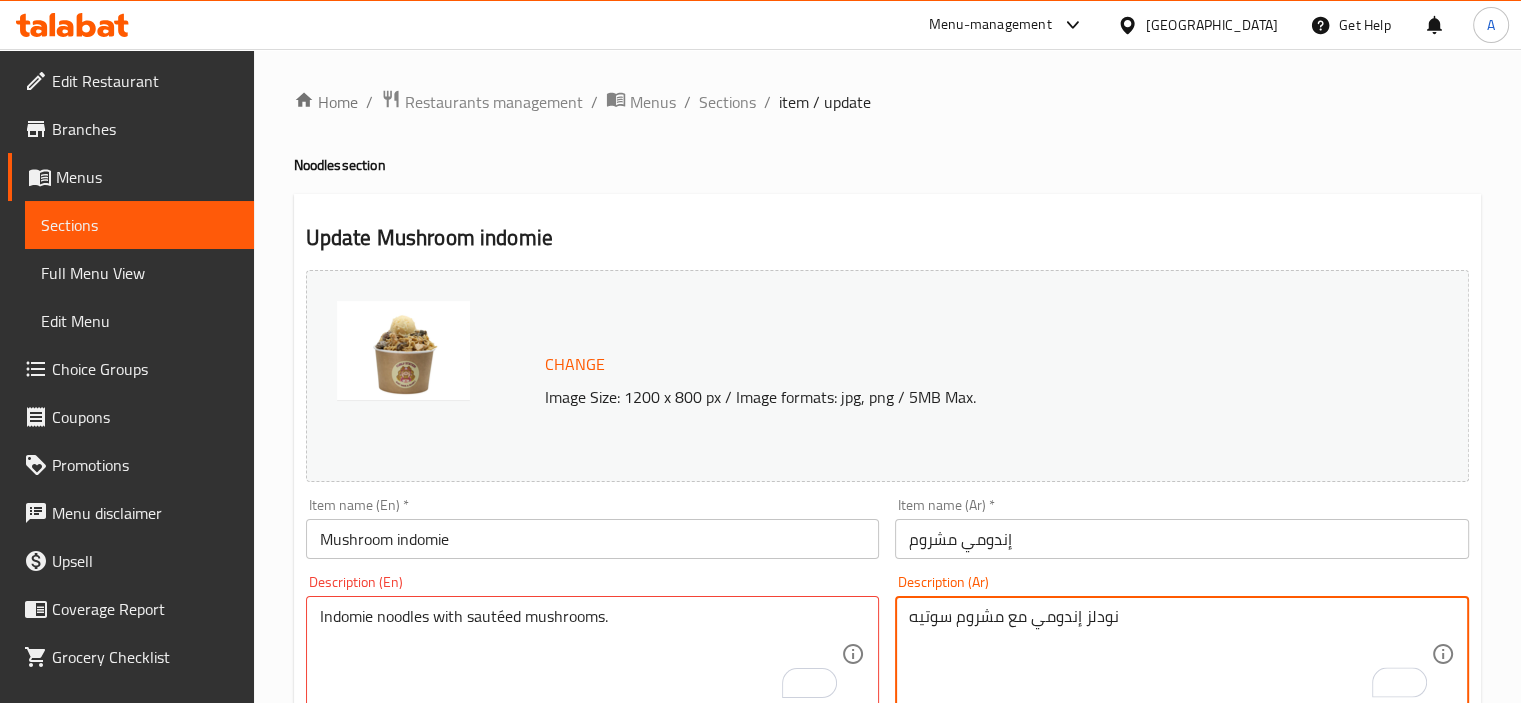 type on "نودلز إندومي مع مشروم سوتيه" 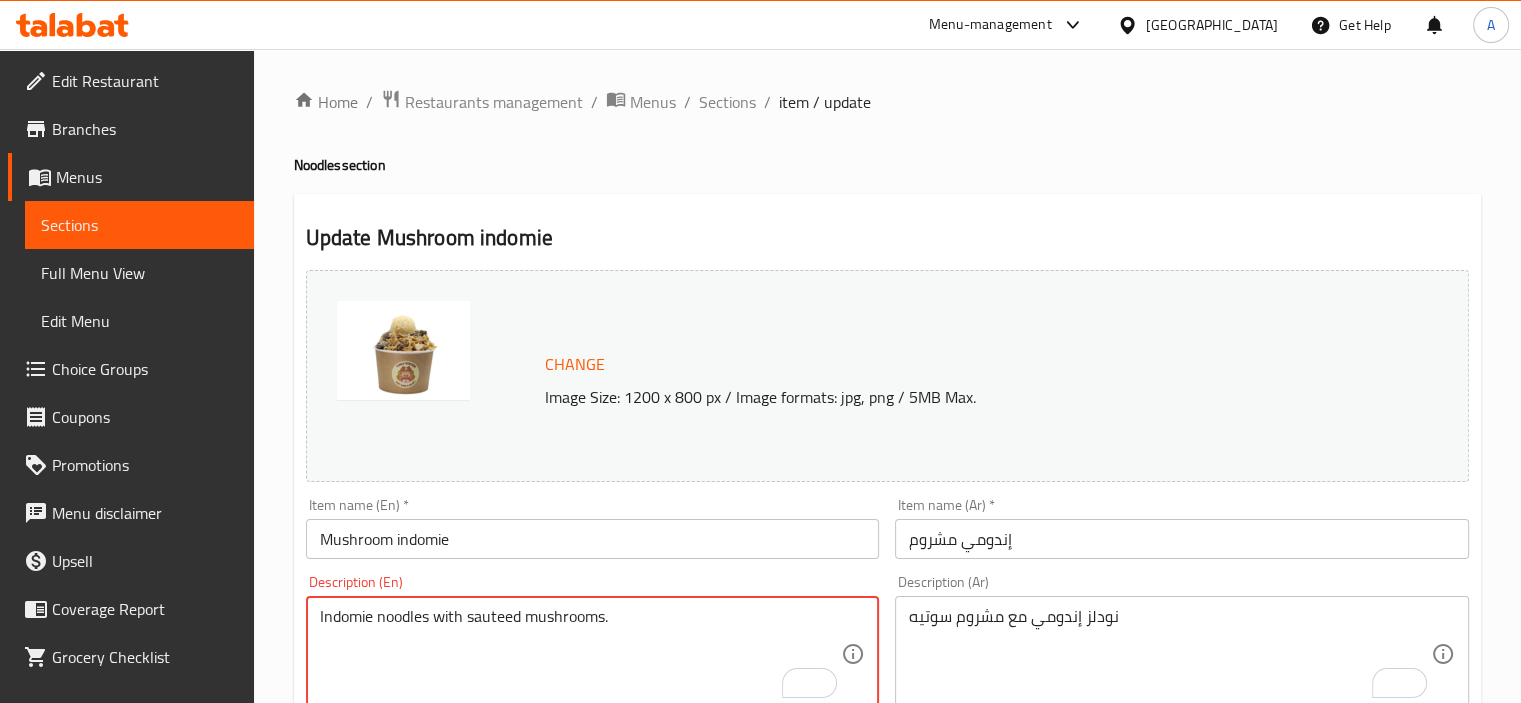 type on "Indomie noodles with sauteed mushrooms." 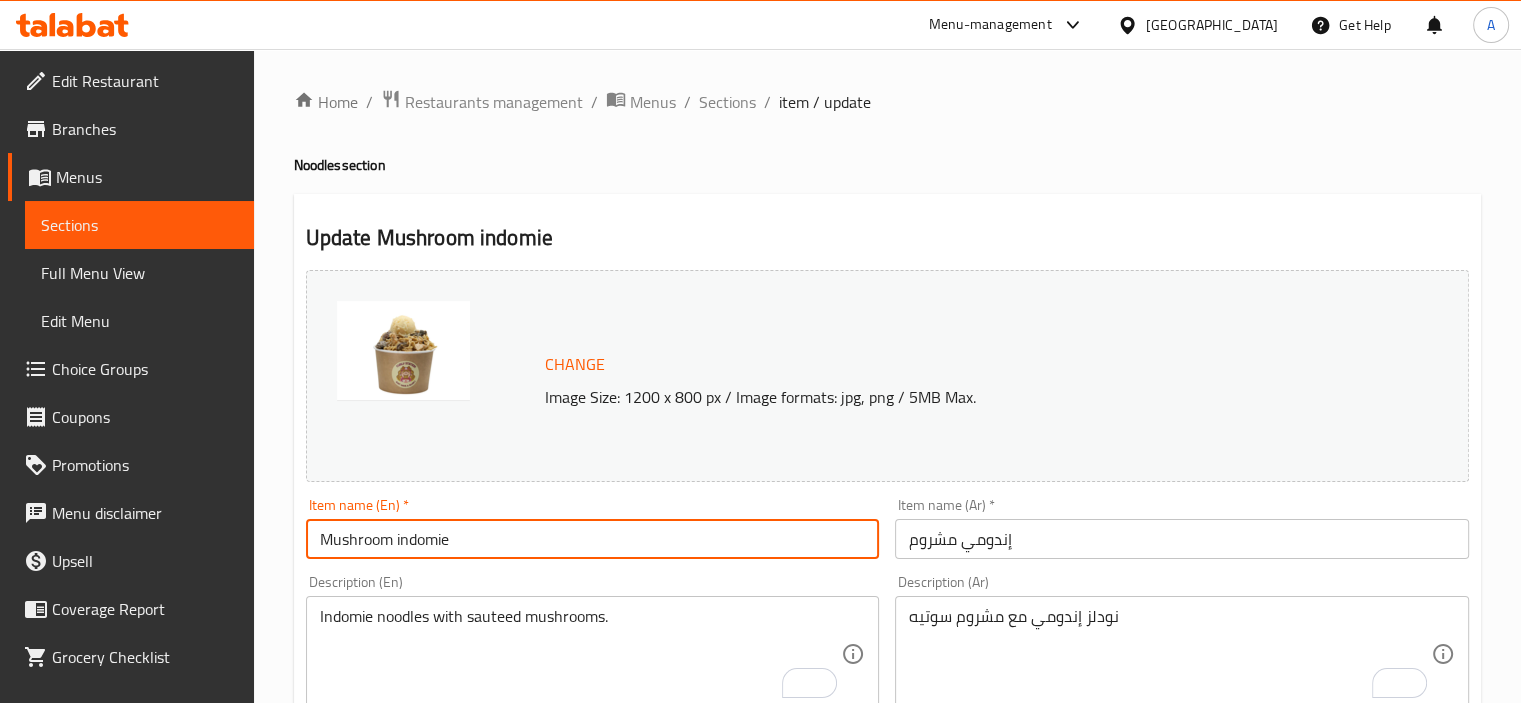 click on "Mushroom indomie" at bounding box center (593, 539) 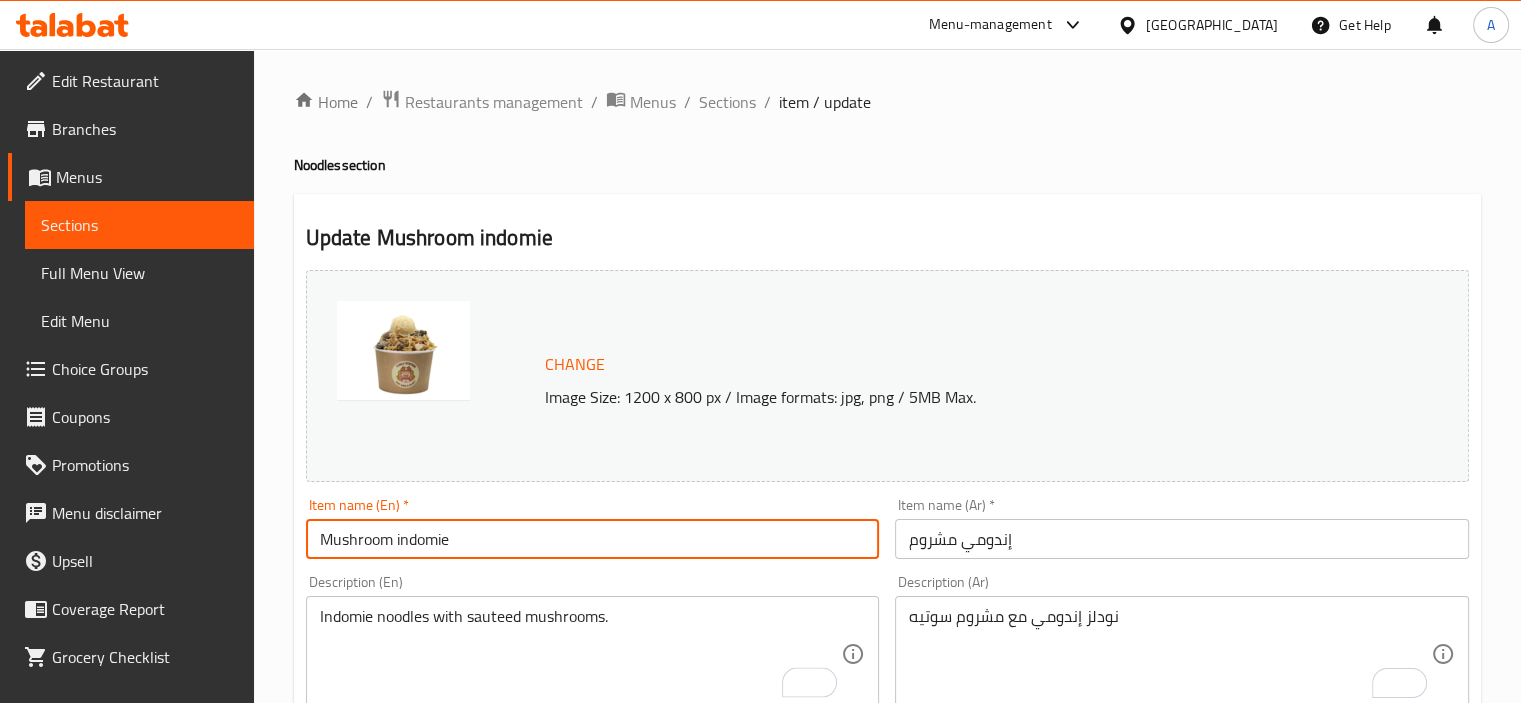 click on "Update" at bounding box center [445, 1355] 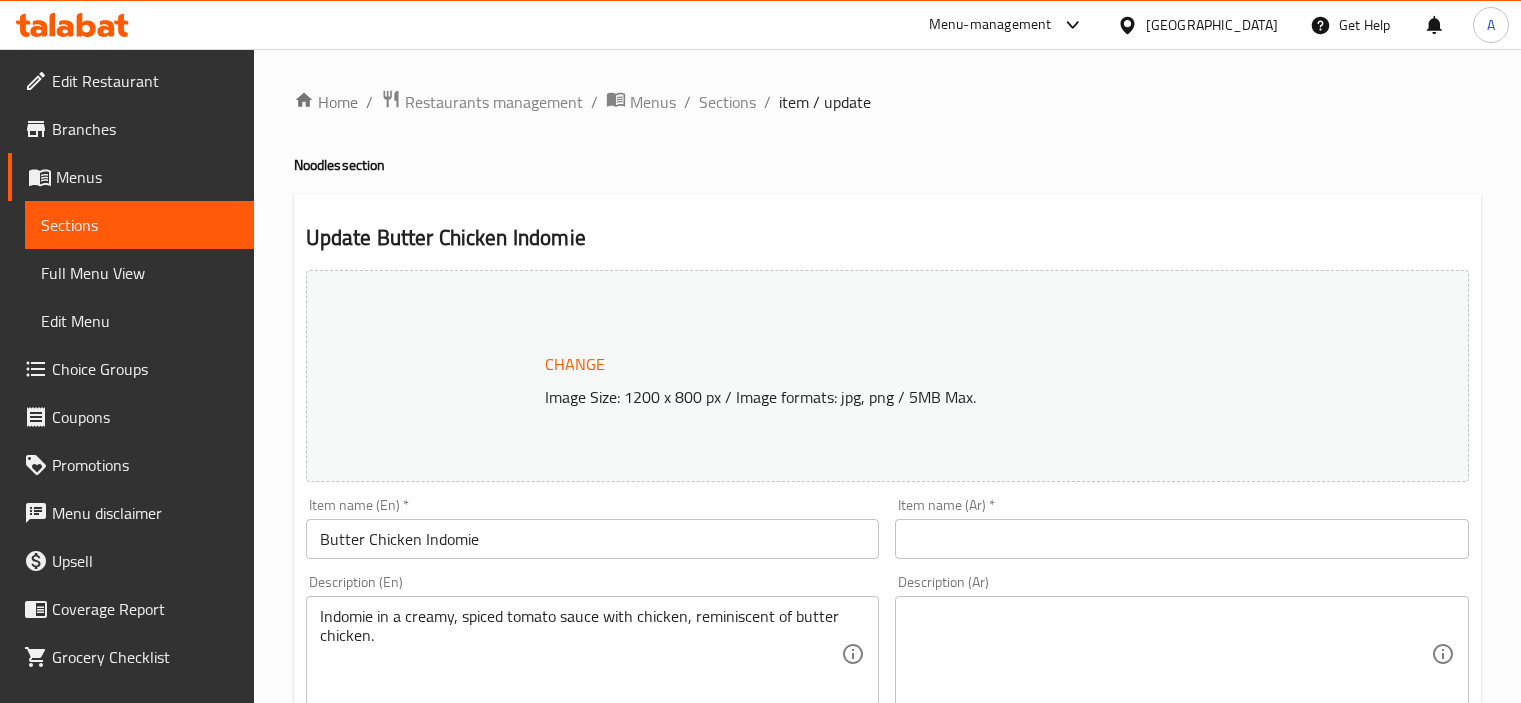 scroll, scrollTop: 0, scrollLeft: 0, axis: both 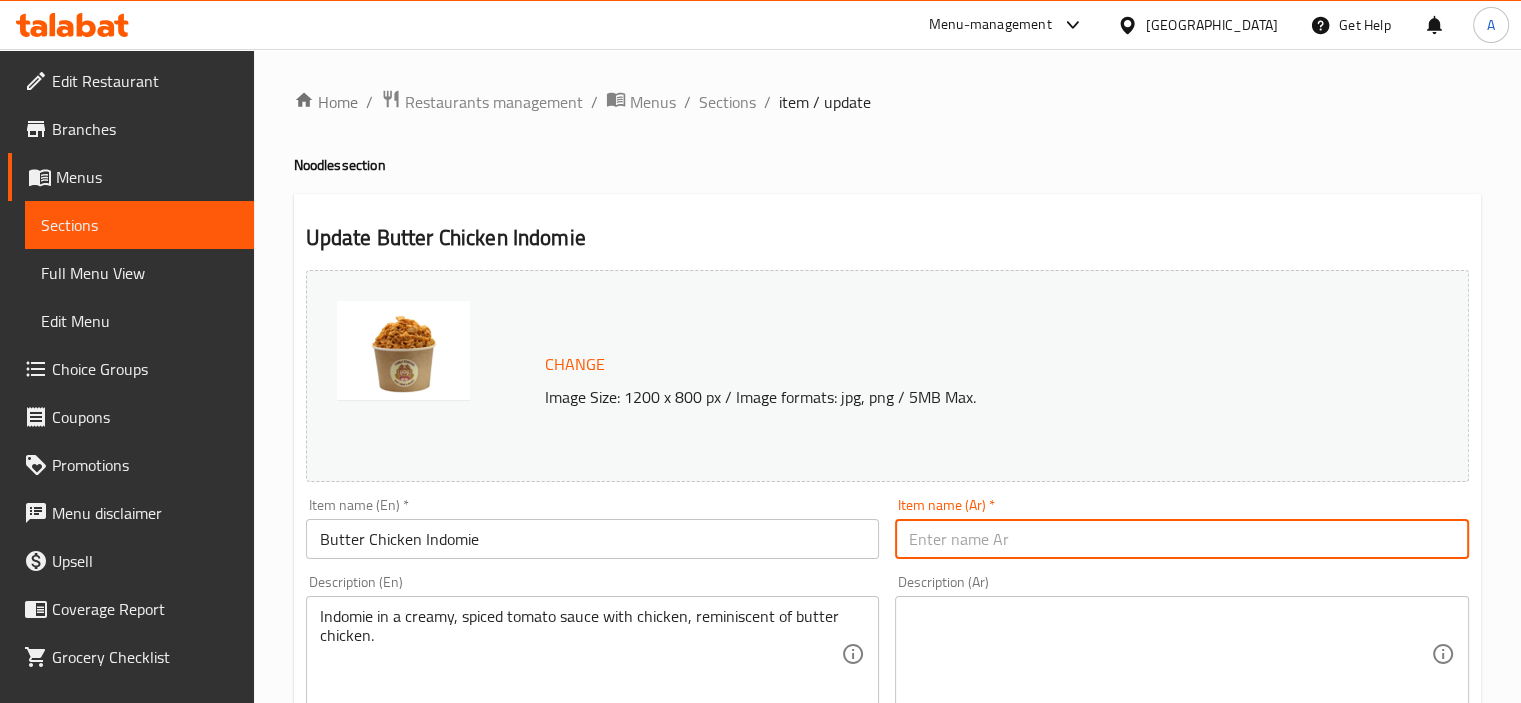 click at bounding box center [1182, 539] 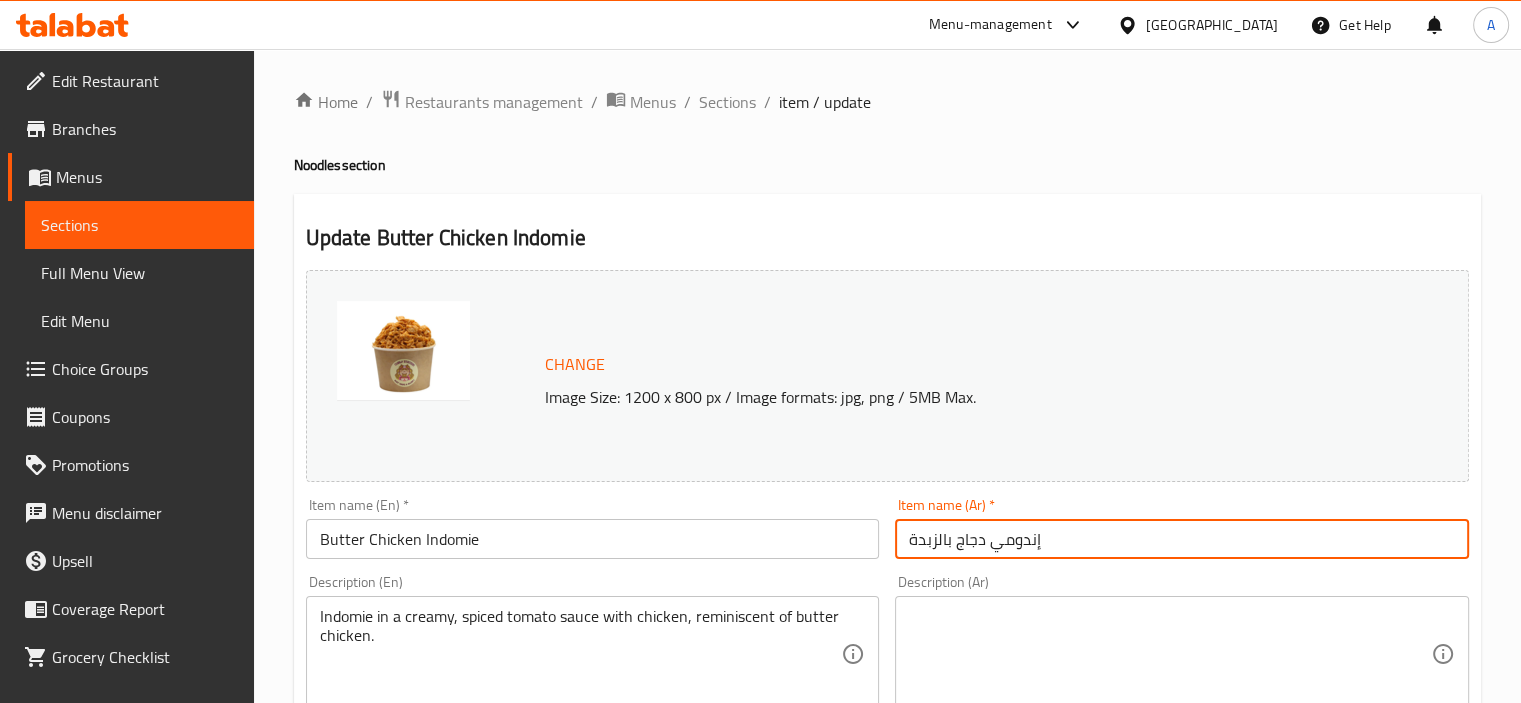 type on "إندومي دجاج بالزبدة" 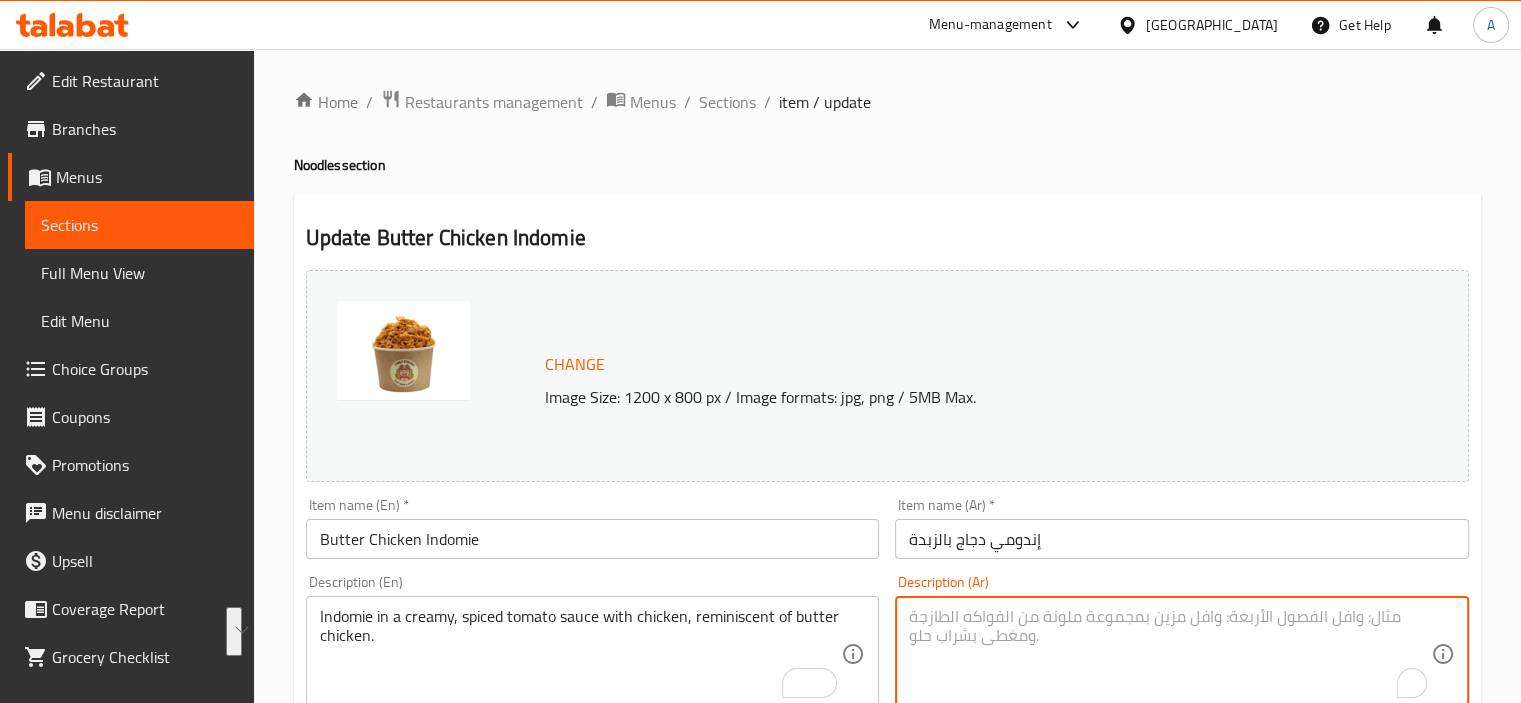 click at bounding box center (1170, 654) 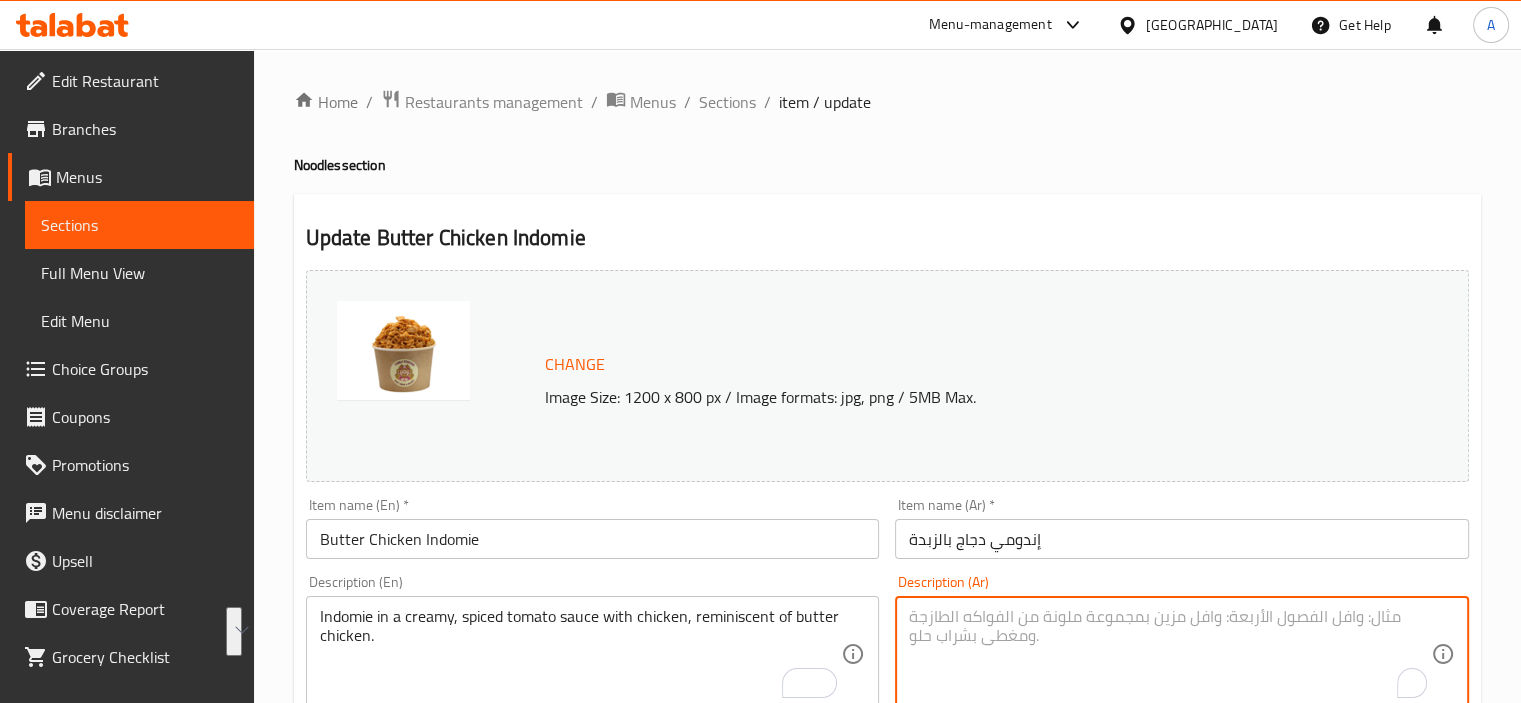 paste on "إندومي في صلصة الطماطم الكريمية المتبلة مع الدجاج، تذكرنا بالدجاج بالزبدة." 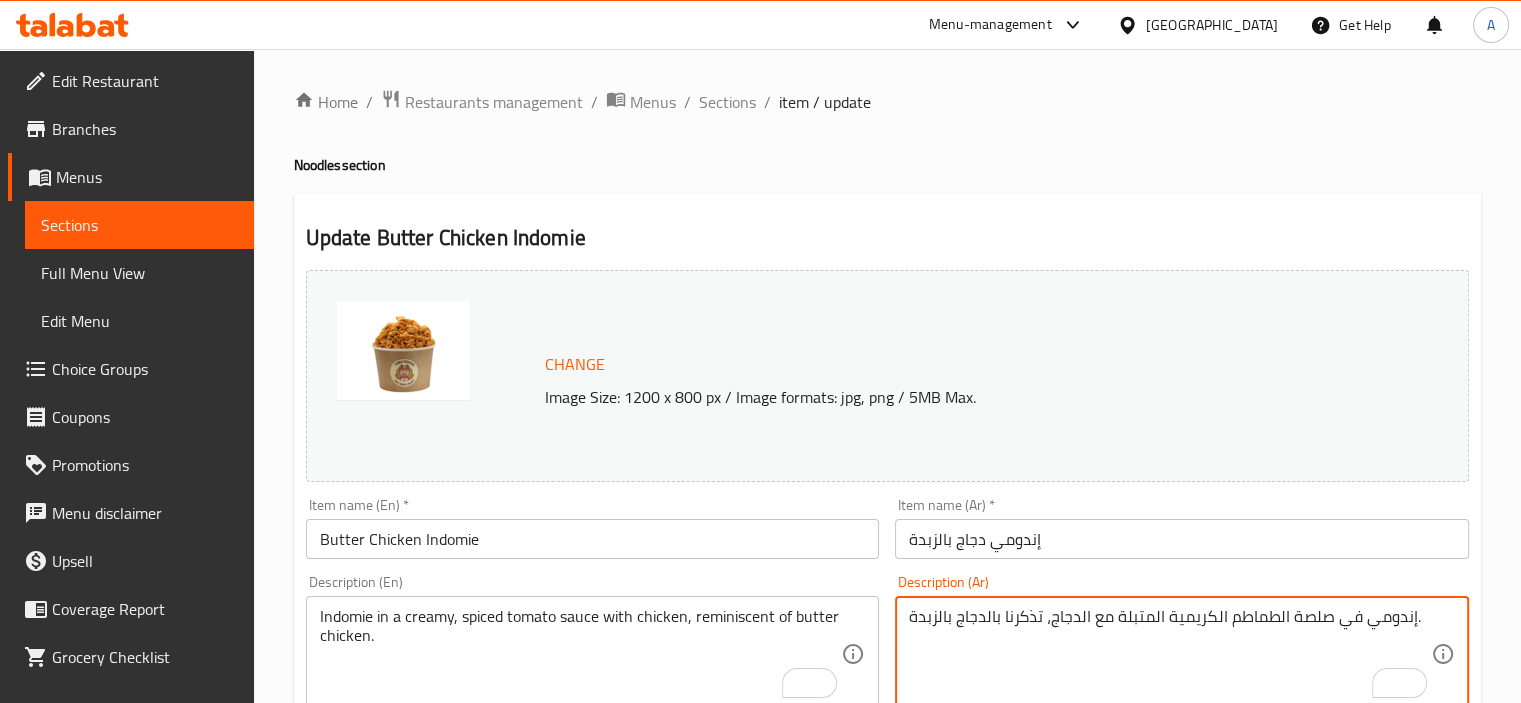 type on "إندومي في صلصة الطماطم الكريمية المتبلة مع الدجاج، تذكرنا بالدجاج بالزبدة." 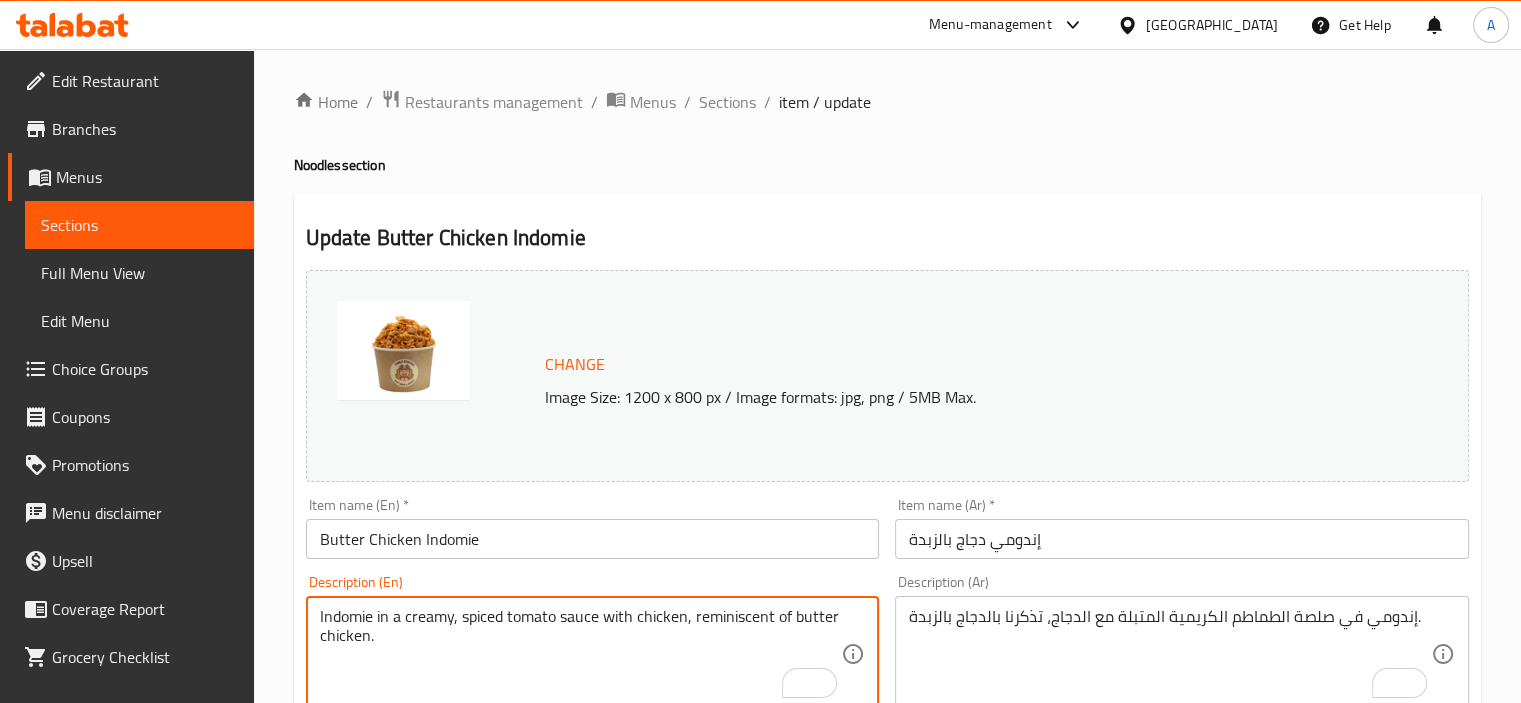 click on "Indomie in a creamy, spiced tomato sauce with chicken, reminiscent of butter chicken." at bounding box center (581, 654) 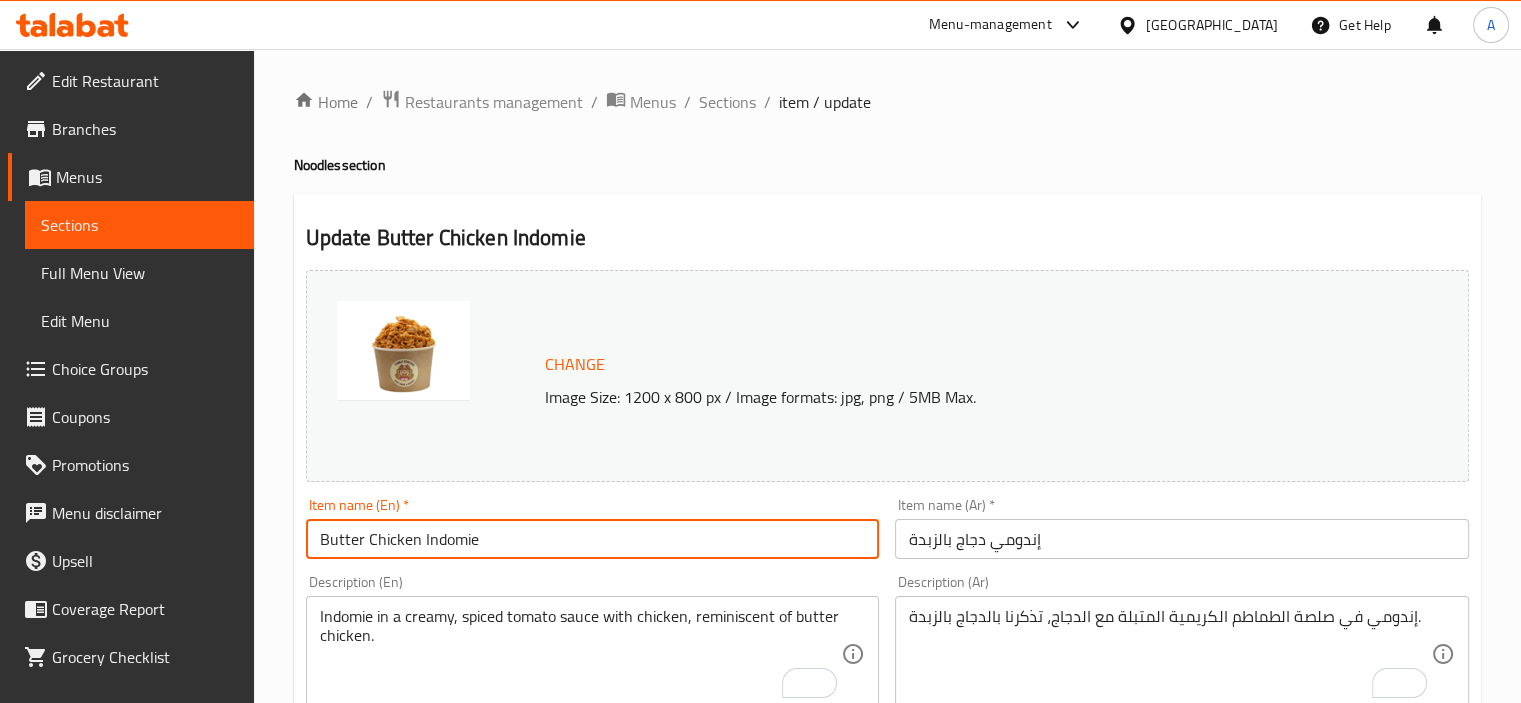 click on "Butter Chicken Indomie" at bounding box center [593, 539] 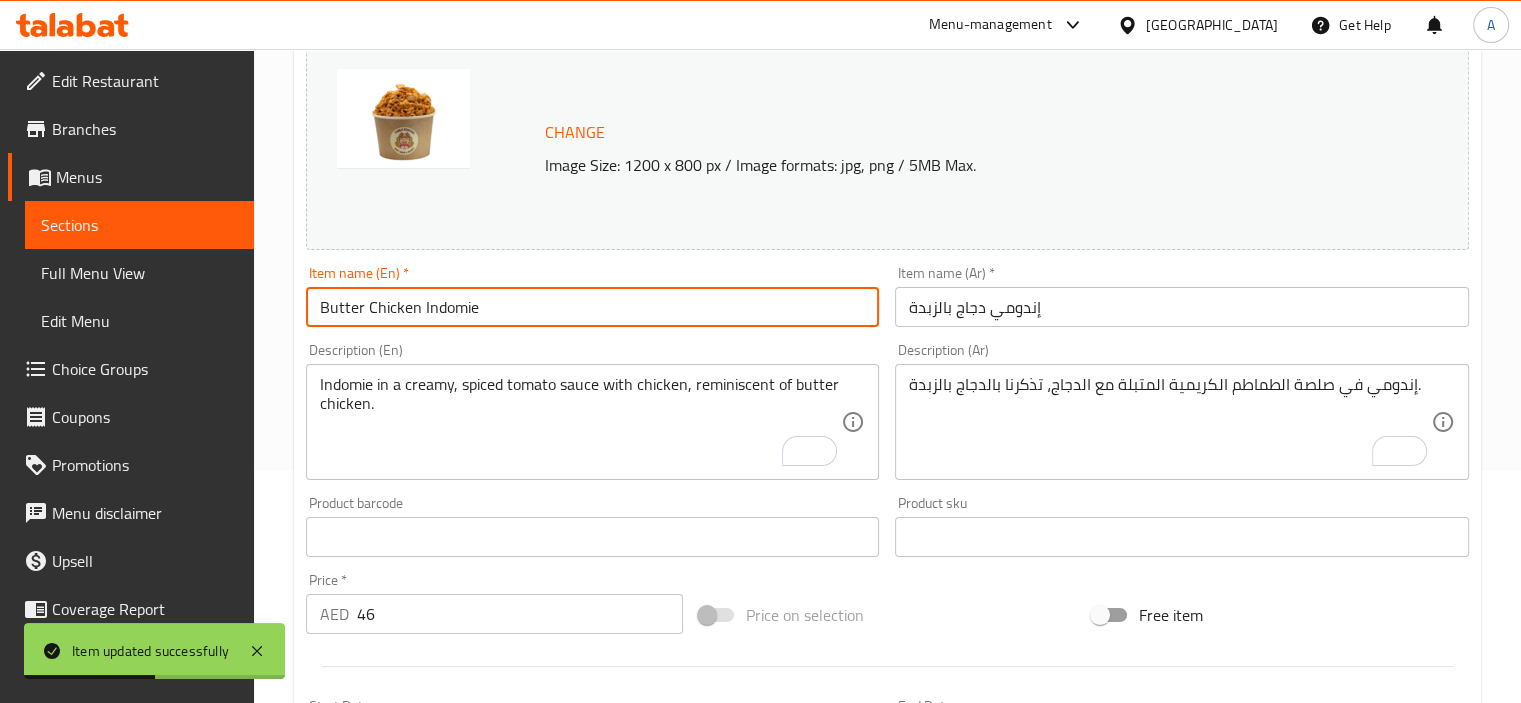 scroll, scrollTop: 0, scrollLeft: 0, axis: both 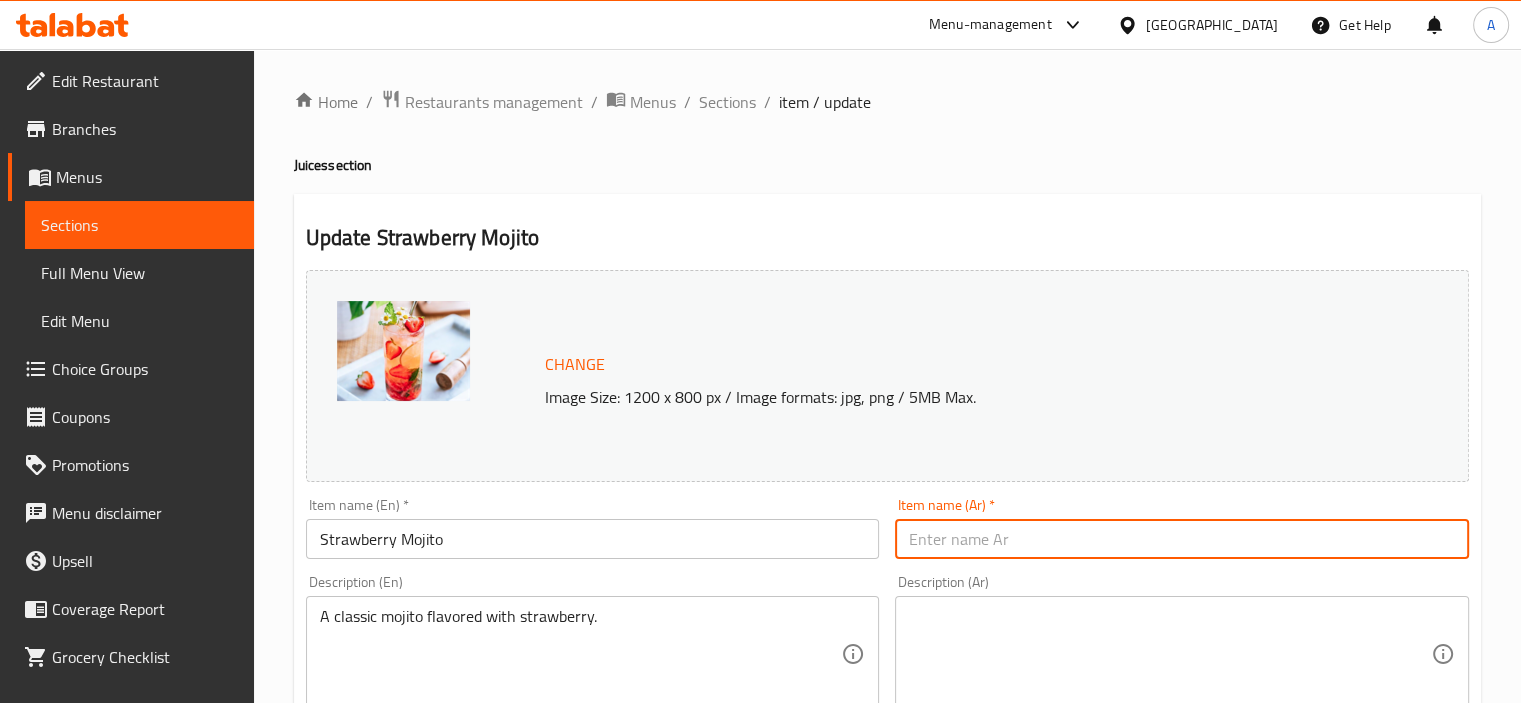 click at bounding box center [1182, 539] 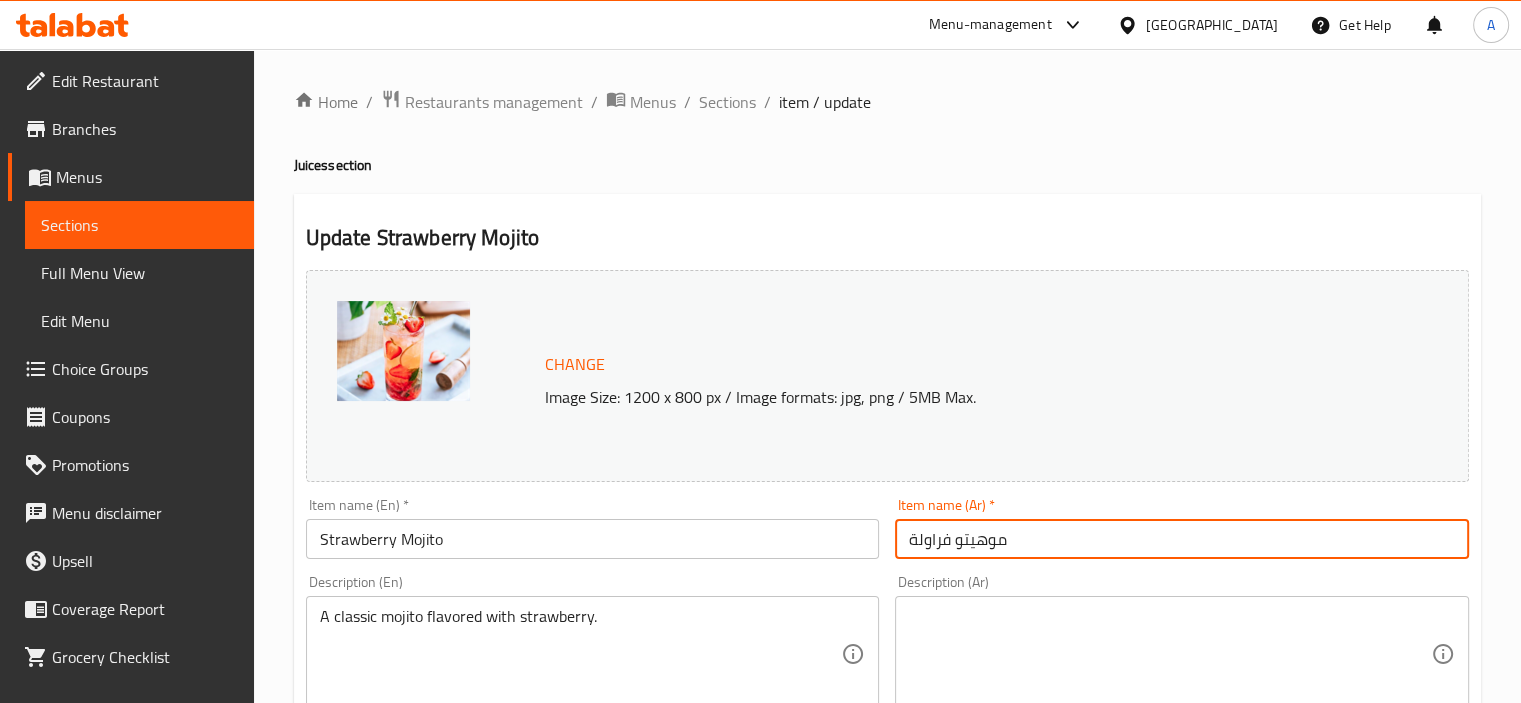 type on "موهيتو فراولة" 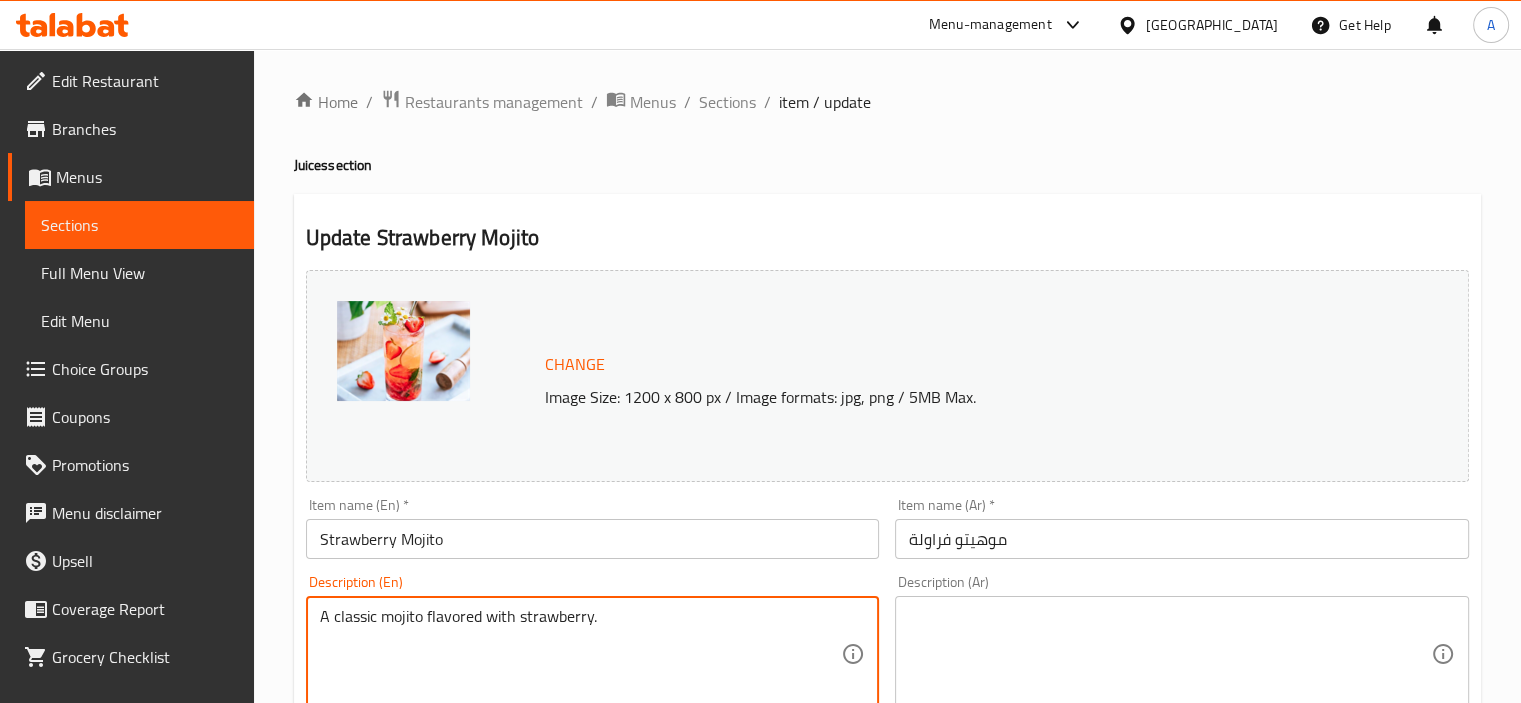 click on "A classic mojito flavored with strawberry." at bounding box center [581, 654] 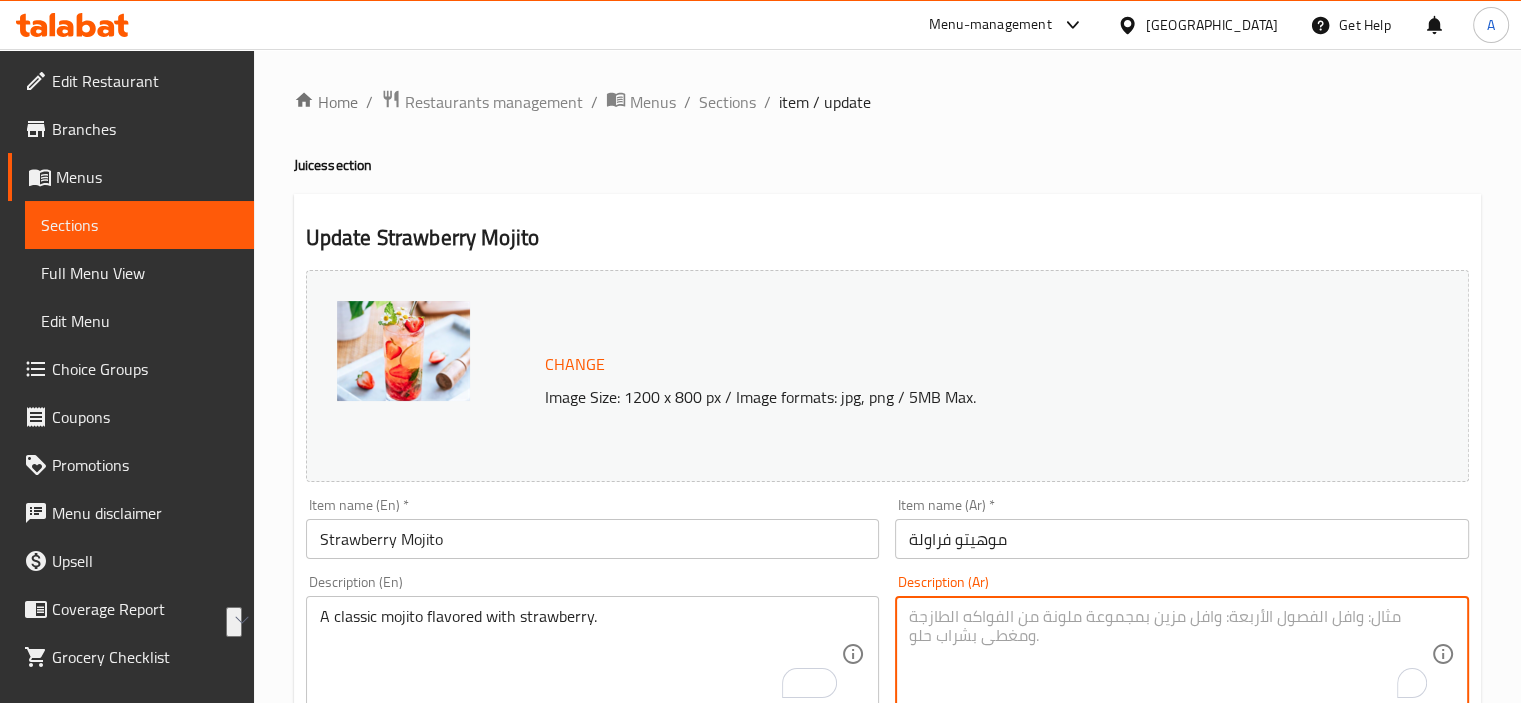 click at bounding box center (1170, 654) 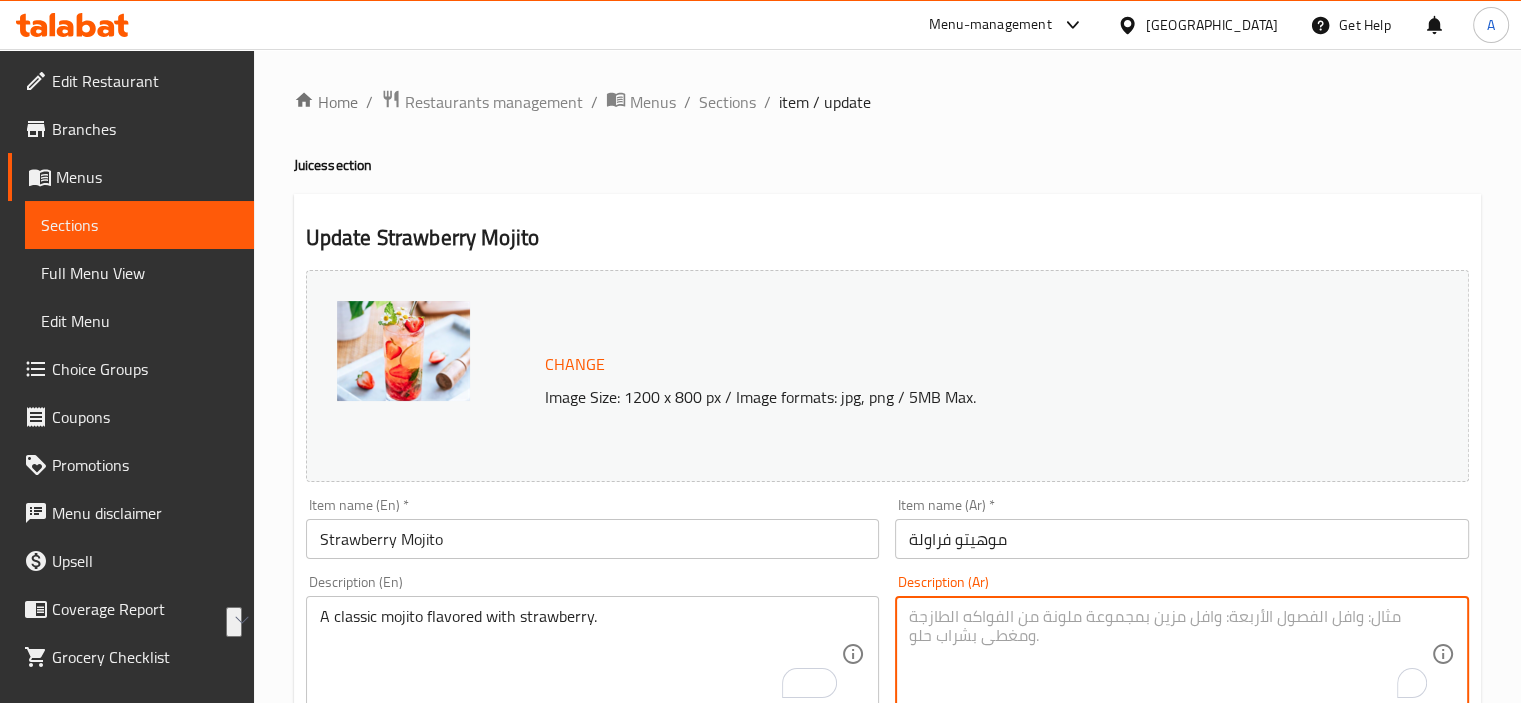 paste on "موخيتو كلاسيكي بنكهة الفراولة." 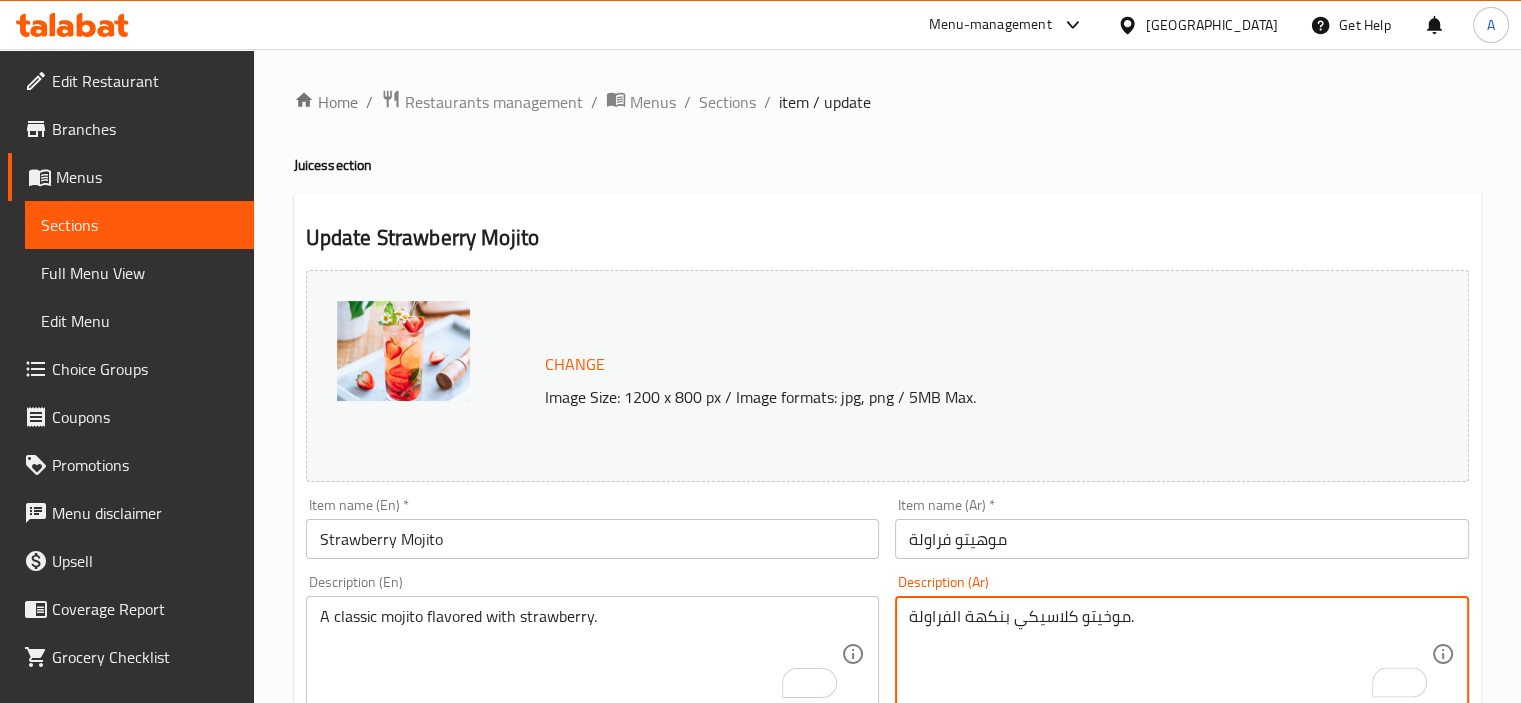 click on "موخيتو كلاسيكي بنكهة الفراولة." at bounding box center [1170, 654] 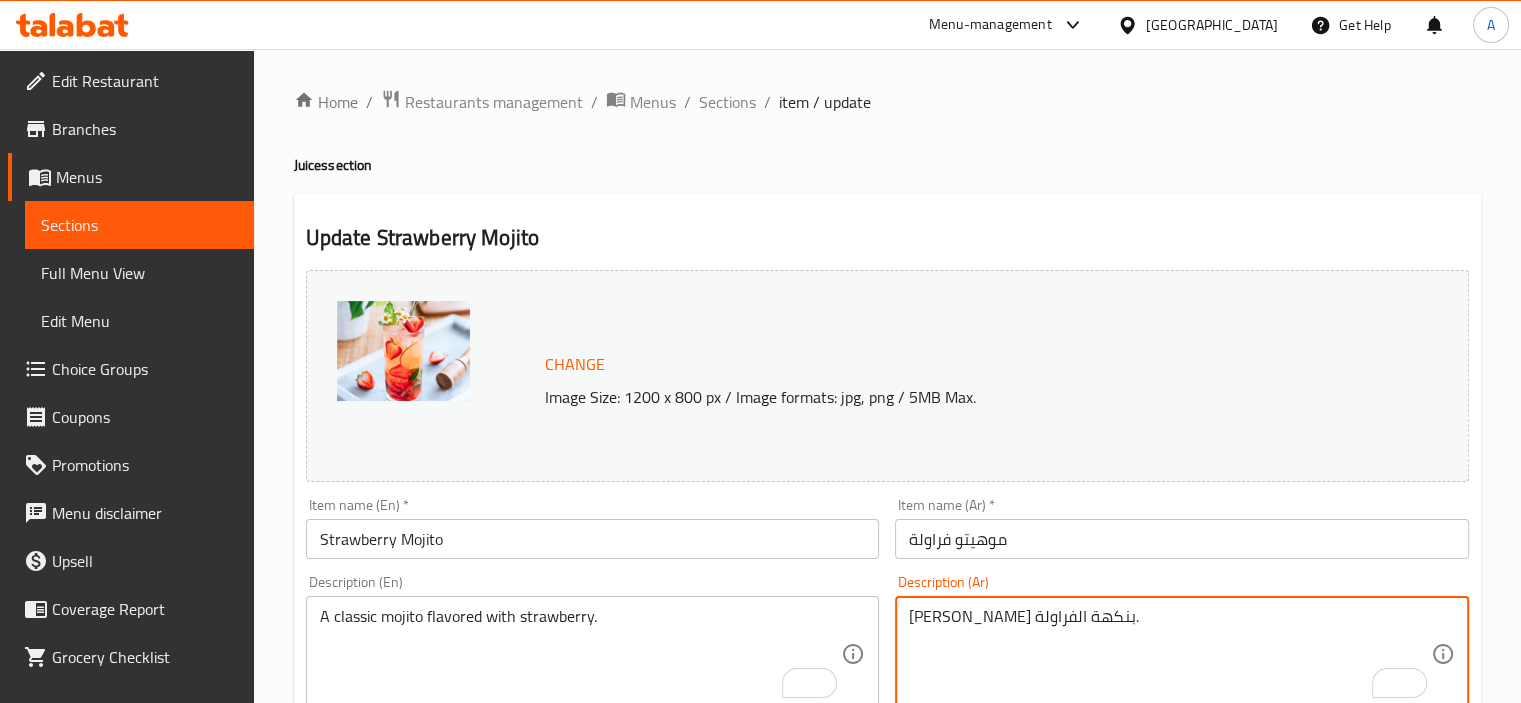 type on "موهيتو كلاسيكي بنكهة الفراولة." 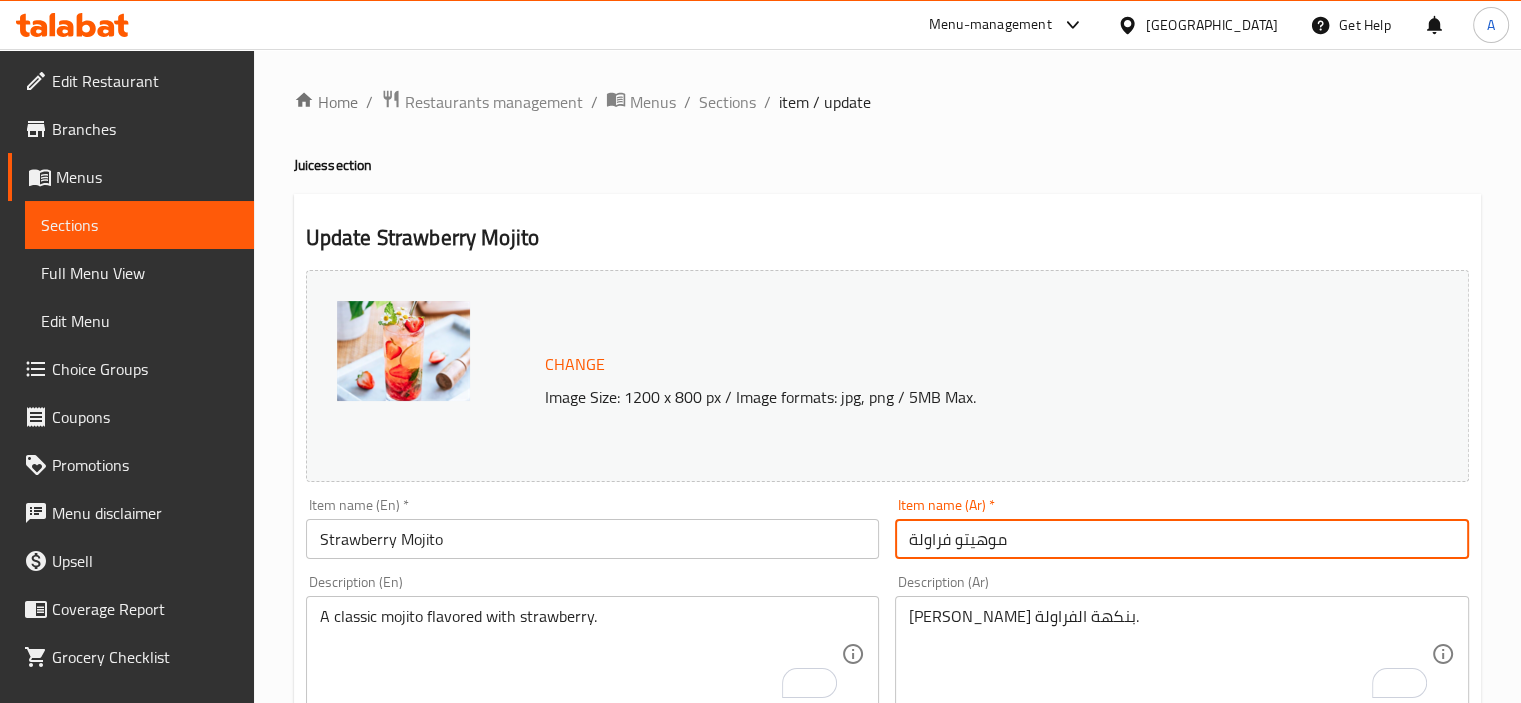 click on "موهيتو فراولة" at bounding box center (1182, 539) 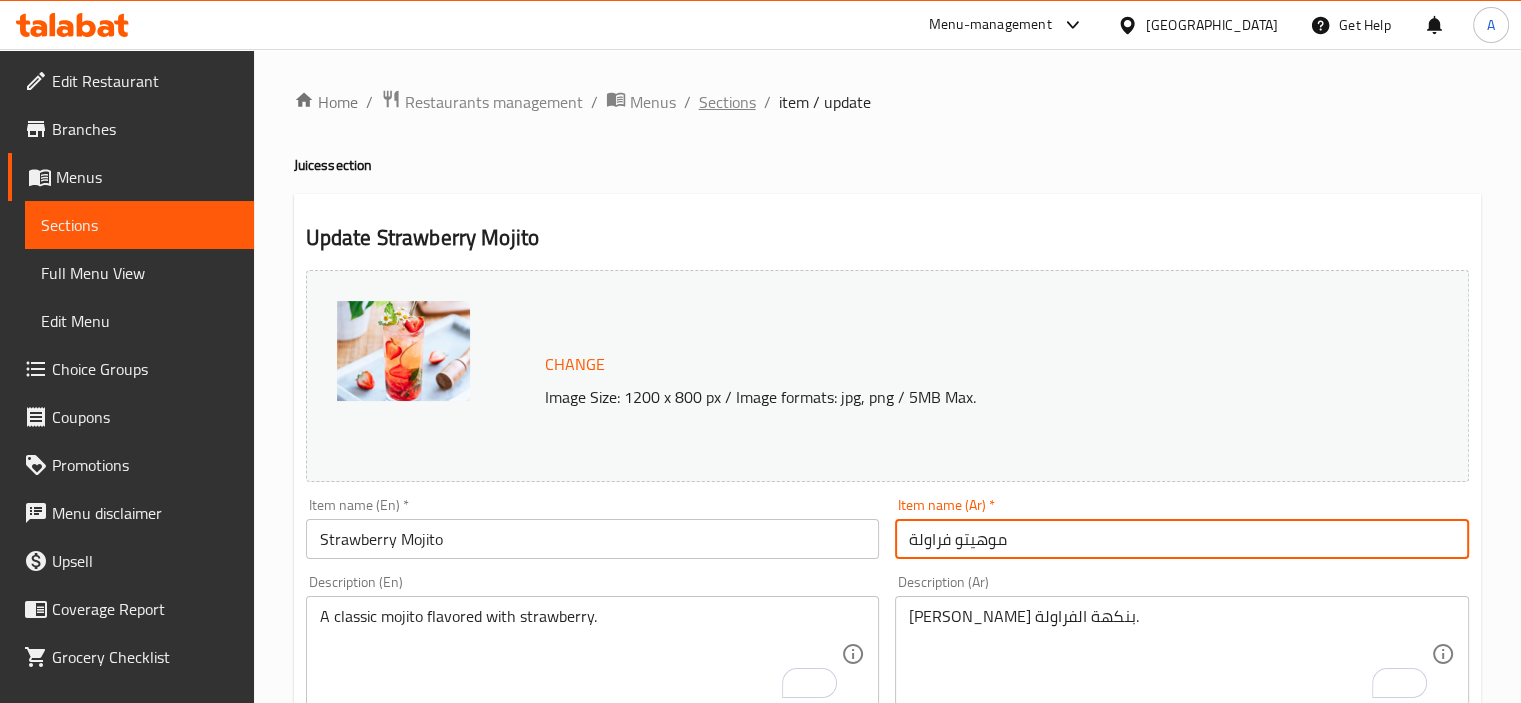 click on "Sections" at bounding box center [727, 102] 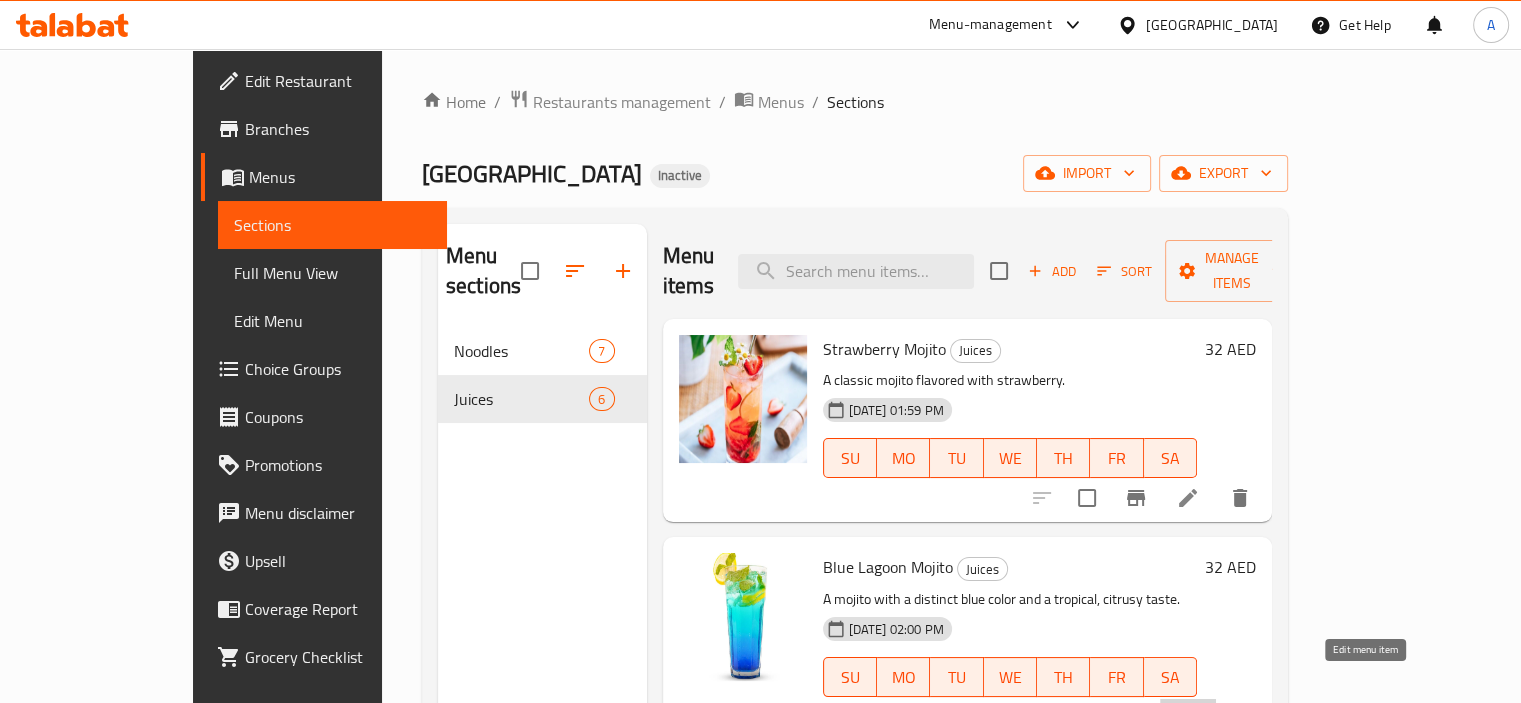 click 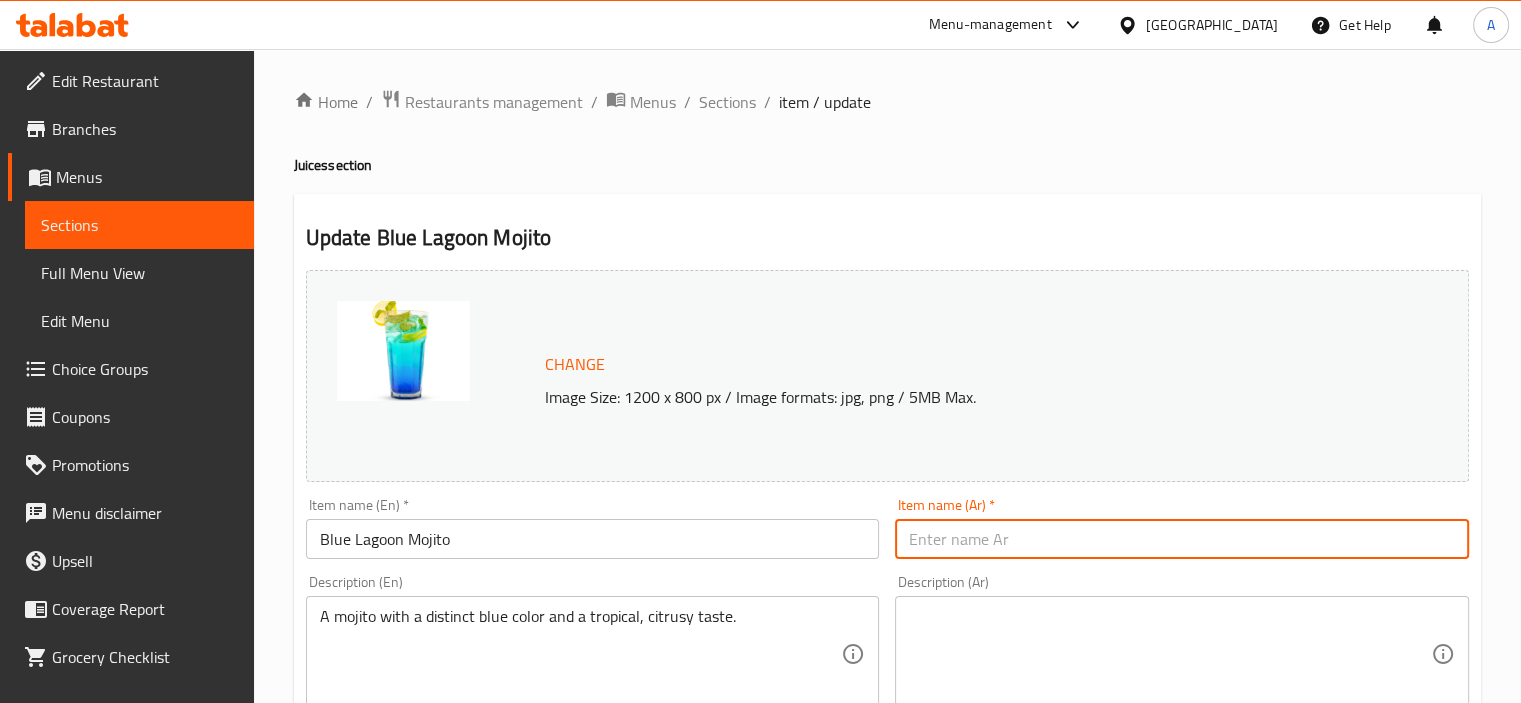 click at bounding box center [1182, 539] 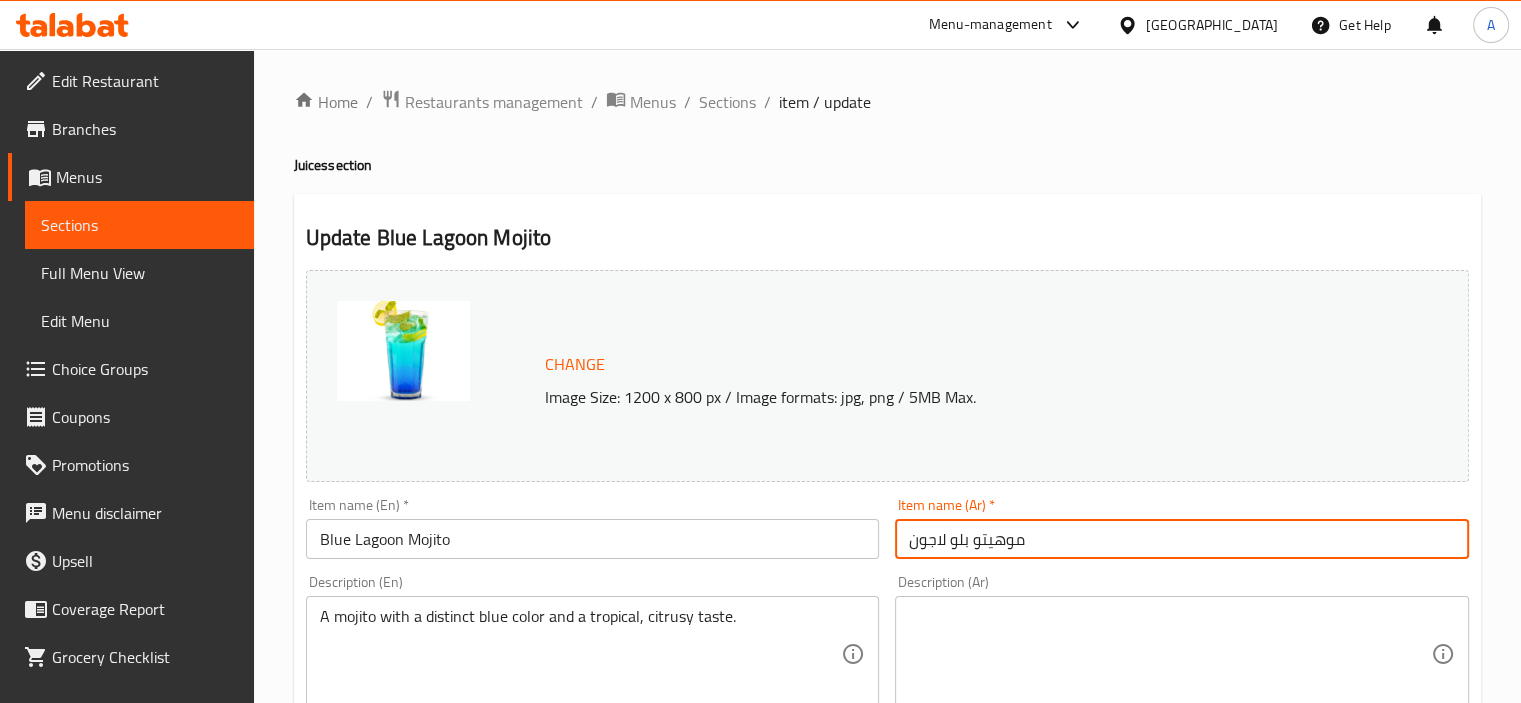 type on "موهيتو بلو لاجون" 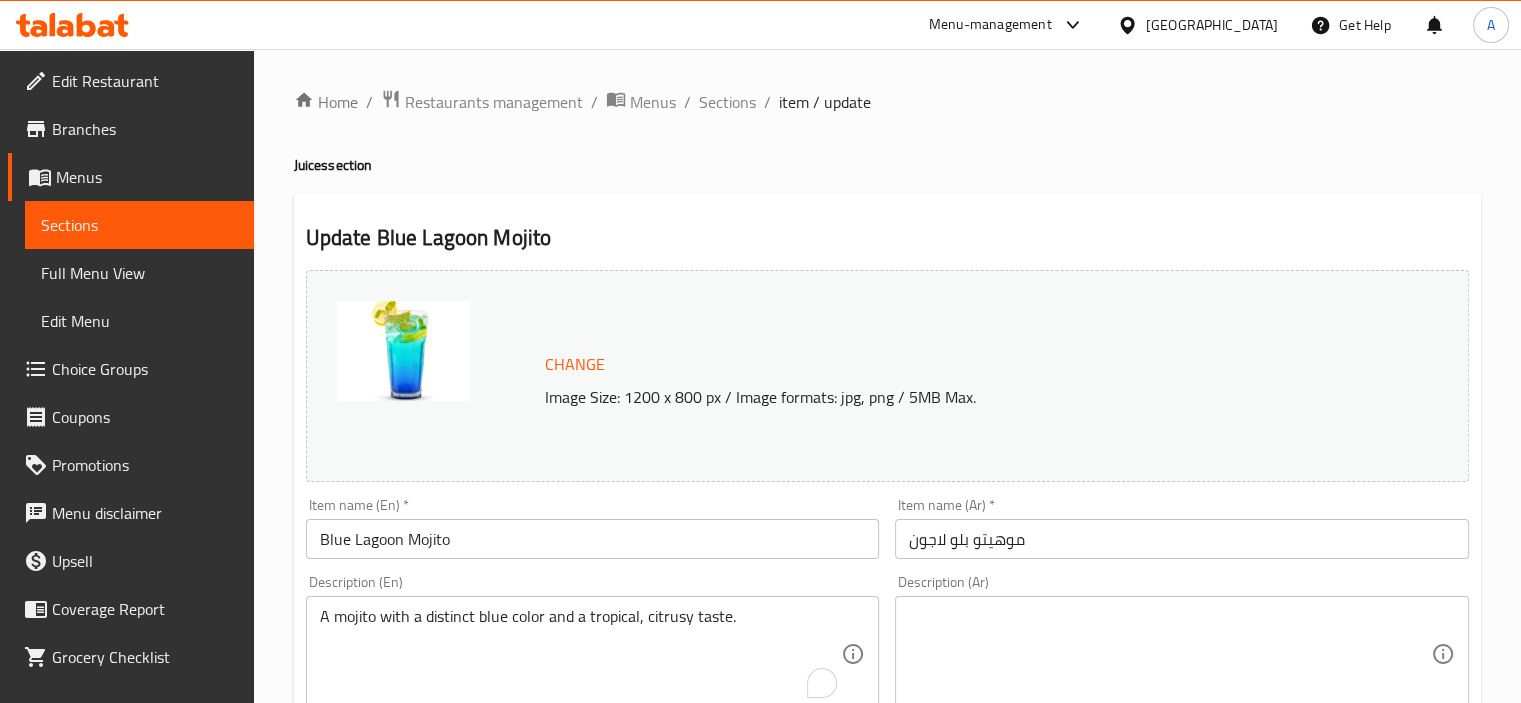 click on "A mojito with a distinct blue color and a tropical, citrusy taste. Description (En)" at bounding box center (593, 654) 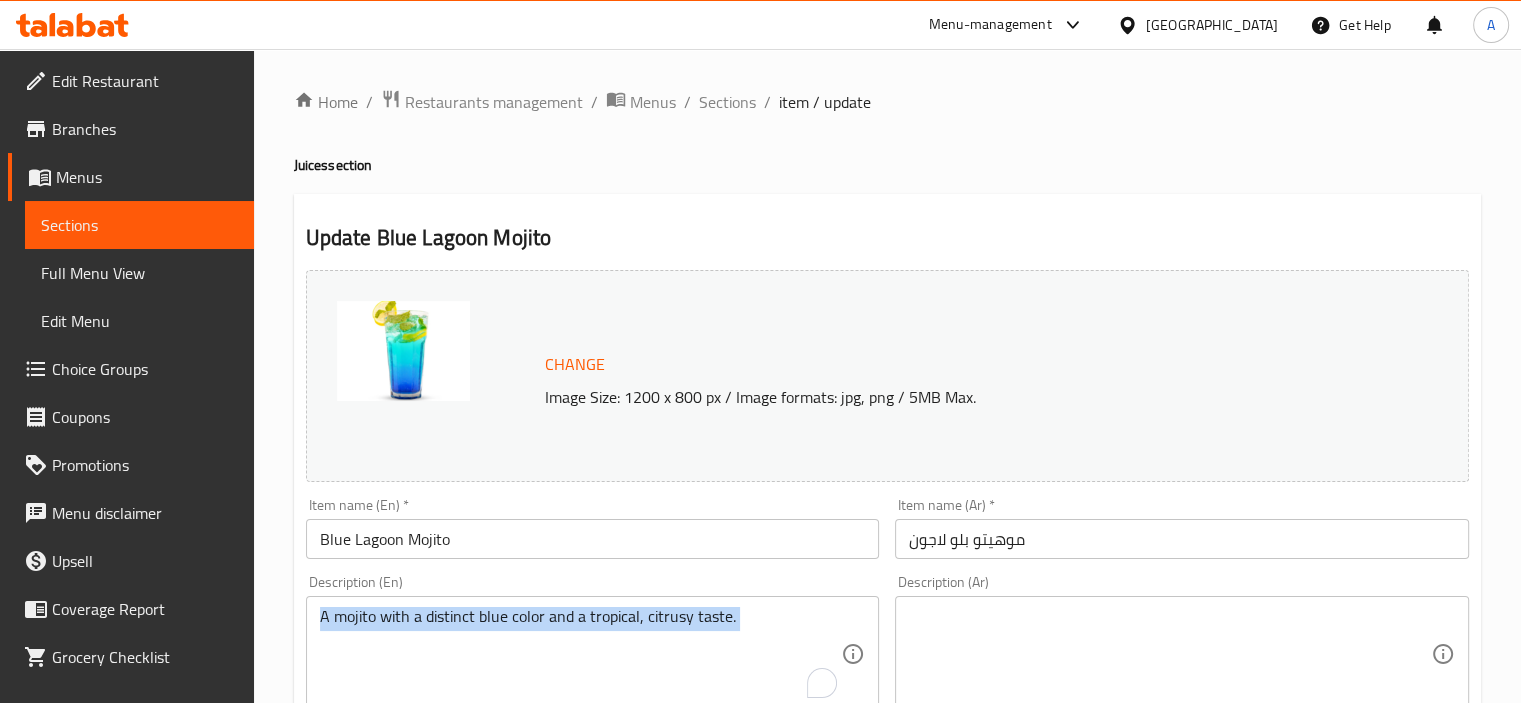 click on "A mojito with a distinct blue color and a tropical, citrusy taste. Description (En)" at bounding box center [593, 654] 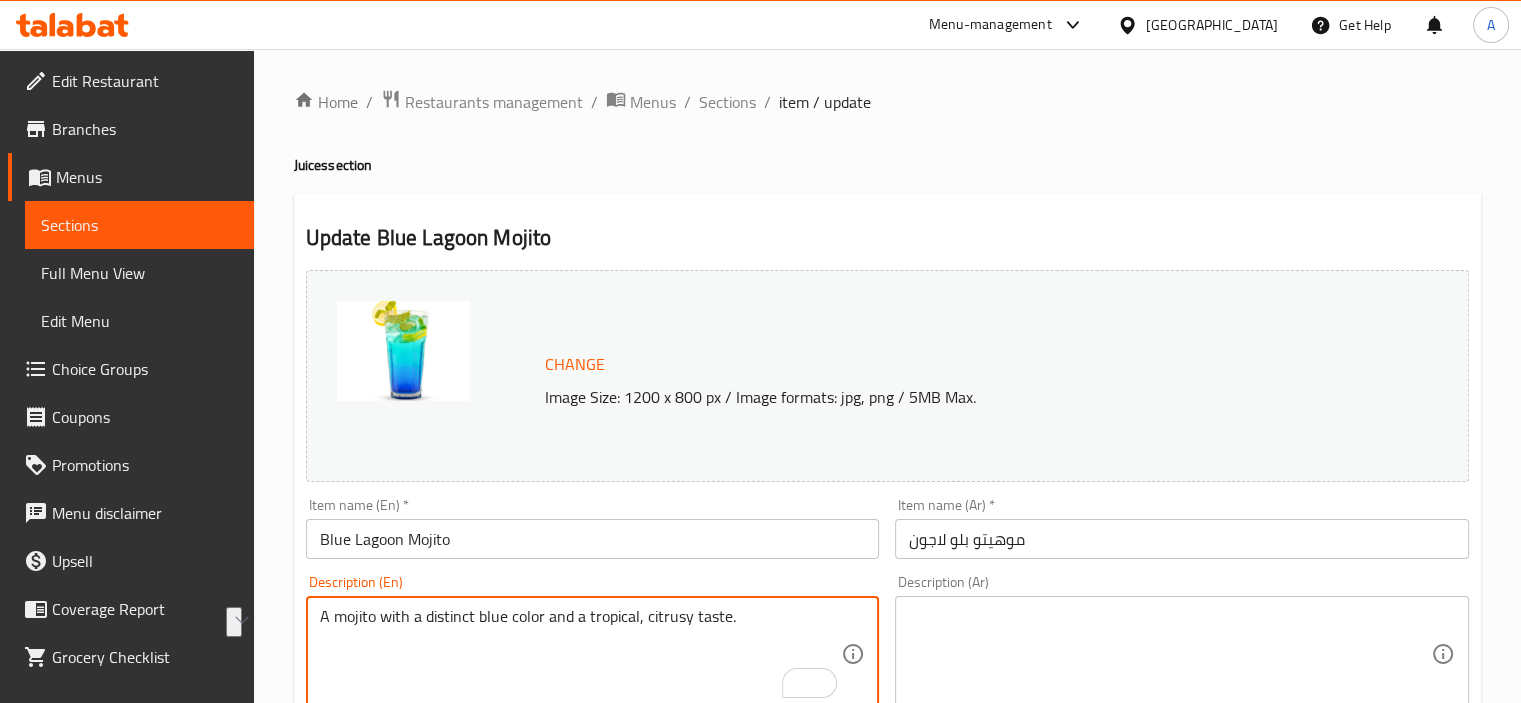 click on "Description (Ar)" at bounding box center [1182, 654] 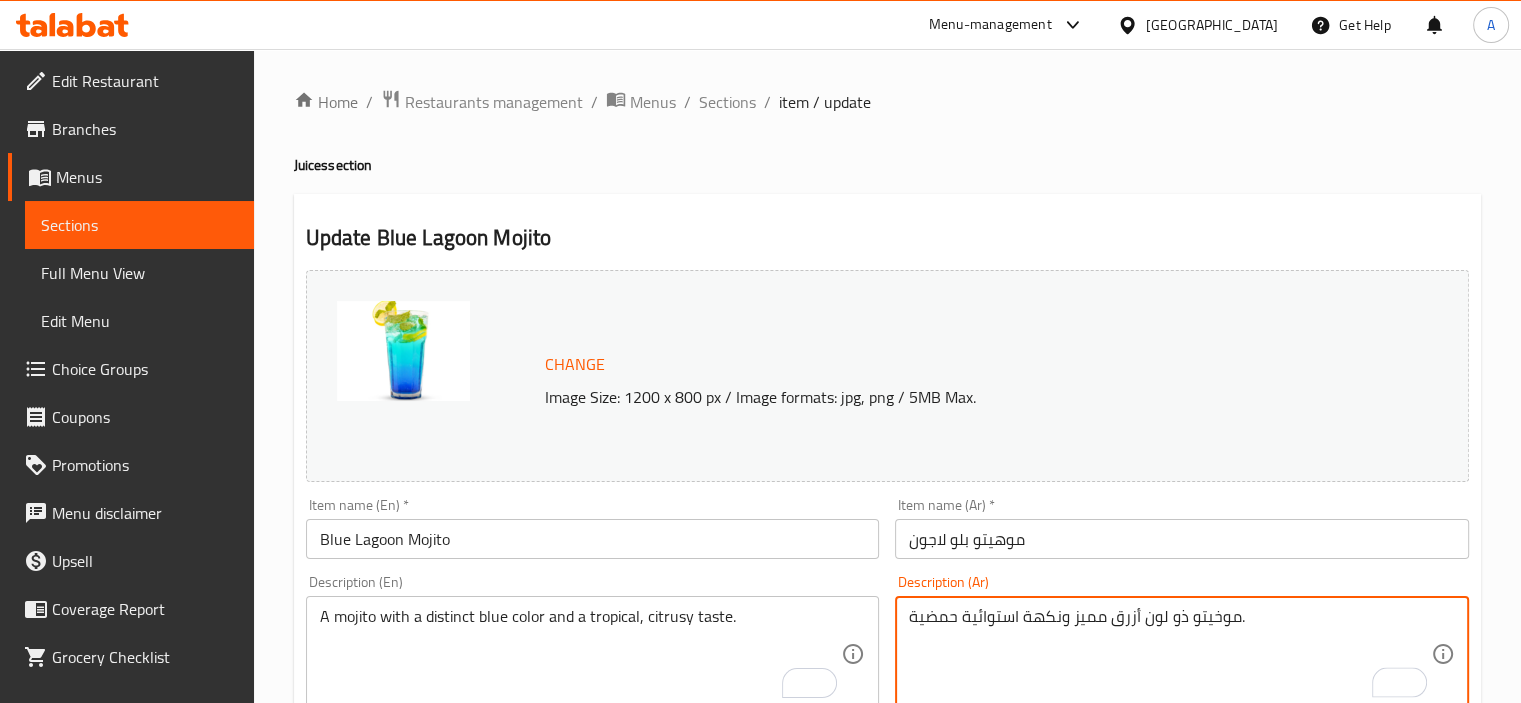 click on "موخيتو ذو لون أزرق مميز ونكهة استوائية حمضية." at bounding box center (1170, 654) 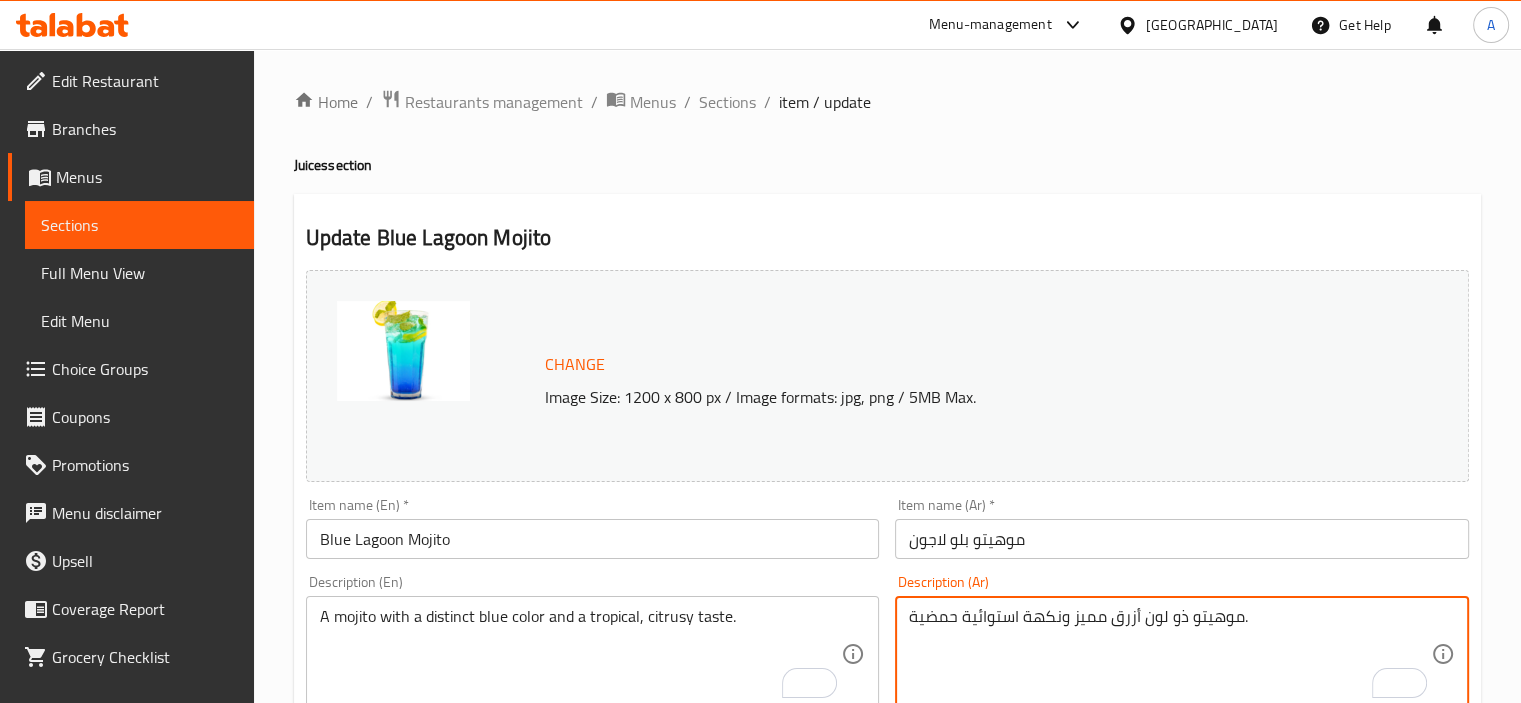 click on "موهيتو ذو لون أزرق مميز ونكهة استوائية حمضية." at bounding box center [1170, 654] 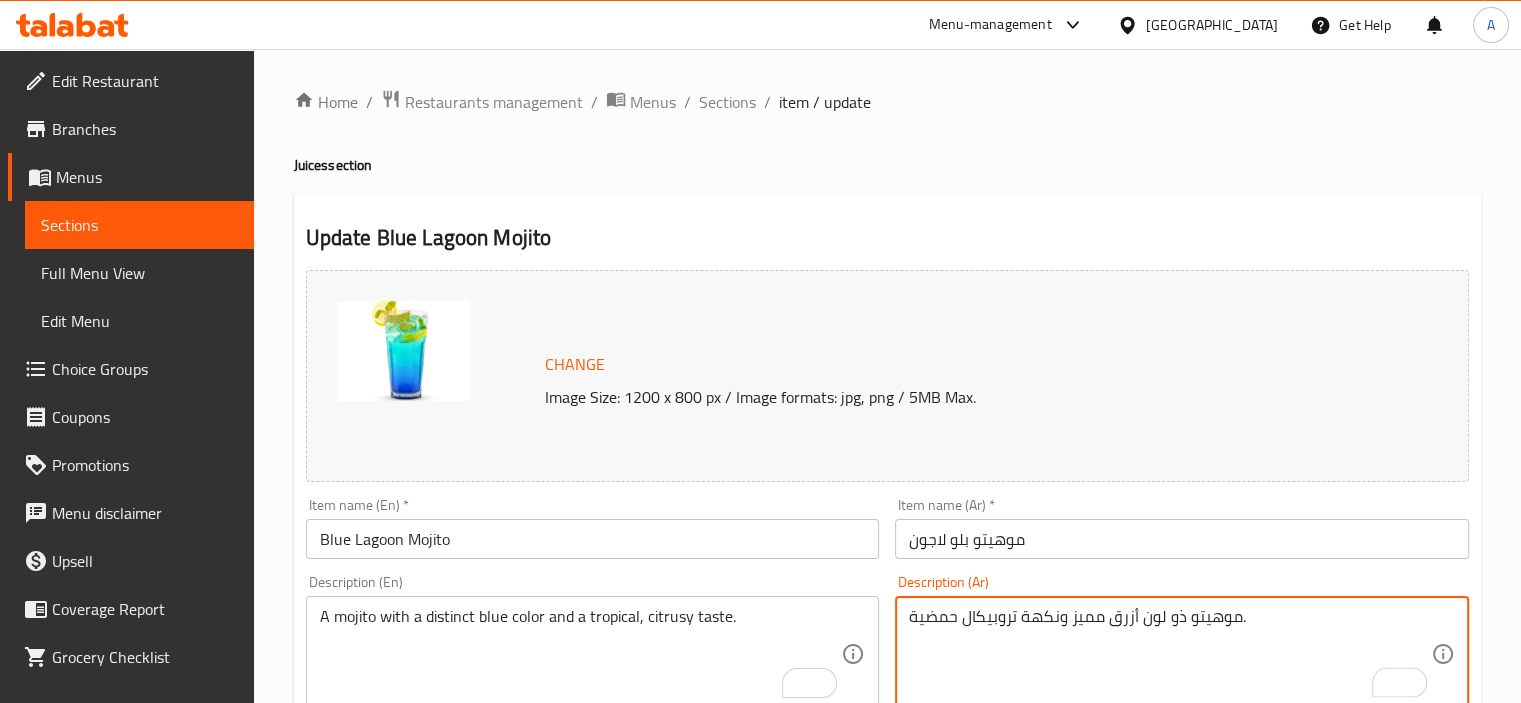 drag, startPoint x: 916, startPoint y: 614, endPoint x: 893, endPoint y: 616, distance: 23.086792 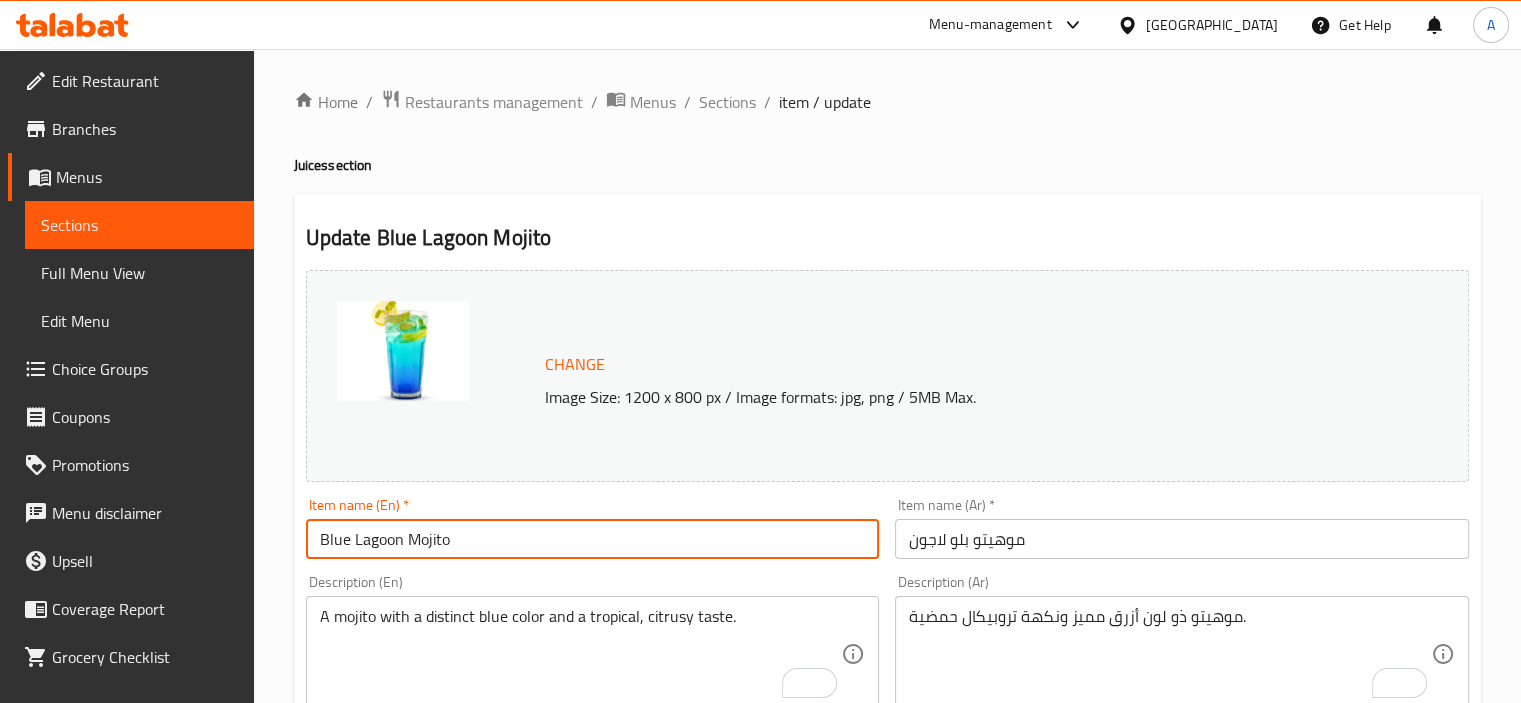 click on "Blue Lagoon Mojito" at bounding box center [593, 539] 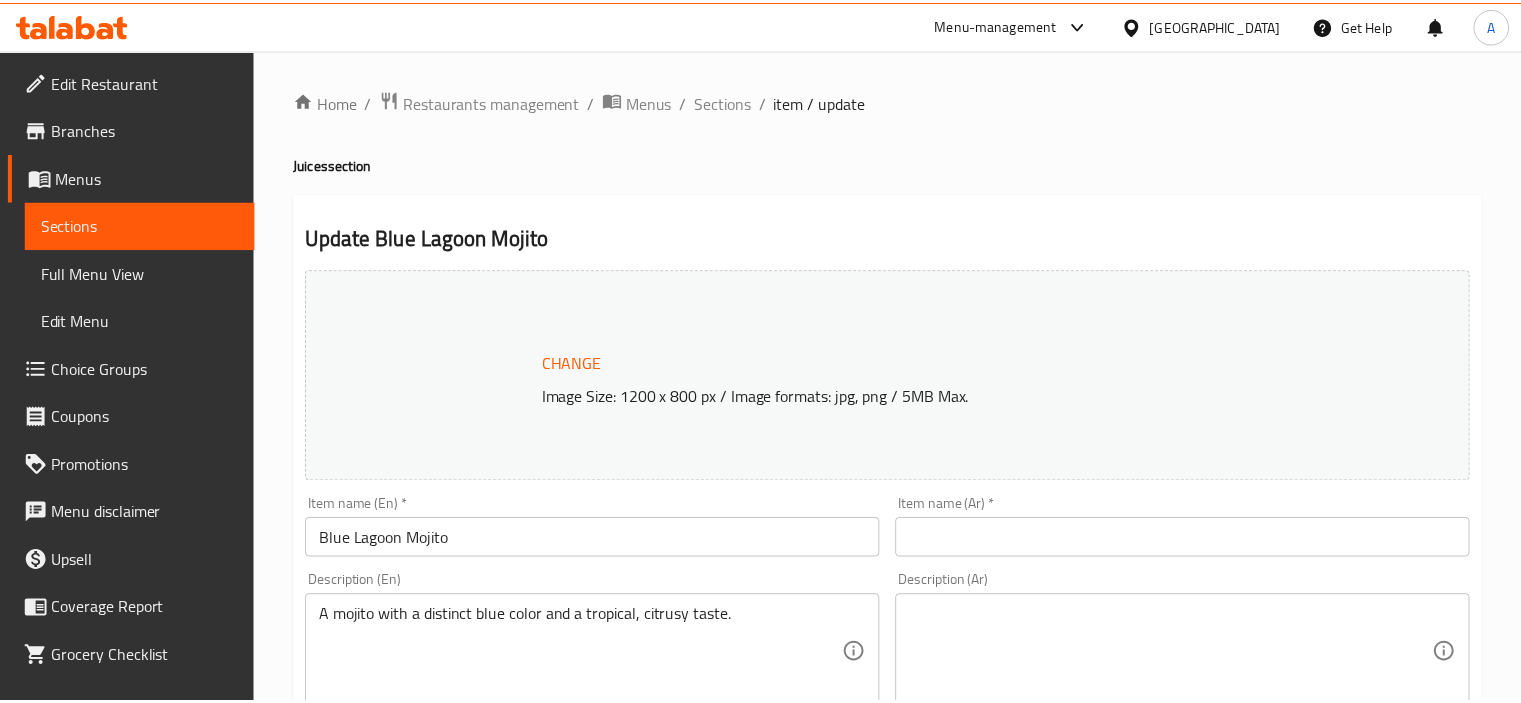 scroll, scrollTop: 0, scrollLeft: 0, axis: both 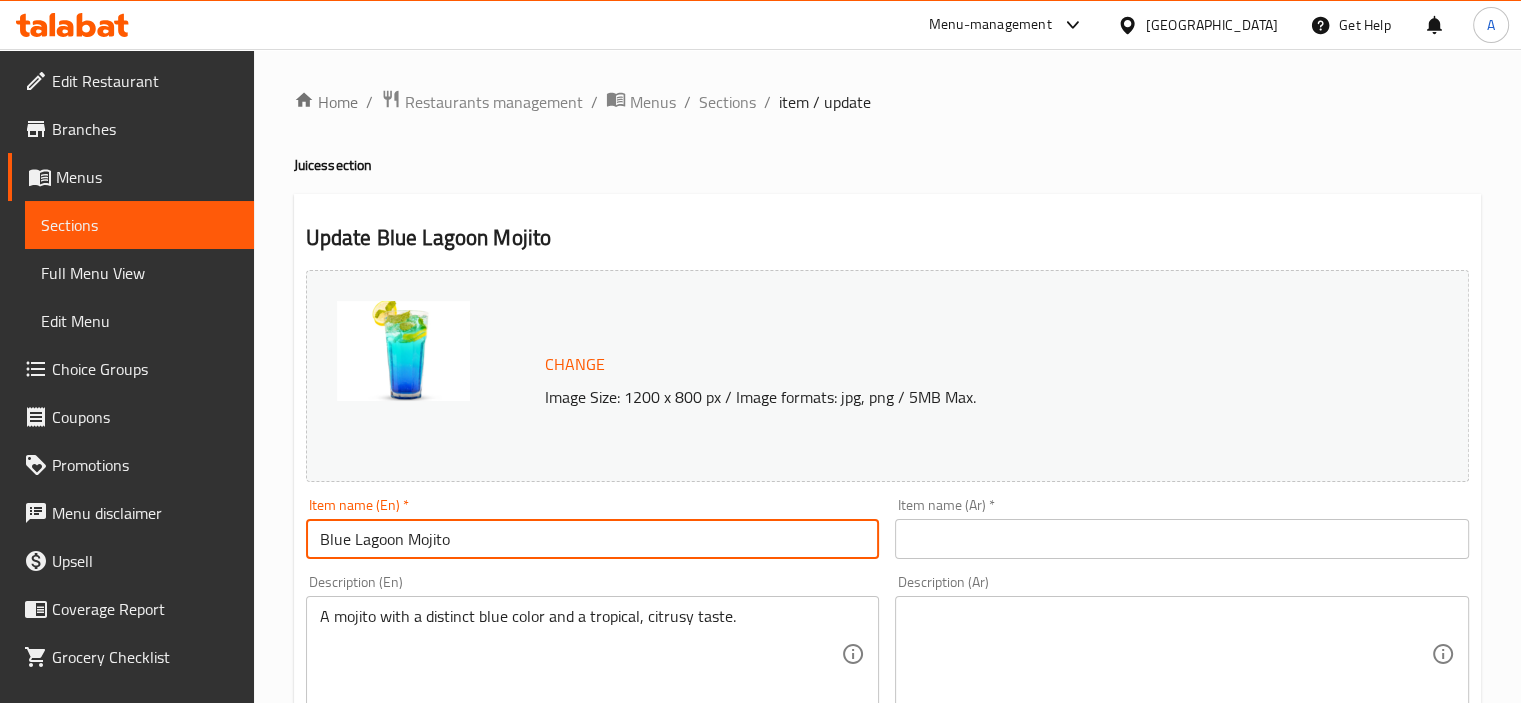 click on "Blue Lagoon Mojito" at bounding box center [593, 539] 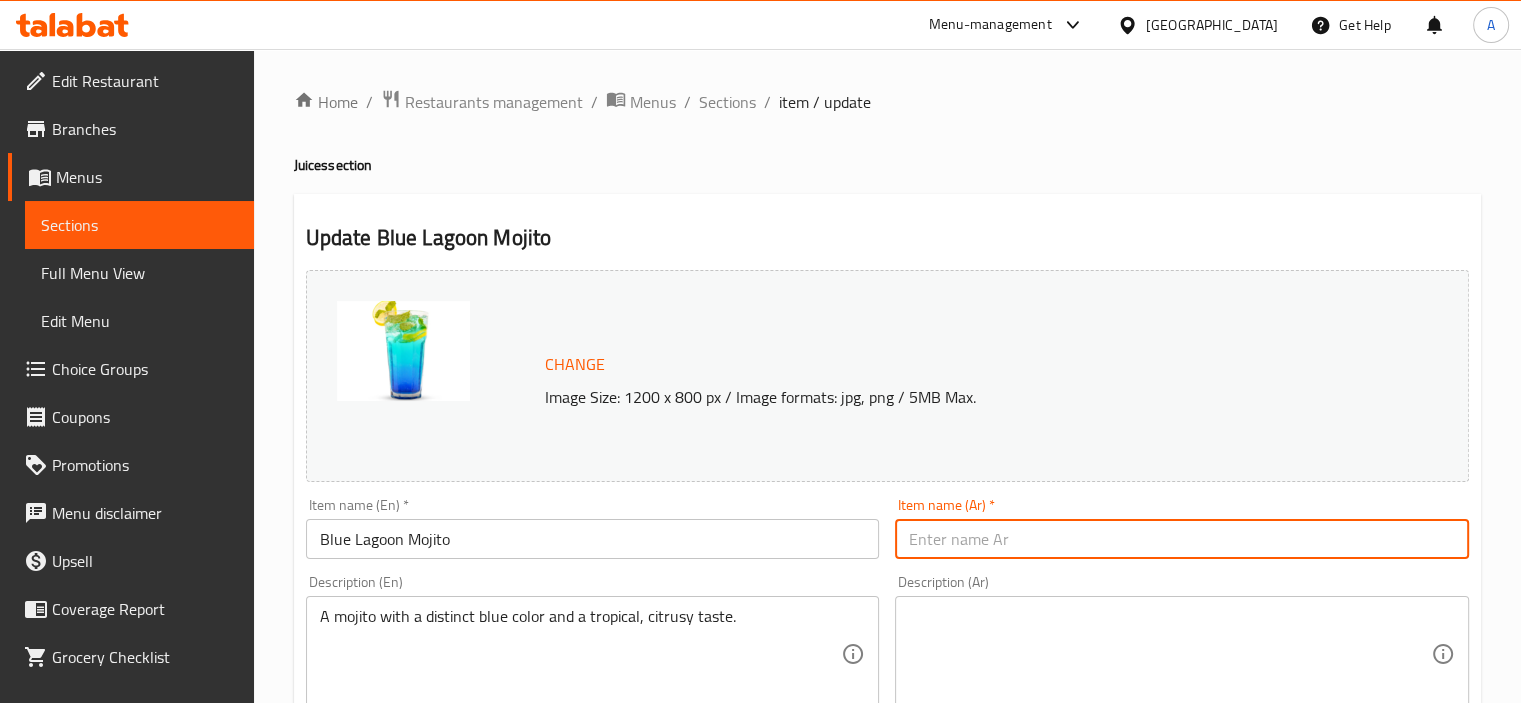 click at bounding box center (1182, 539) 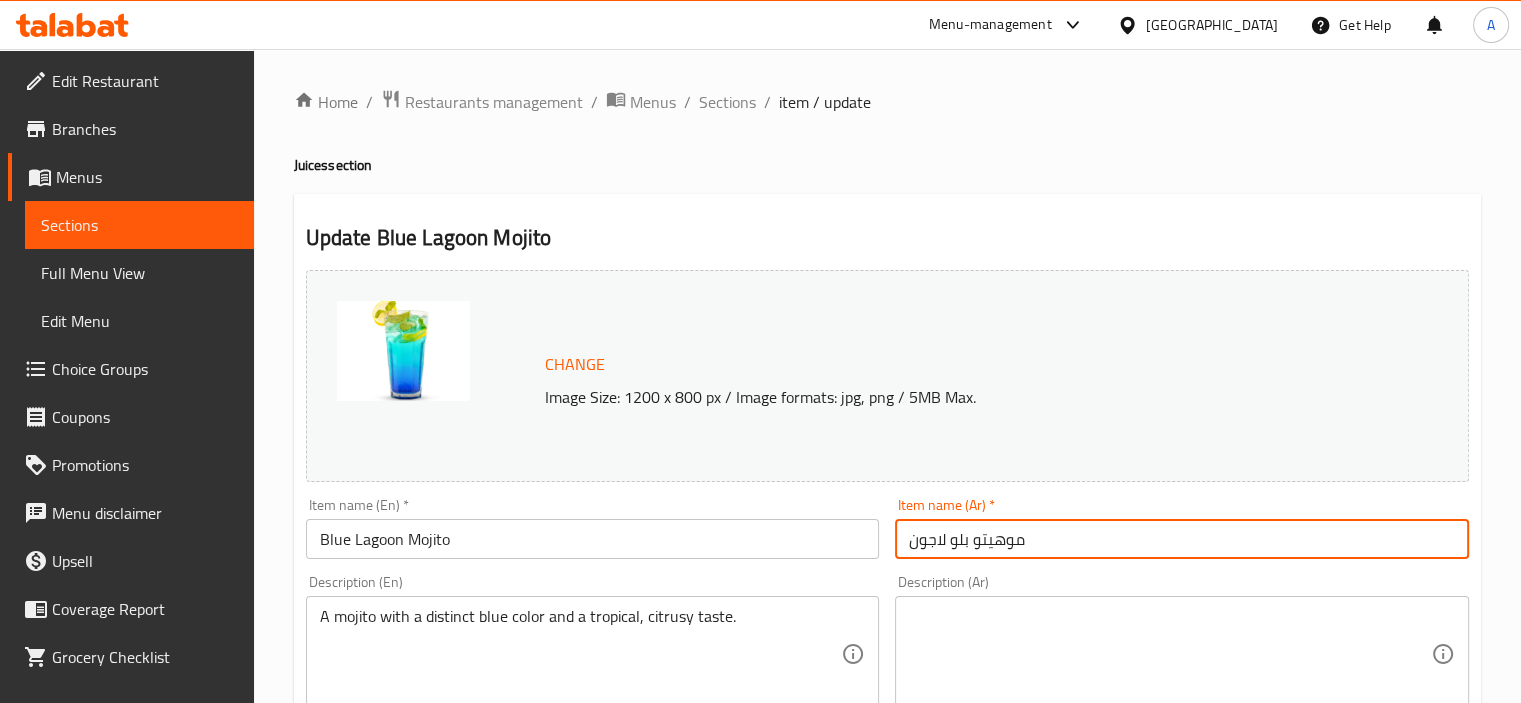 type on "موهيتو بلو لاجون" 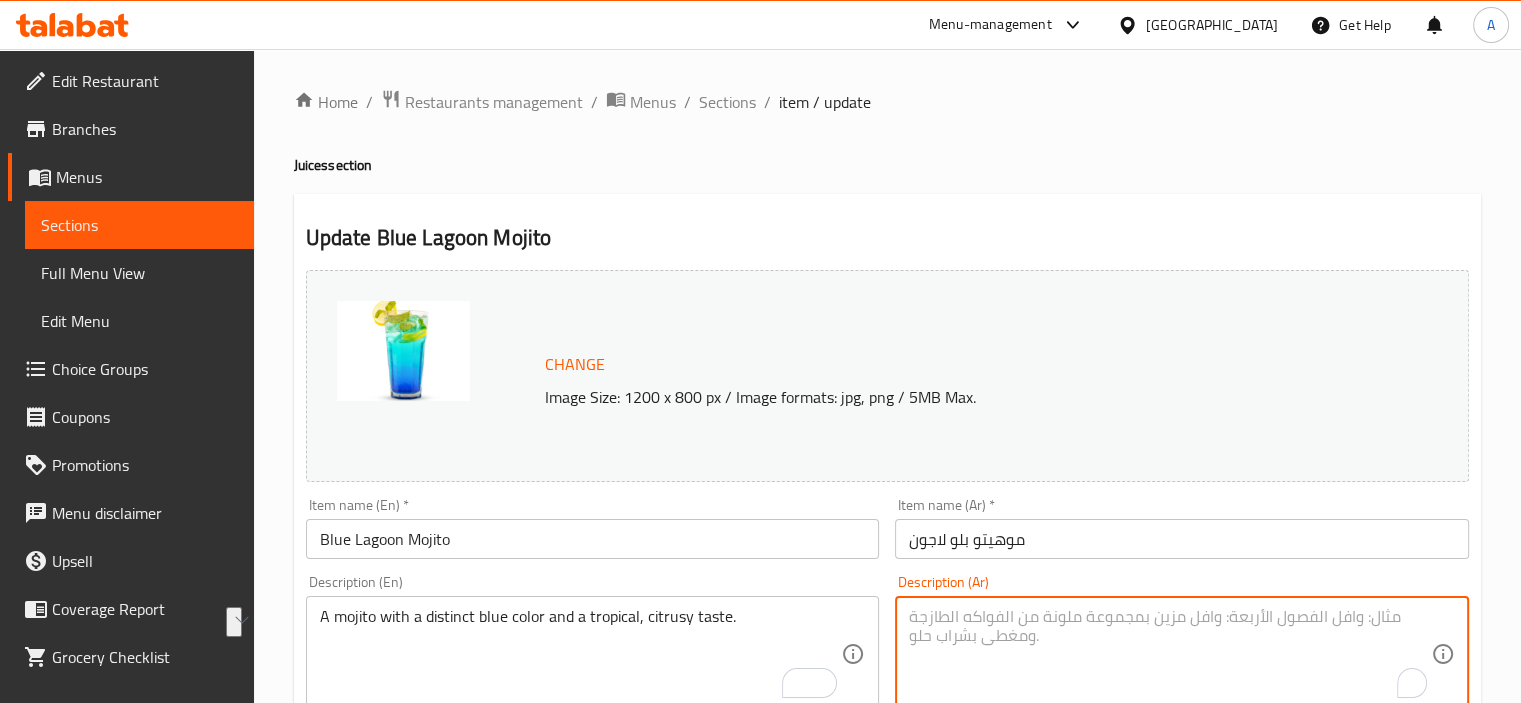 click at bounding box center (1170, 654) 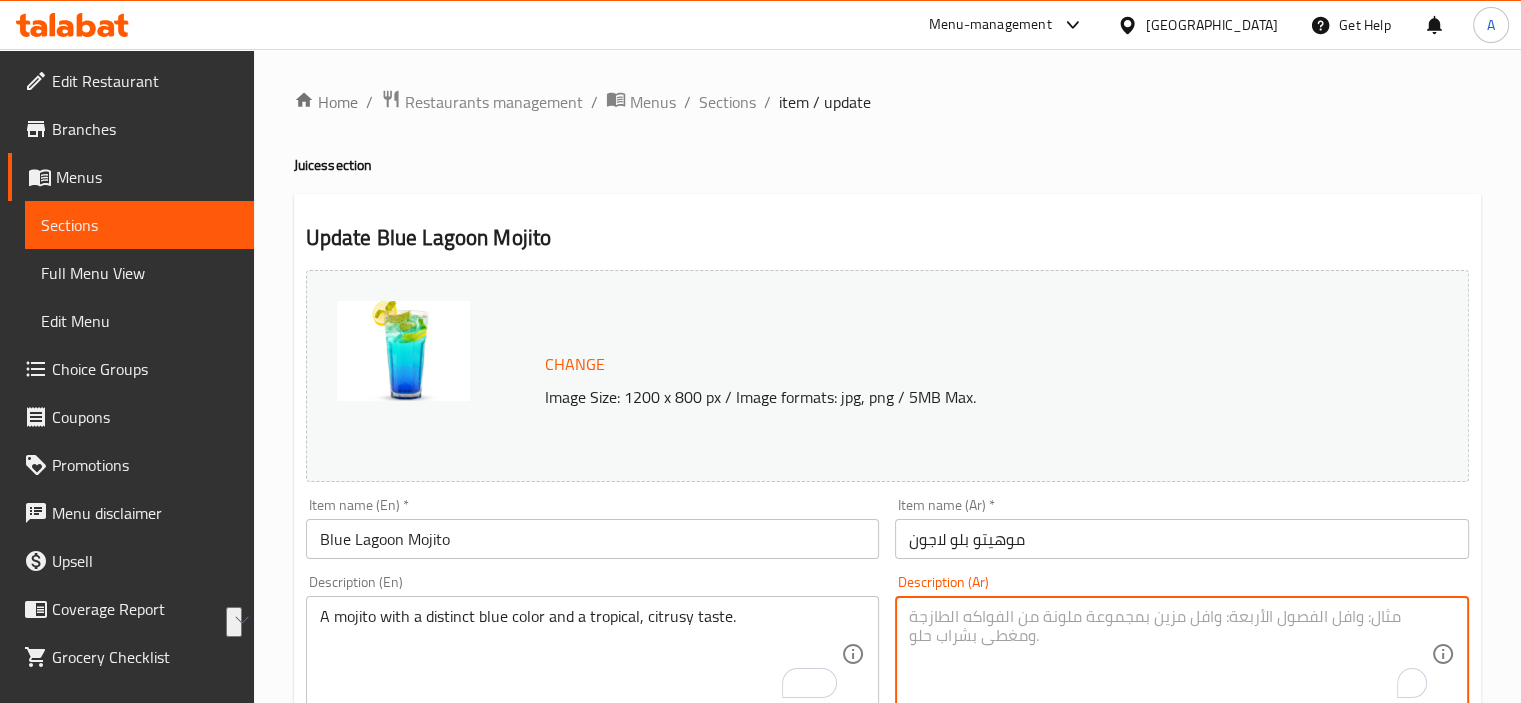 paste on "موخيتو ذو لون أزرق مميز ونكهة استوائية حمضية." 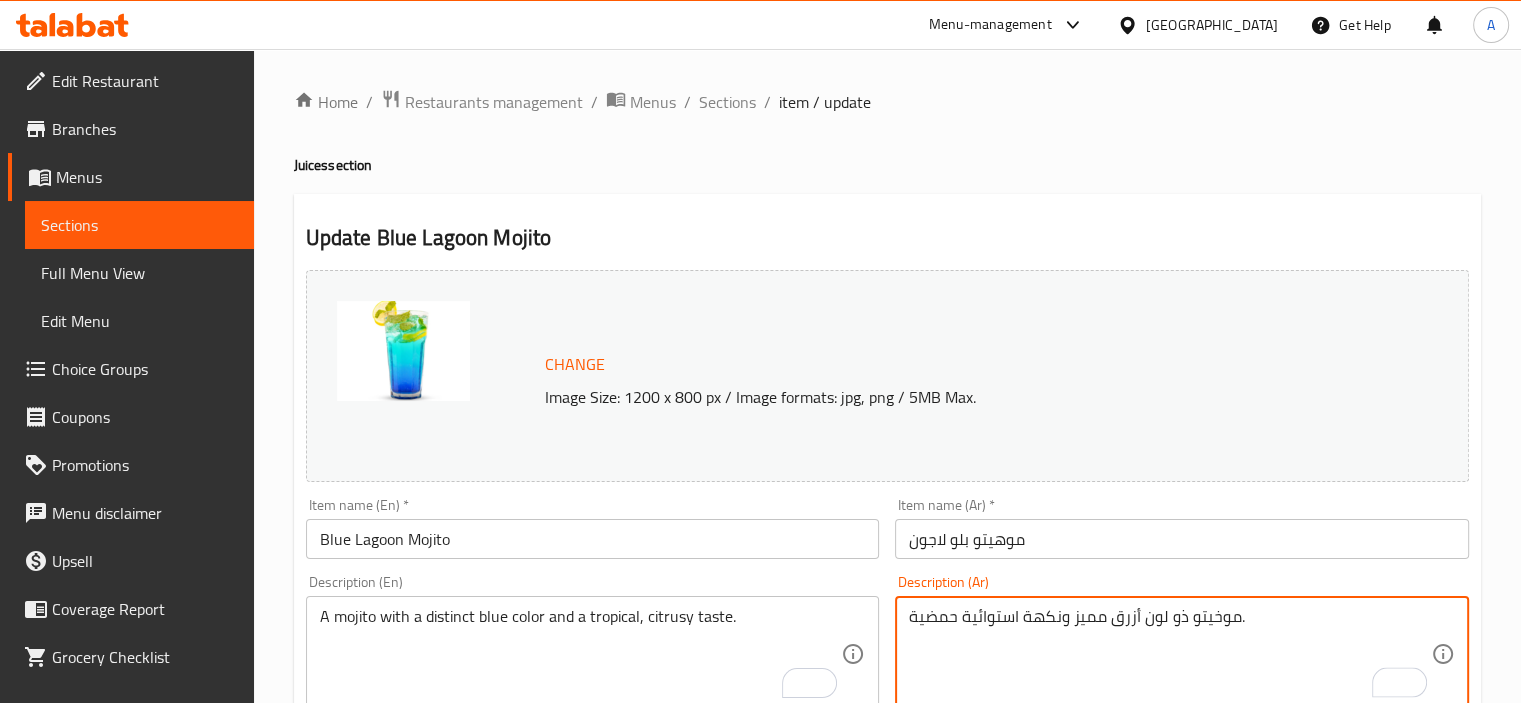 type on "موخيتو ذو لون أزرق مميز ونكهة استوائية حمضية." 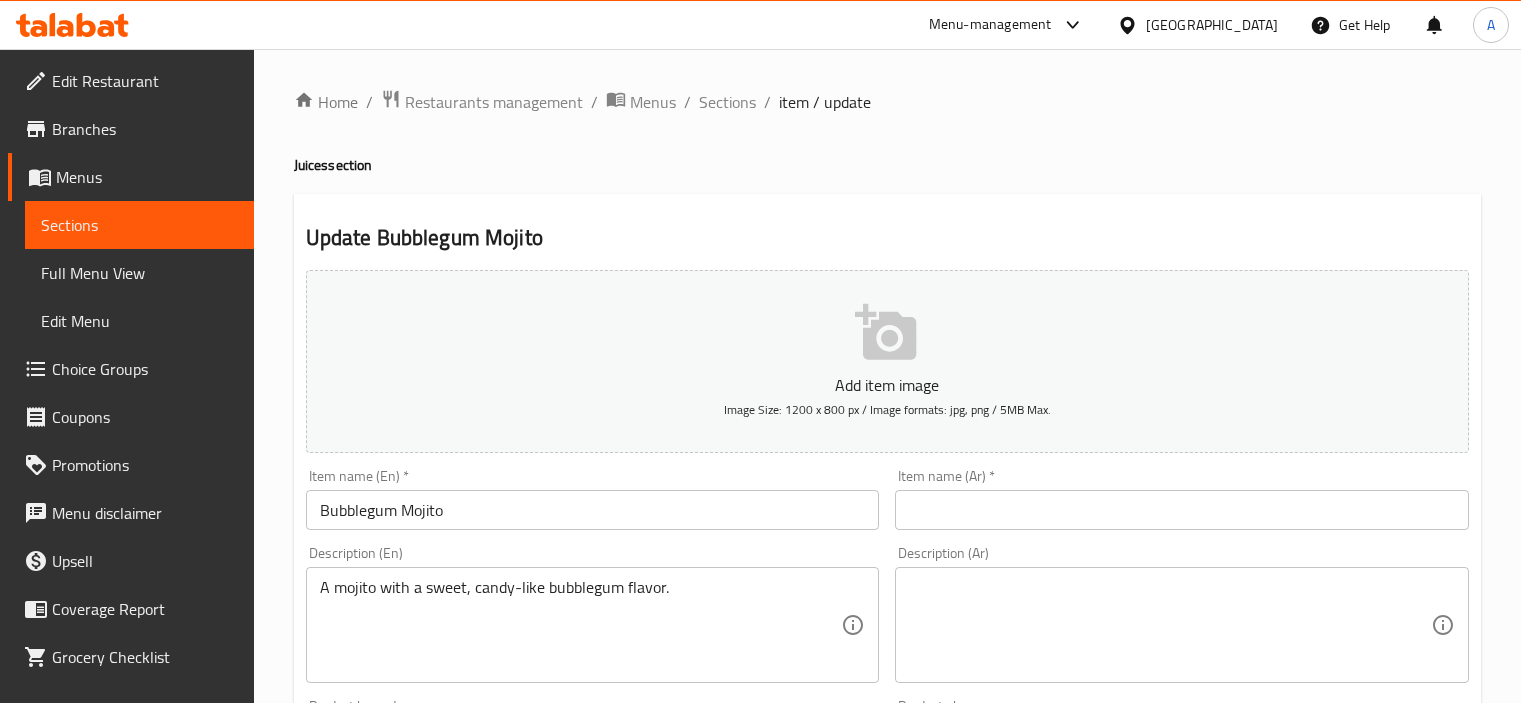 scroll, scrollTop: 0, scrollLeft: 0, axis: both 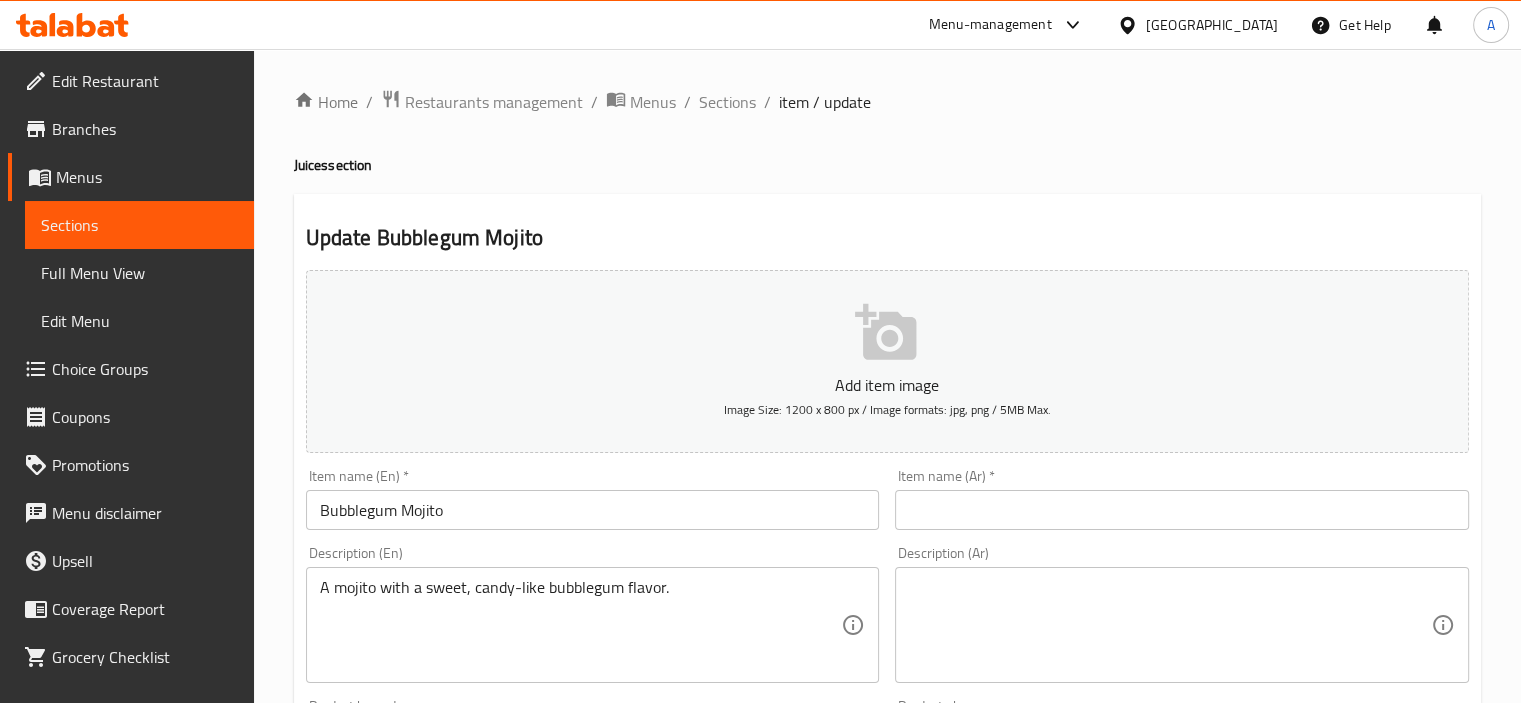 click on "Item name (En)   * Bubblegum Mojito Item name (En)  *" at bounding box center (593, 499) 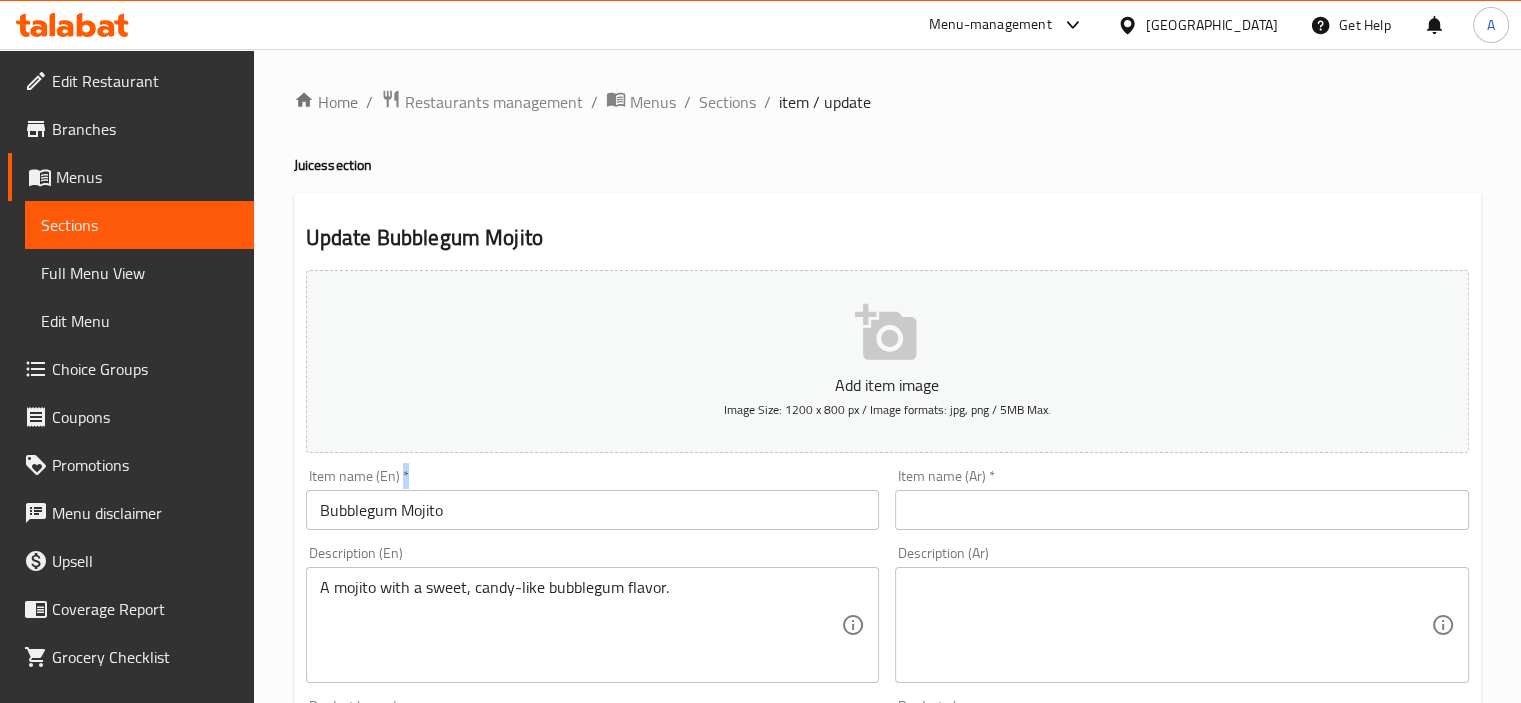 drag, startPoint x: 468, startPoint y: 490, endPoint x: 471, endPoint y: 504, distance: 14.3178215 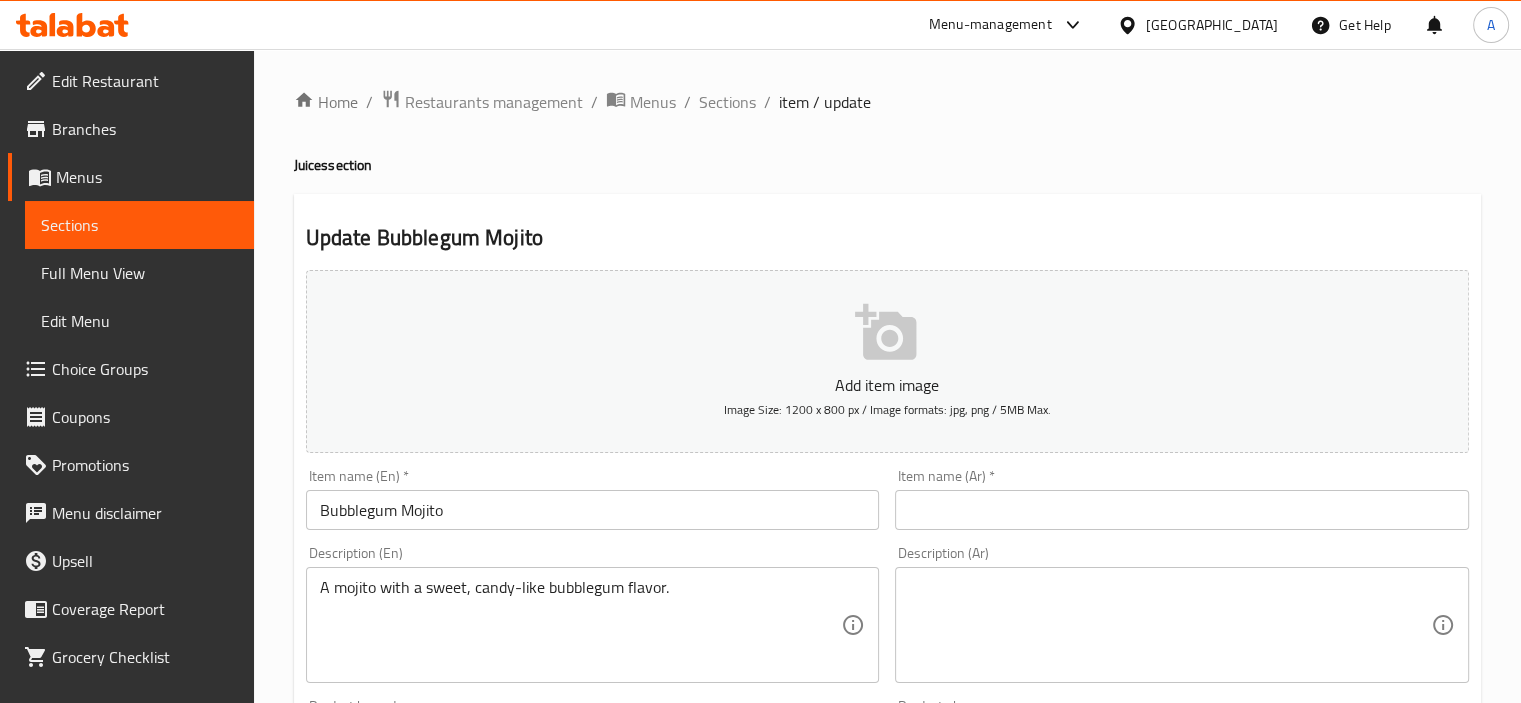 click on "Bubblegum Mojito" at bounding box center [593, 510] 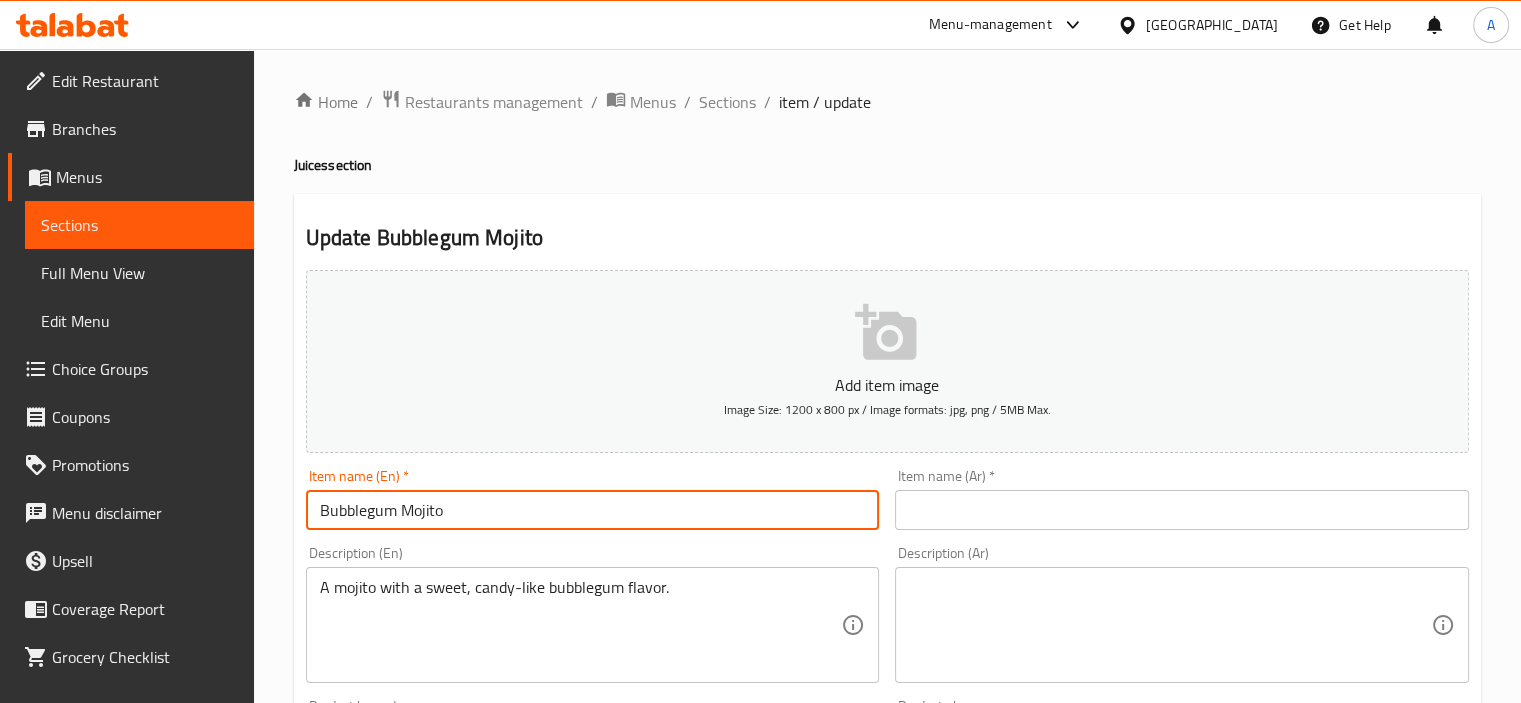 click at bounding box center (1182, 510) 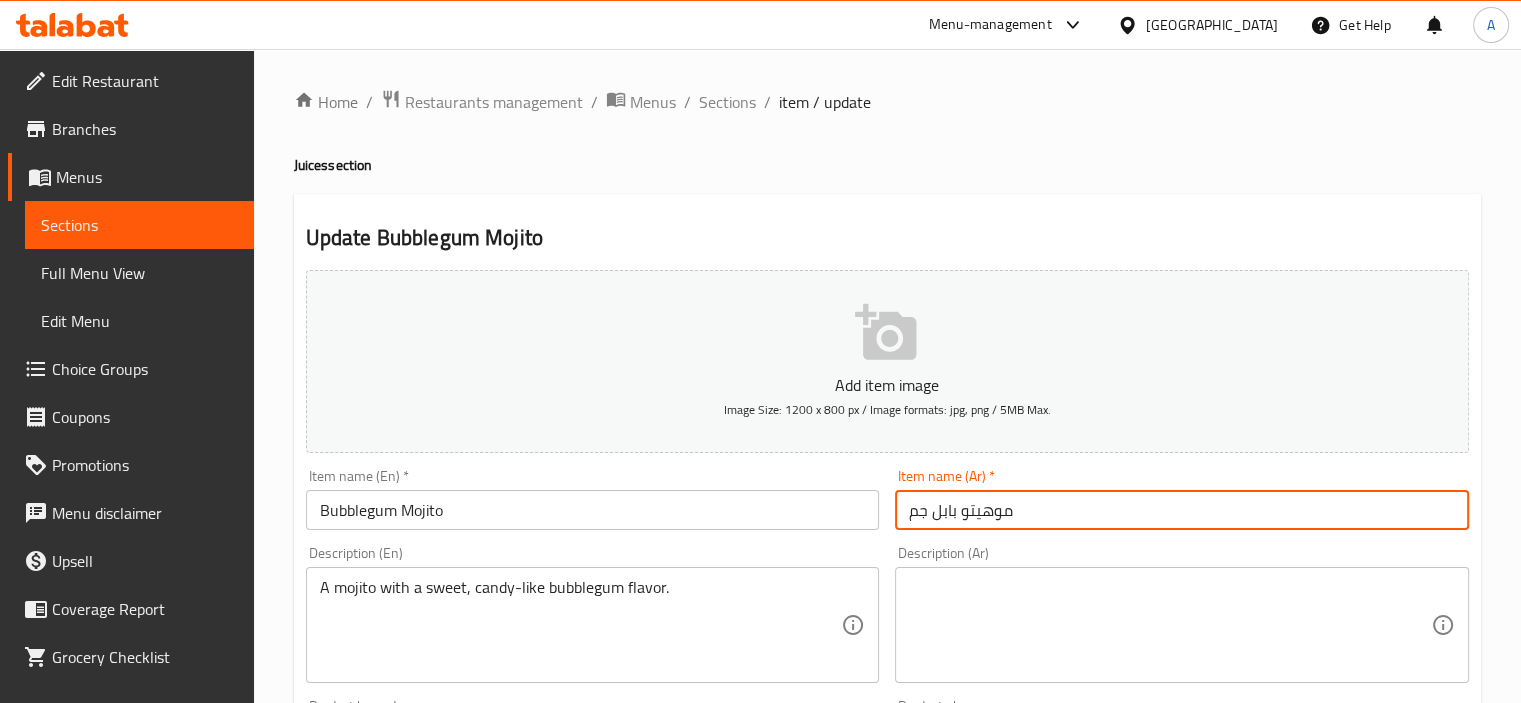 type on "موهيتو بابل جم" 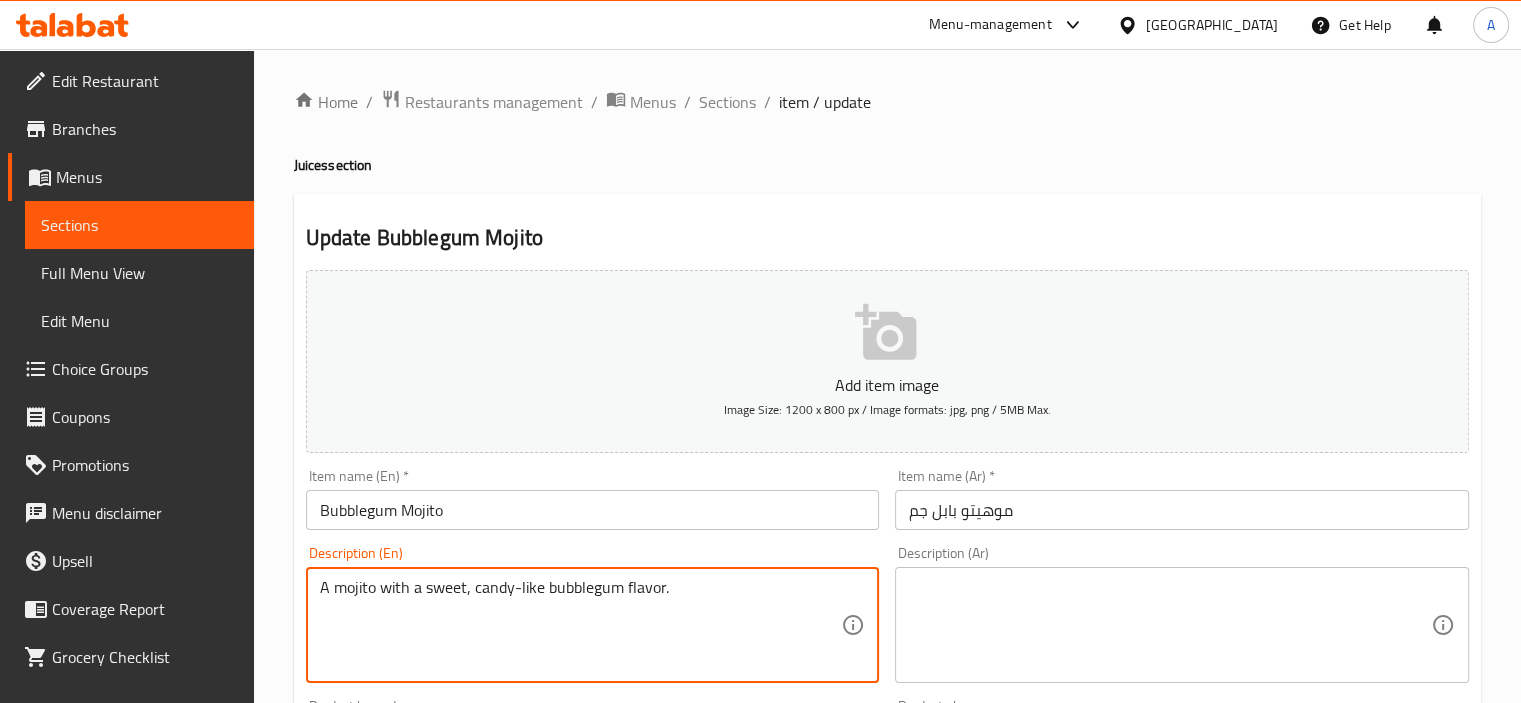 click on "A mojito with a sweet, candy-like bubblegum flavor." at bounding box center [581, 625] 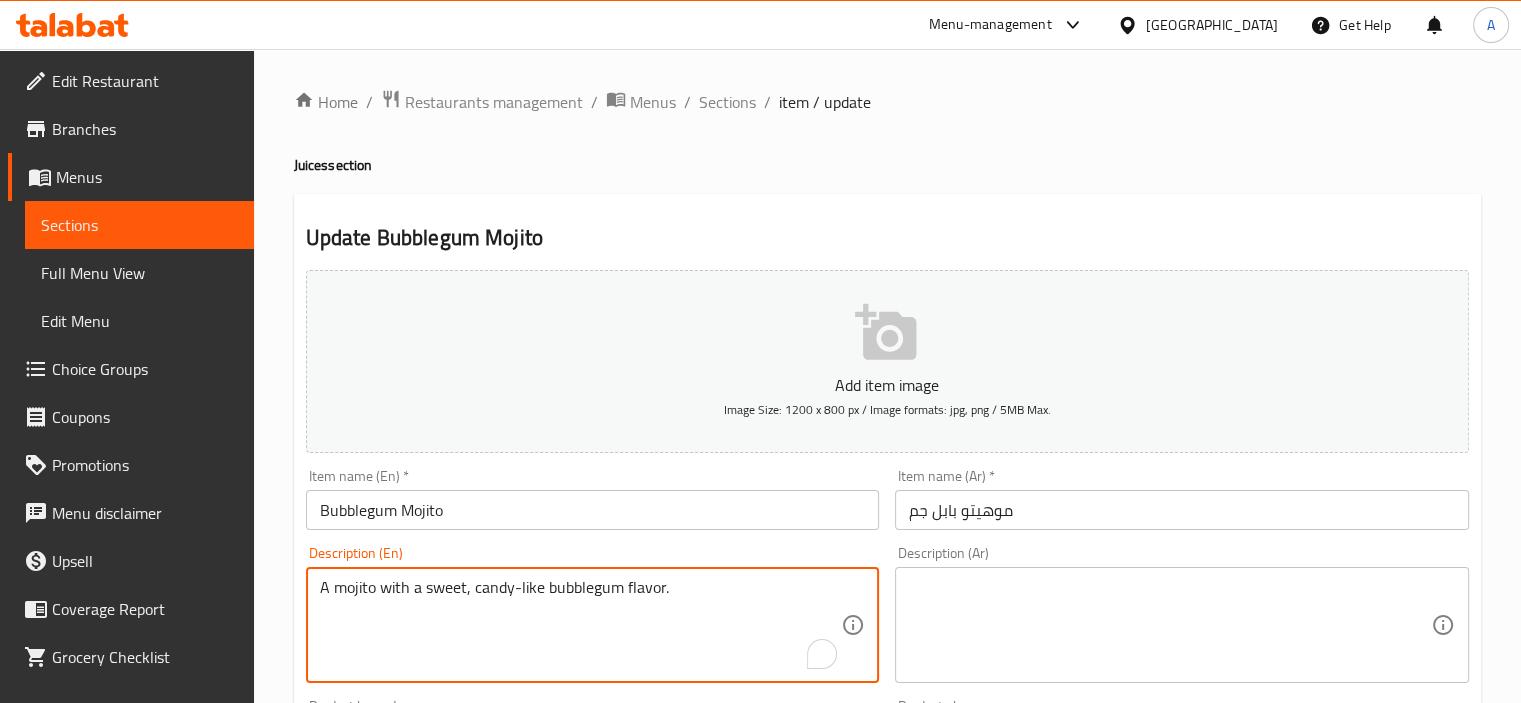 click on "A mojito with a sweet, candy-like bubblegum flavor." at bounding box center (581, 625) 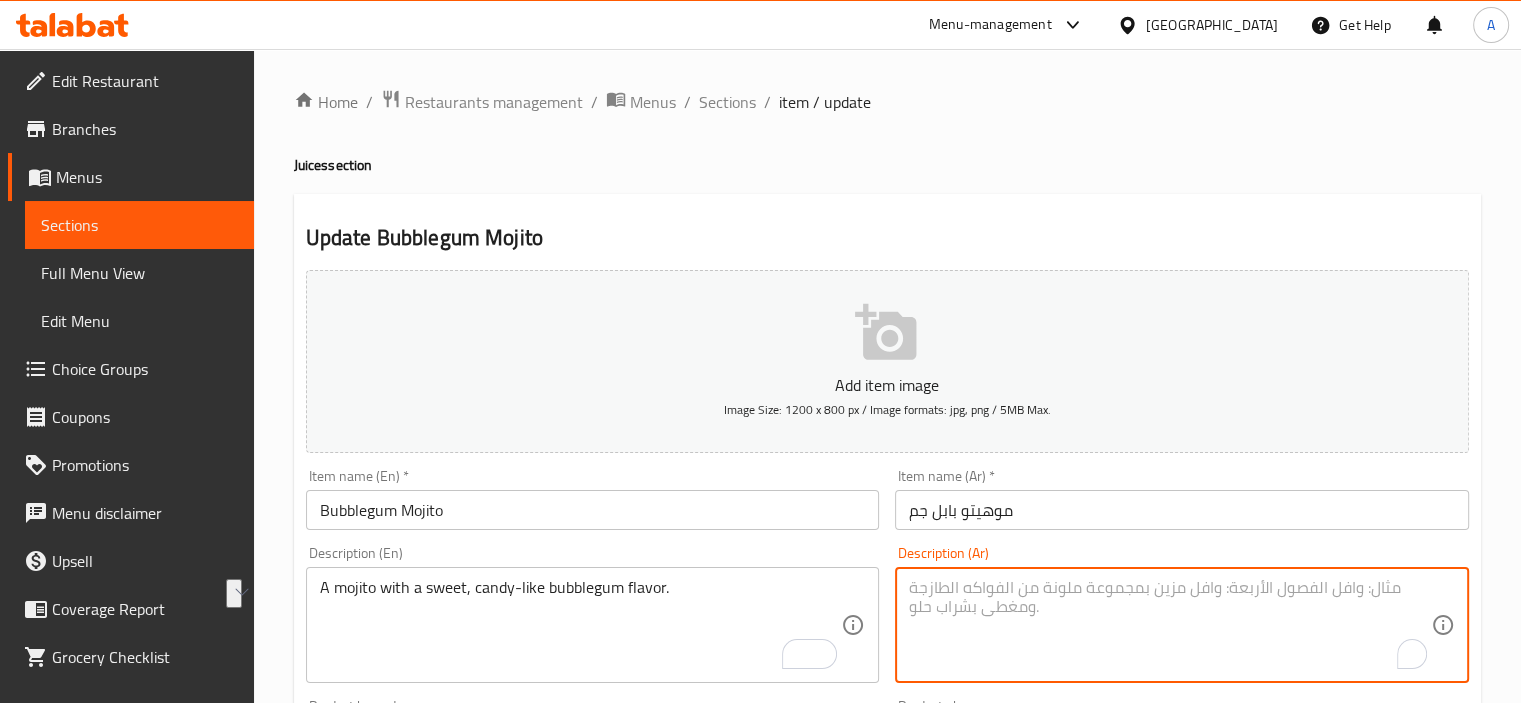 click at bounding box center (1170, 625) 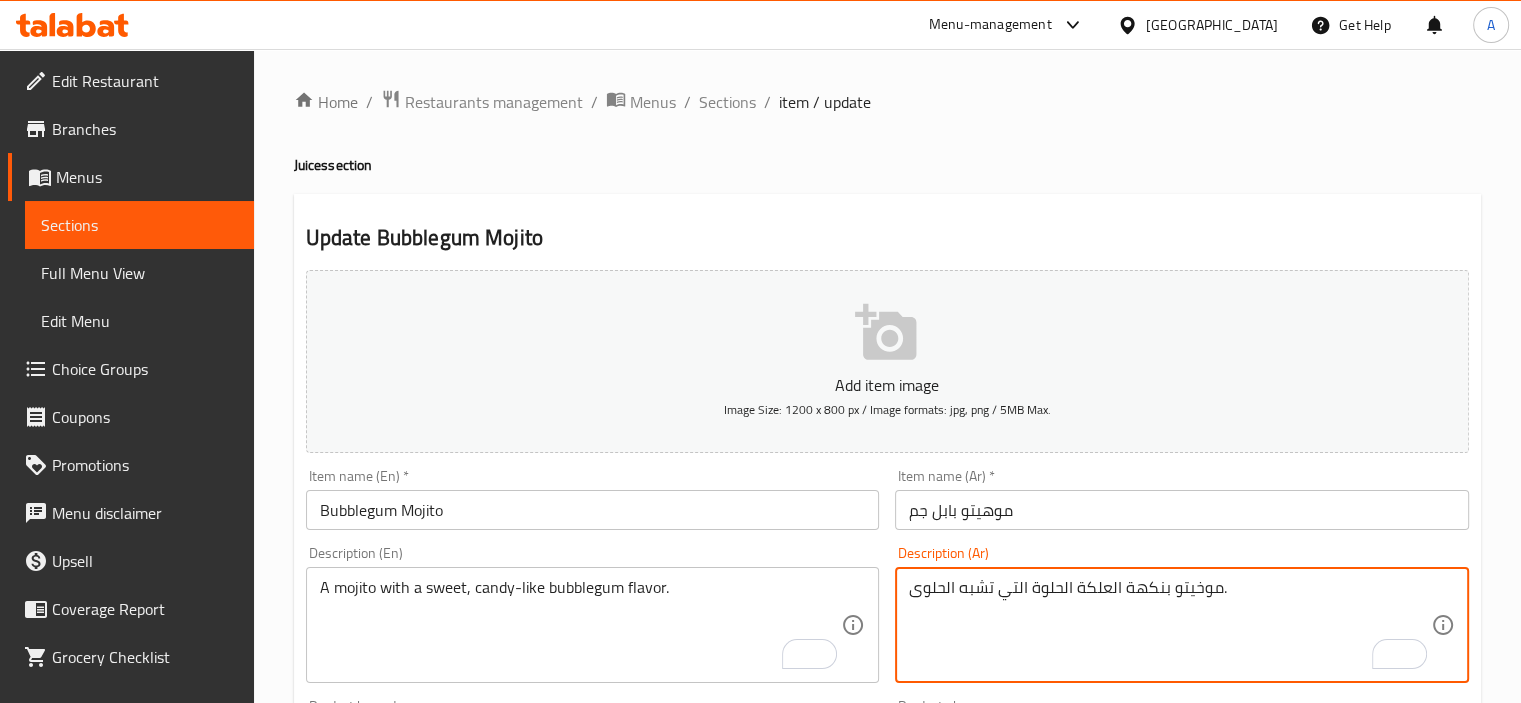 type on "موخيتو بنكهة العلكة الحلوة التي تشبه الحلوى." 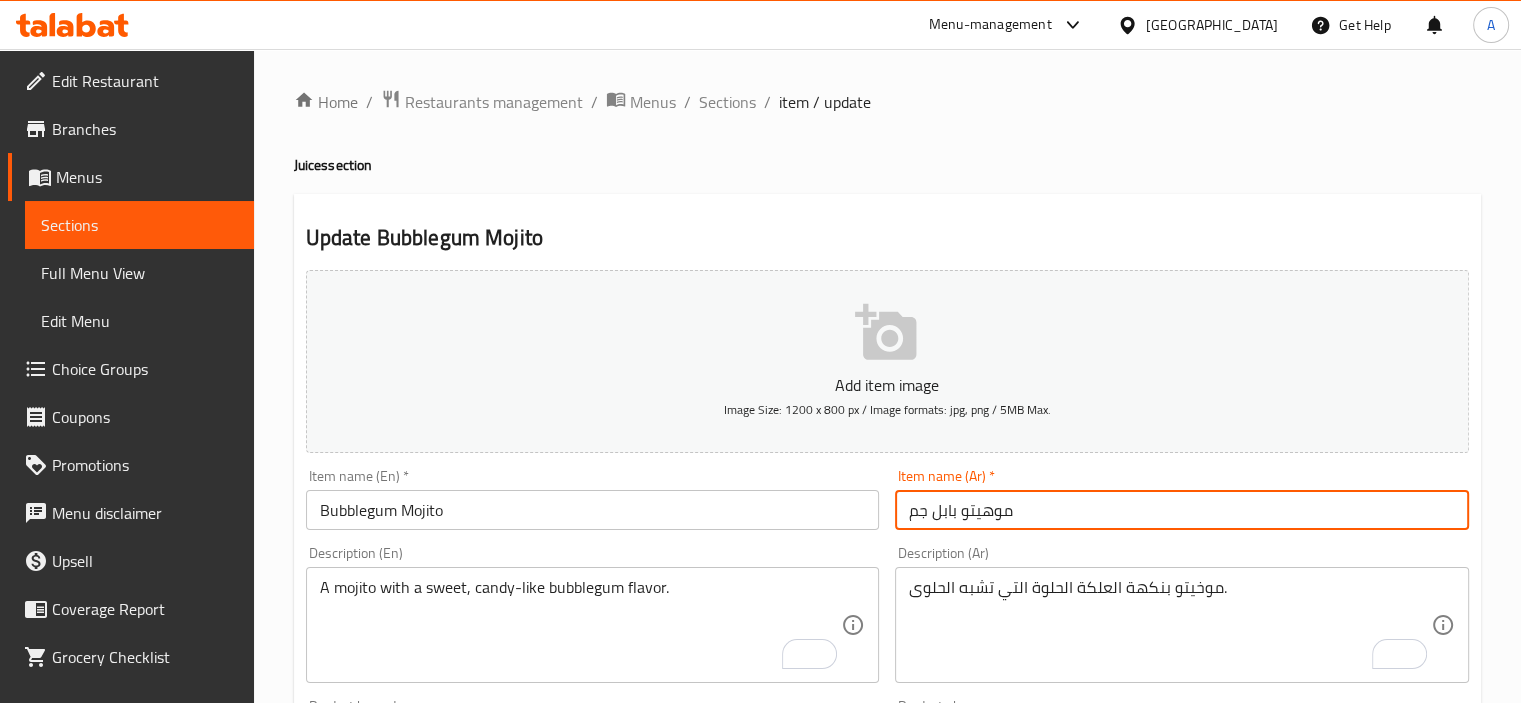 click on "موهيتو بابل جم" at bounding box center [1182, 510] 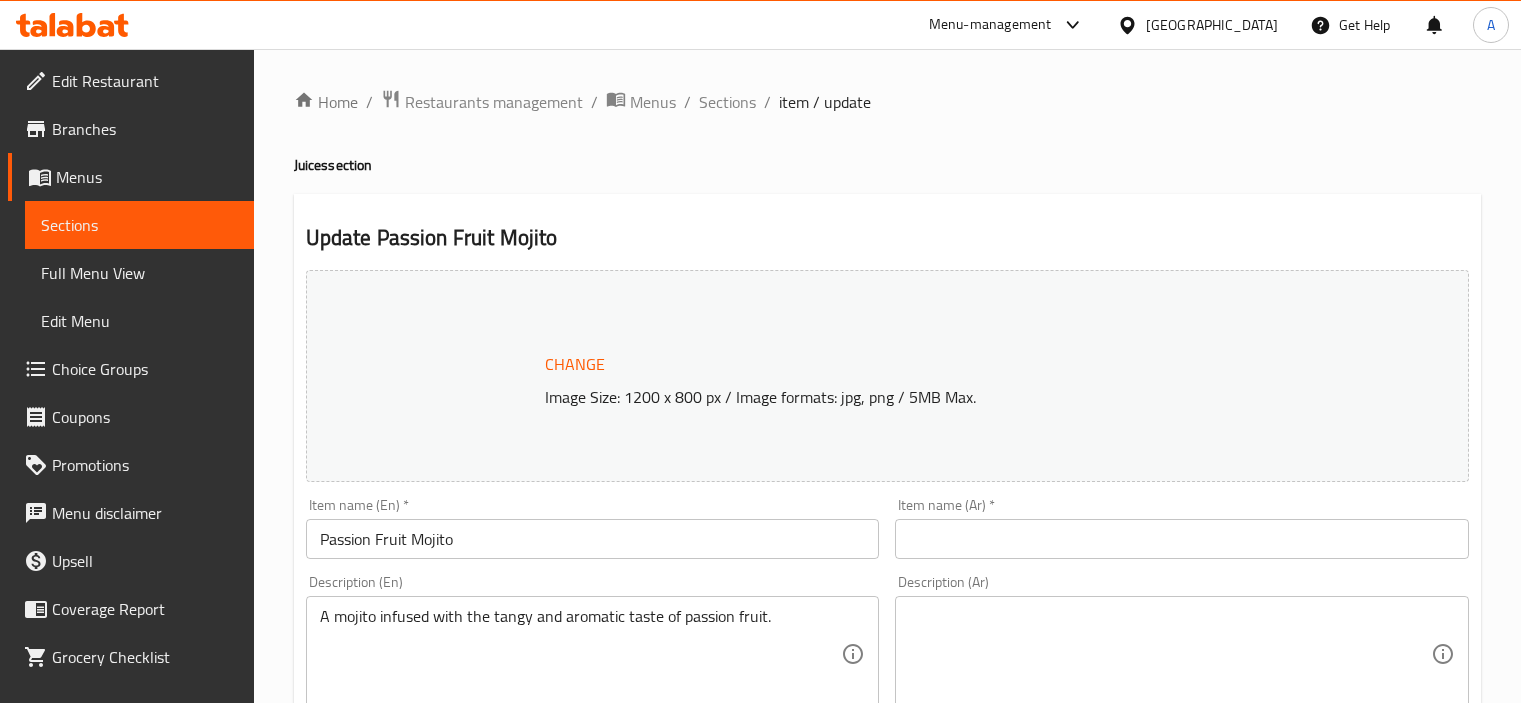 scroll, scrollTop: 0, scrollLeft: 0, axis: both 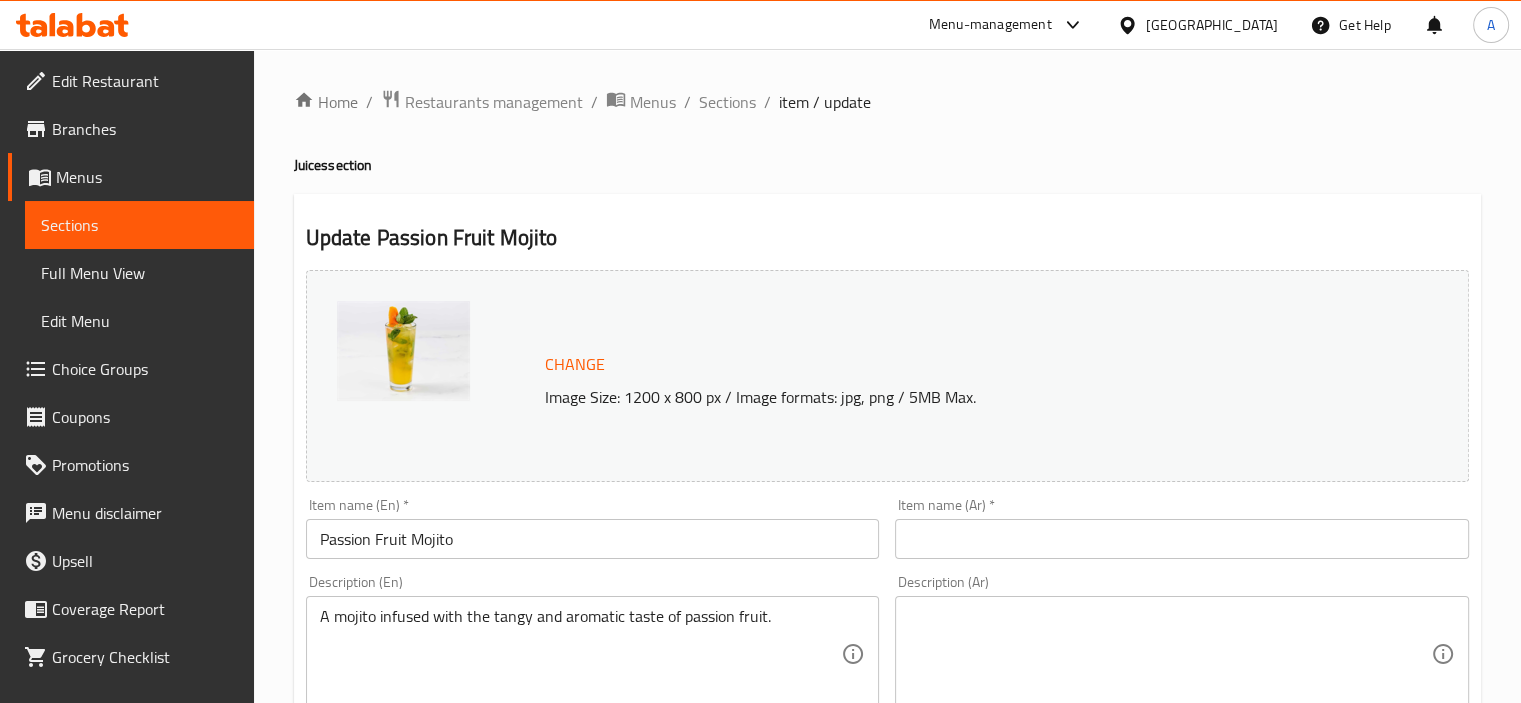 click at bounding box center [1182, 539] 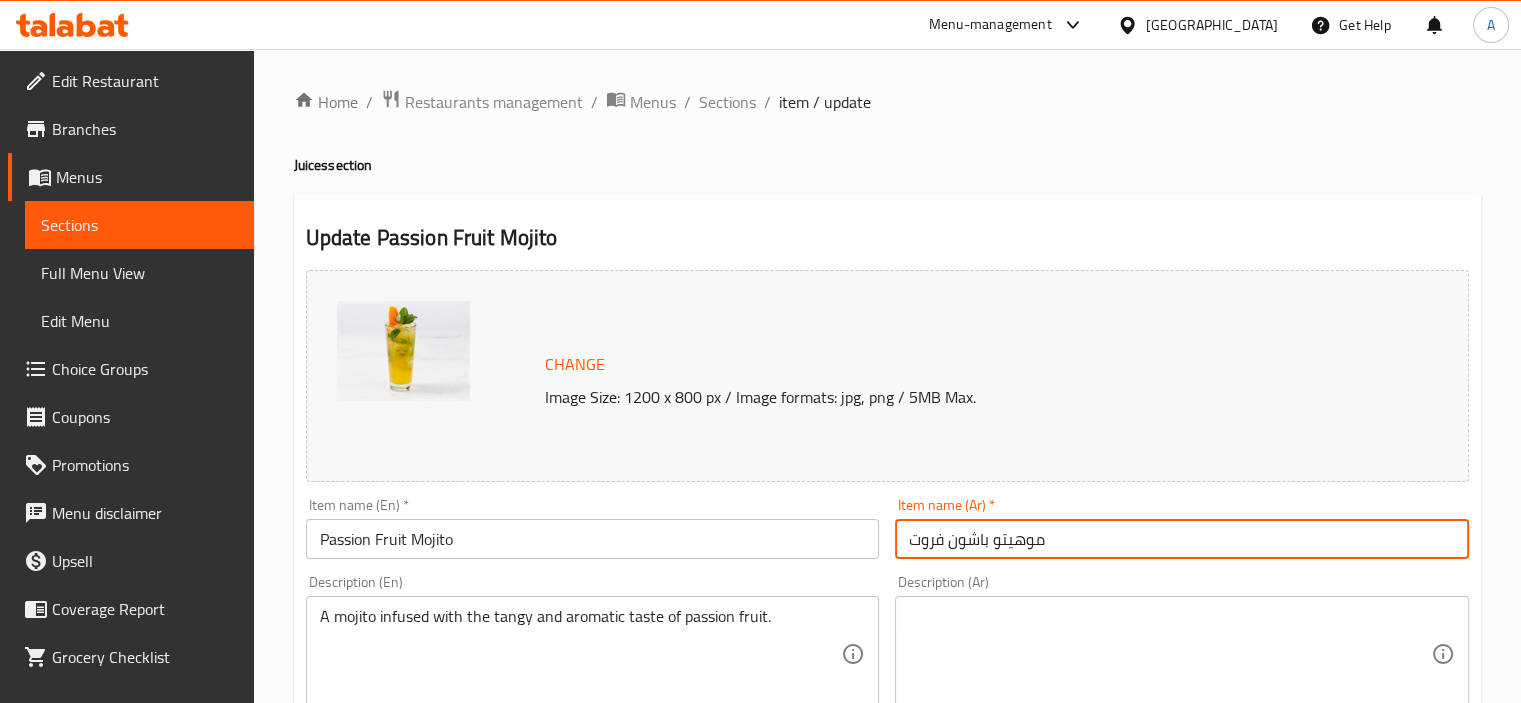 type on "موهيتو باشون فروت" 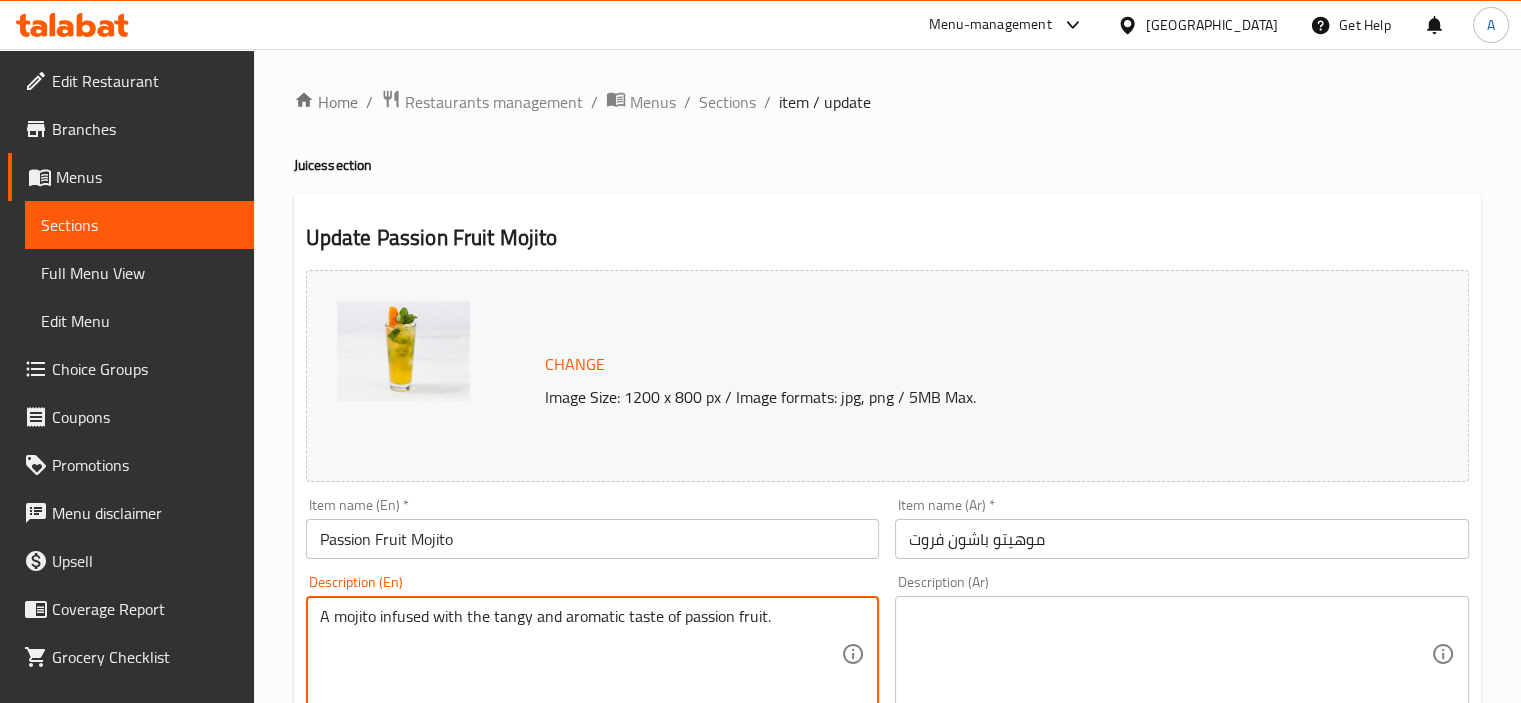 click on "A mojito infused with the tangy and aromatic taste of passion fruit." at bounding box center (581, 654) 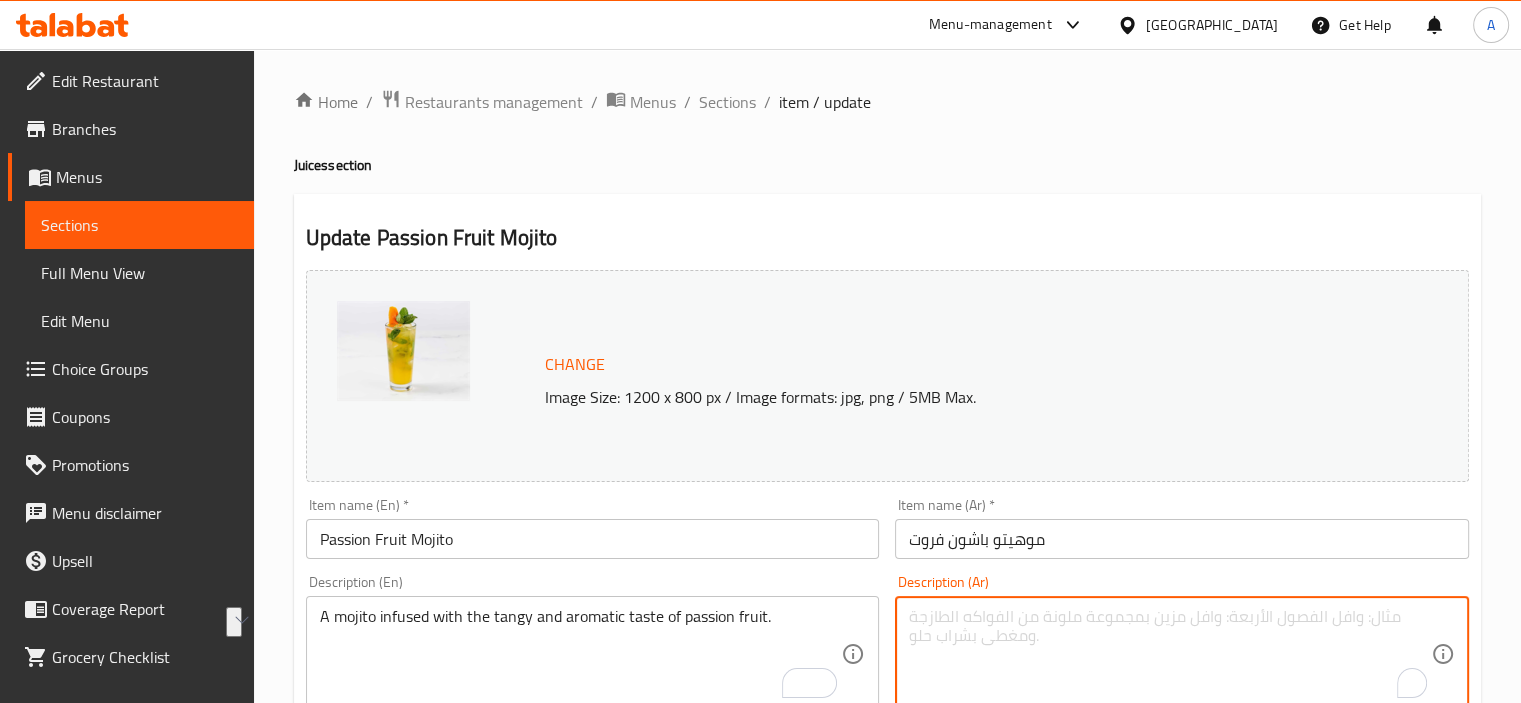 paste on "موخيتو ممزوج بنكهة فاكهة العاطفة اللاذعة والعطرية." 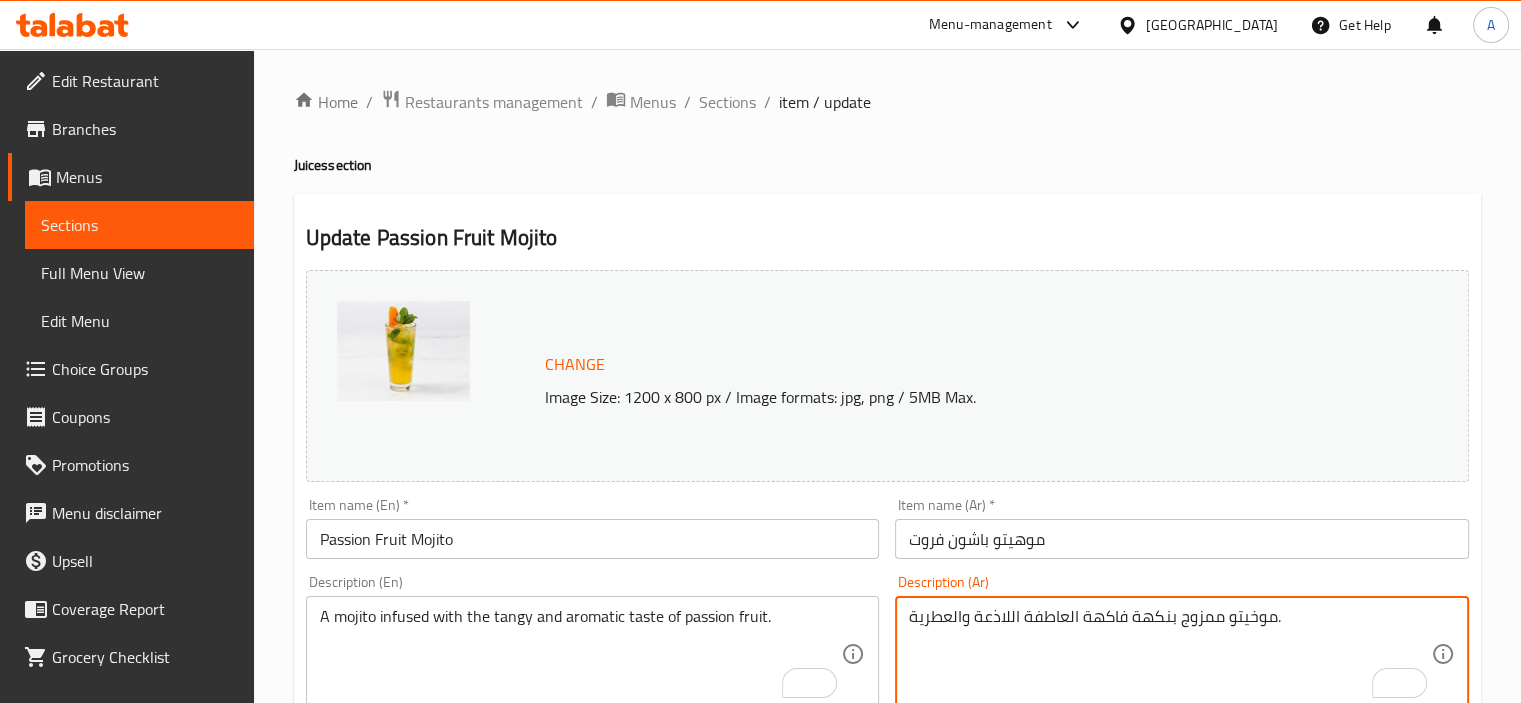 click on "موخيتو ممزوج بنكهة فاكهة العاطفة اللاذعة والعطرية." at bounding box center [1170, 654] 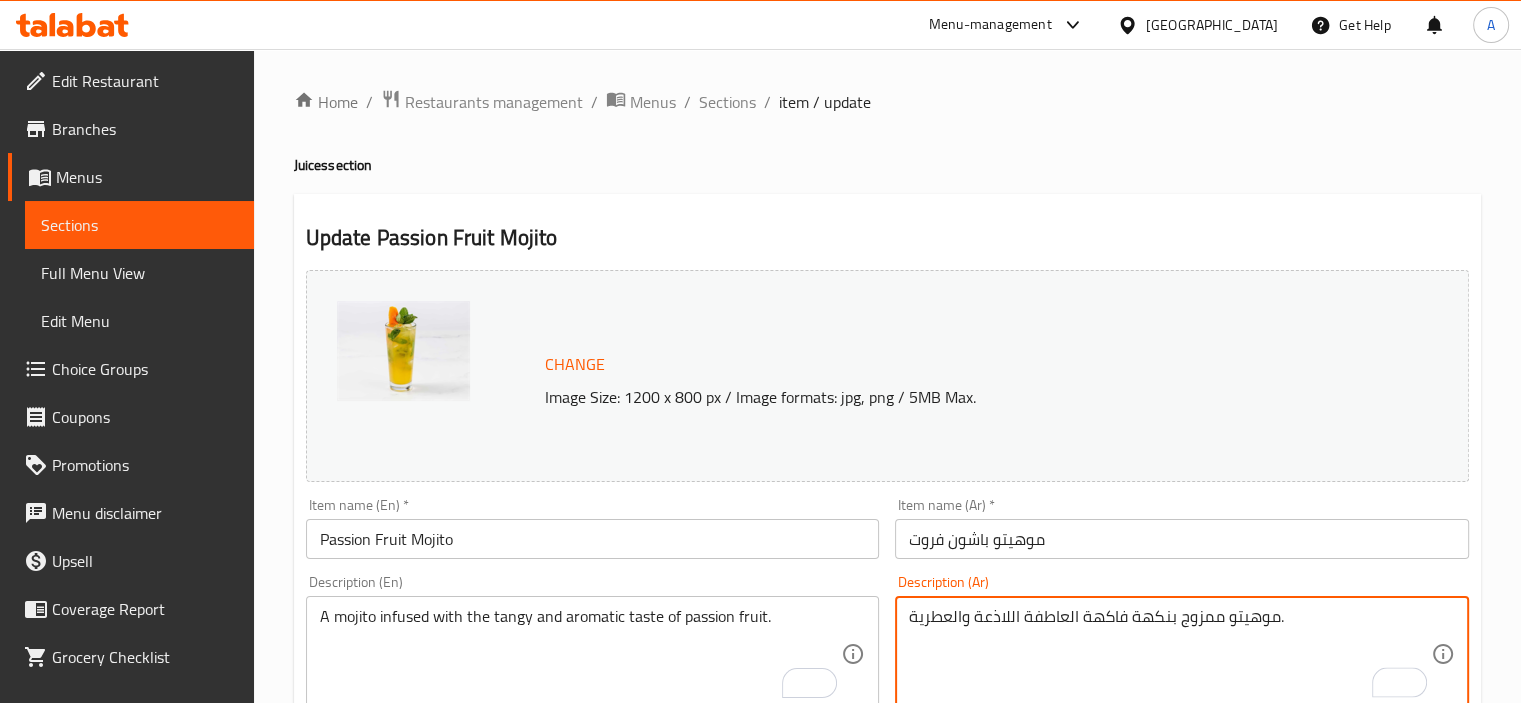 click on "موهيتو ممزوج بنكهة فاكهة العاطفة اللاذعة والعطرية." at bounding box center [1170, 654] 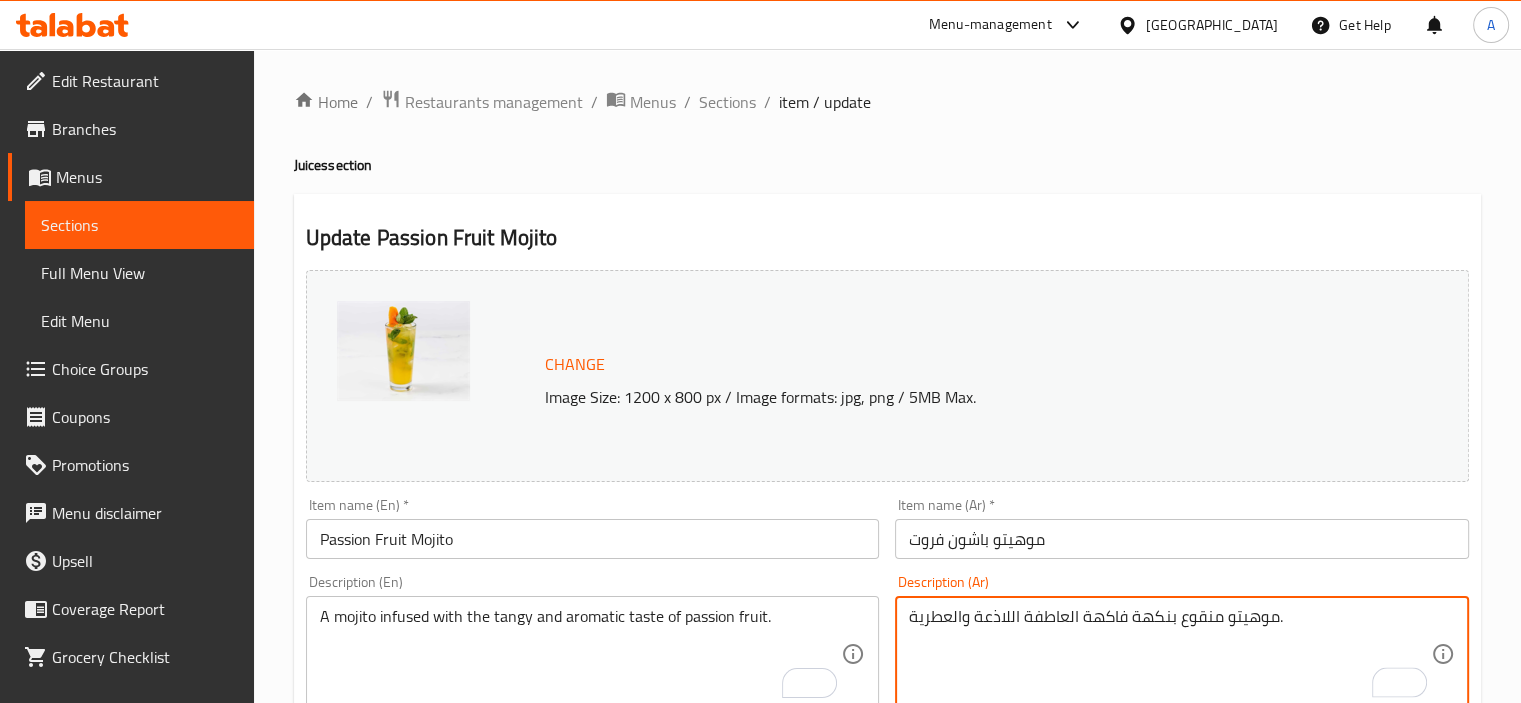 click on "موهيتو منقوع بنكهة فاكهة العاطفة اللاذعة والعطرية." at bounding box center [1170, 654] 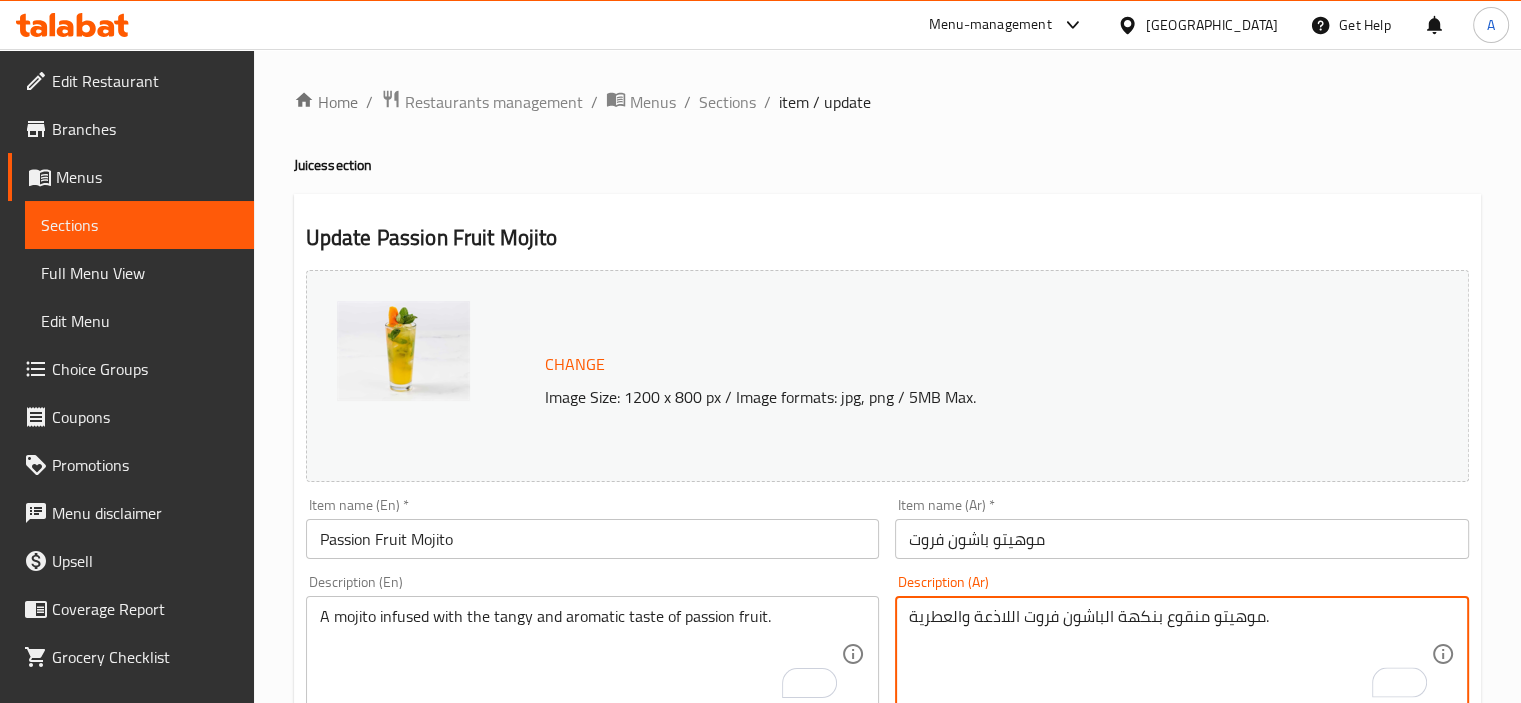 click on "موهيتو منقوع بنكهة الباشون فروت اللاذعة والعطرية." at bounding box center [1170, 654] 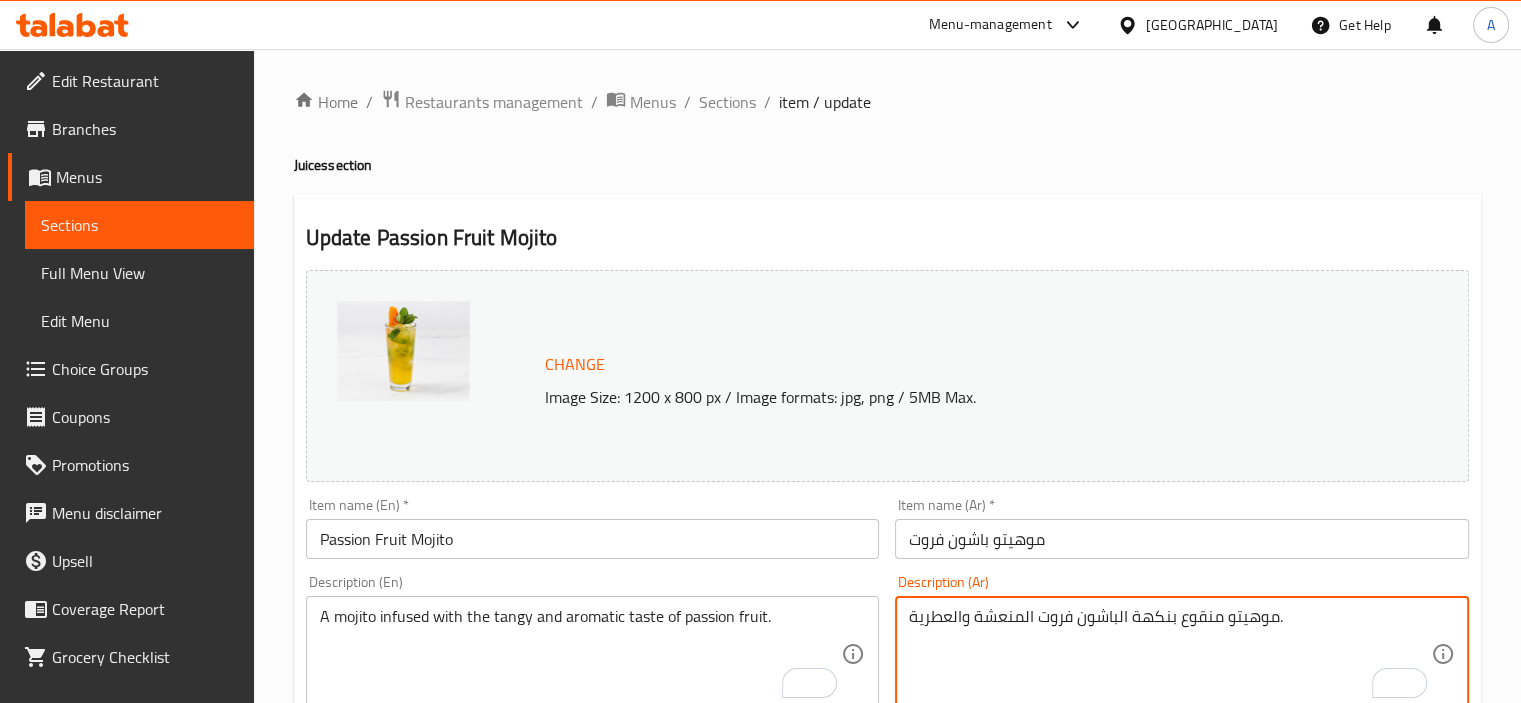 type on "موهيتو منقوع بنكهة الباشون فروت المنعشة والعطرية." 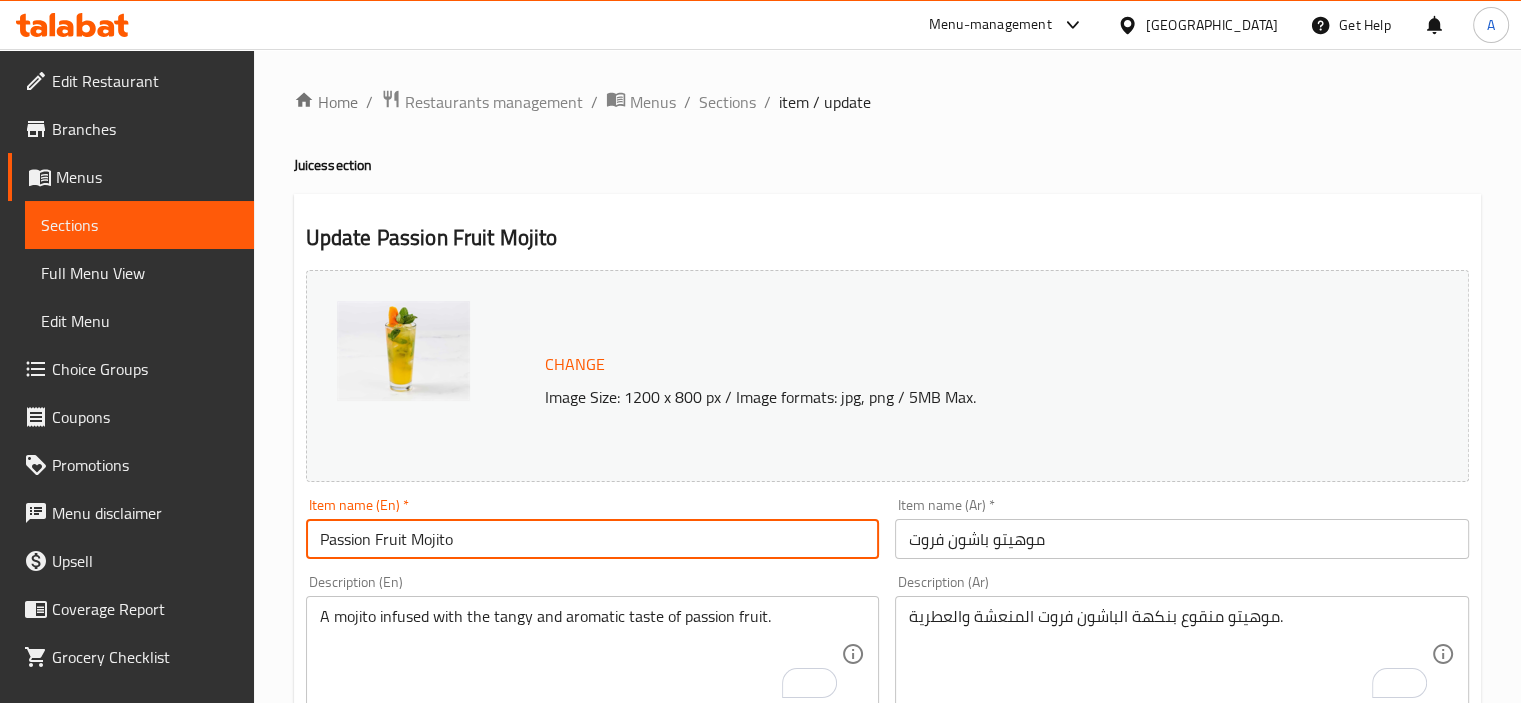 click on "Passion Fruit Mojito" at bounding box center [593, 539] 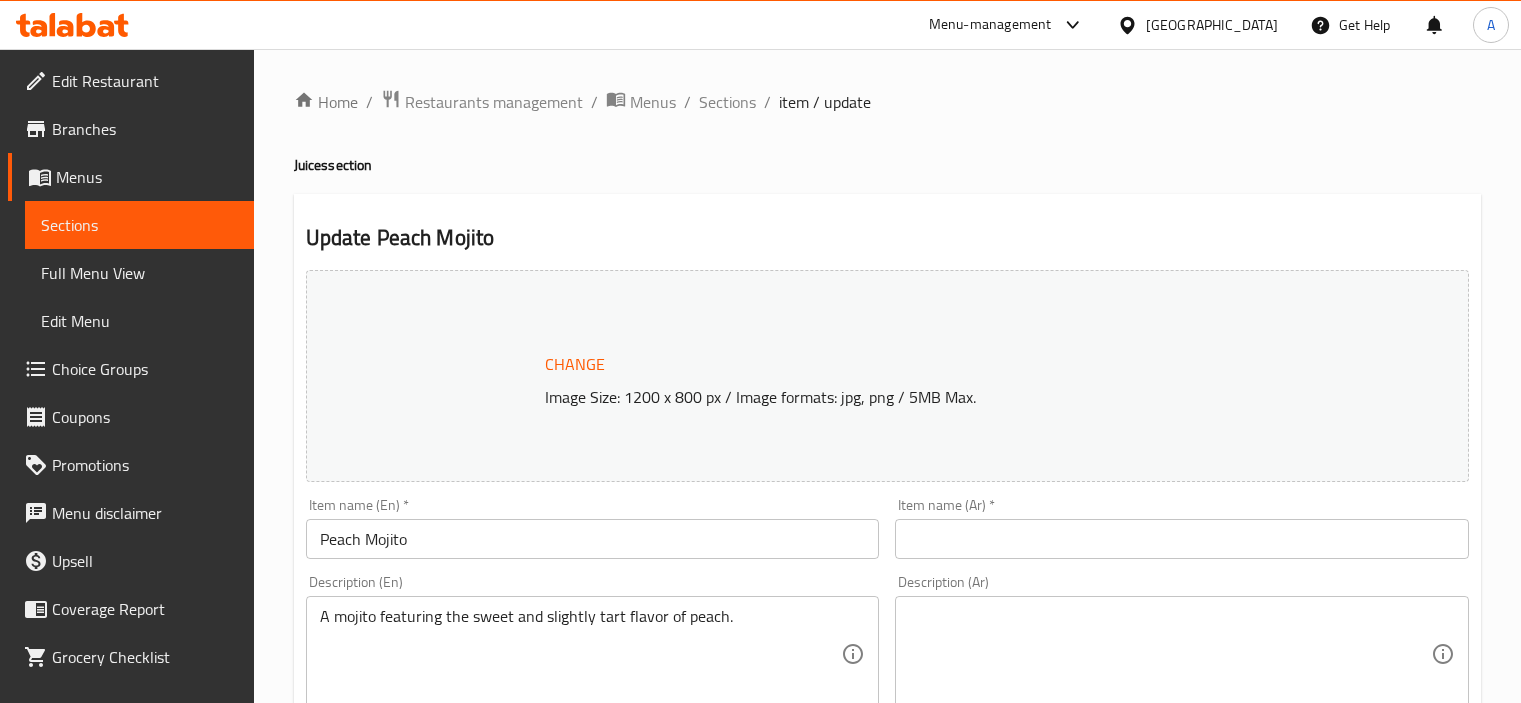 scroll, scrollTop: 0, scrollLeft: 0, axis: both 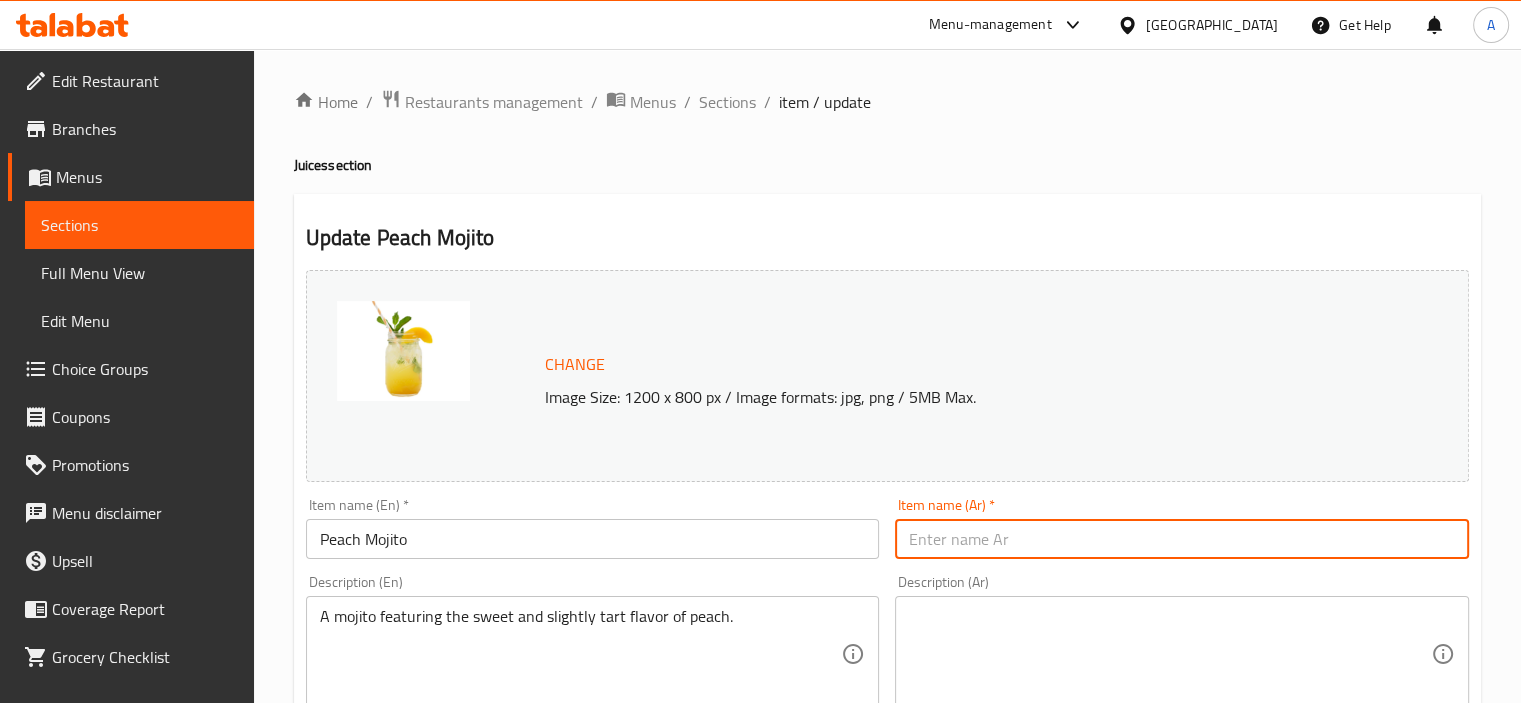 click at bounding box center (1182, 539) 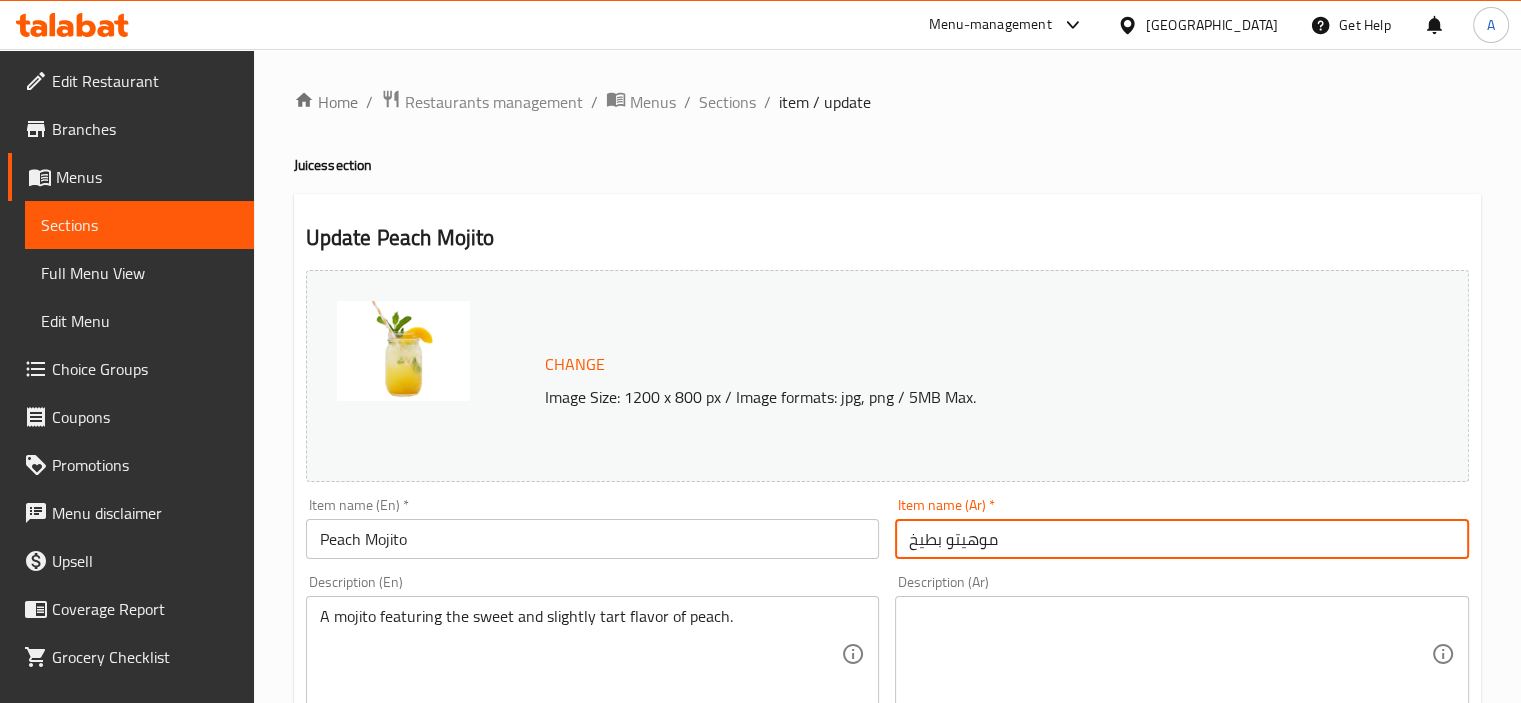 click on "A mojito featuring the sweet and slightly tart flavor of peach." at bounding box center (581, 654) 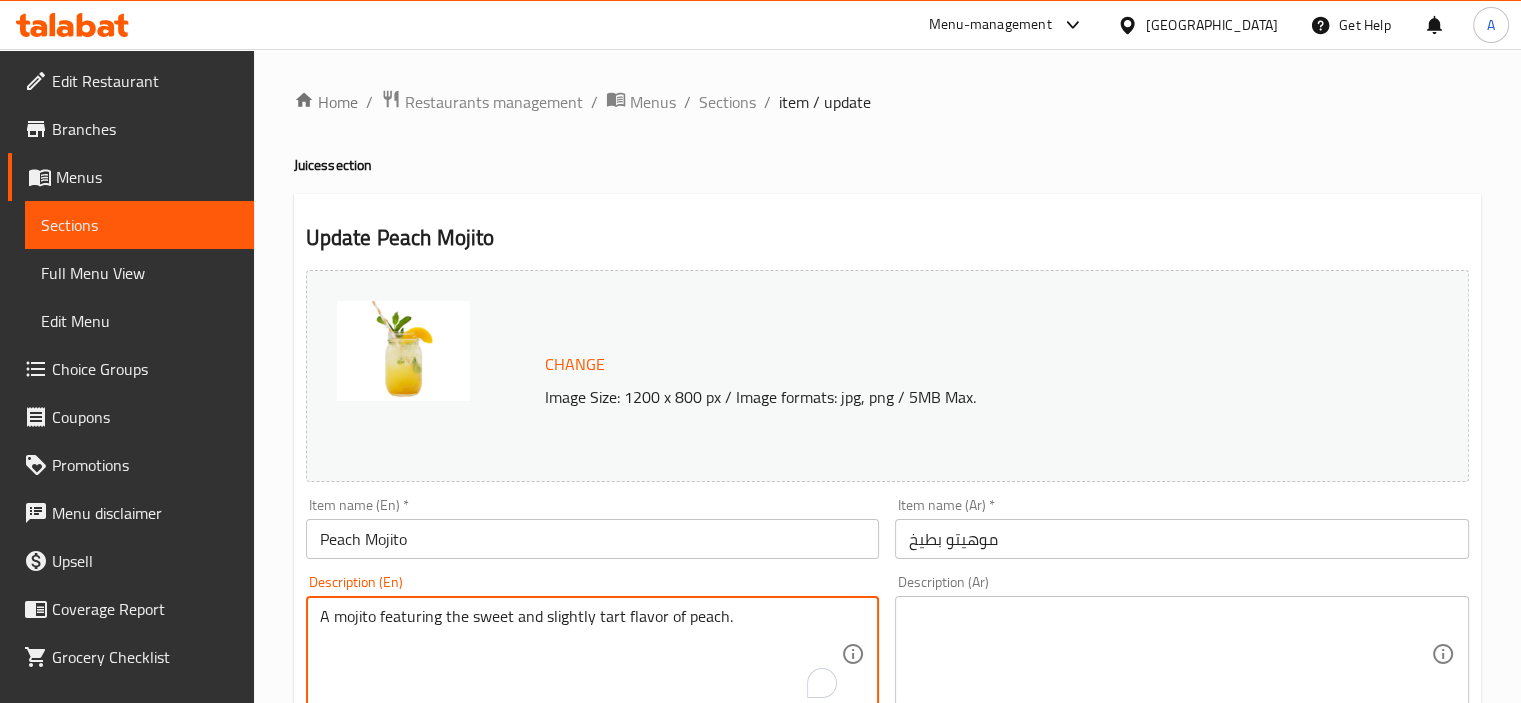 click on "A mojito featuring the sweet and slightly tart flavor of peach." at bounding box center (581, 654) 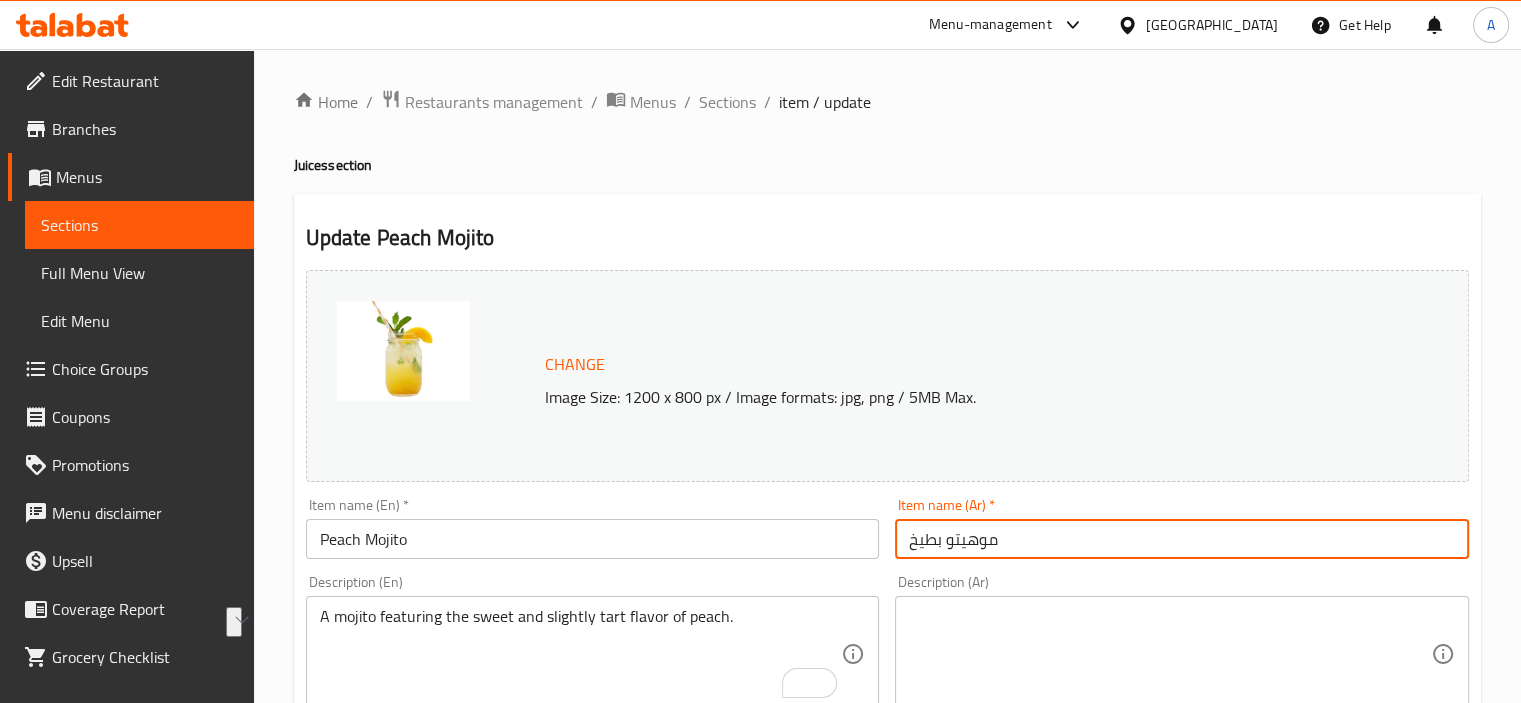 click on "موهيتو بطيخ" at bounding box center [1182, 539] 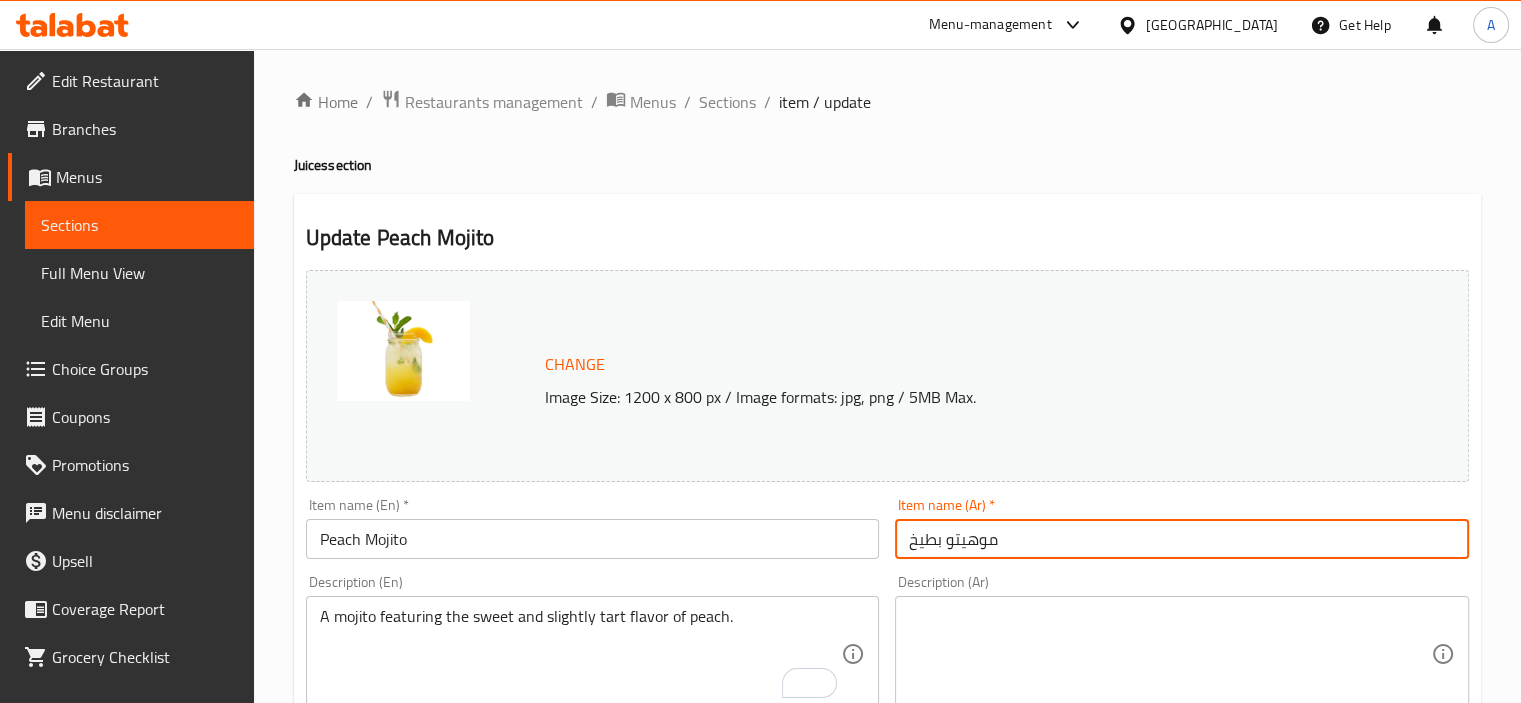 click on "موهيتو بطيخ" at bounding box center [1182, 539] 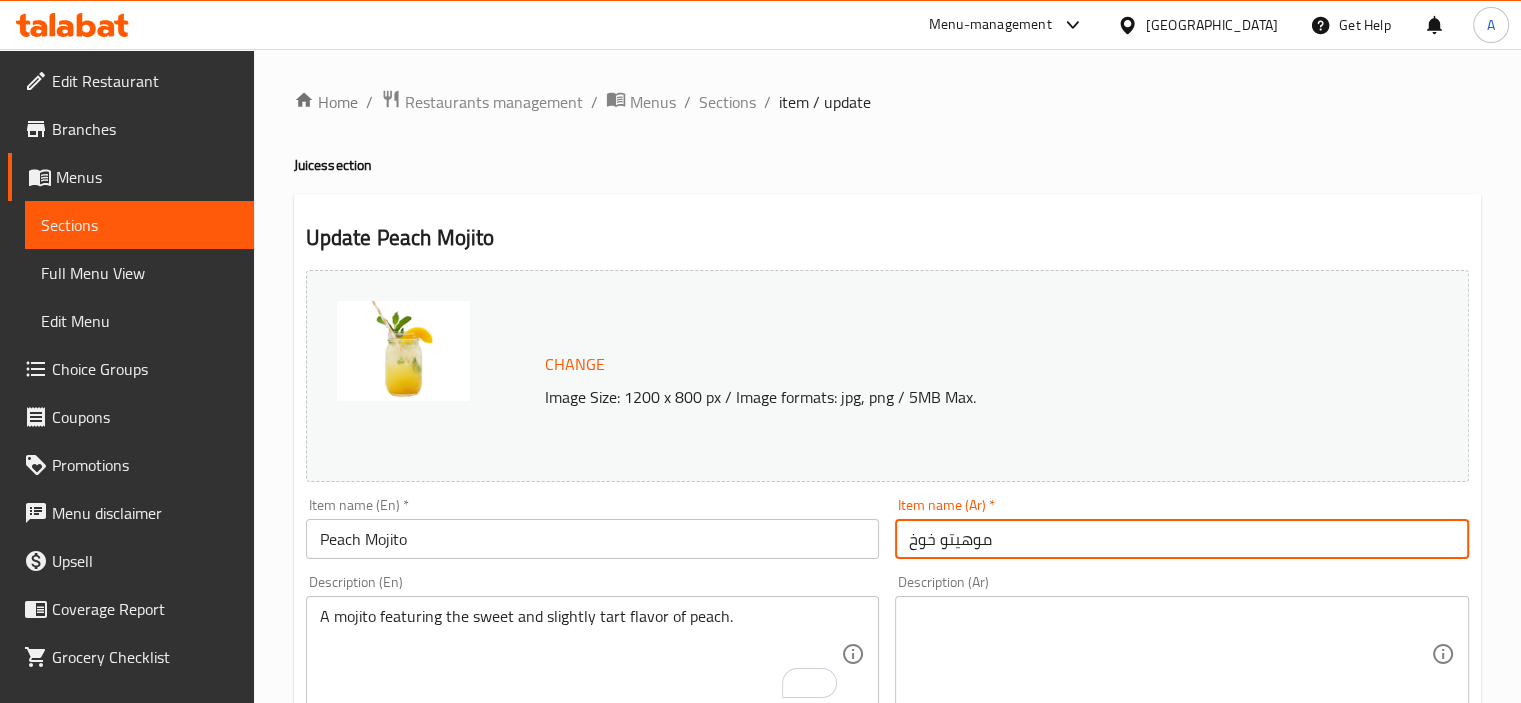type on "موهيتو خوخ" 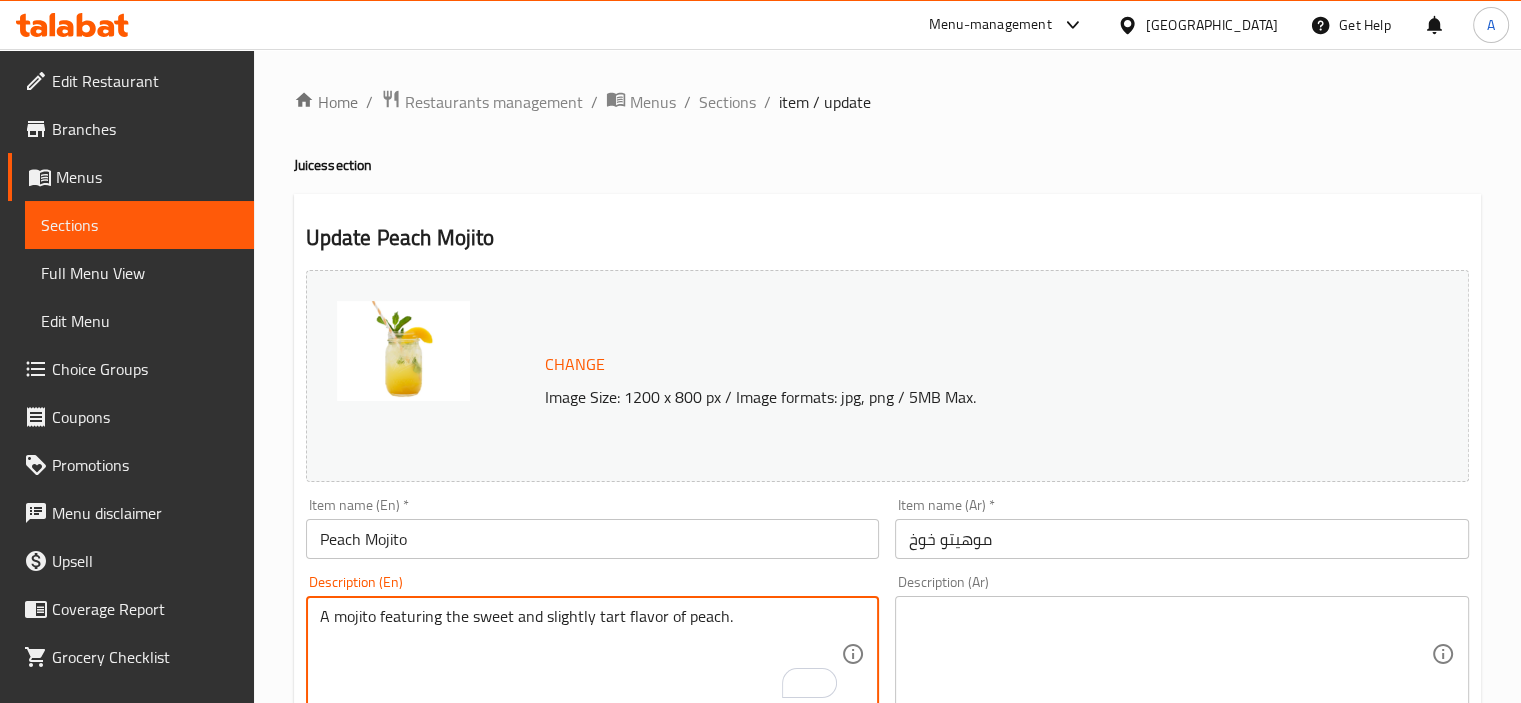 click on "A mojito featuring the sweet and slightly tart flavor of peach." at bounding box center [581, 654] 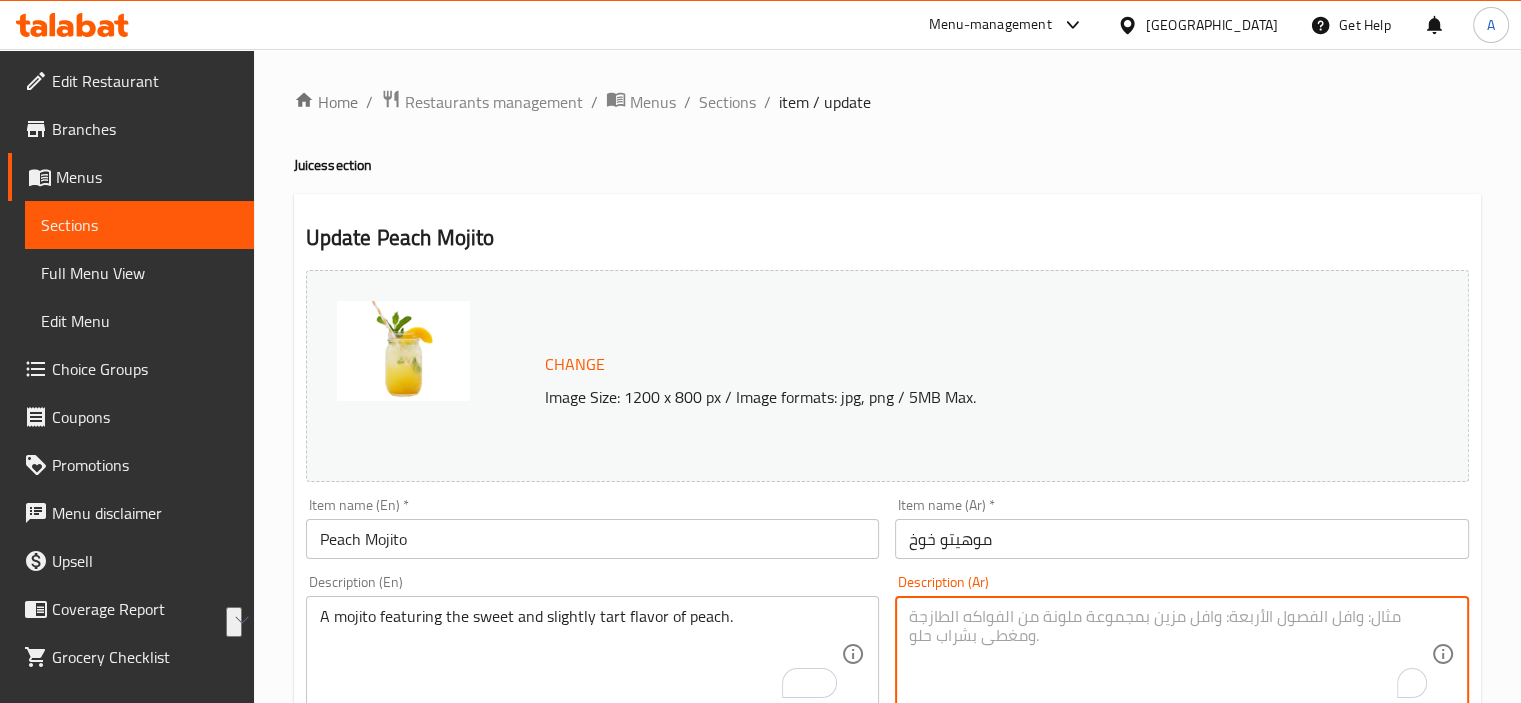 paste on "موخيتو يتميز بنكهة الخوخ الحلوة والحامضة قليلاً." 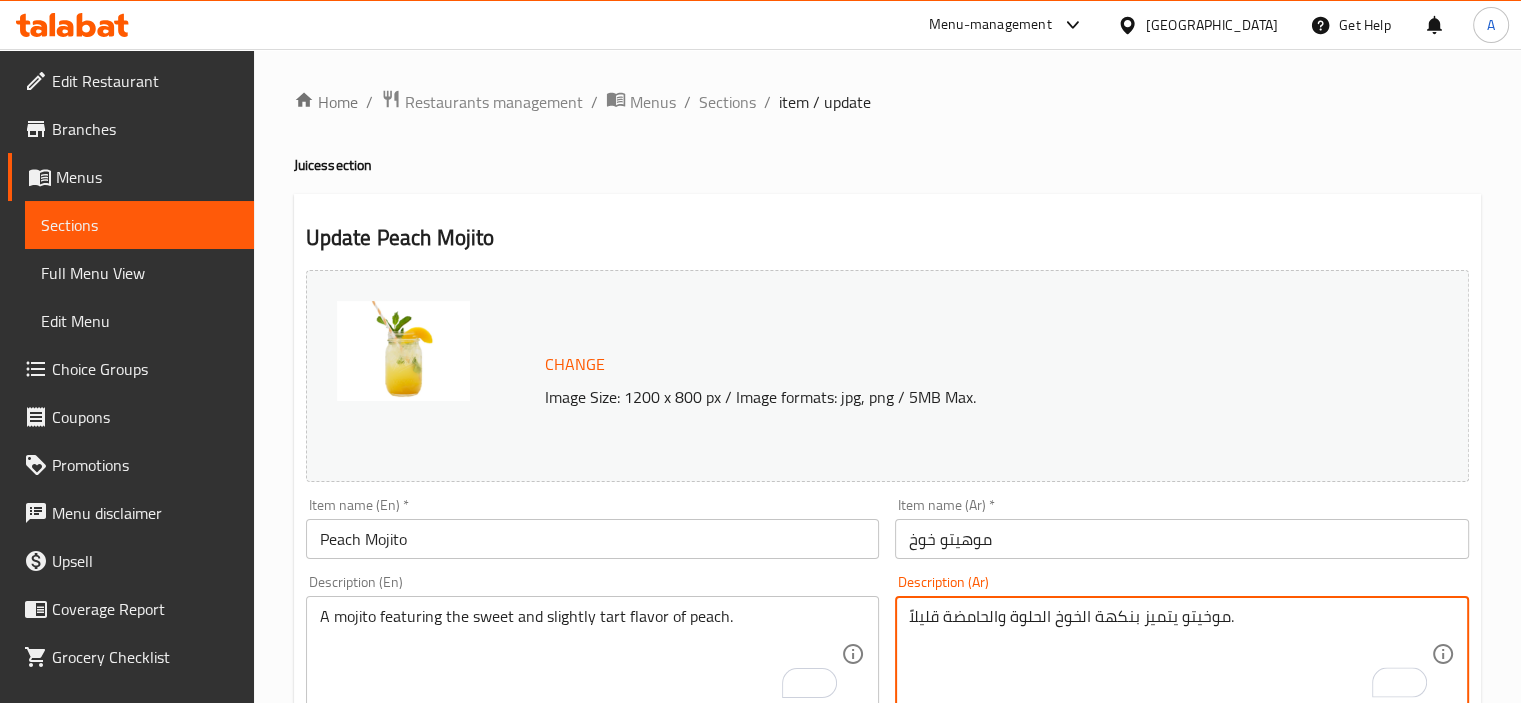click on "موخيتو يتميز بنكهة الخوخ الحلوة والحامضة قليلاً." at bounding box center [1170, 654] 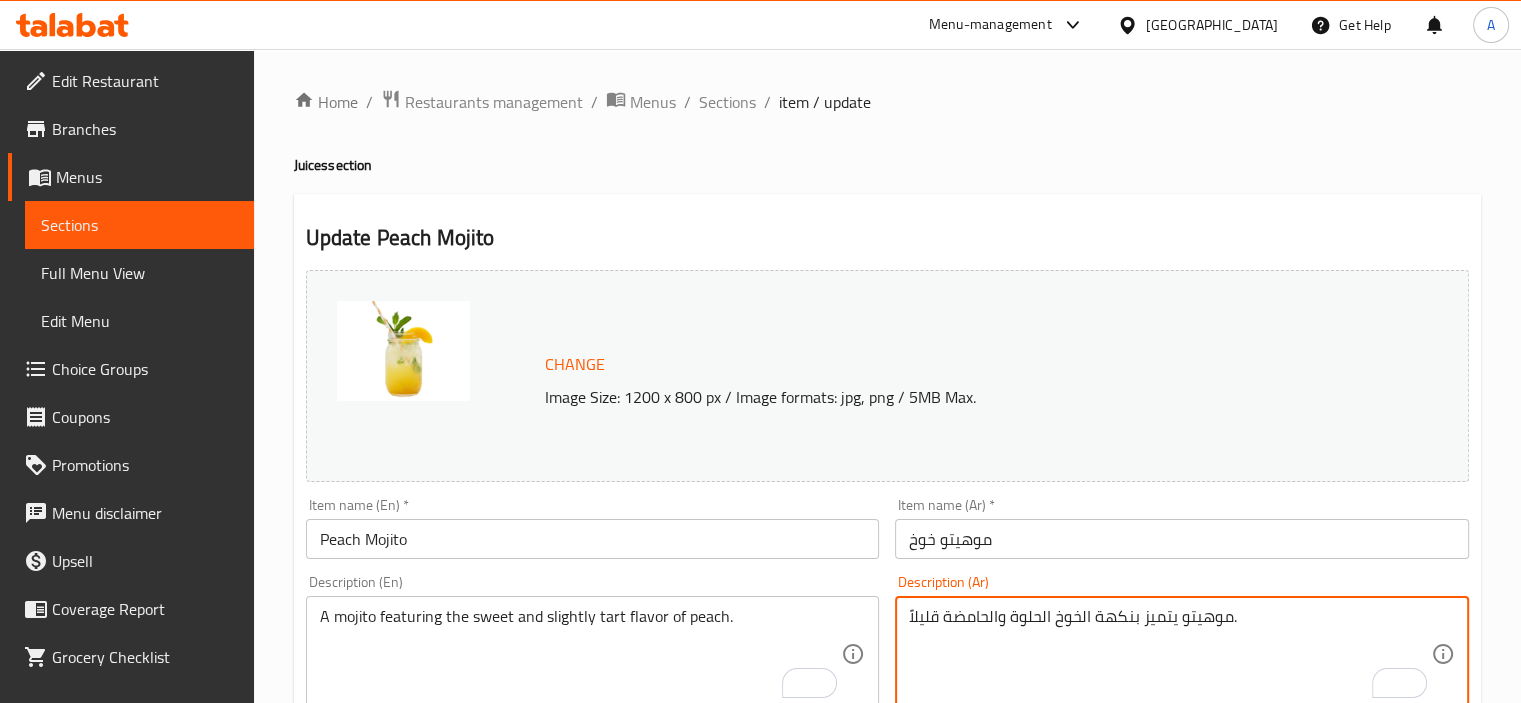 type on "موهيتو يتميز بنكهة الخوخ الحلوة والحامضة قليلاً." 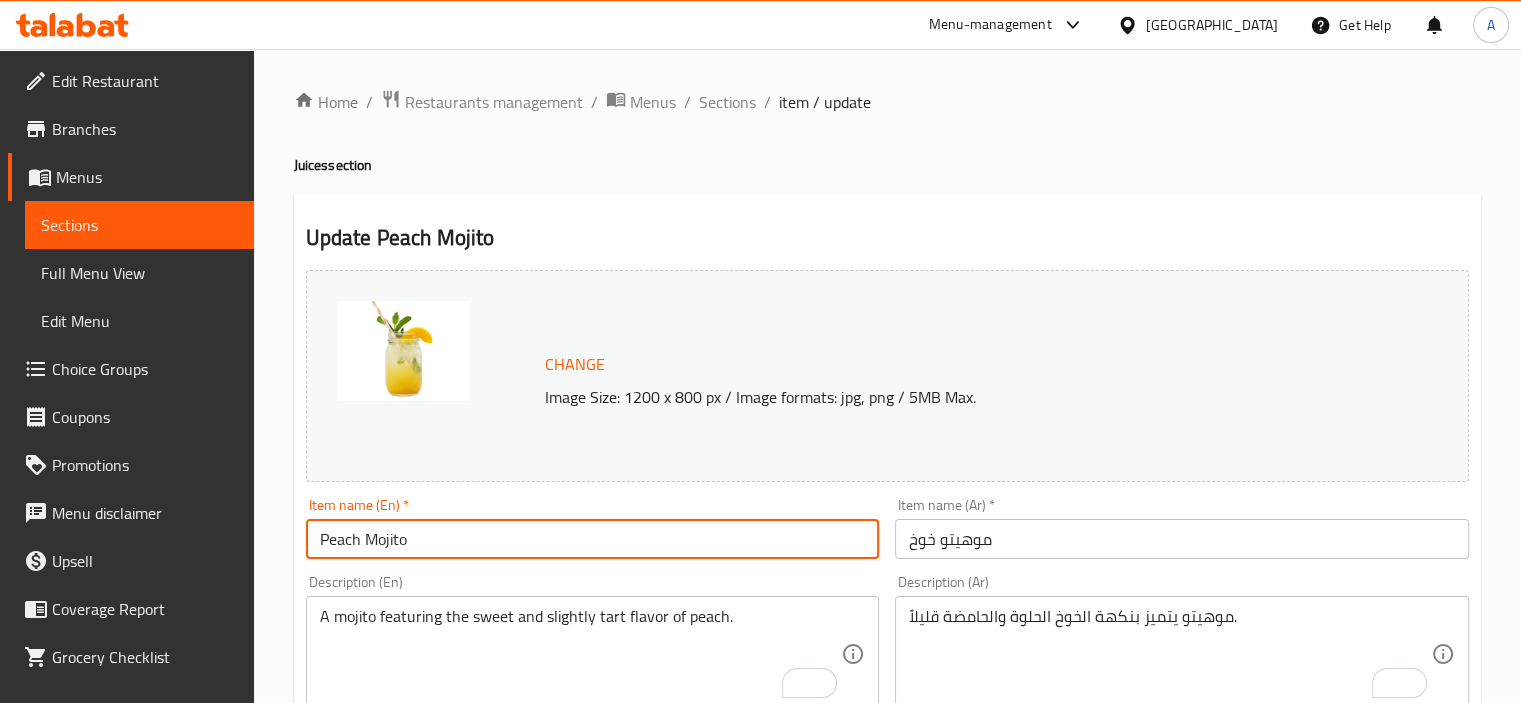 click on "Peach Mojito" at bounding box center [593, 539] 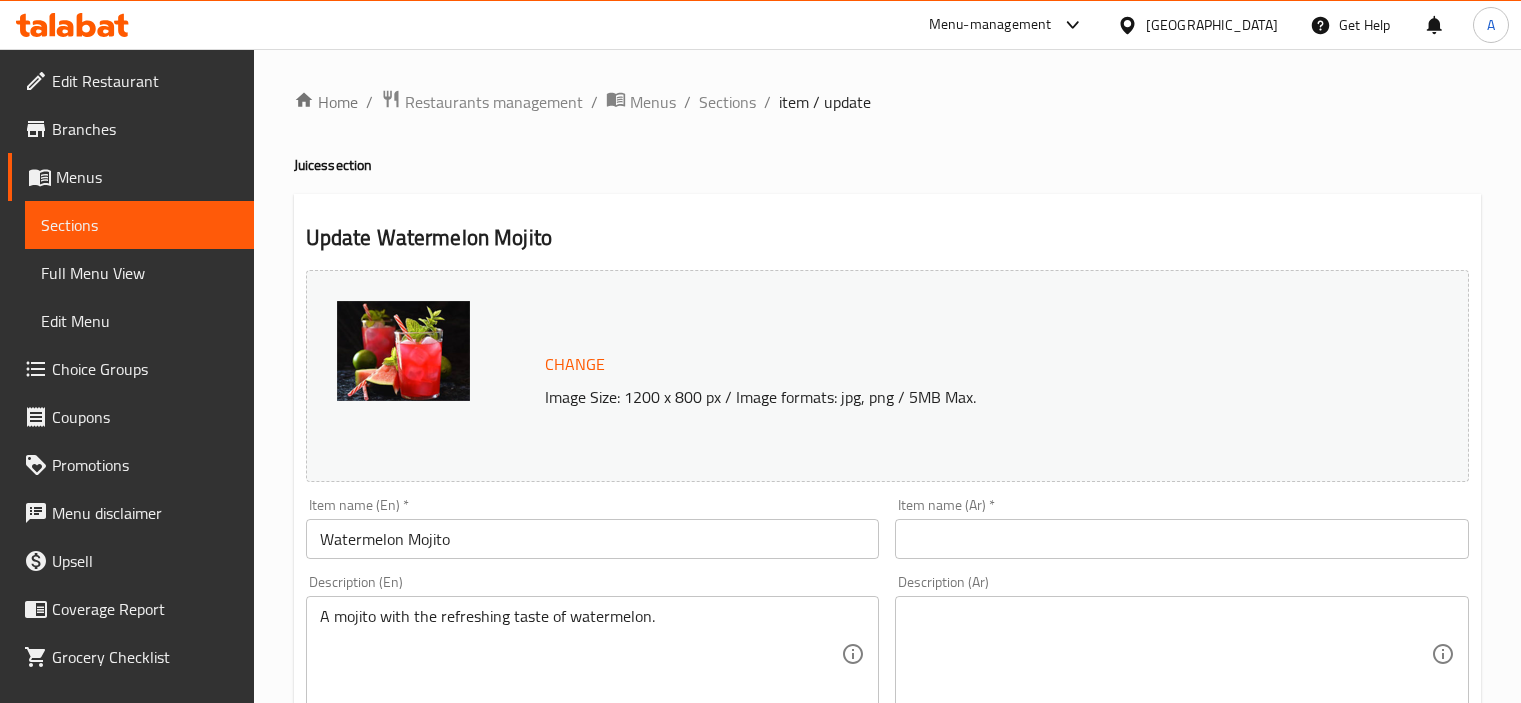 scroll, scrollTop: 0, scrollLeft: 0, axis: both 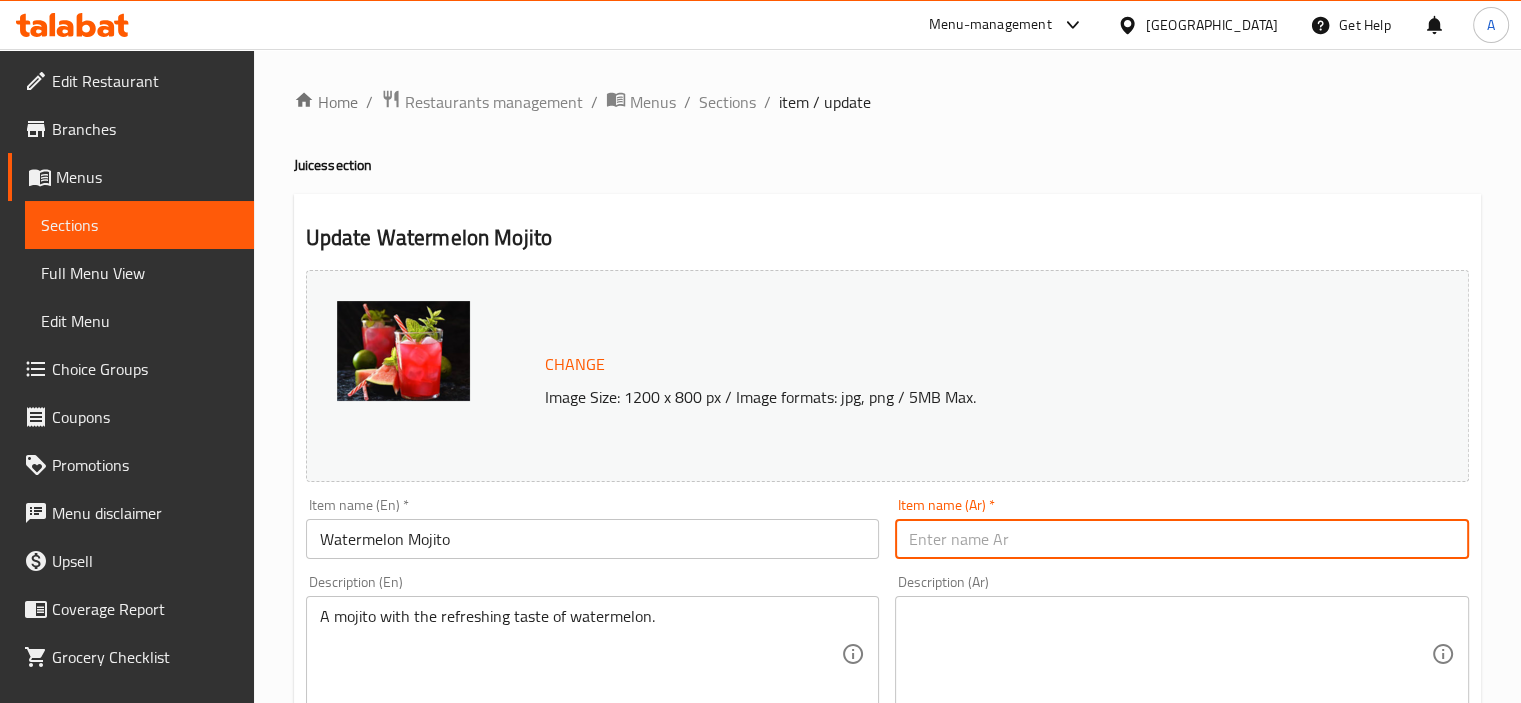 click at bounding box center (1182, 539) 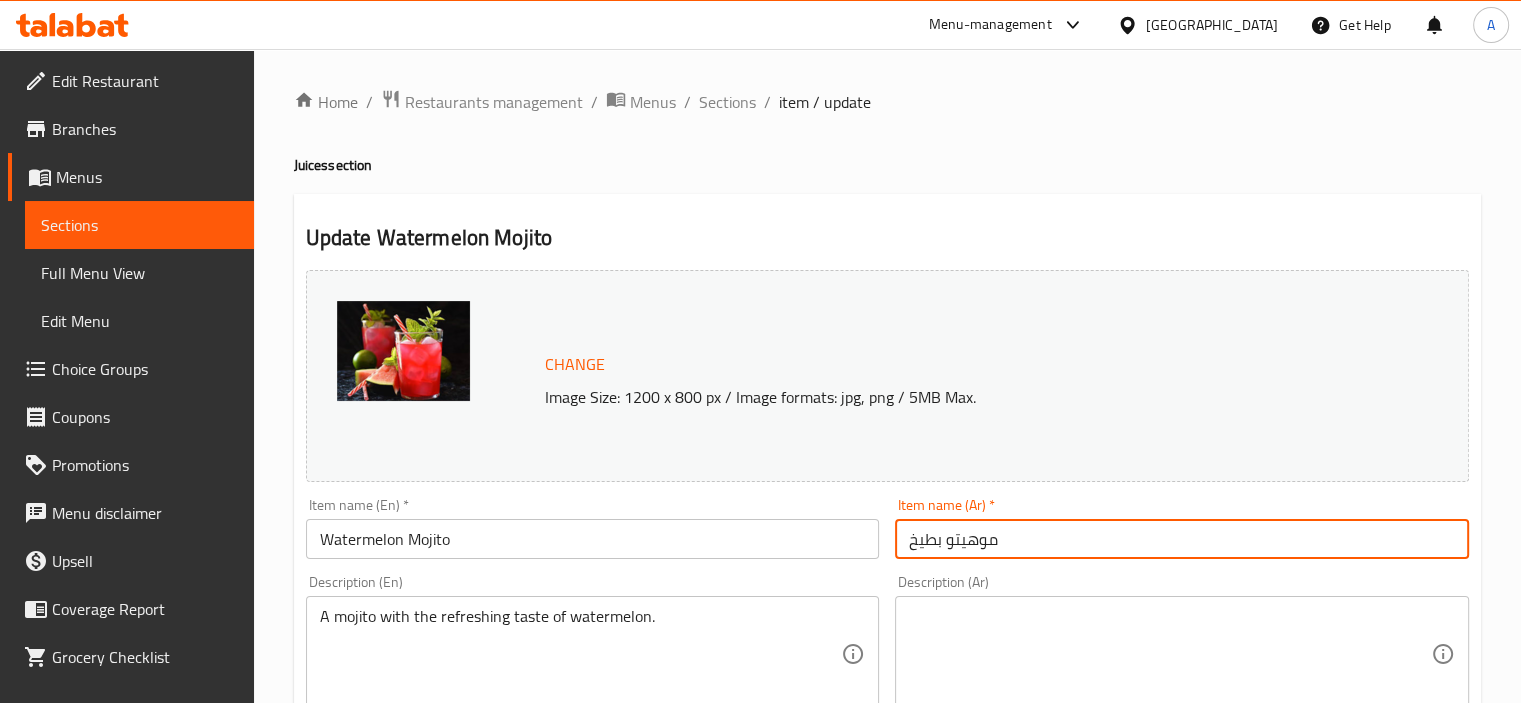 type on "موهيتو بطيخ" 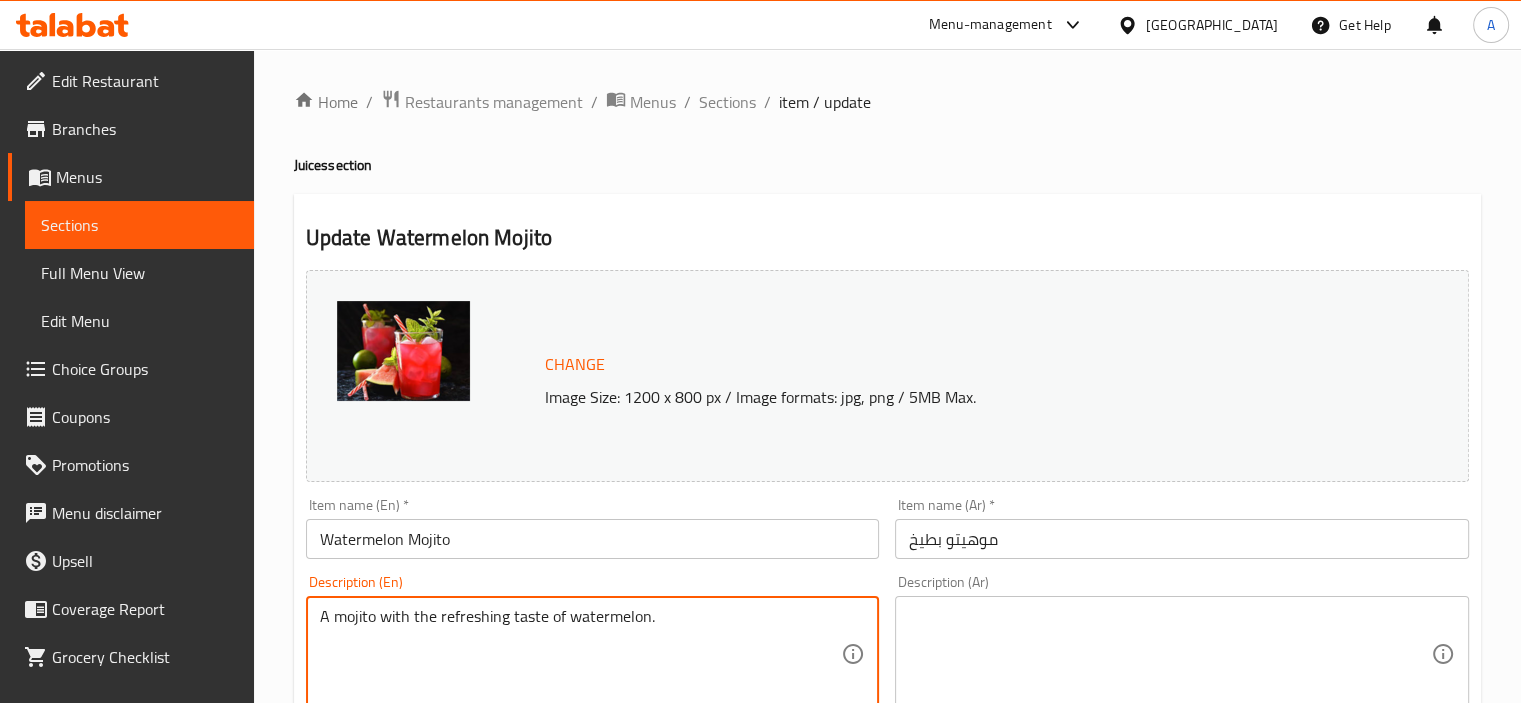 click on "A mojito with the refreshing taste of watermelon." at bounding box center [581, 654] 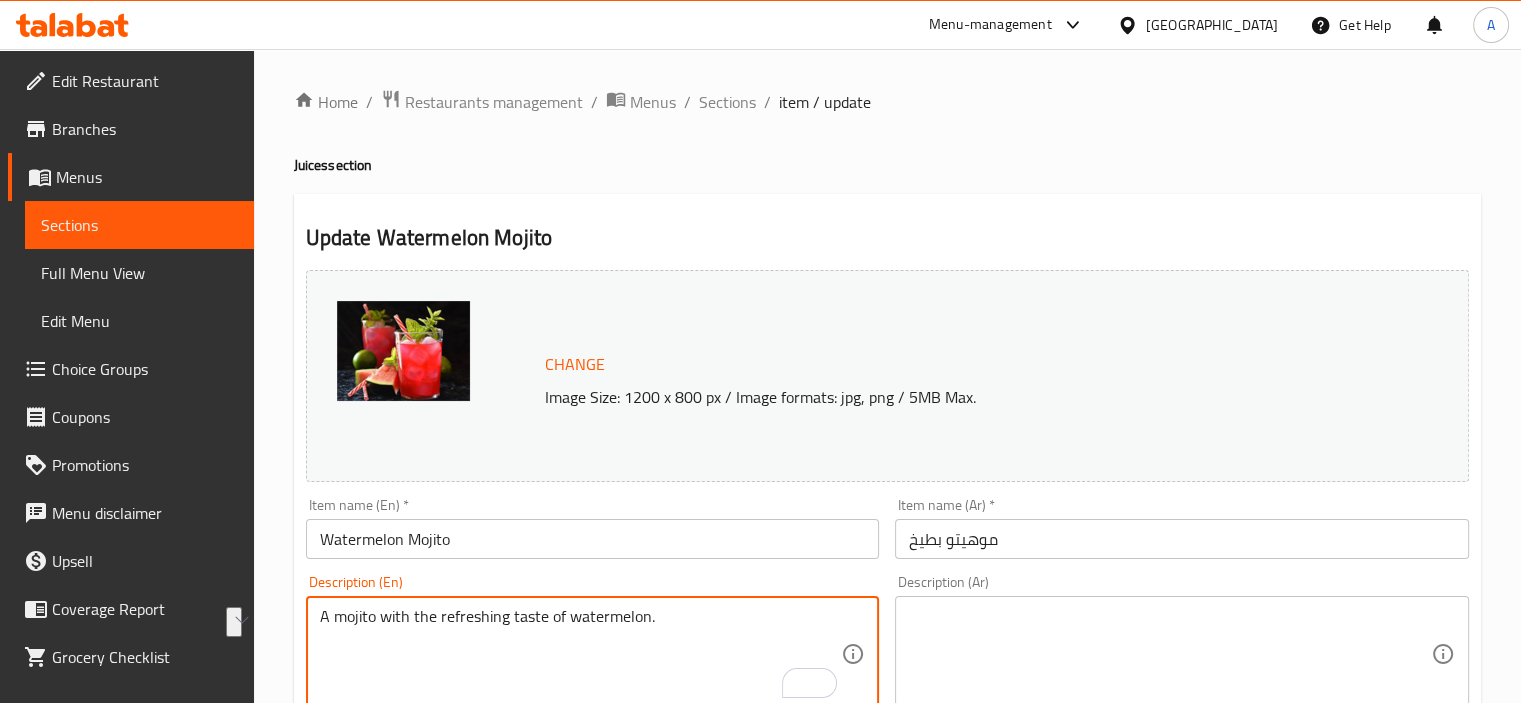 paste on "موخيتو بنكهة البطيخ المنعشة." 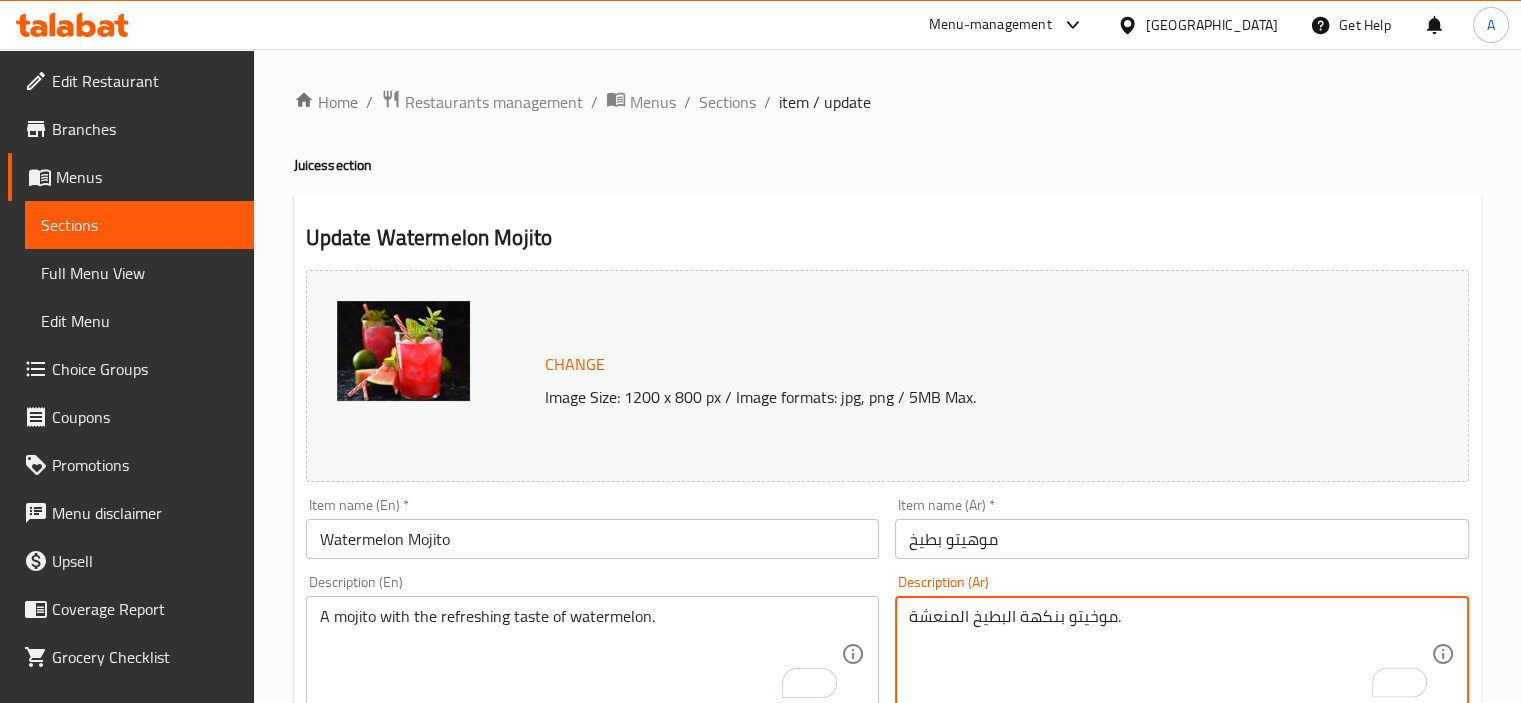 click on "موخيتو بنكهة البطيخ المنعشة." at bounding box center [1170, 654] 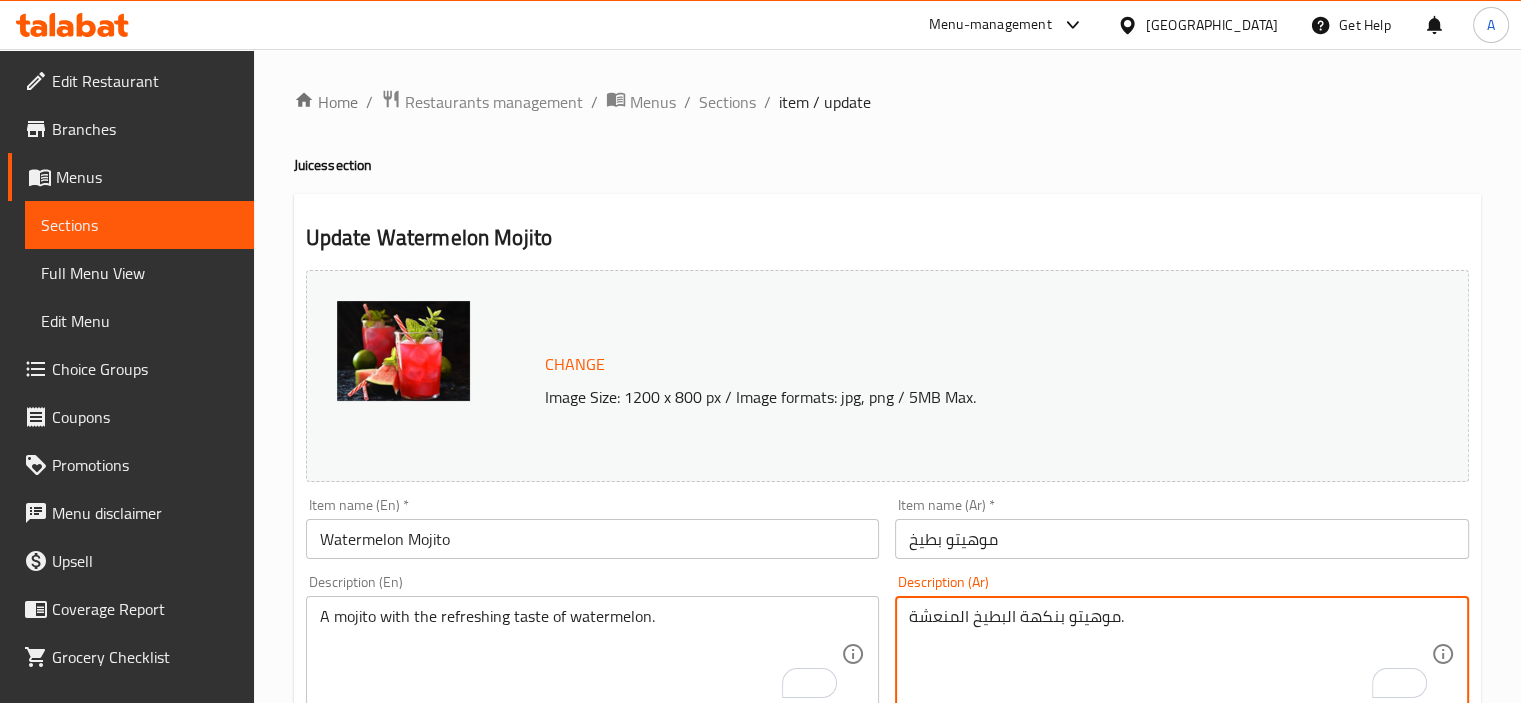 type on "موهيتو بنكهة البطيخ المنعشة." 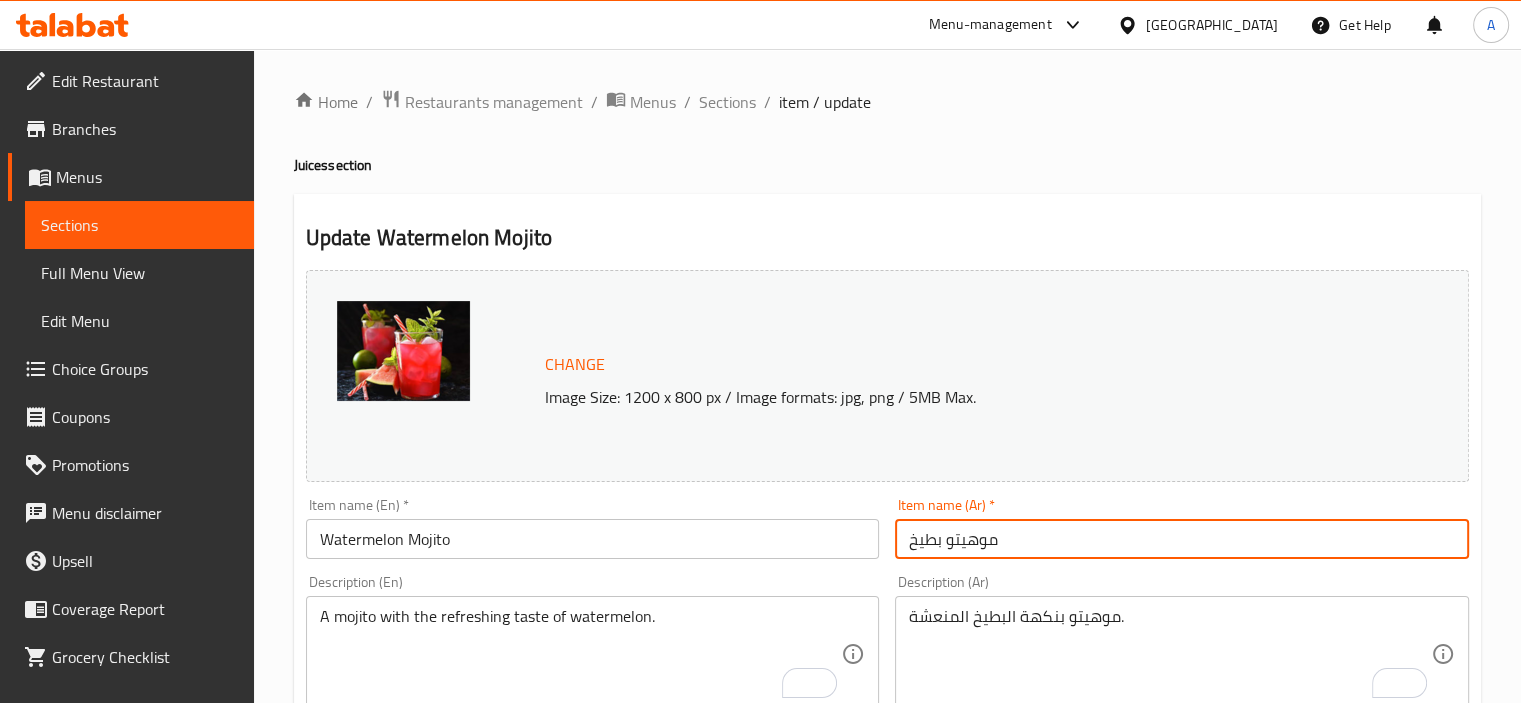 click on "موهيتو بطيخ" at bounding box center (1182, 539) 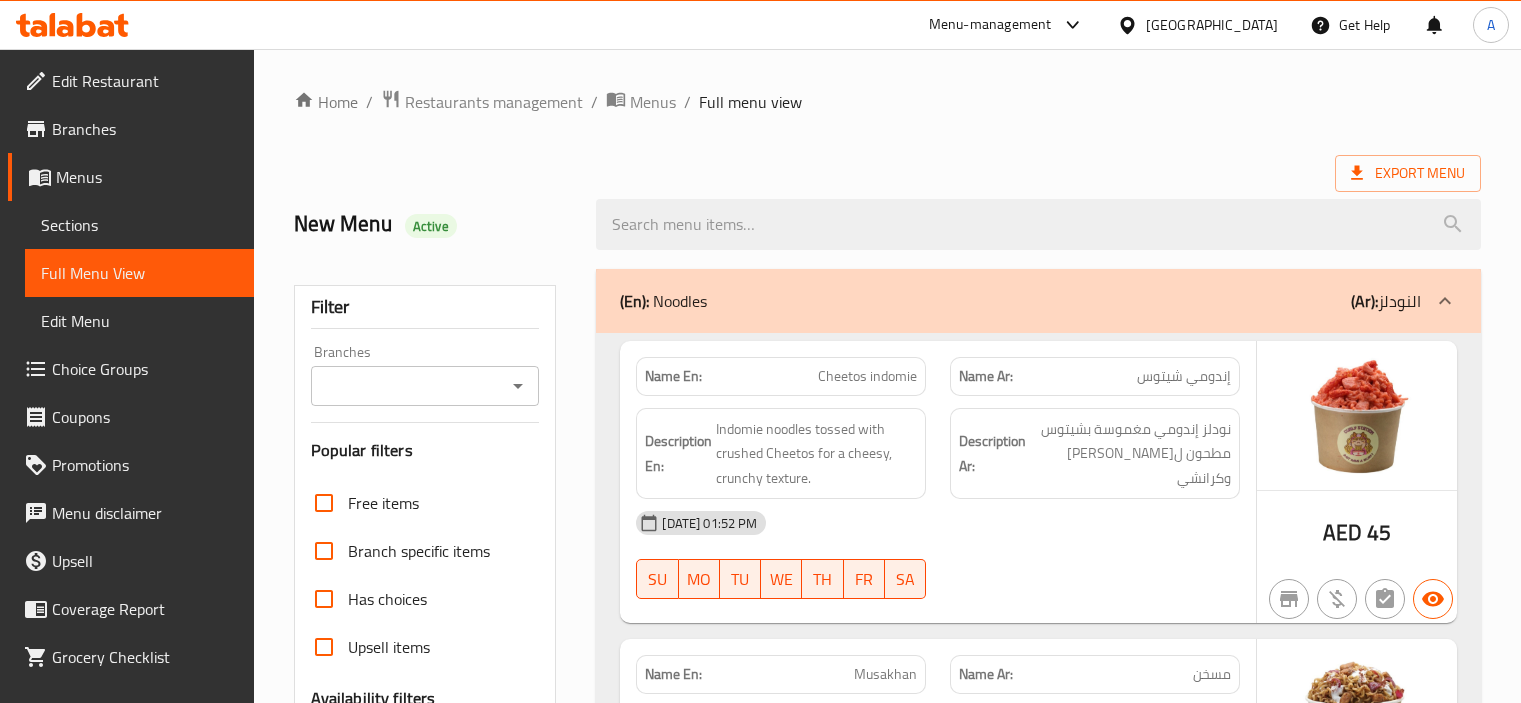 scroll, scrollTop: 0, scrollLeft: 0, axis: both 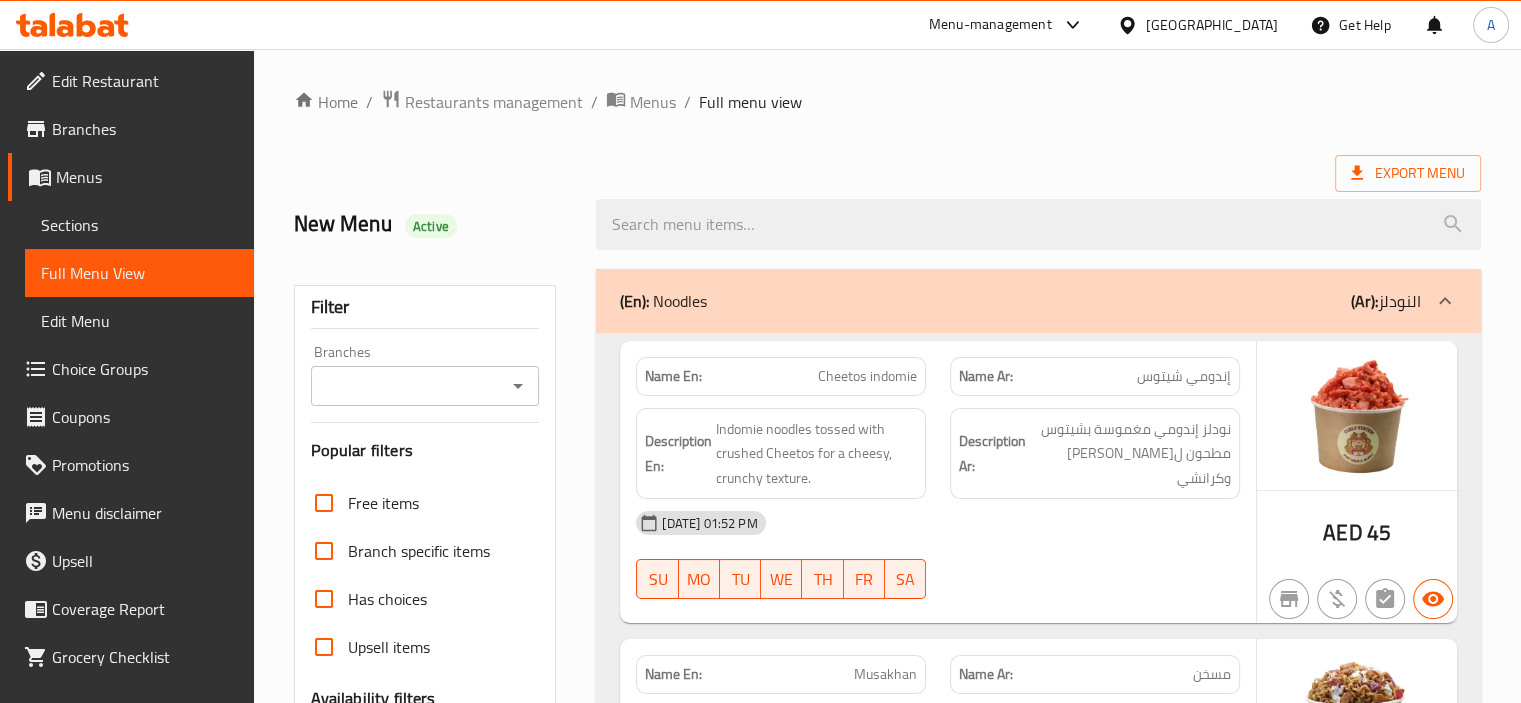 click on "Home / Restaurants management / Menus / Full menu view" at bounding box center (887, 102) 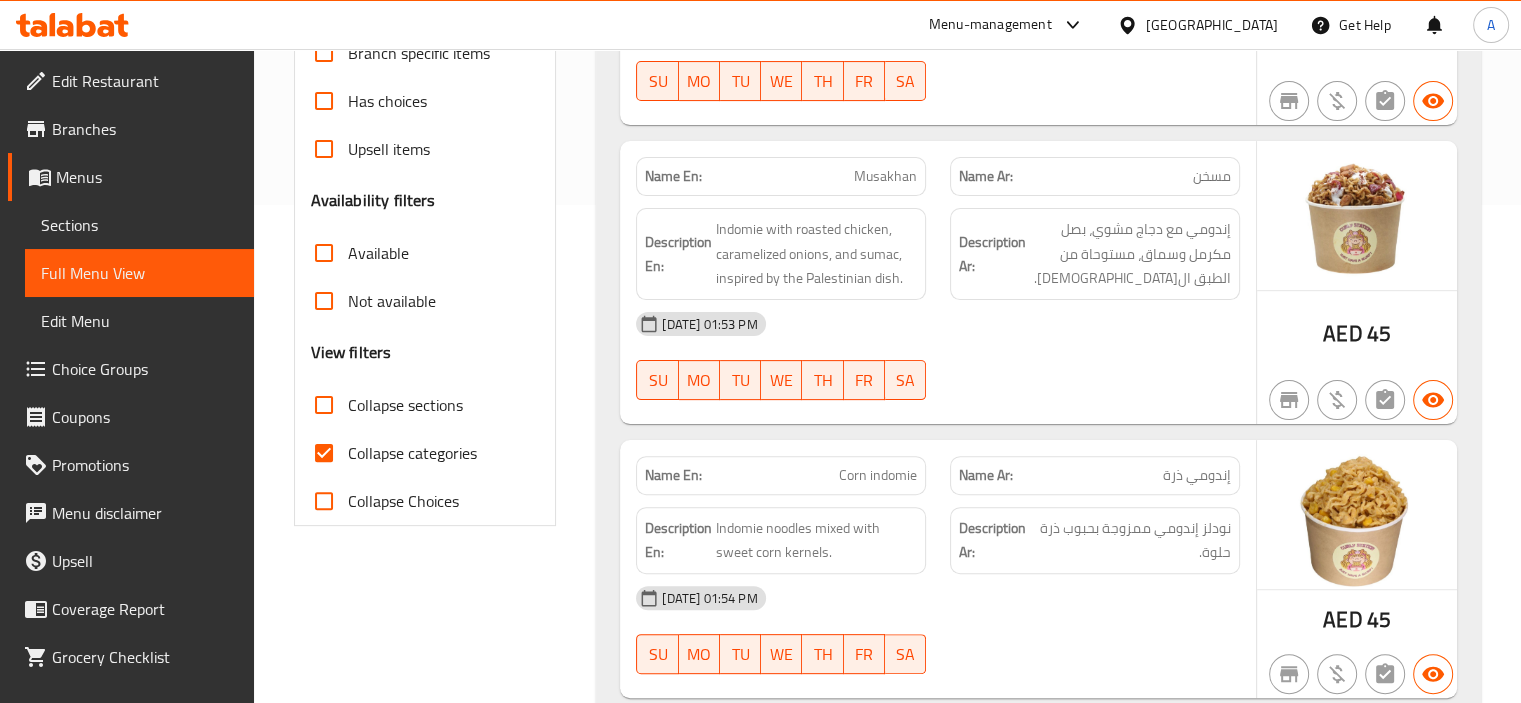 scroll, scrollTop: 600, scrollLeft: 0, axis: vertical 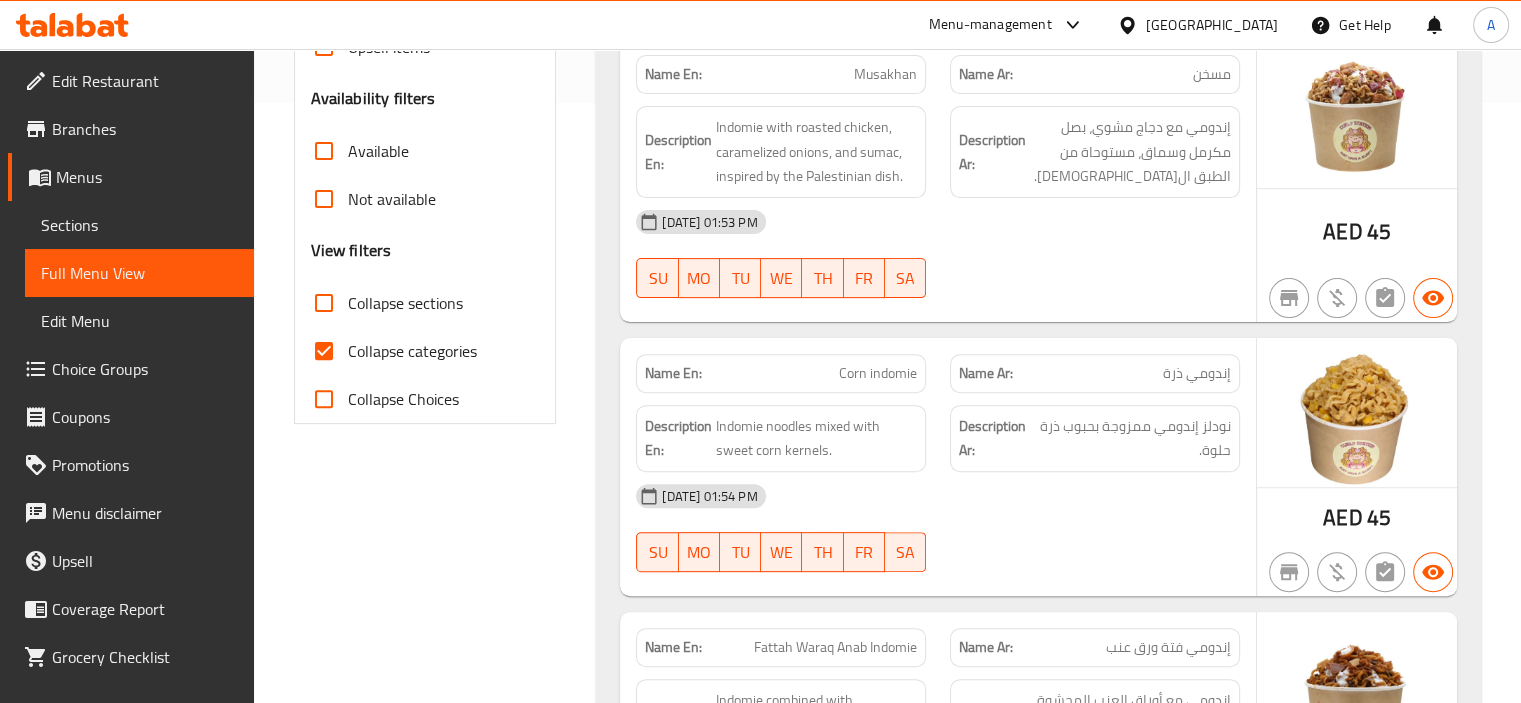 click on "Collapse categories" at bounding box center [412, 351] 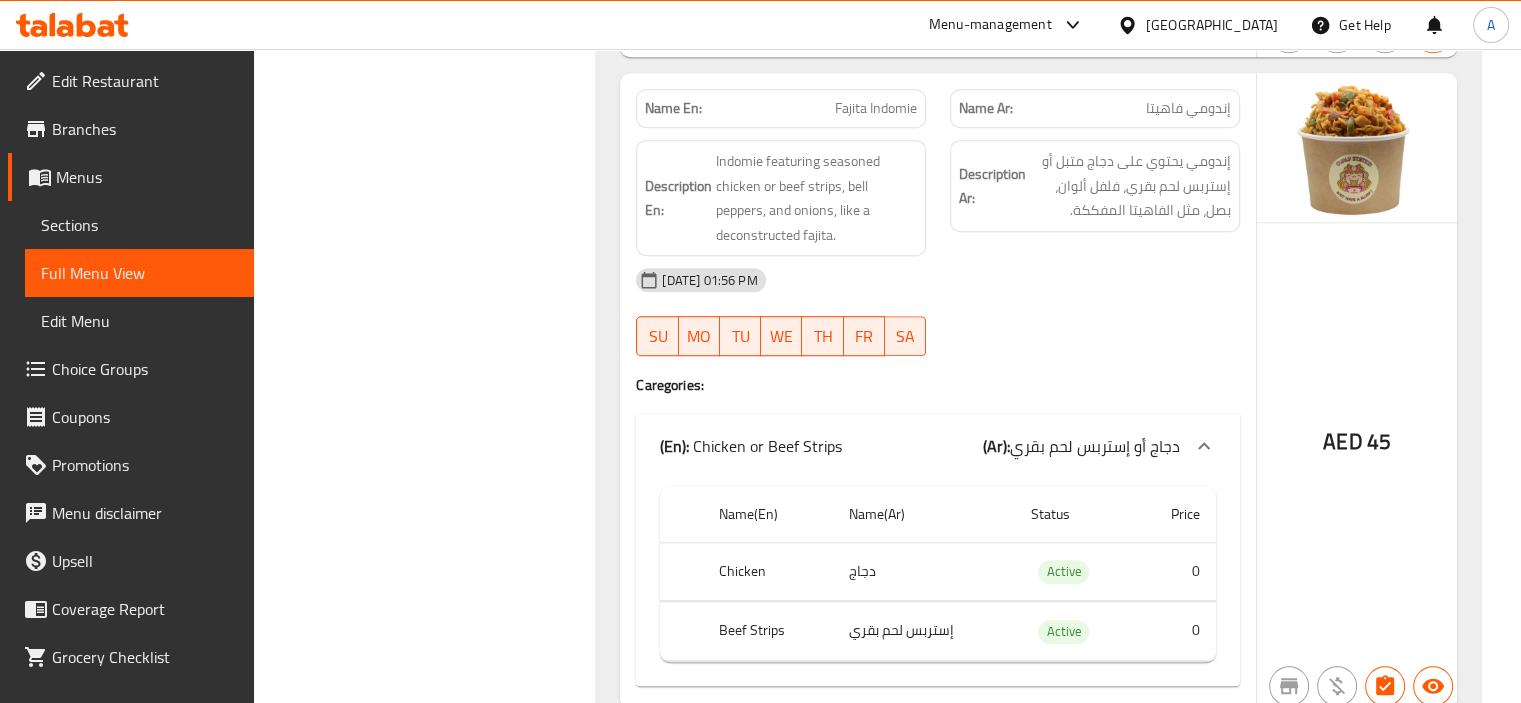 scroll, scrollTop: 1440, scrollLeft: 0, axis: vertical 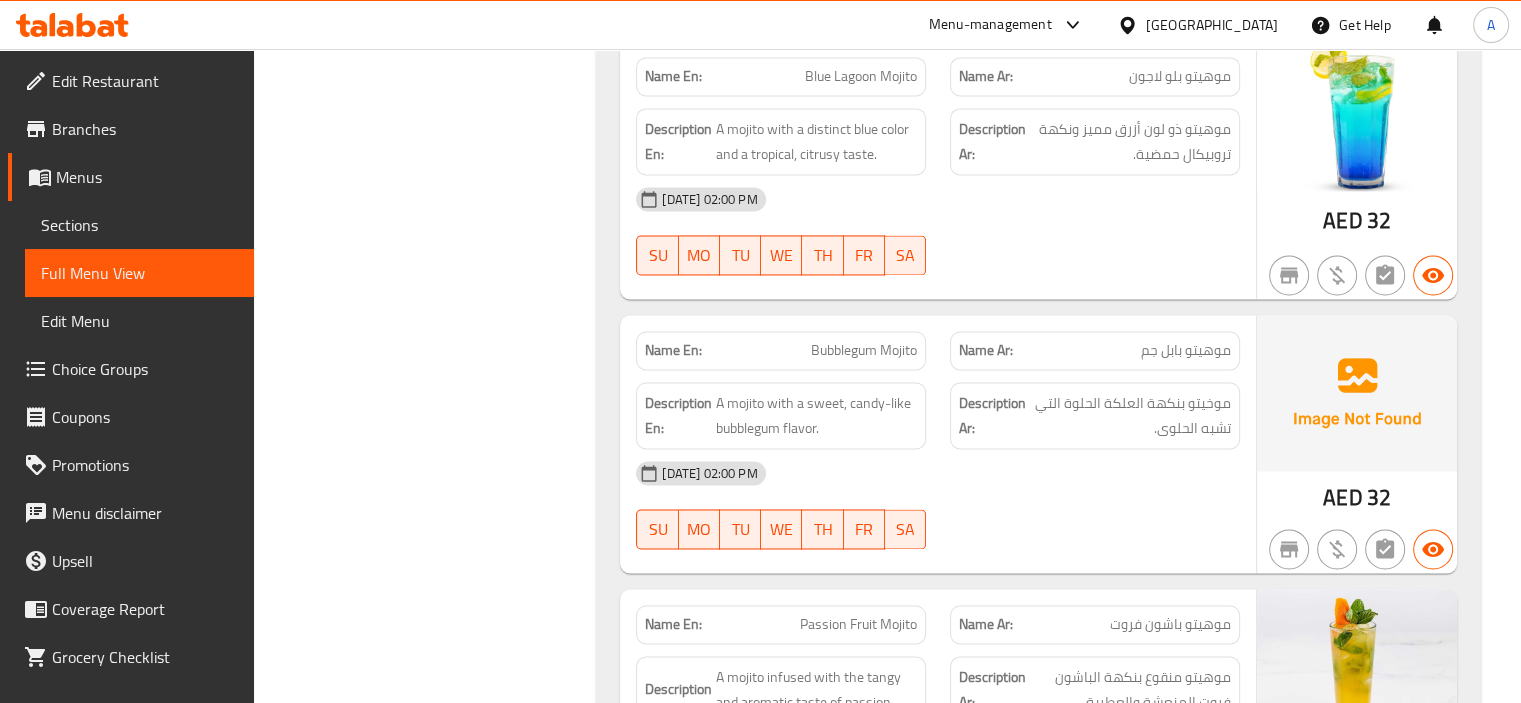 click on "Bubblegum Mojito" at bounding box center (878, -2107) 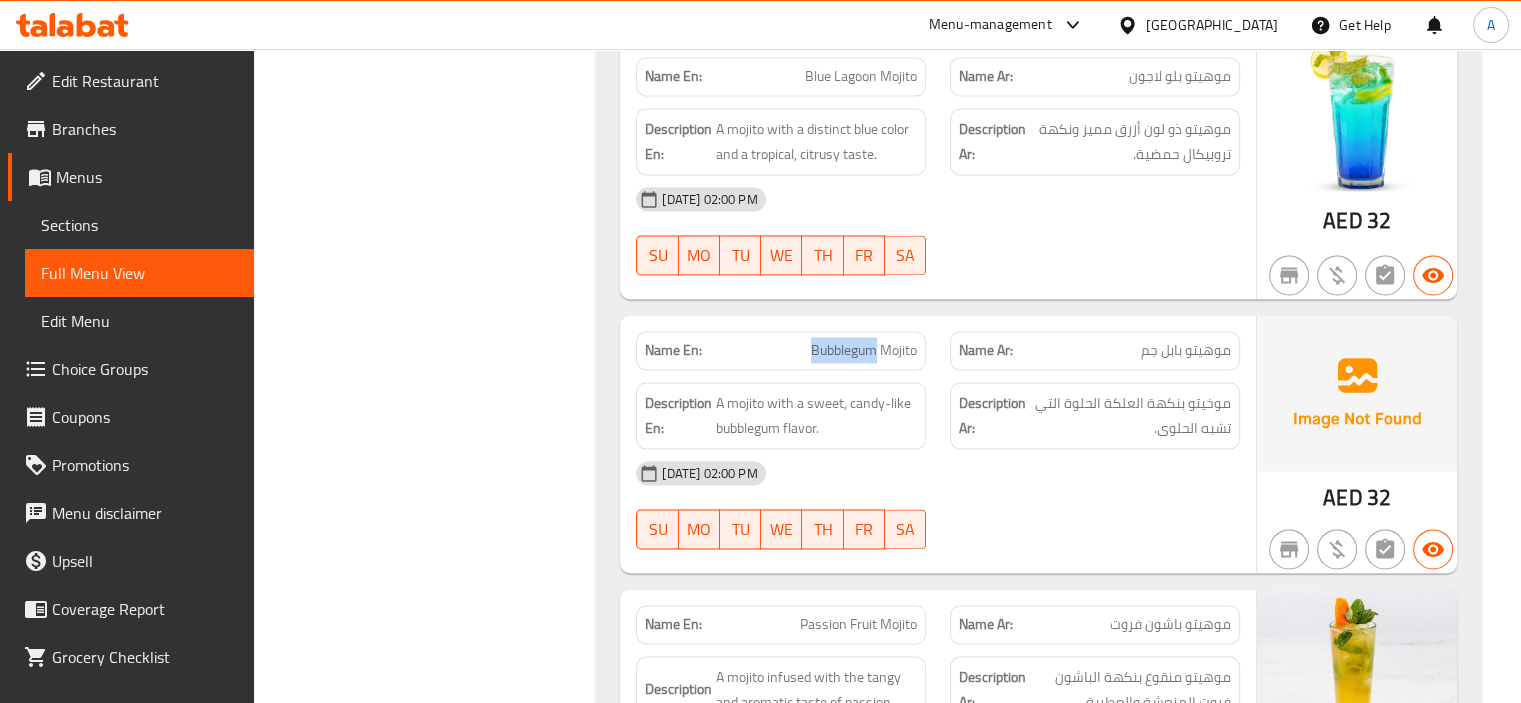 click on "Bubblegum Mojito" at bounding box center (878, -2107) 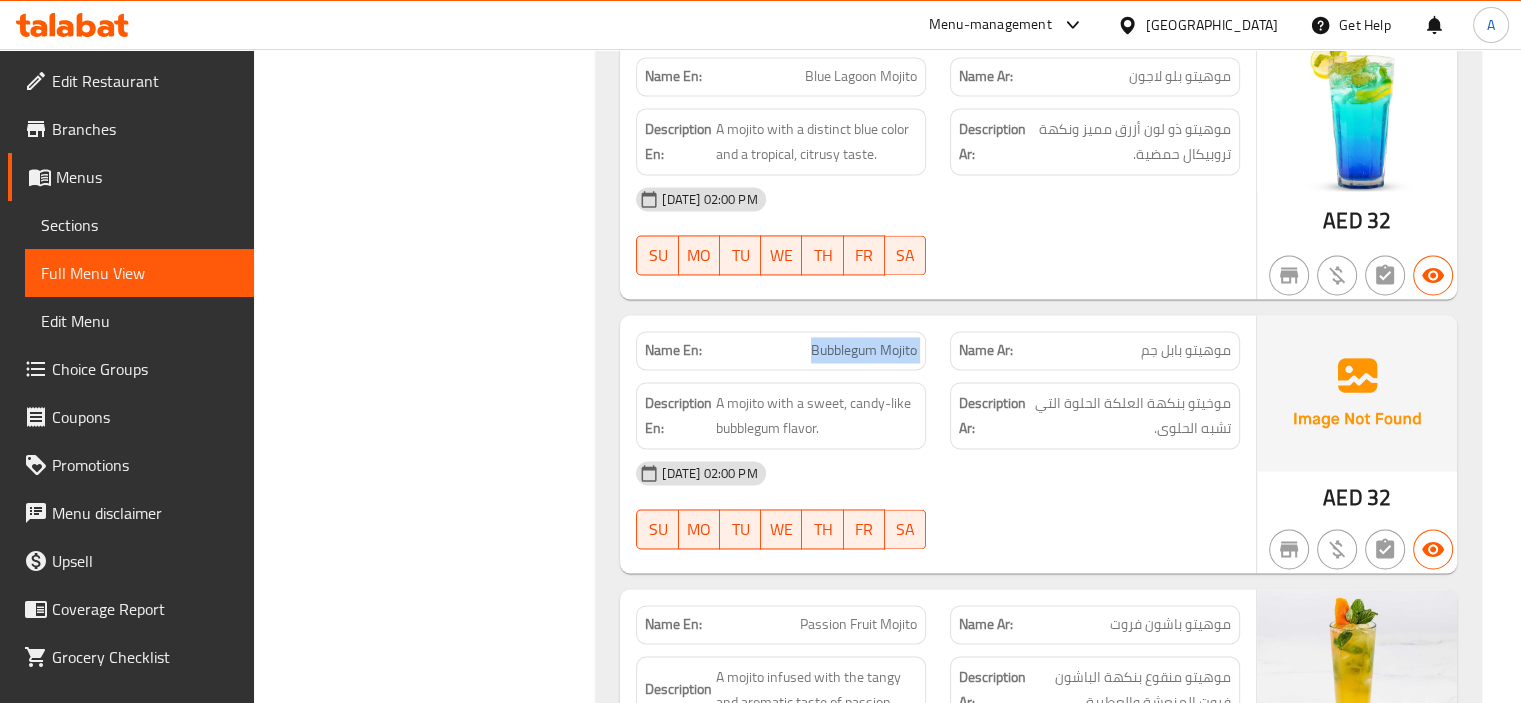 copy on "Bubblegum Mojito" 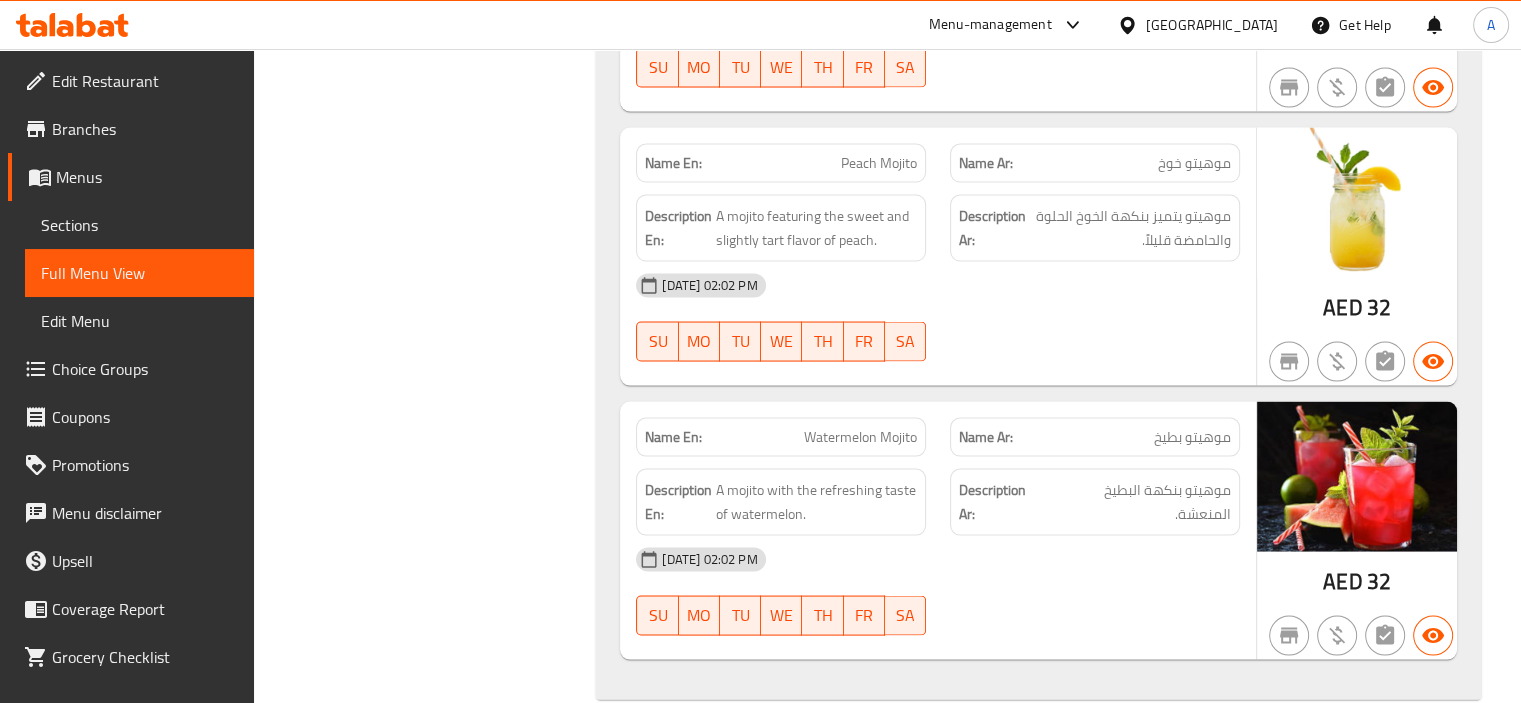 scroll, scrollTop: 3866, scrollLeft: 0, axis: vertical 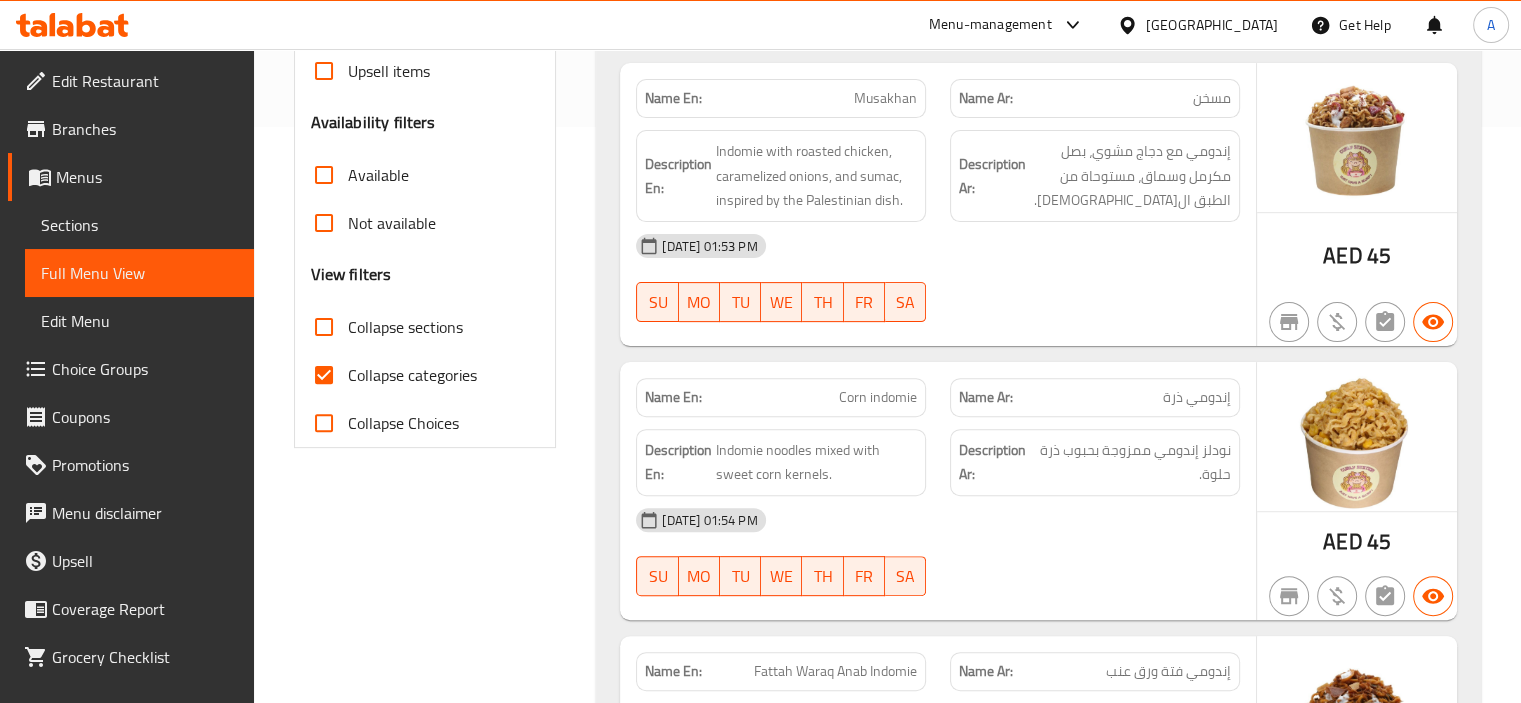 click on "Collapse categories" at bounding box center (412, 375) 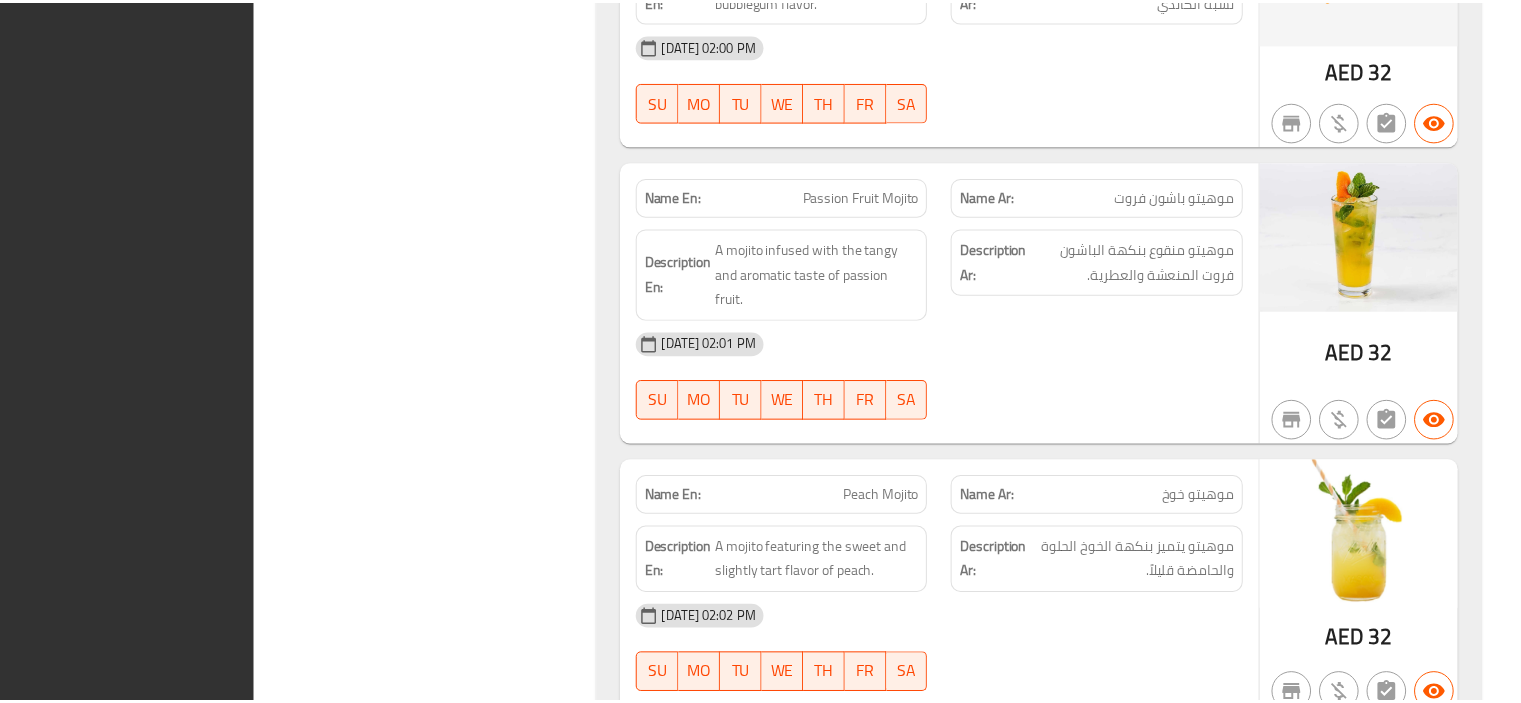 scroll, scrollTop: 3841, scrollLeft: 0, axis: vertical 